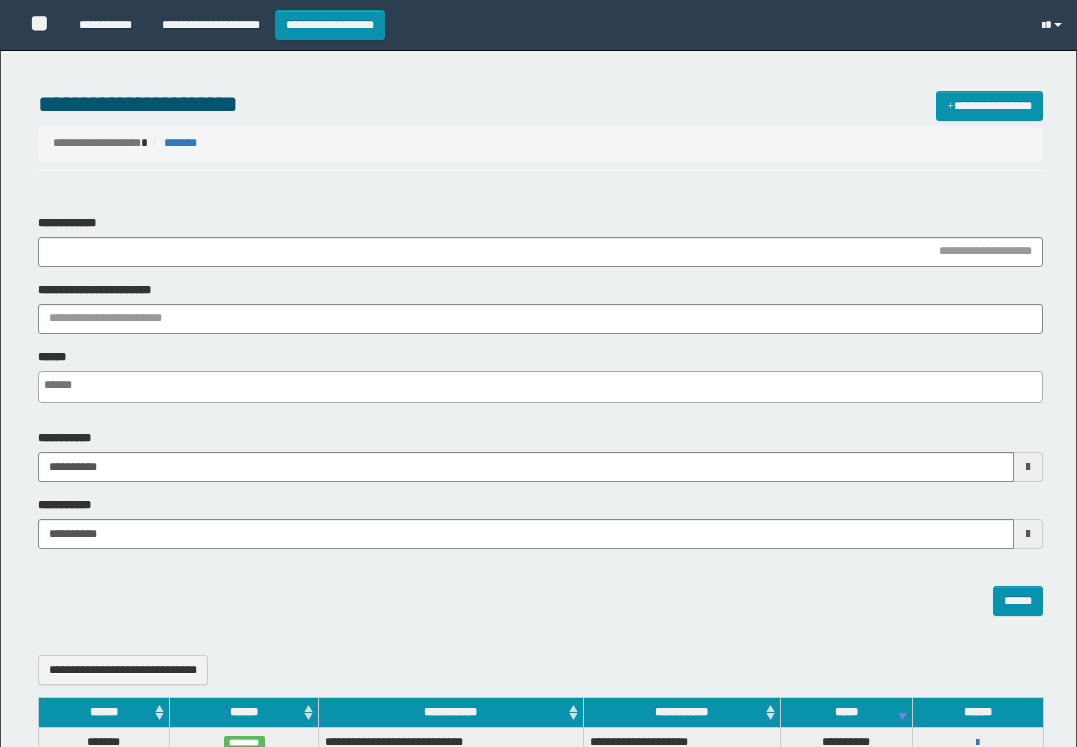 select 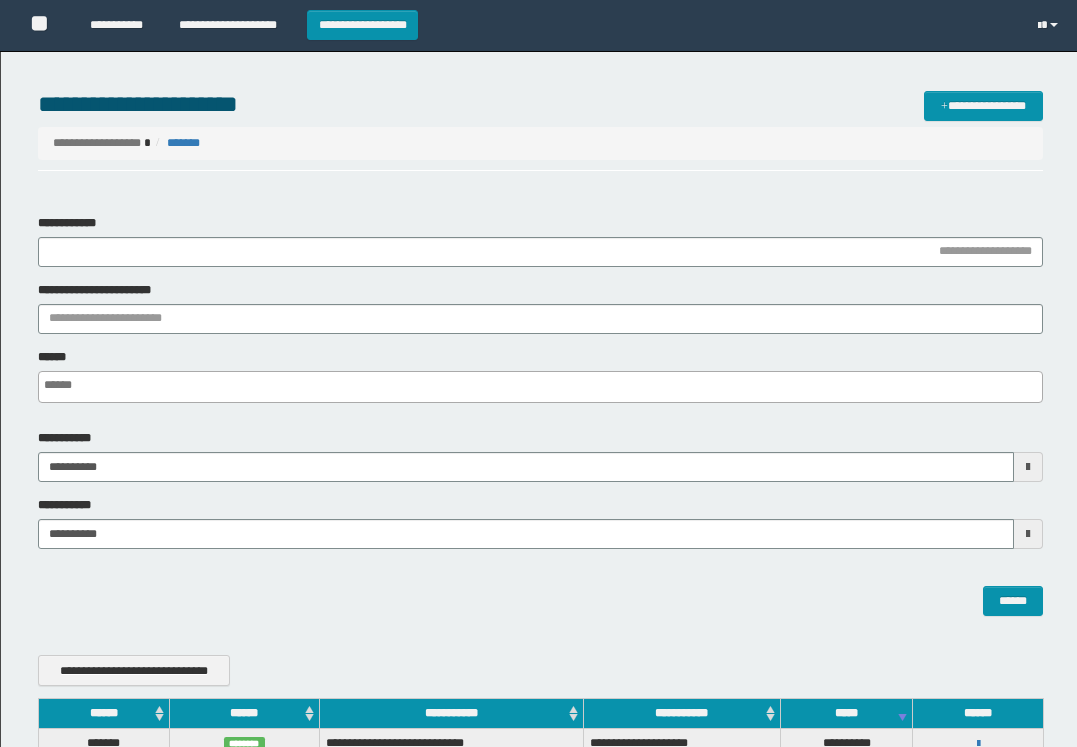 scroll, scrollTop: 0, scrollLeft: 0, axis: both 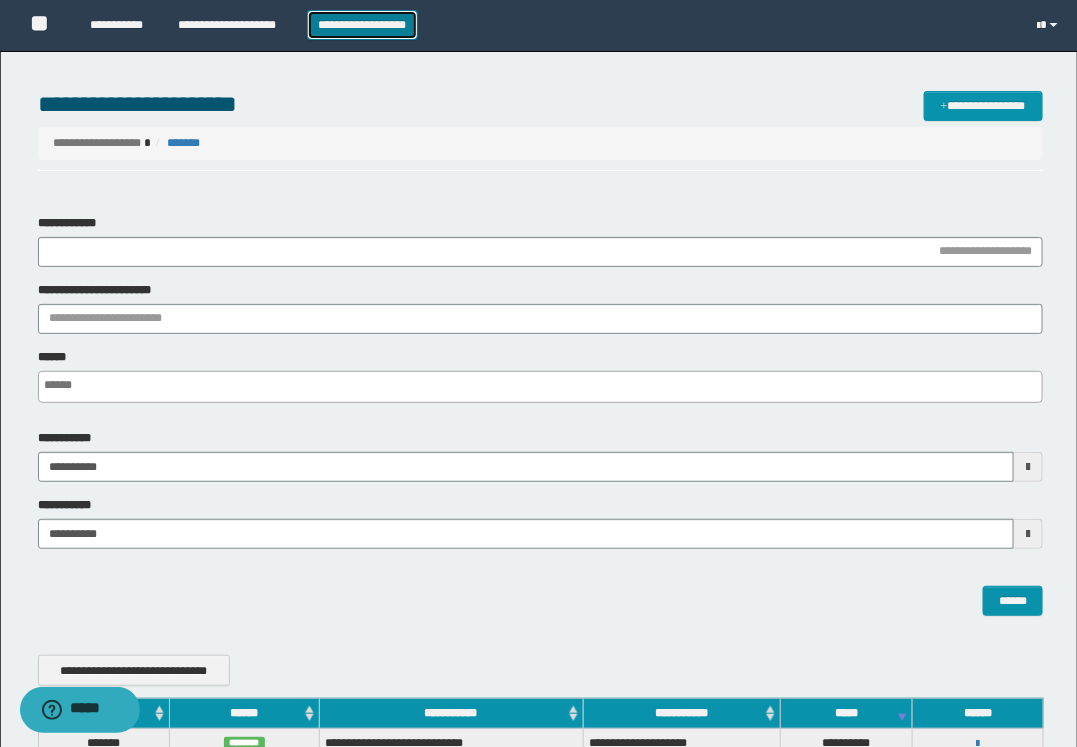 click on "**********" at bounding box center [362, 25] 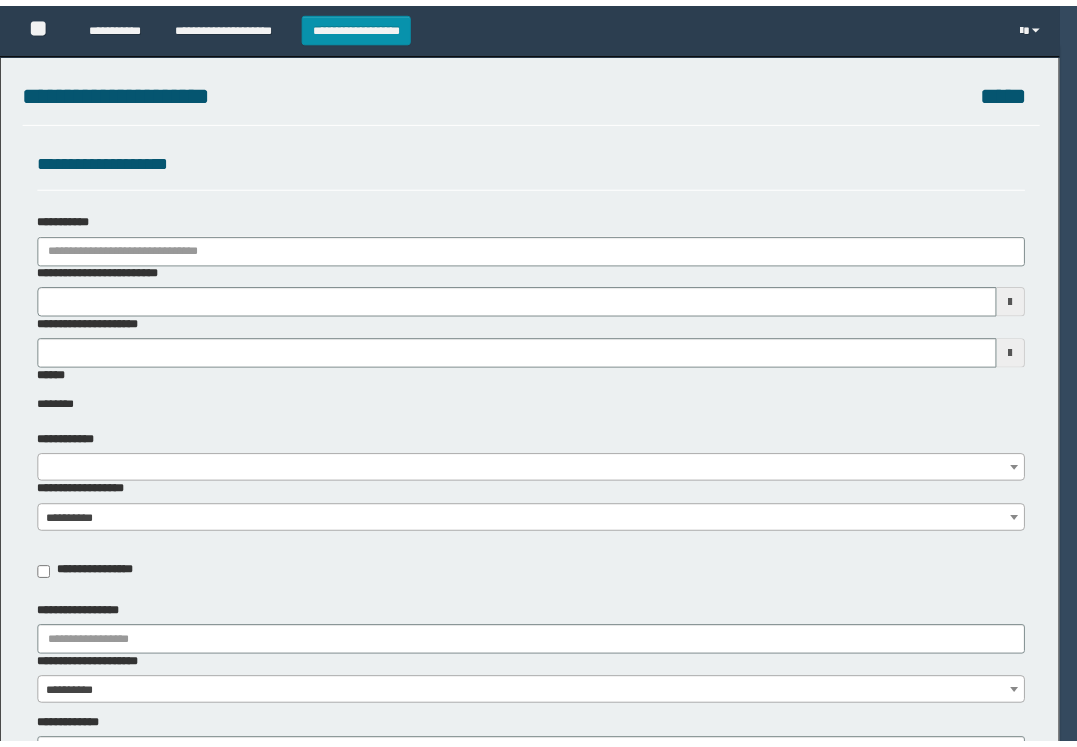 scroll, scrollTop: 0, scrollLeft: 0, axis: both 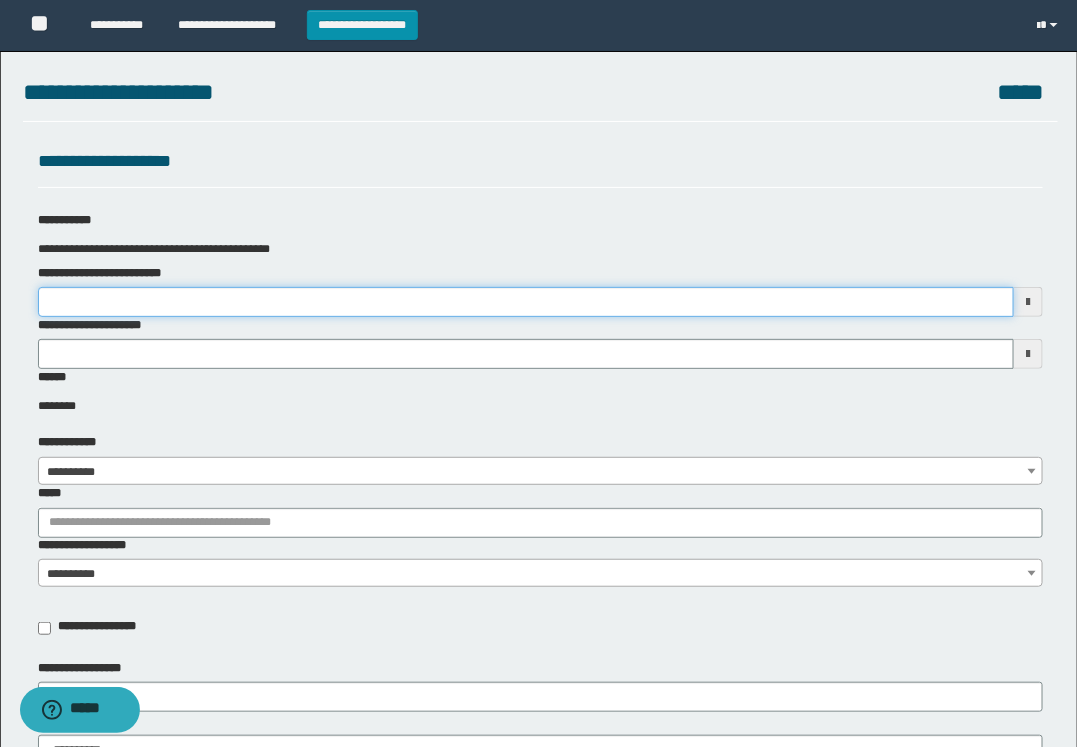 click on "**********" at bounding box center (526, 302) 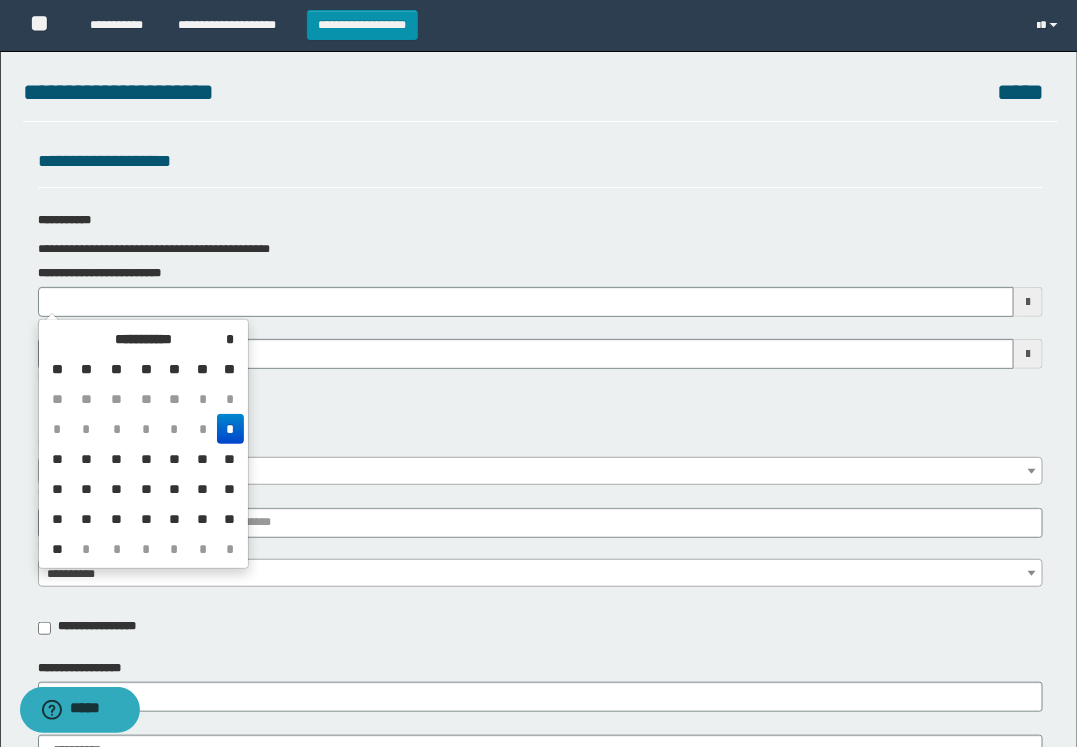 click on "*" at bounding box center (230, 429) 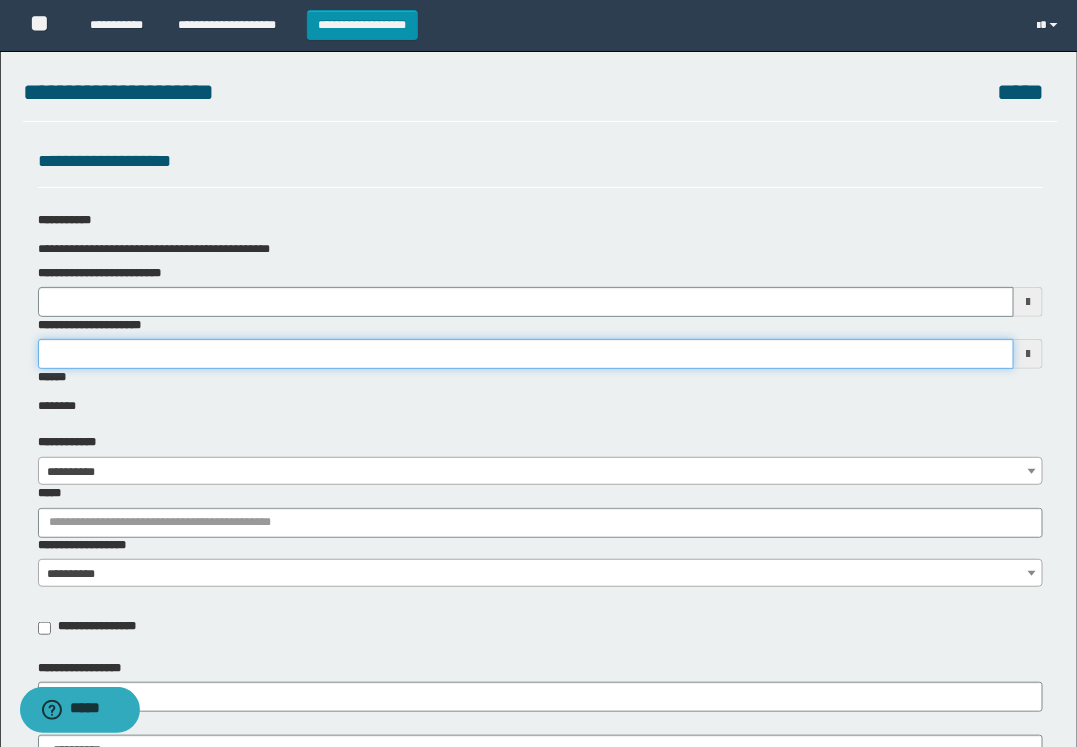 click on "**********" at bounding box center (526, 354) 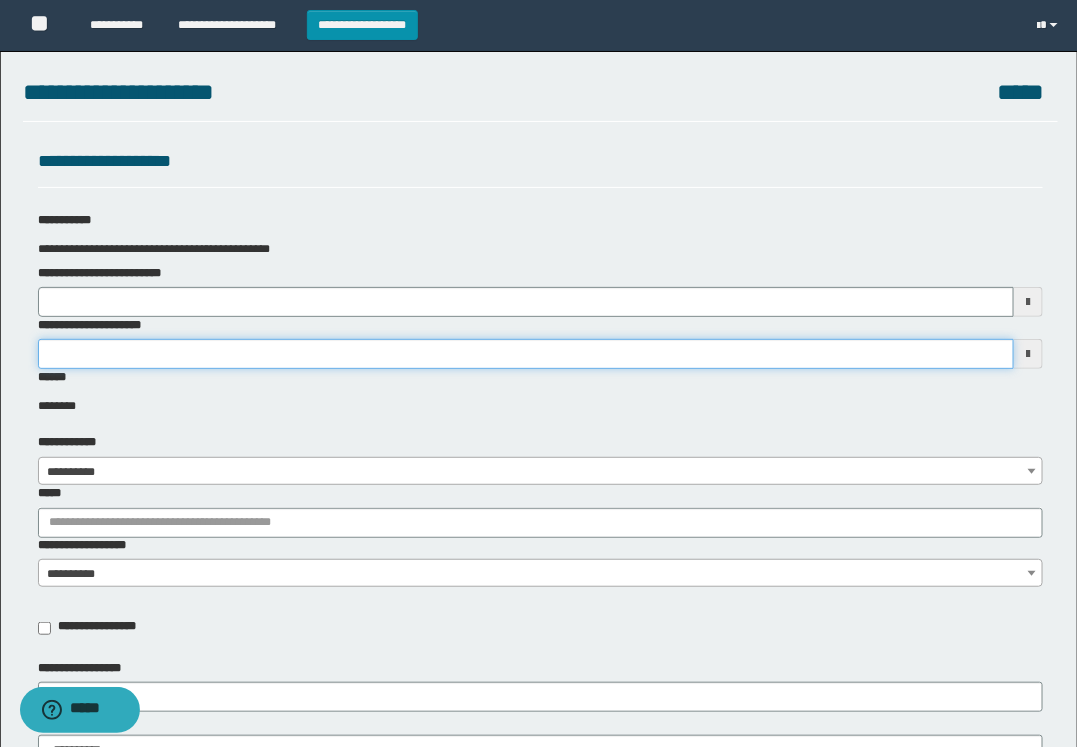type on "*******" 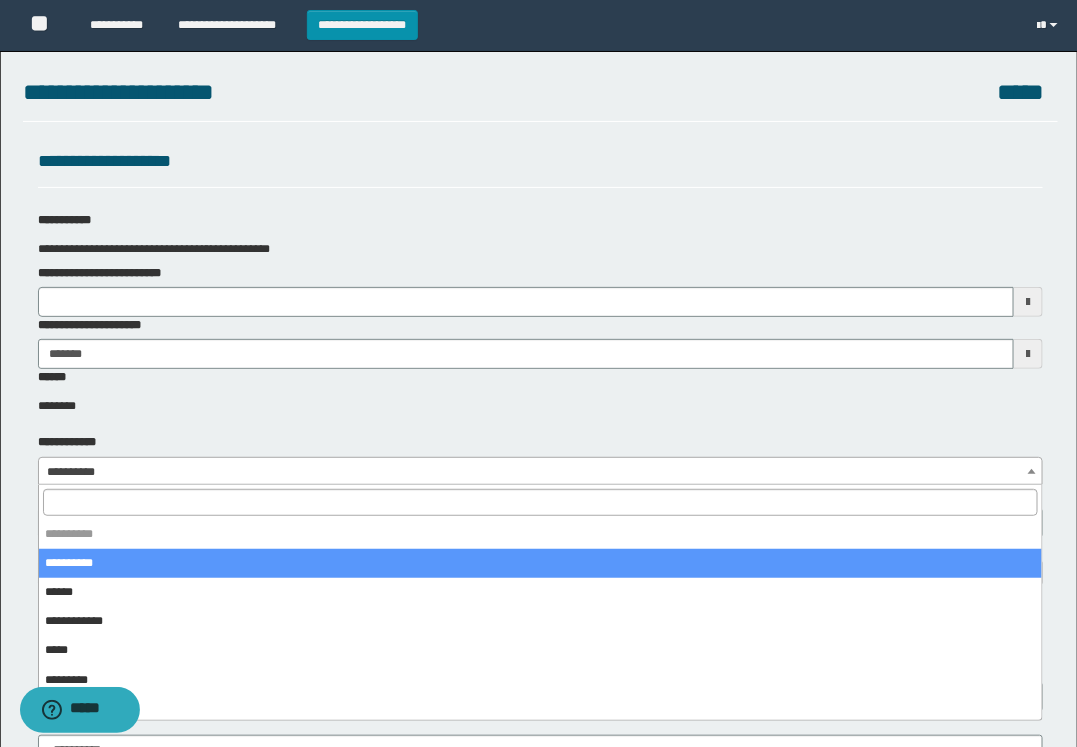click on "**********" at bounding box center (540, 472) 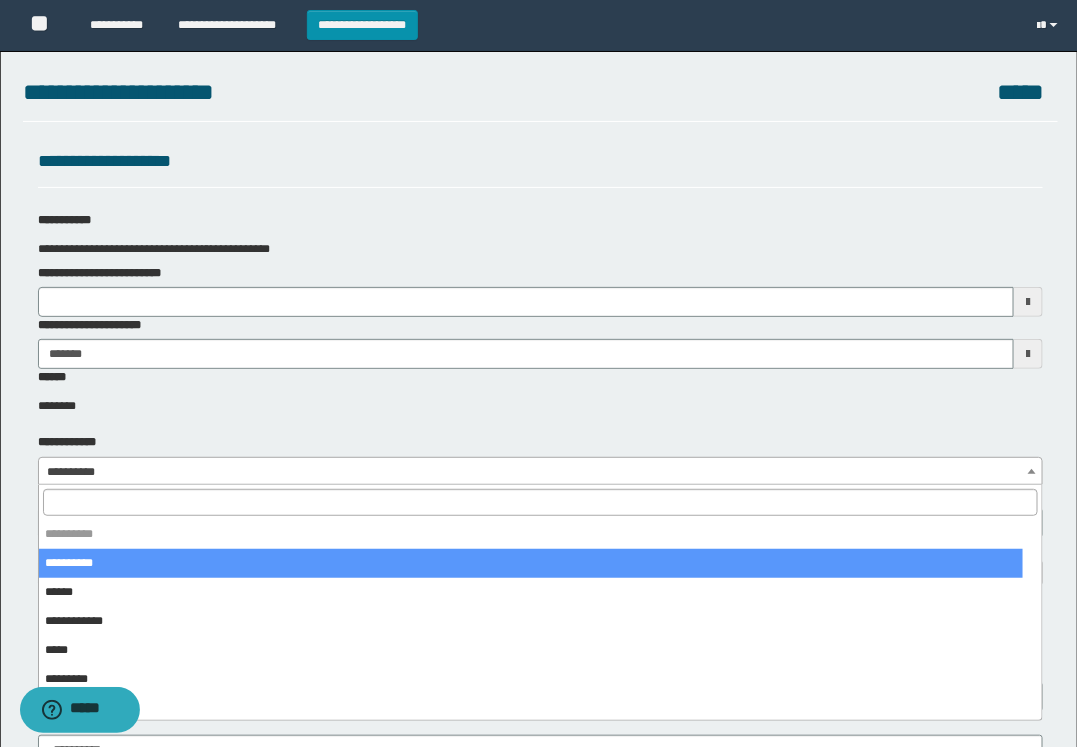 click at bounding box center [540, 502] 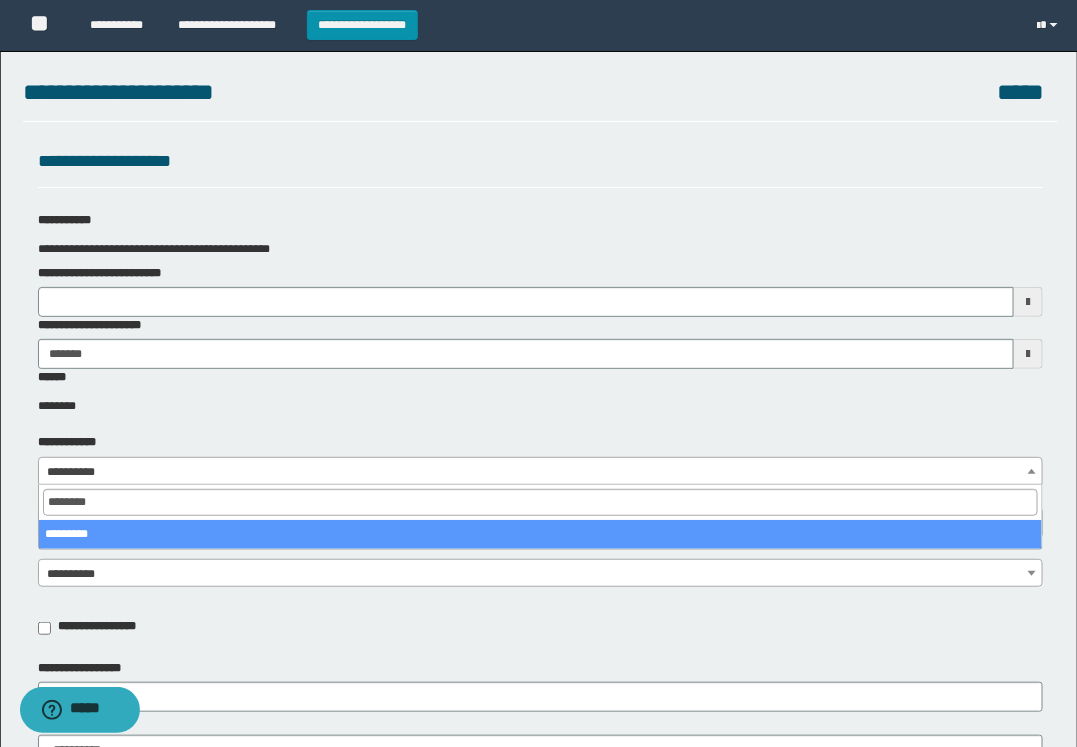 type on "********" 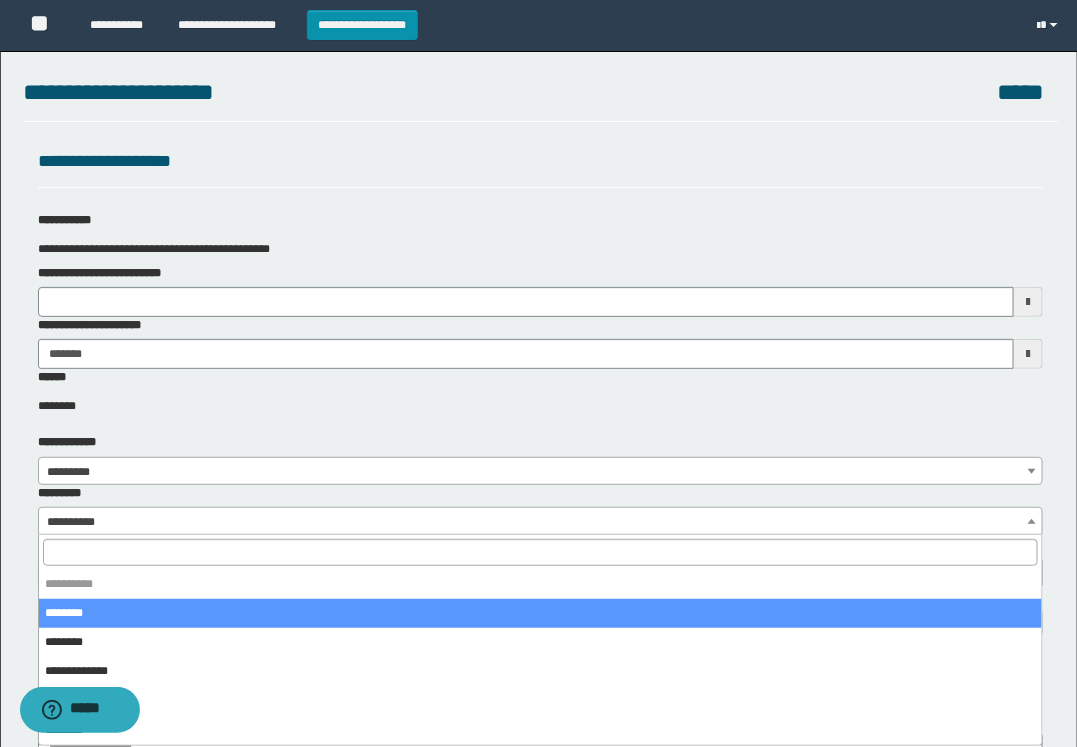 click on "**********" at bounding box center (540, 522) 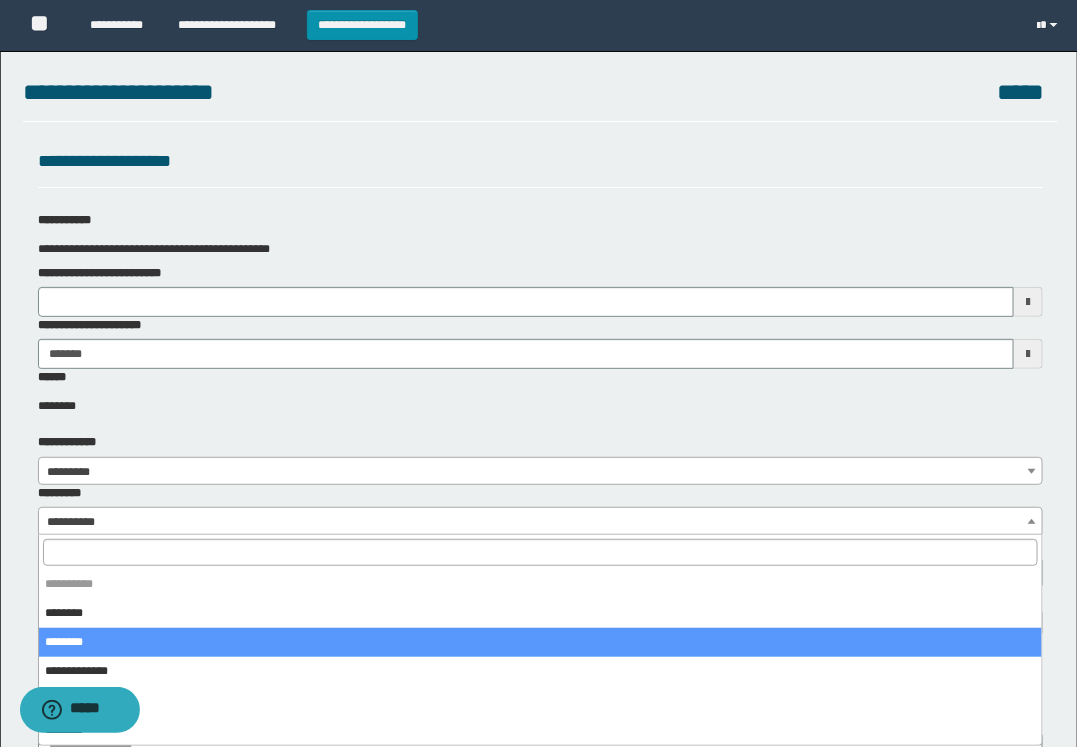 select on "*" 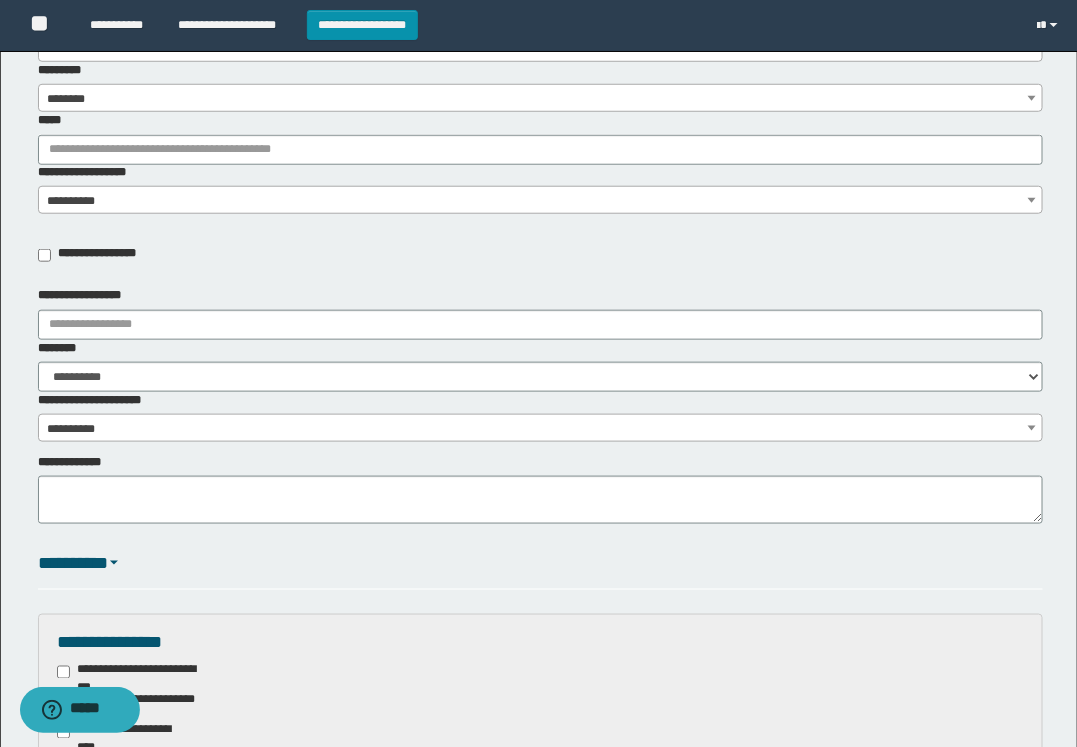 scroll, scrollTop: 431, scrollLeft: 0, axis: vertical 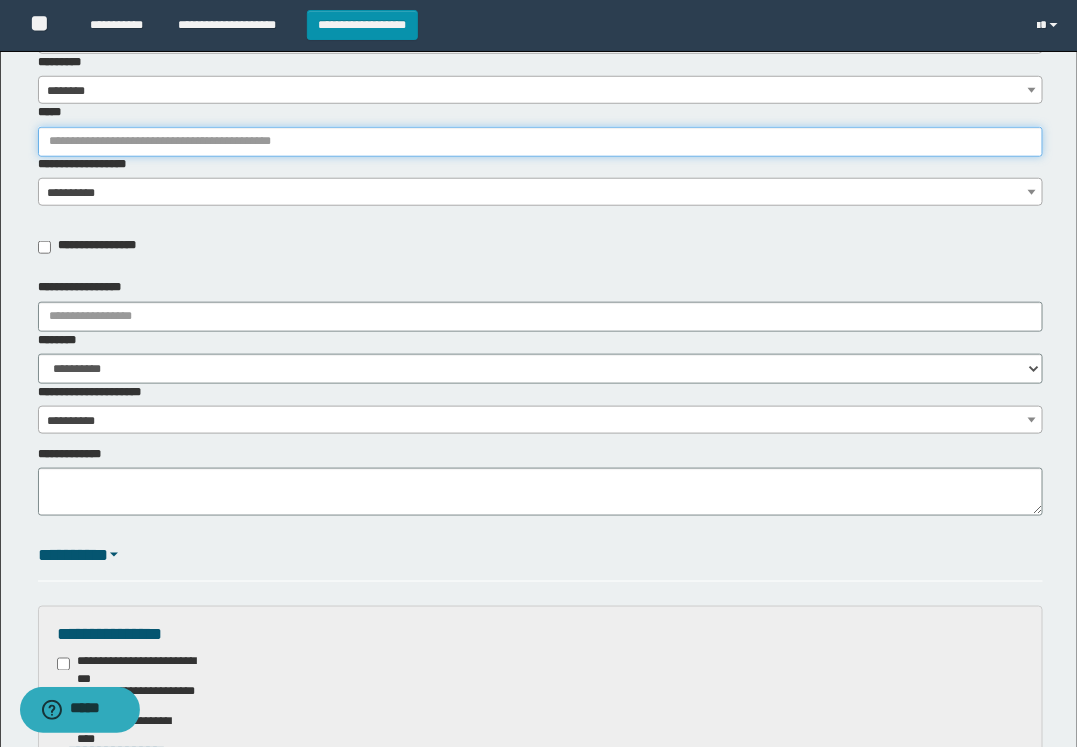 click on "*****" at bounding box center (540, 142) 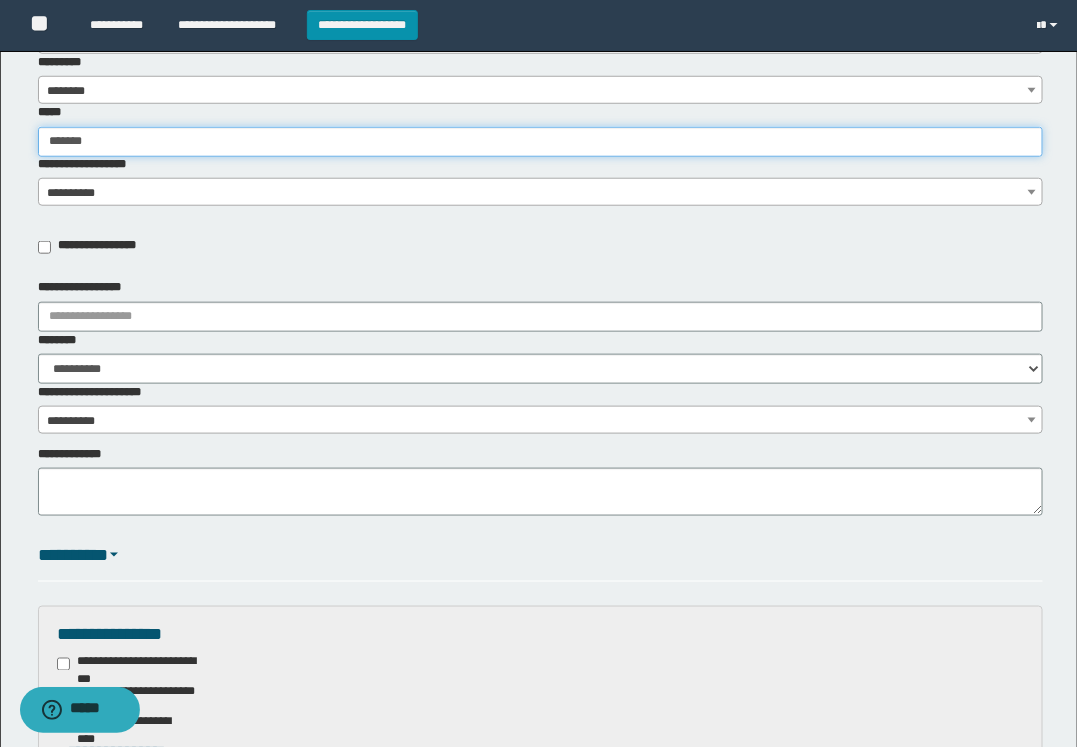 type on "********" 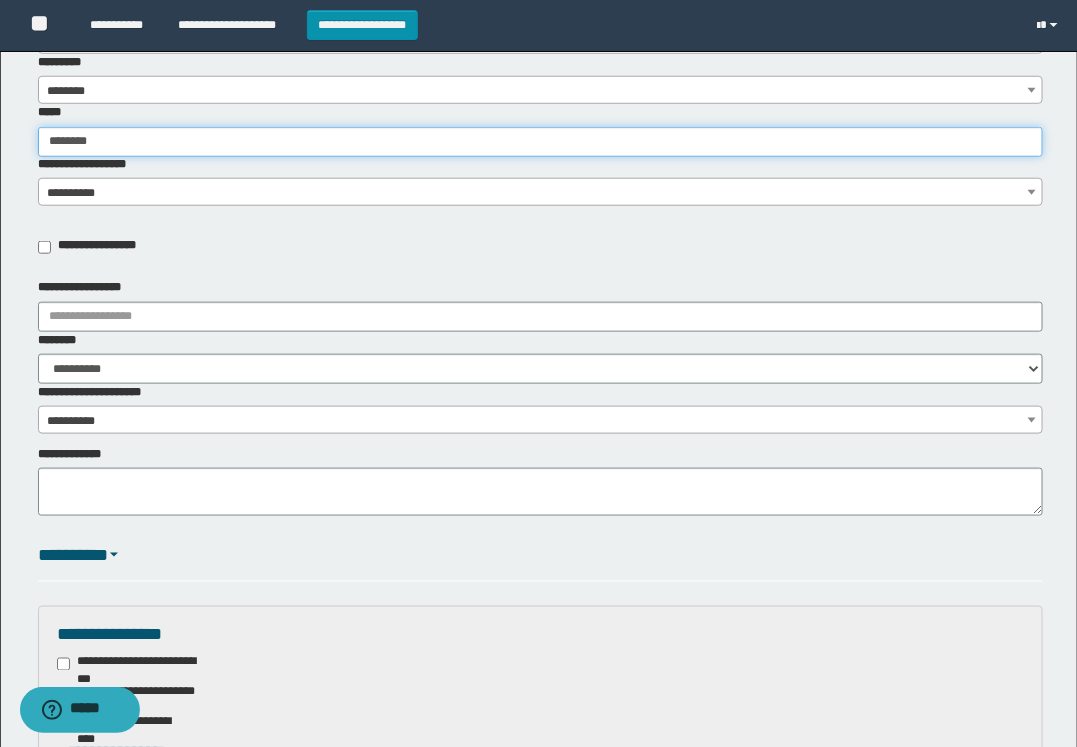 type on "********" 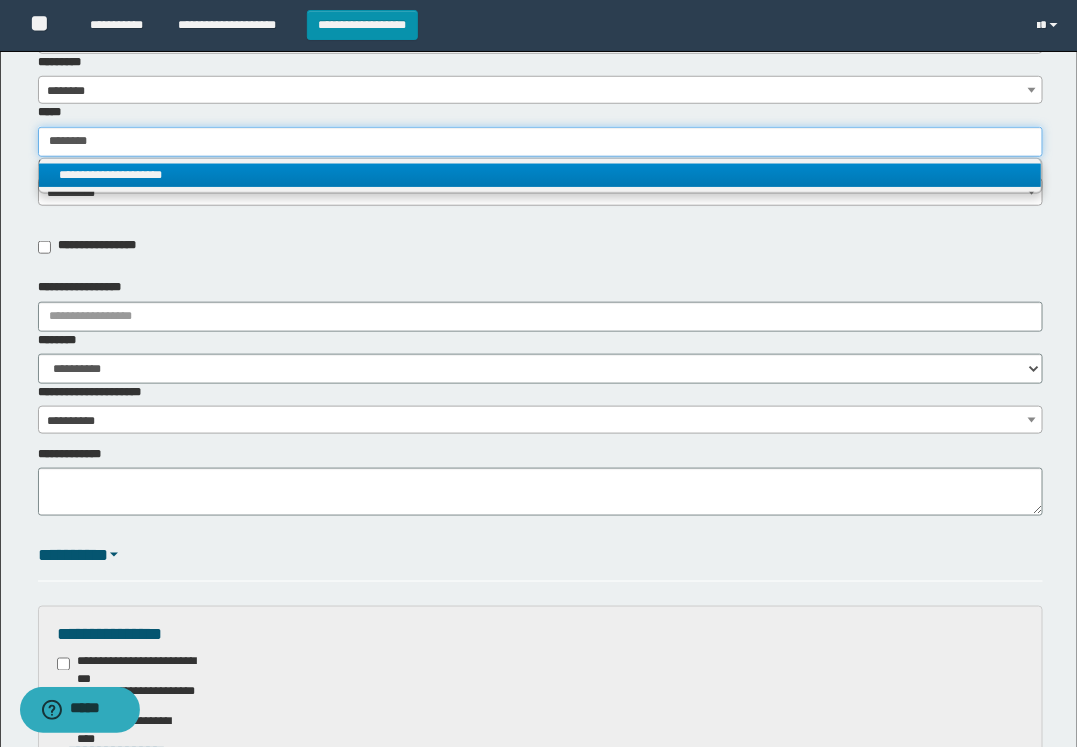 type on "********" 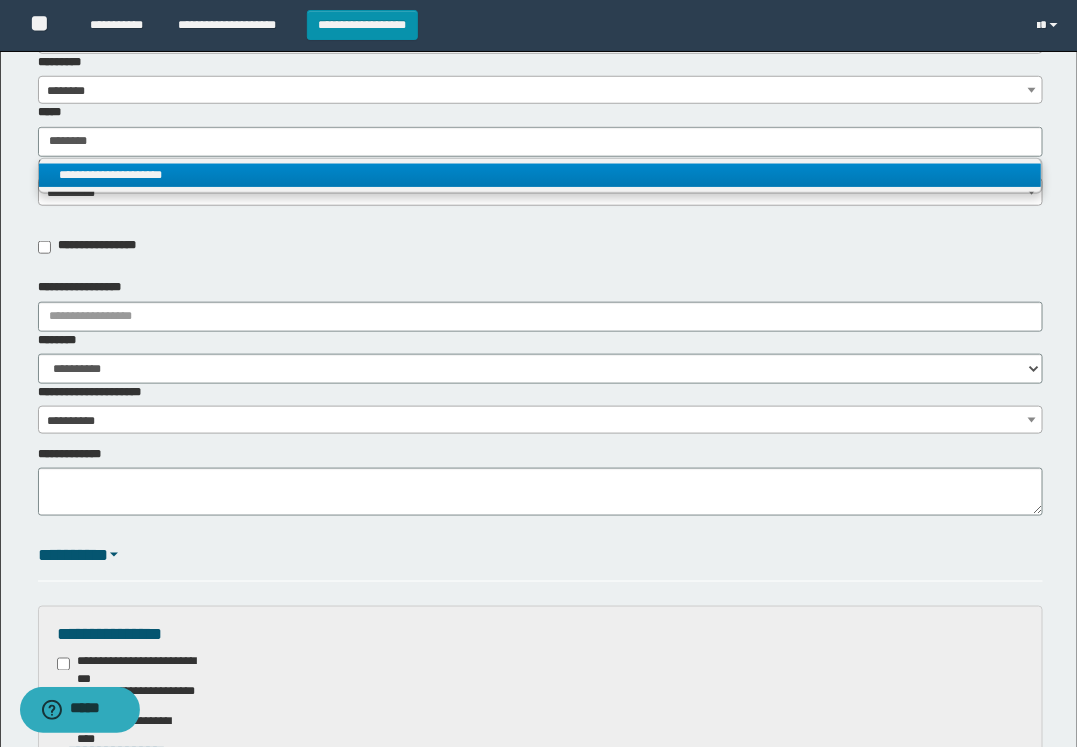 type 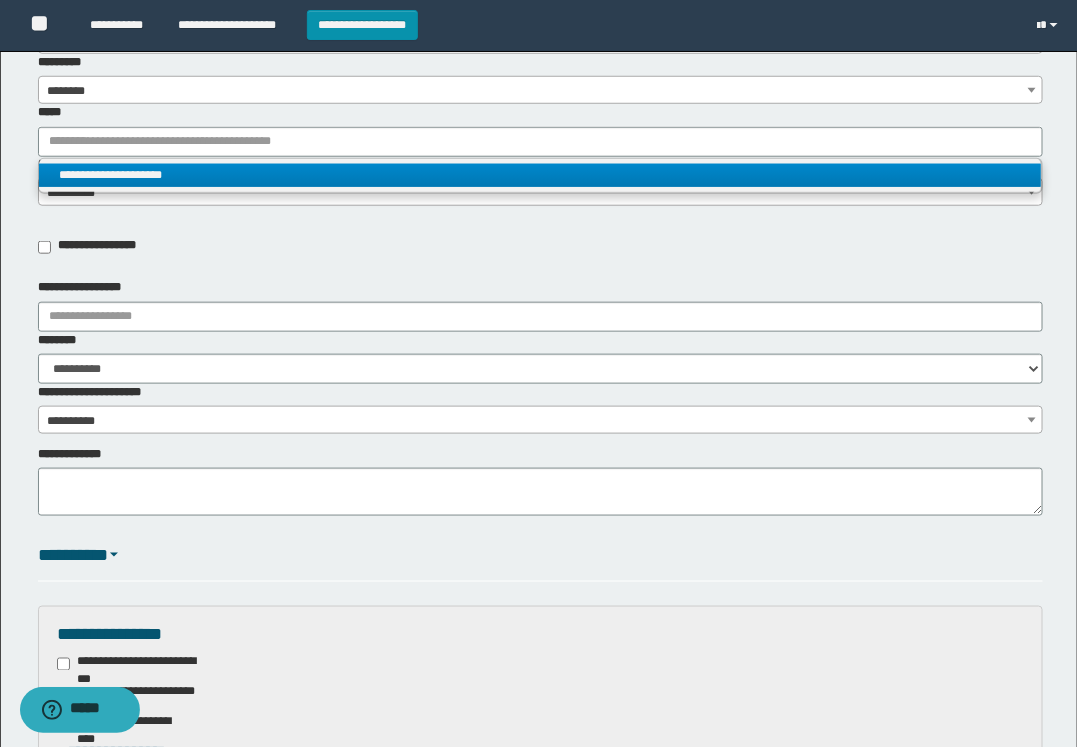 click on "**********" at bounding box center [540, 175] 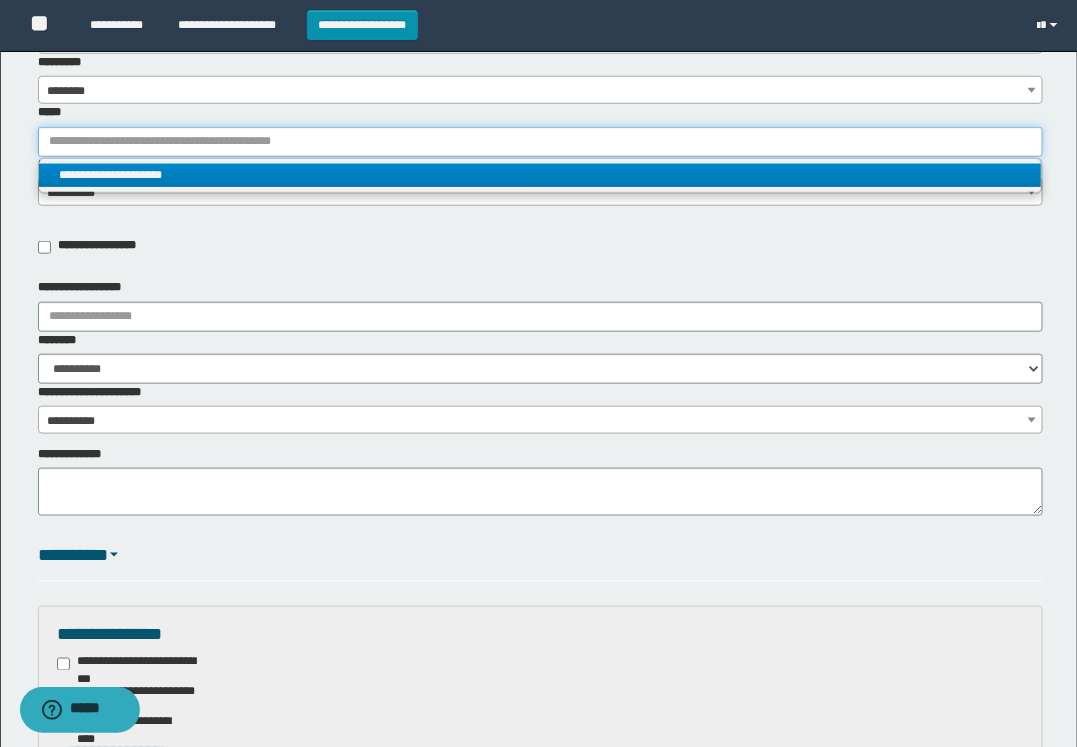 type 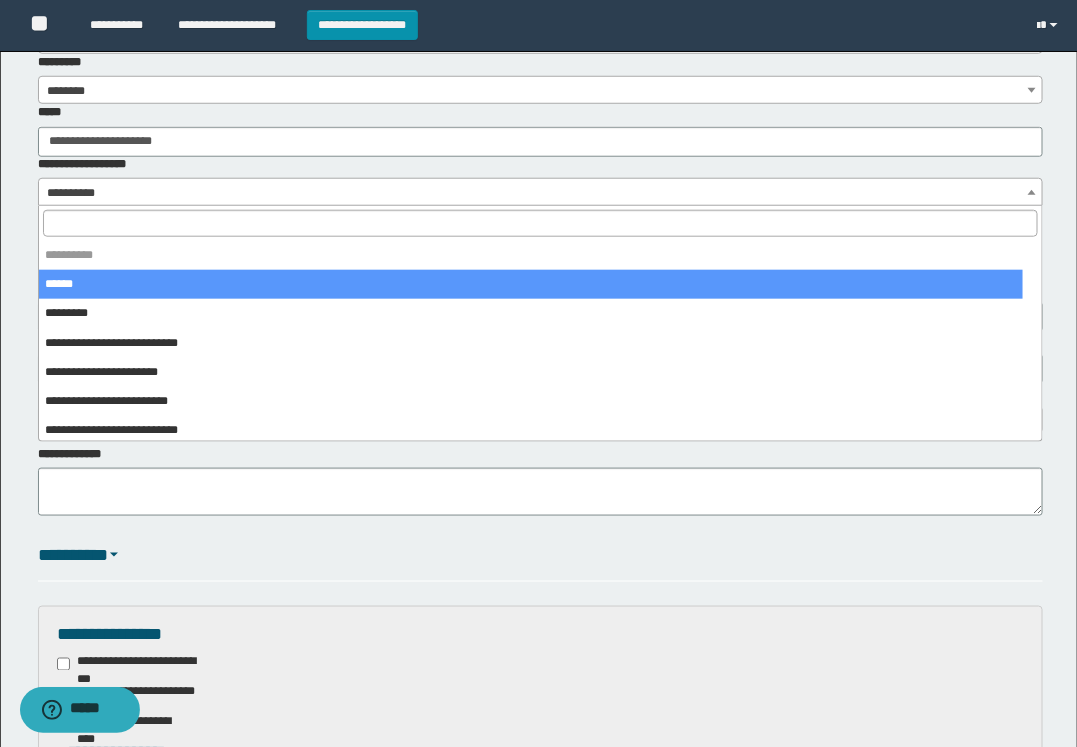click on "**********" at bounding box center (540, 193) 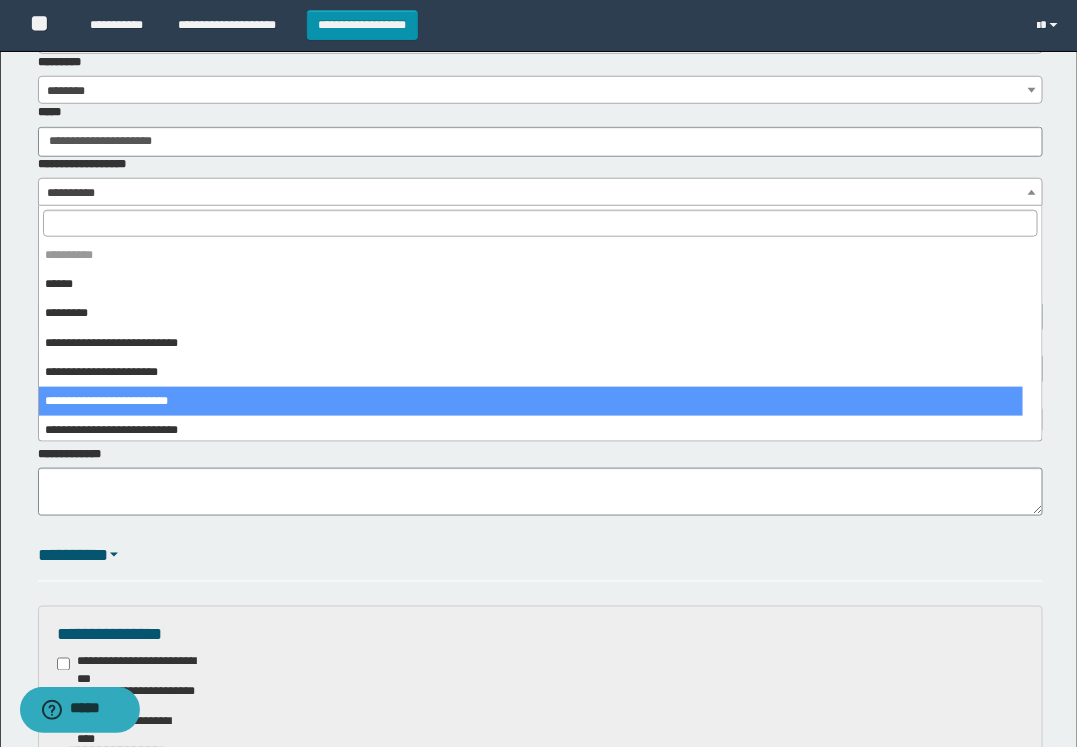 select on "****" 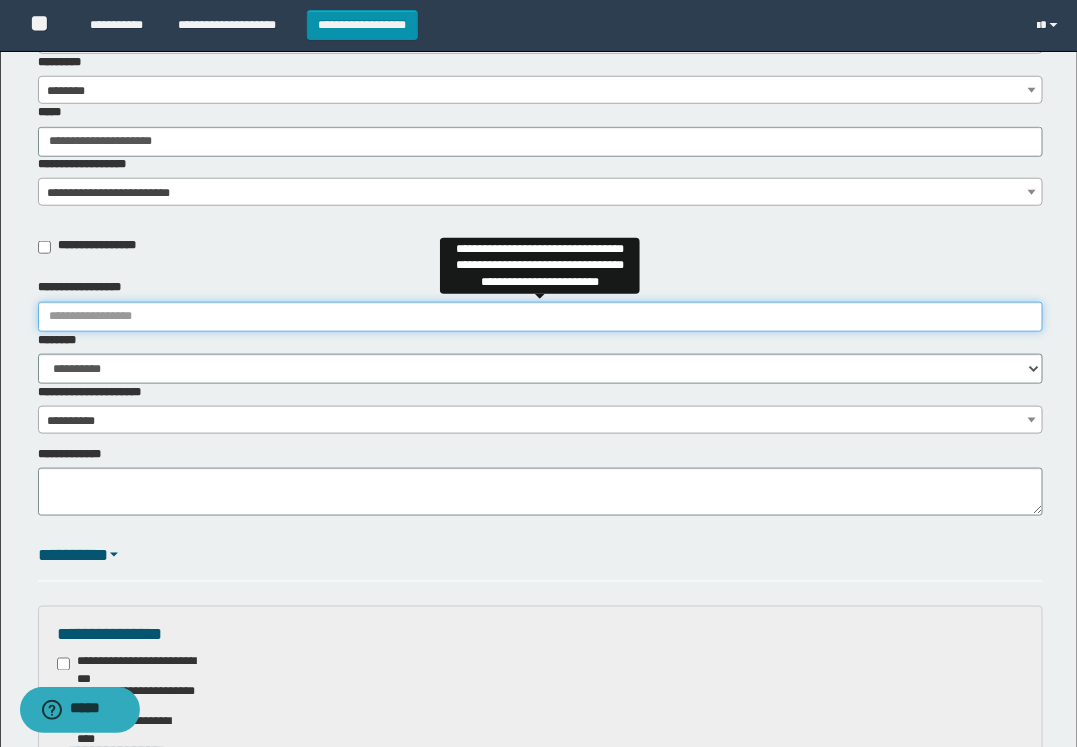 click on "**********" at bounding box center [540, 317] 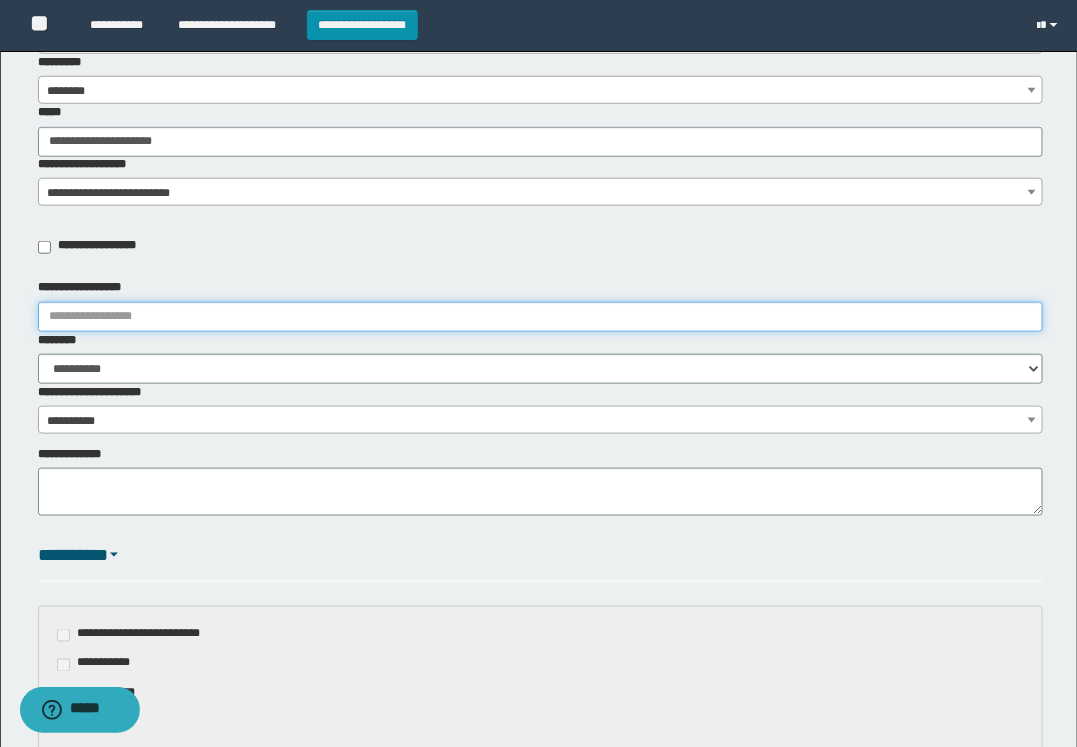 type on "**********" 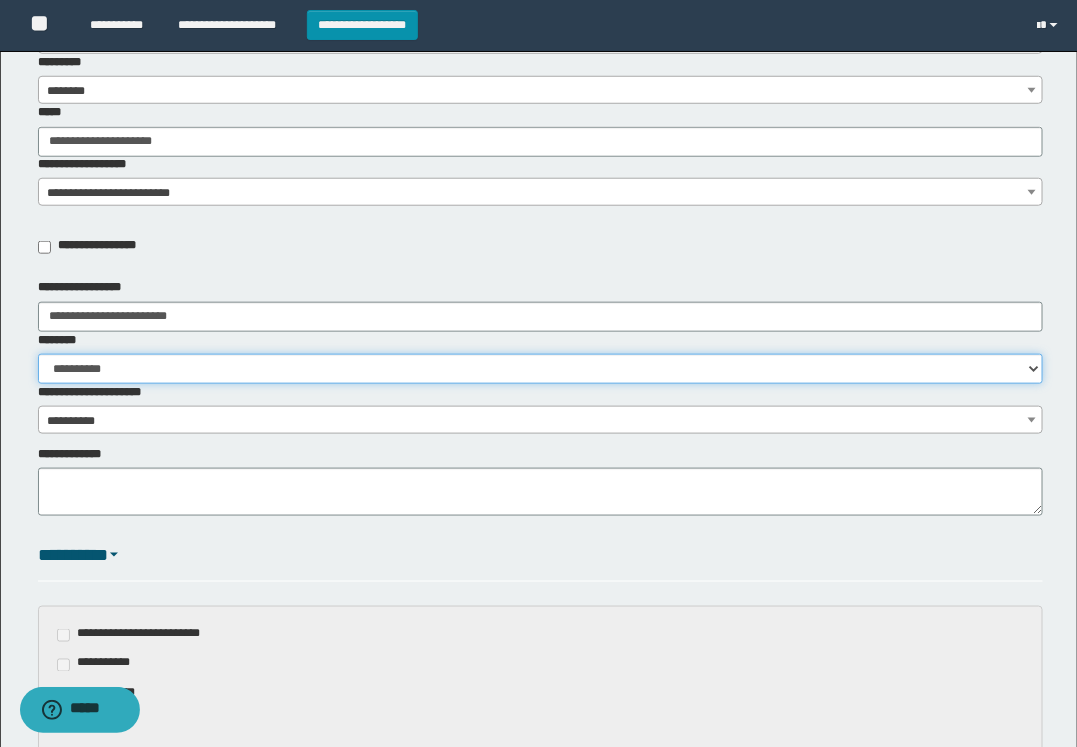 click on "**********" at bounding box center [540, 369] 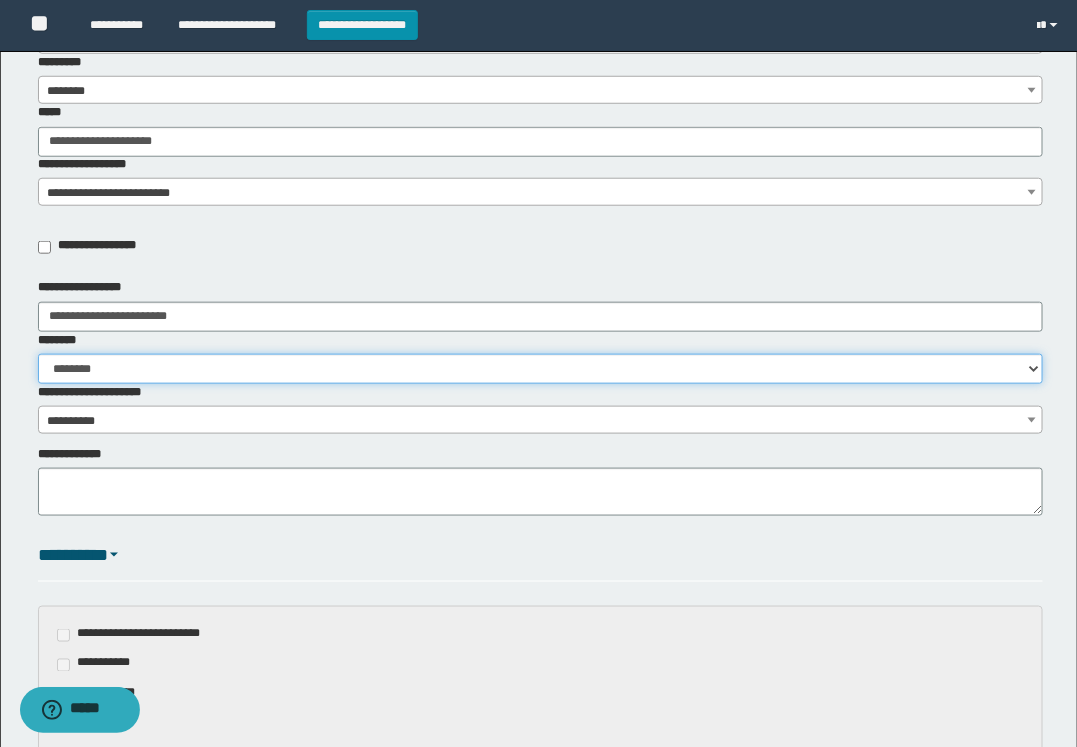 click on "**********" at bounding box center (540, 369) 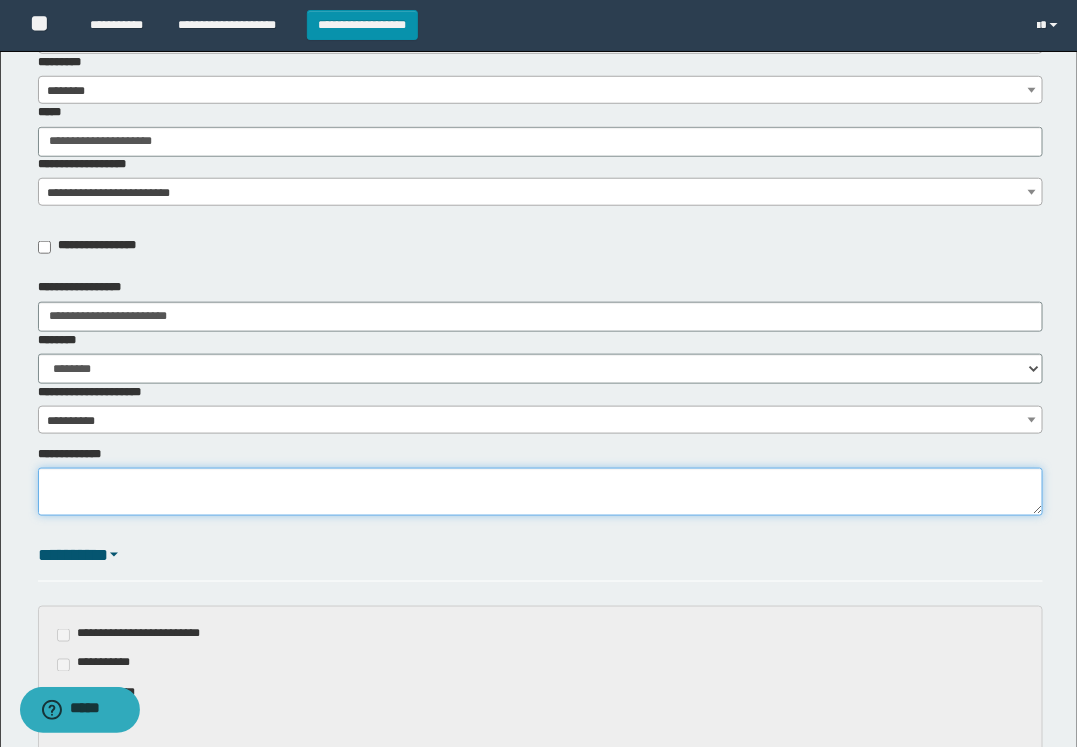 click on "**********" at bounding box center (540, 492) 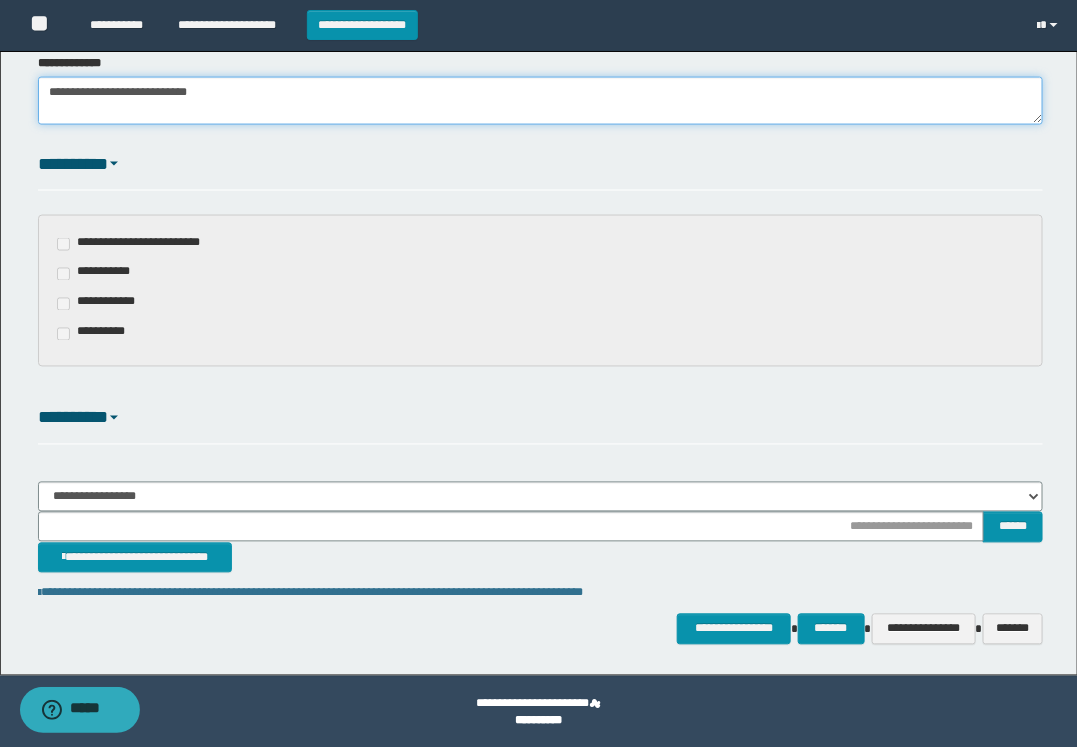 scroll, scrollTop: 825, scrollLeft: 0, axis: vertical 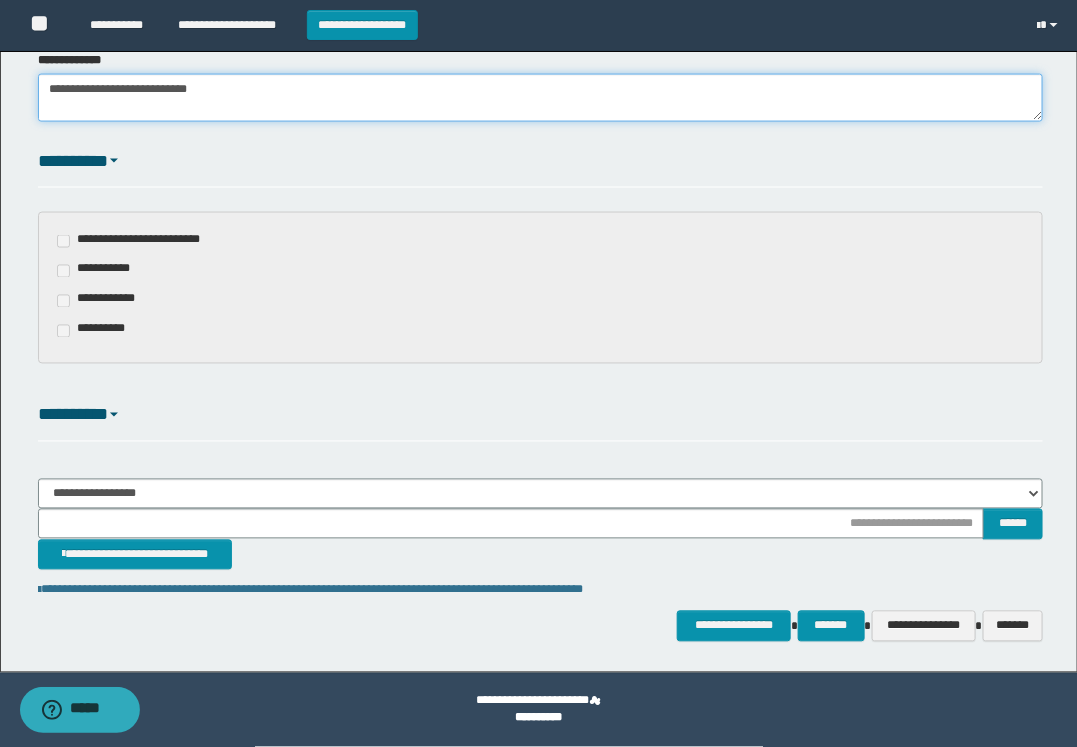 type on "**********" 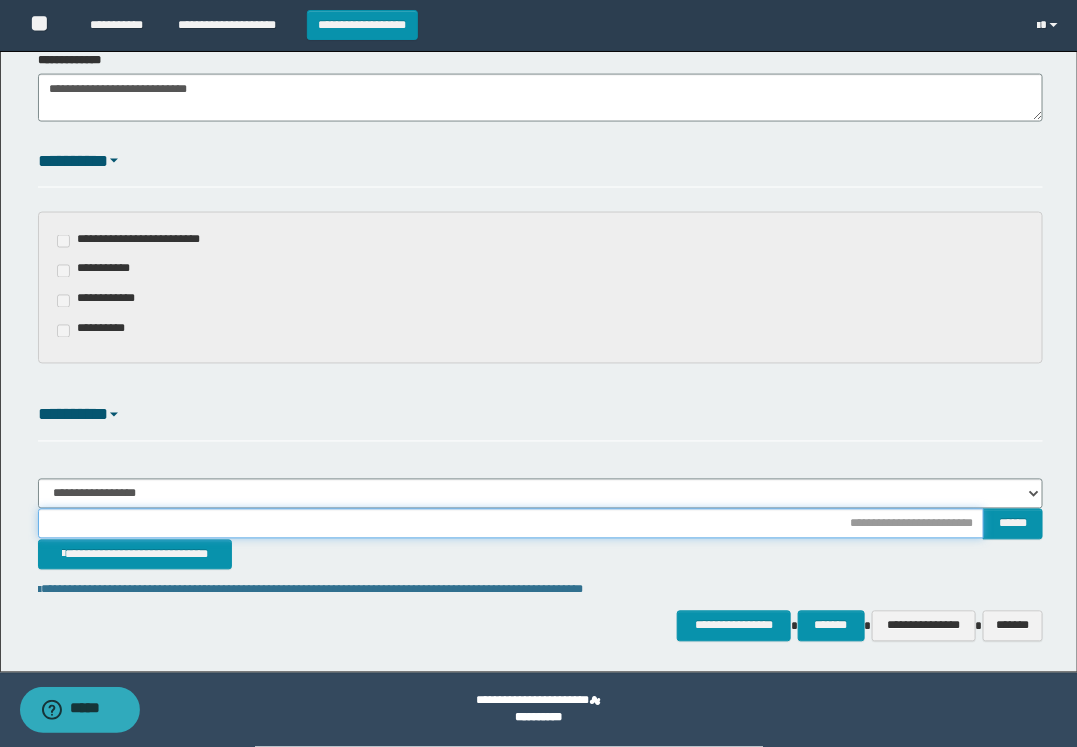 click at bounding box center [511, 524] 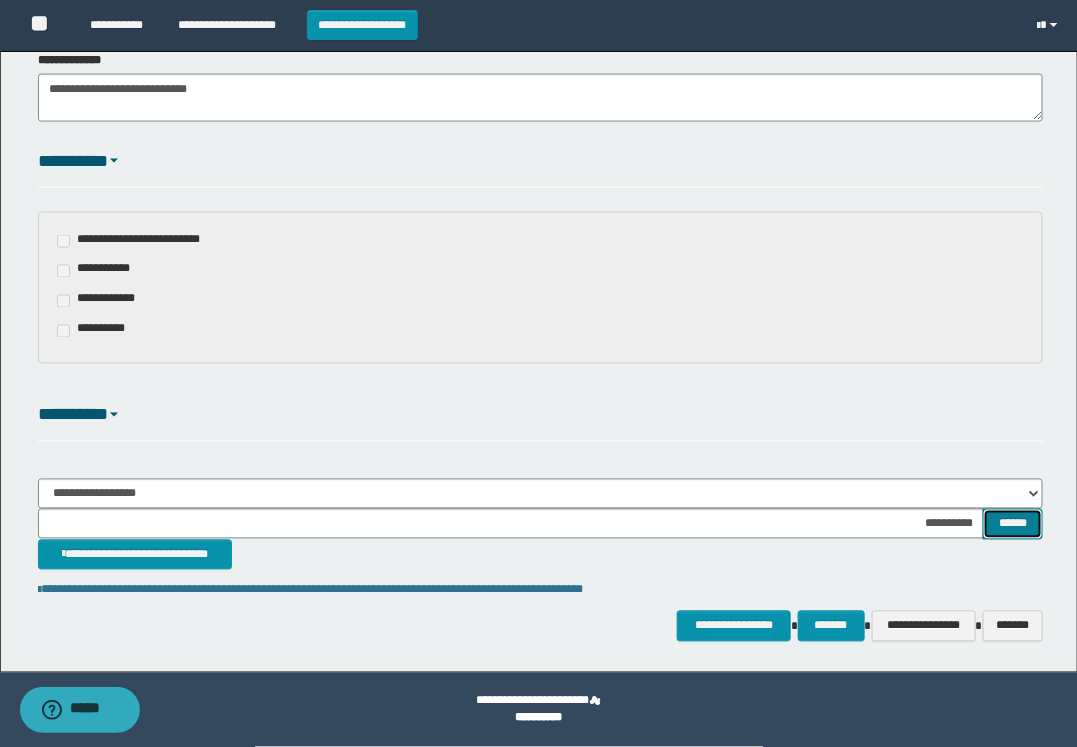 click on "******" at bounding box center [1013, 524] 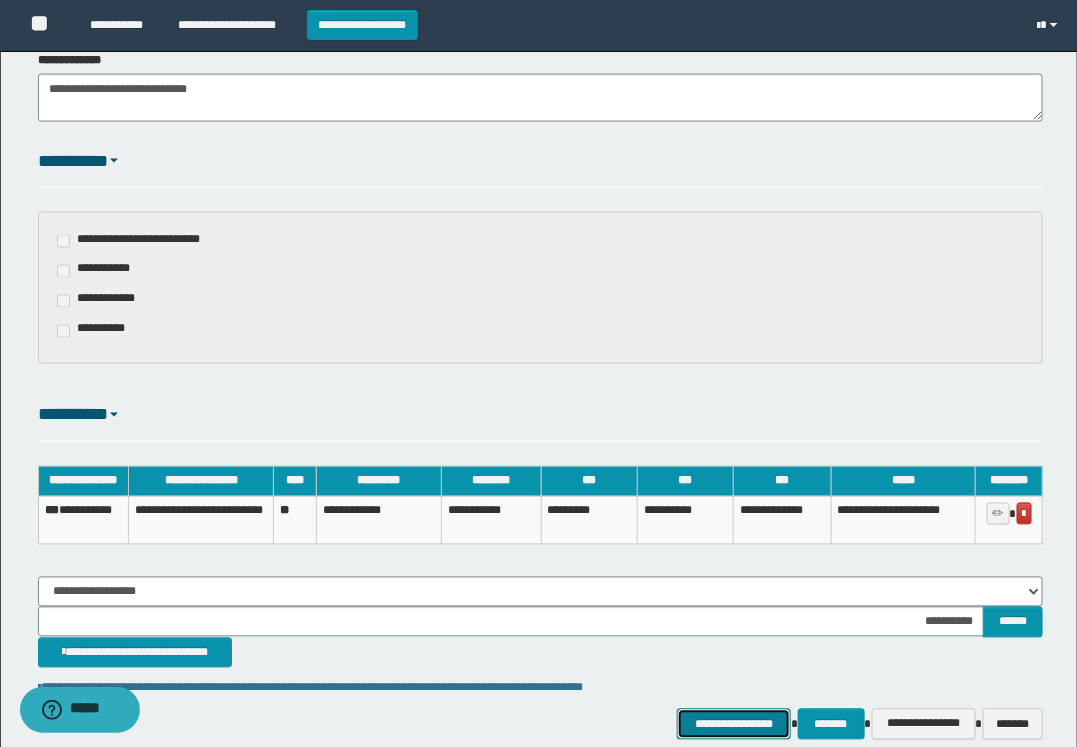 click on "**********" at bounding box center (734, 724) 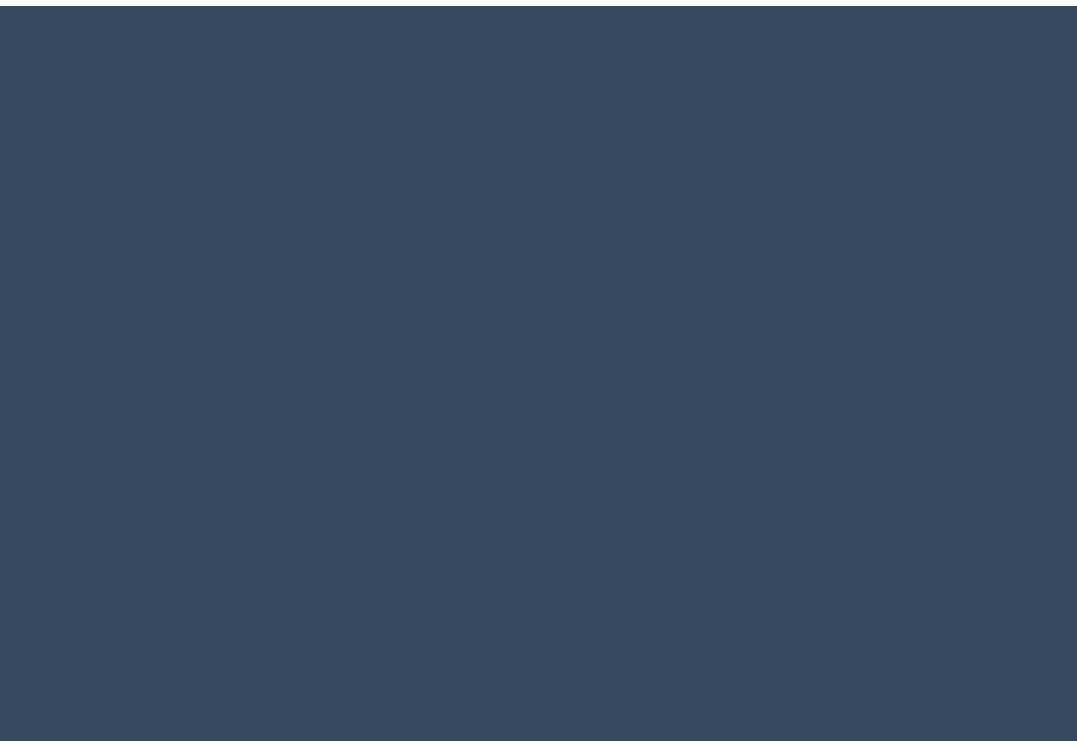 scroll, scrollTop: 0, scrollLeft: 0, axis: both 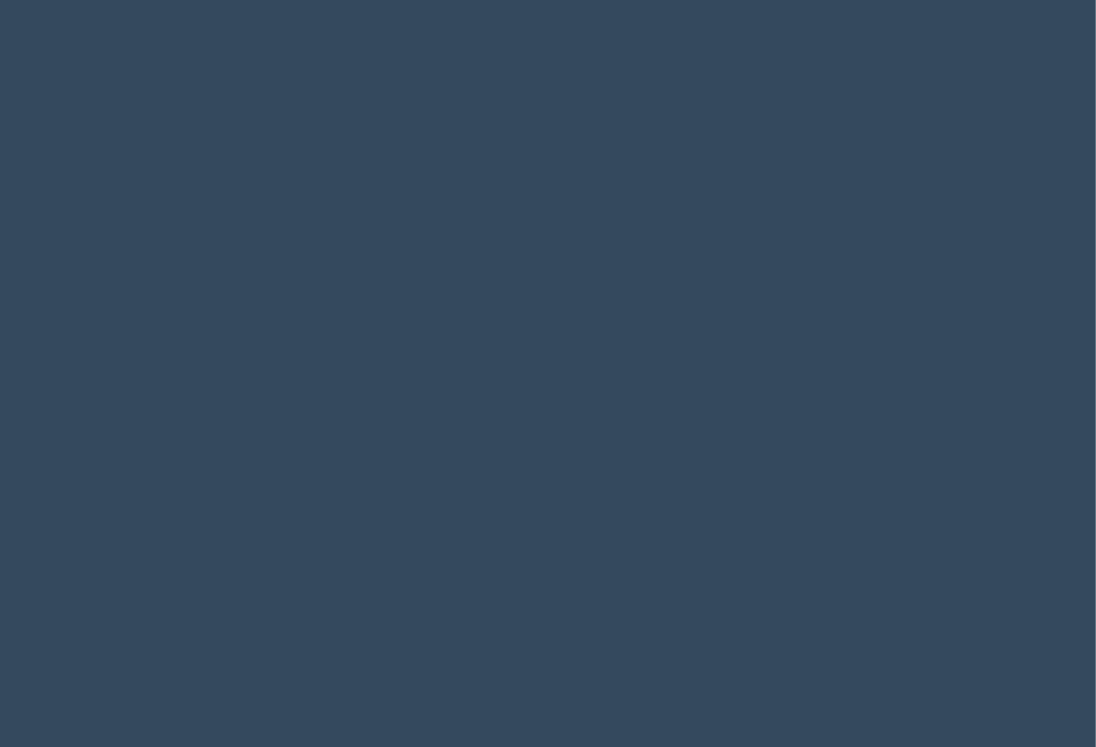 select 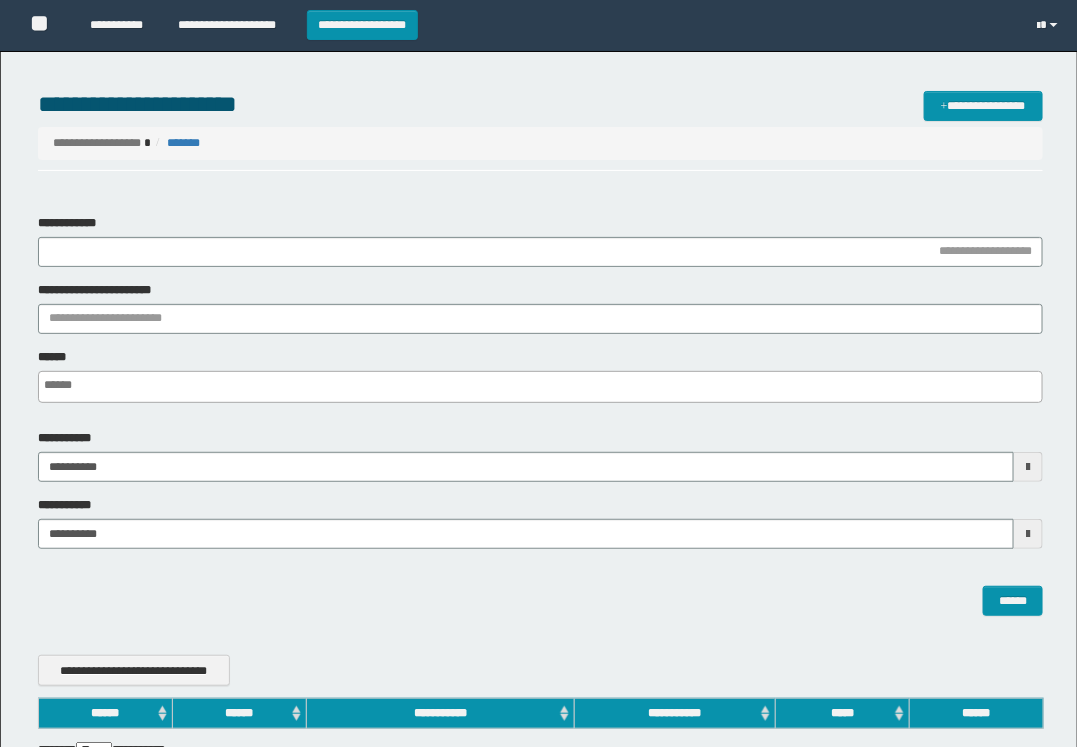 scroll, scrollTop: 0, scrollLeft: 0, axis: both 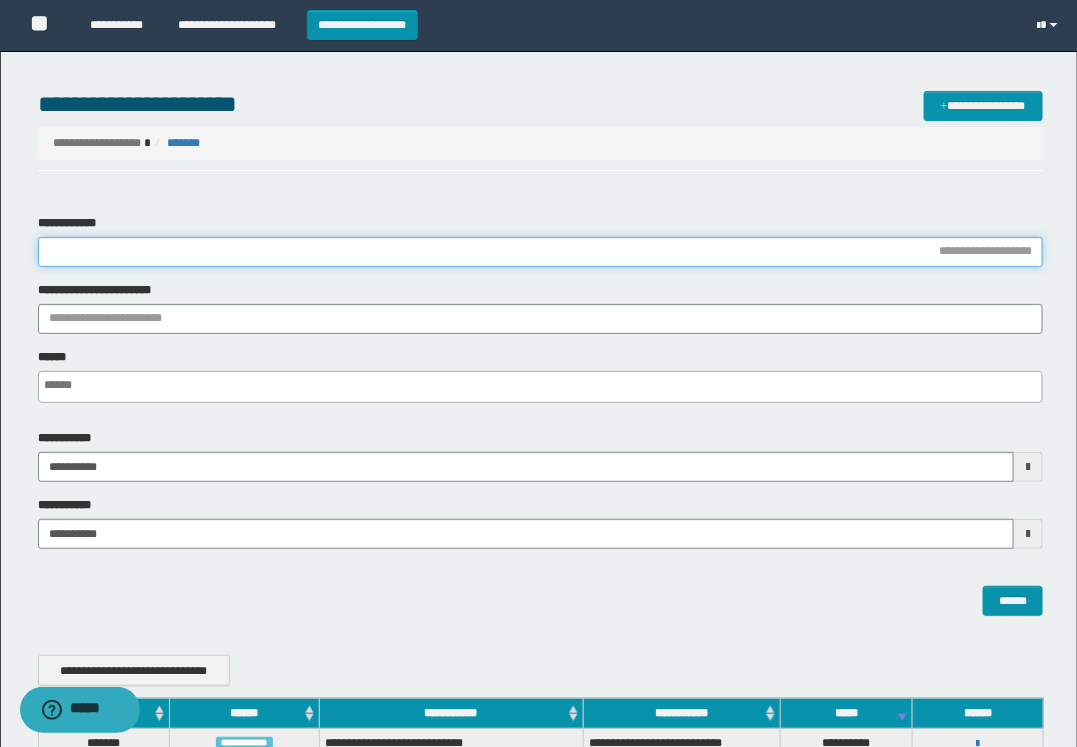 click on "**********" at bounding box center (540, 252) 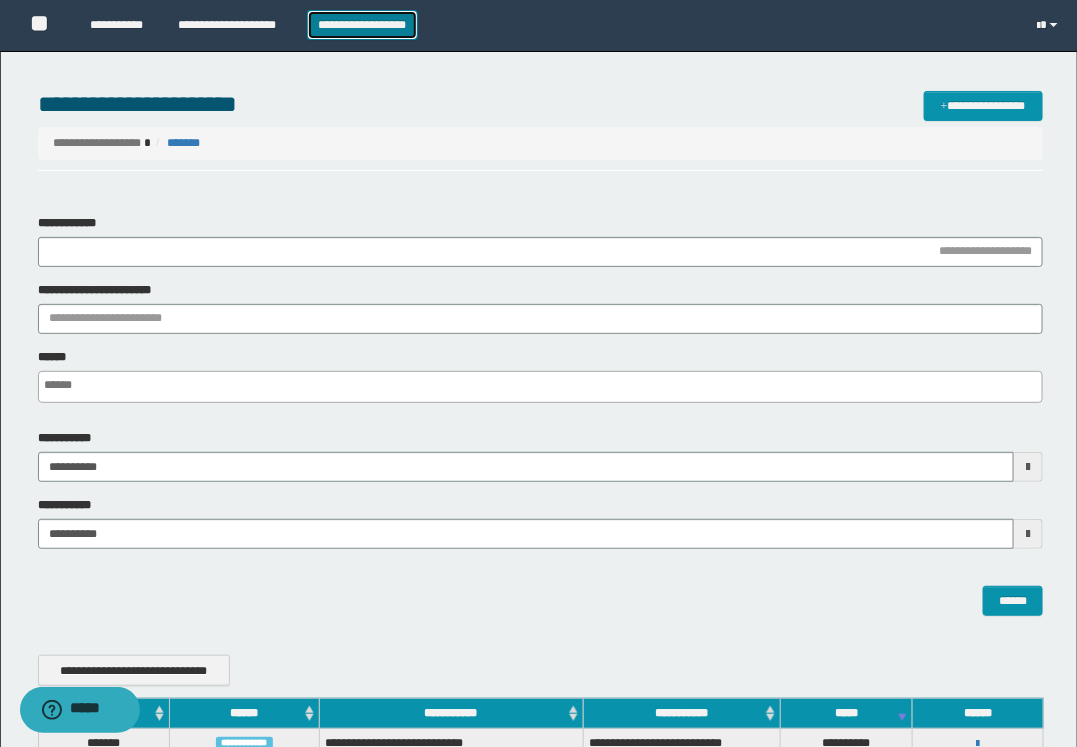 click on "**********" at bounding box center [362, 25] 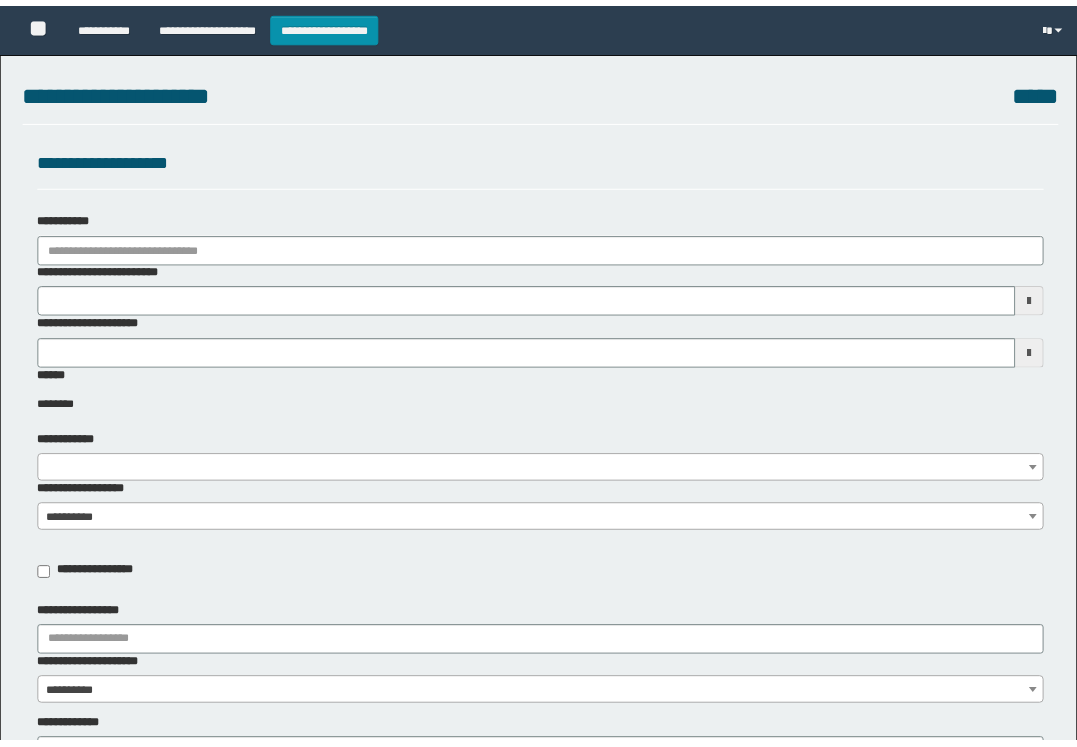 scroll, scrollTop: 0, scrollLeft: 0, axis: both 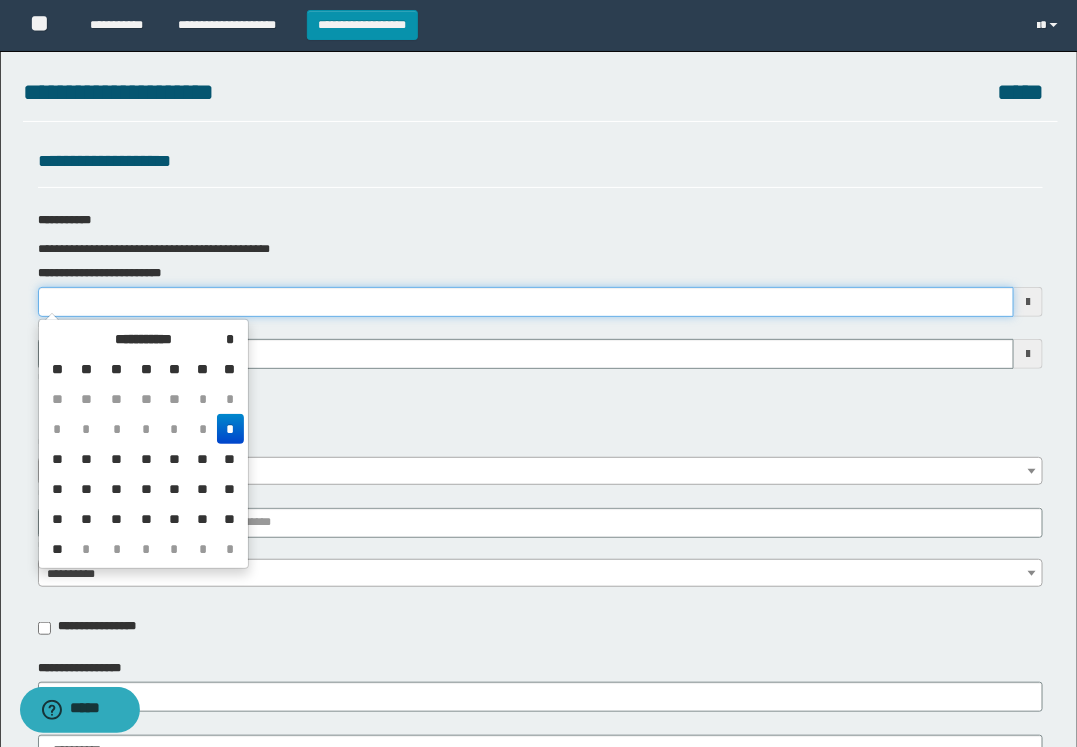 click on "**********" at bounding box center (526, 302) 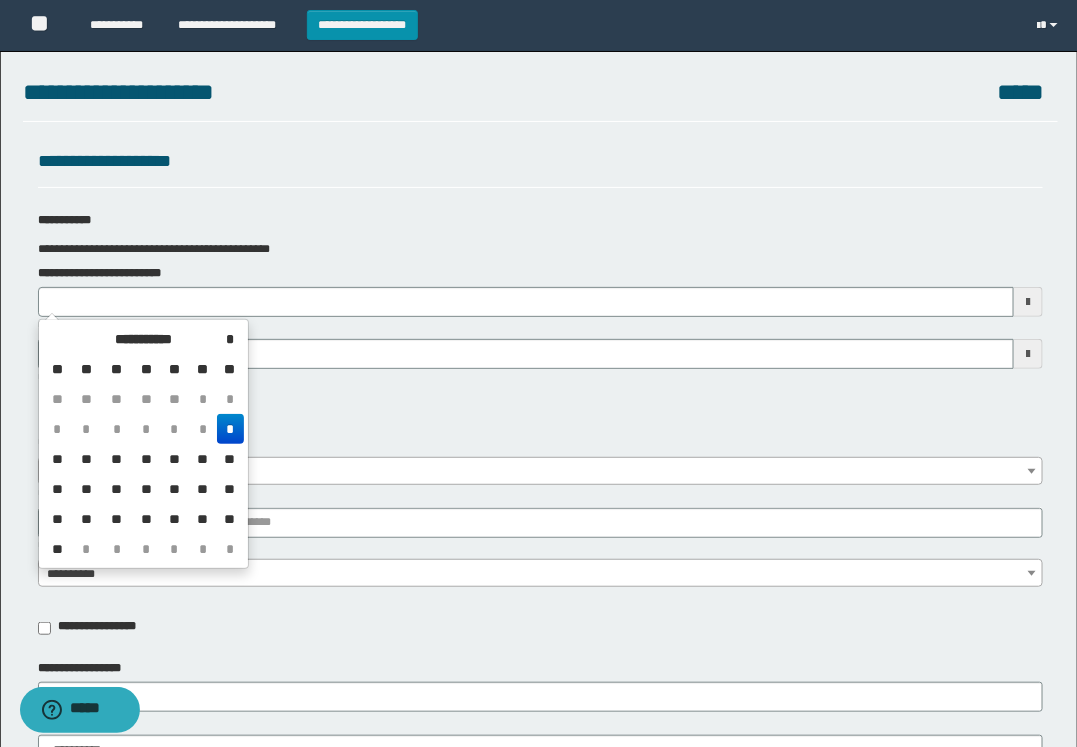 click on "*" at bounding box center [230, 429] 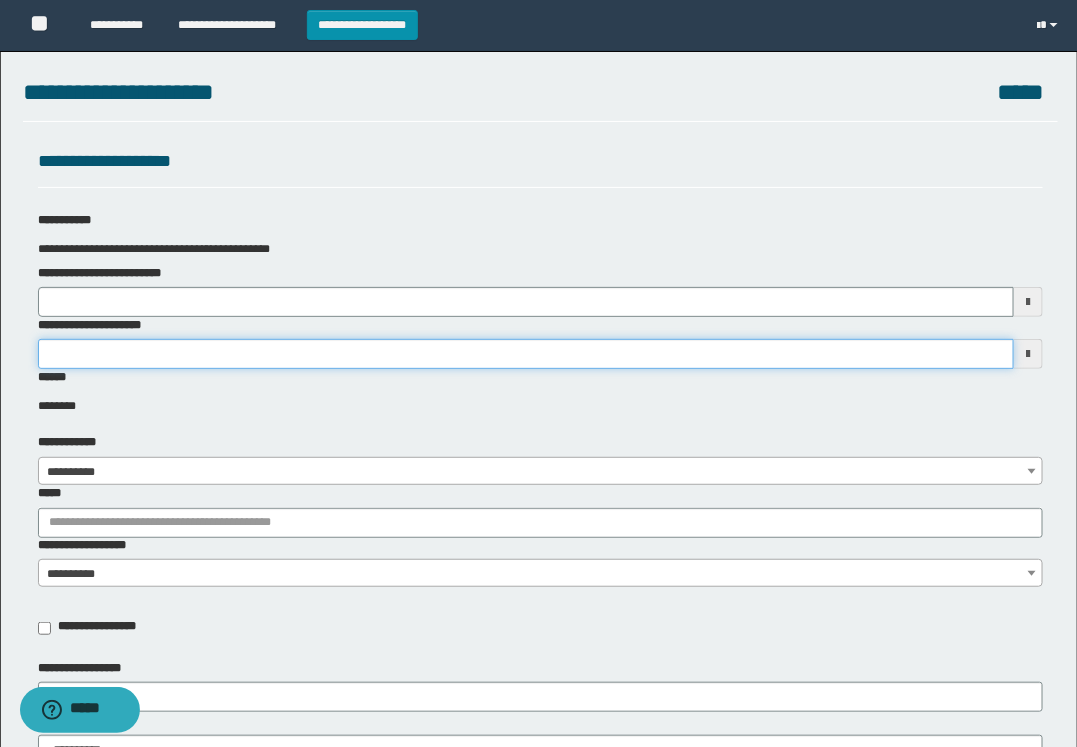click on "**********" at bounding box center (526, 354) 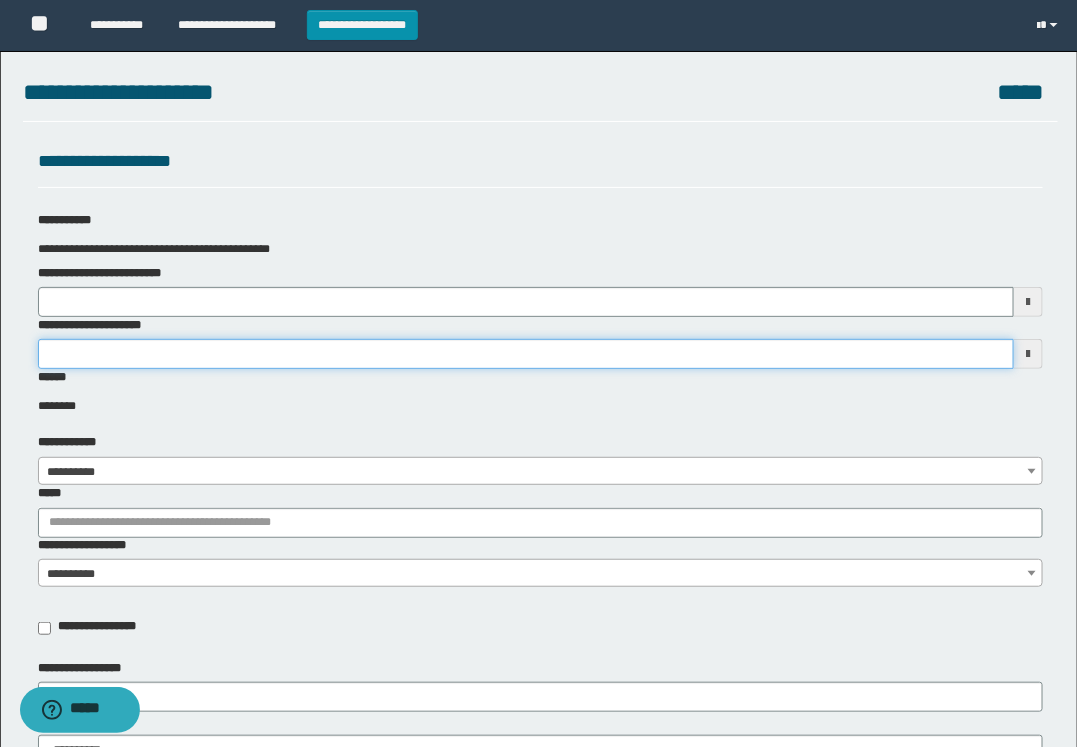 type on "*******" 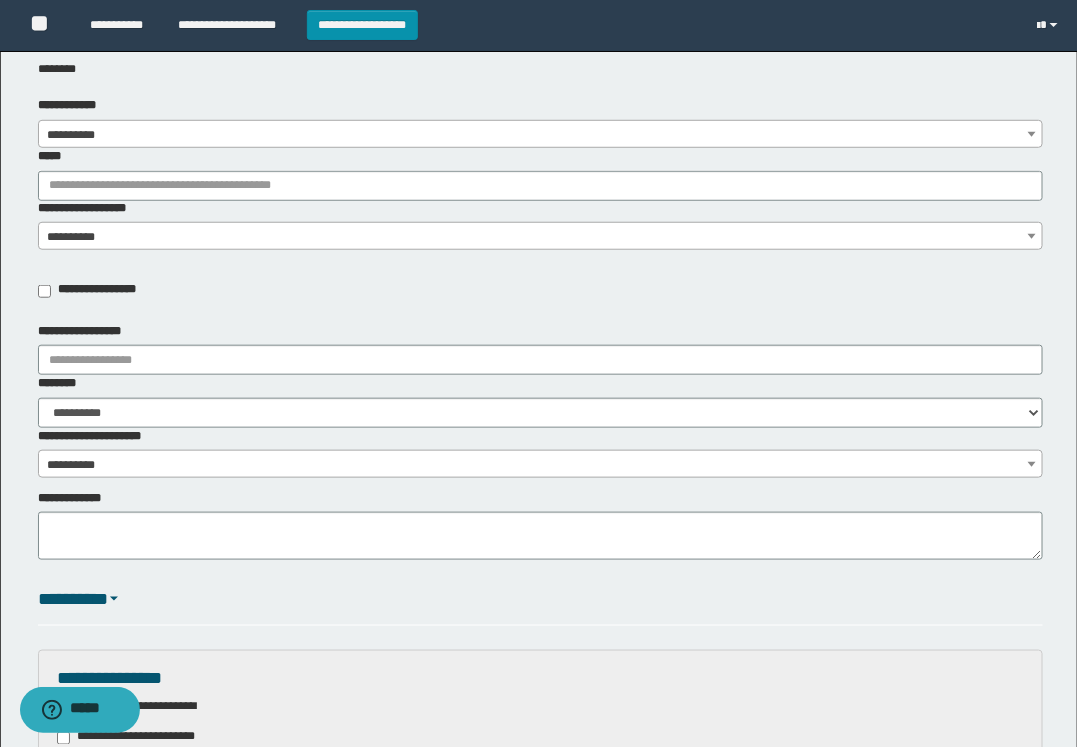 scroll, scrollTop: 352, scrollLeft: 0, axis: vertical 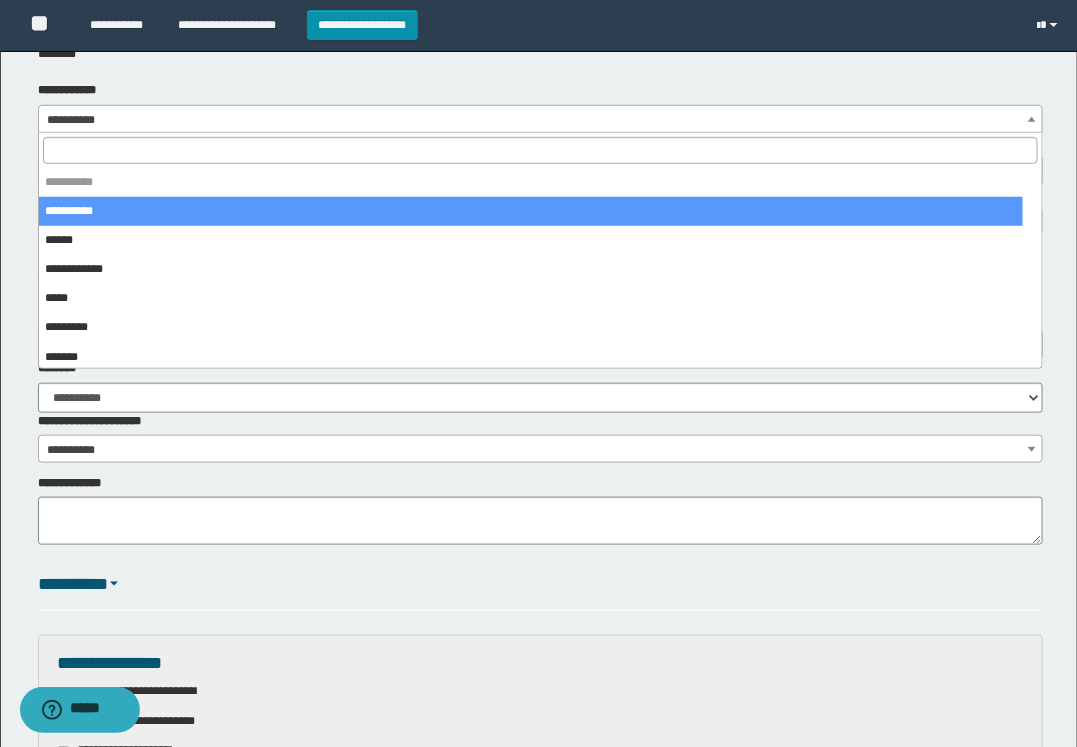 click on "**********" at bounding box center [540, 120] 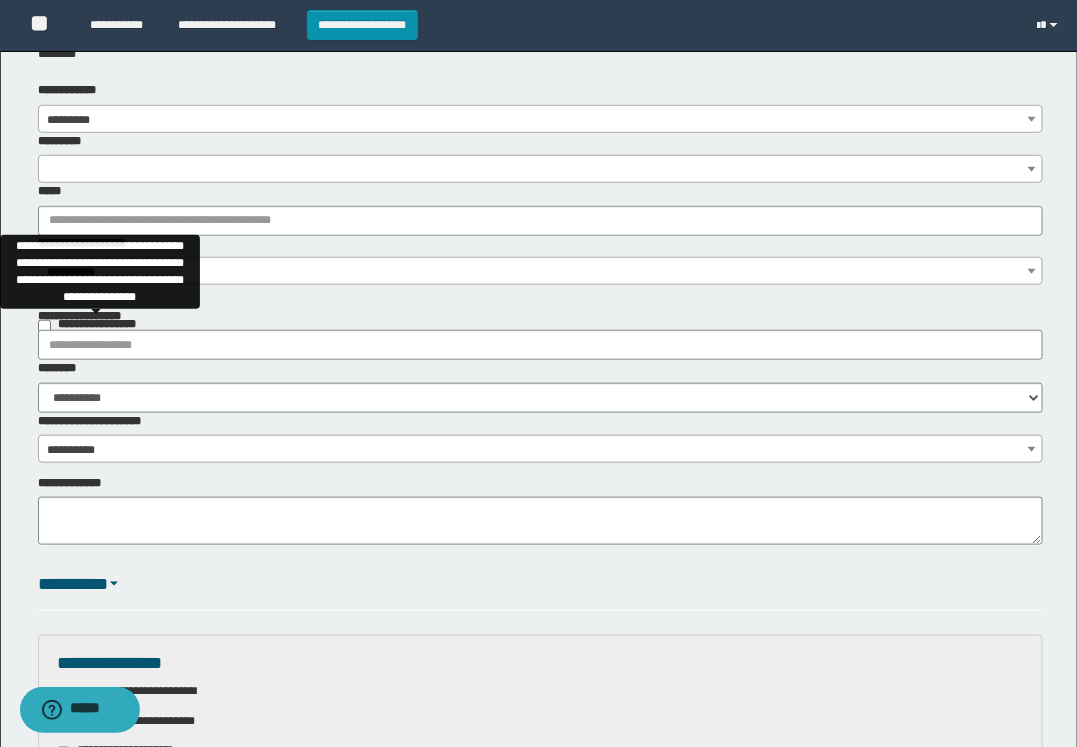 select on "*" 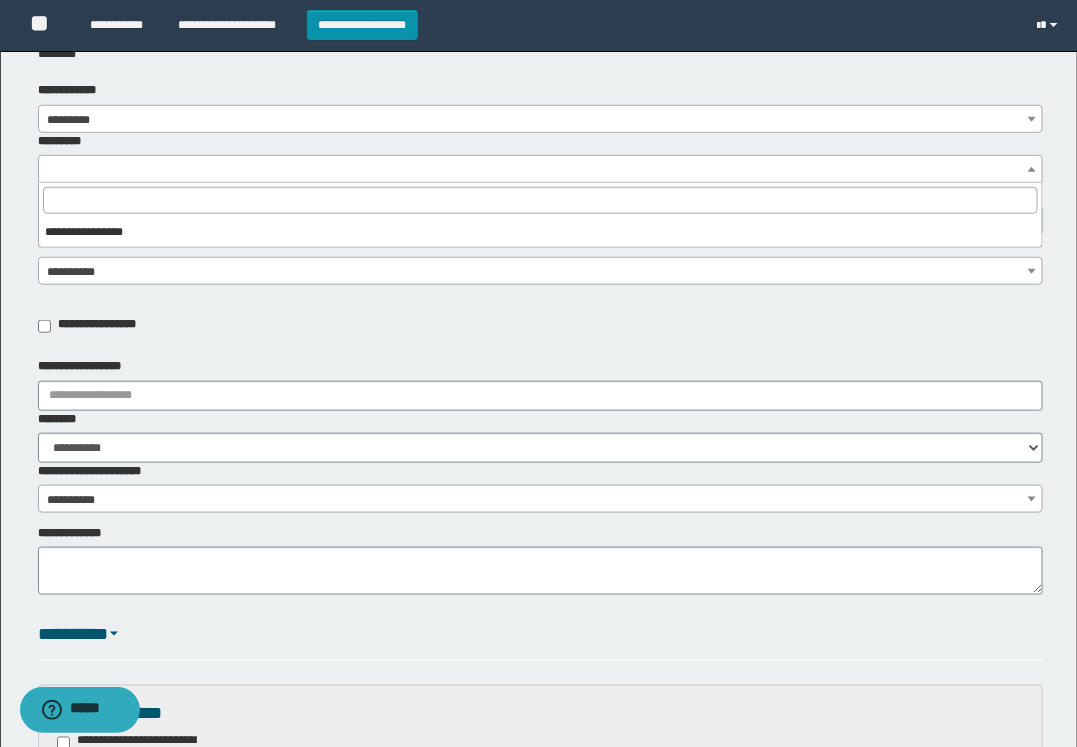 click at bounding box center [540, 169] 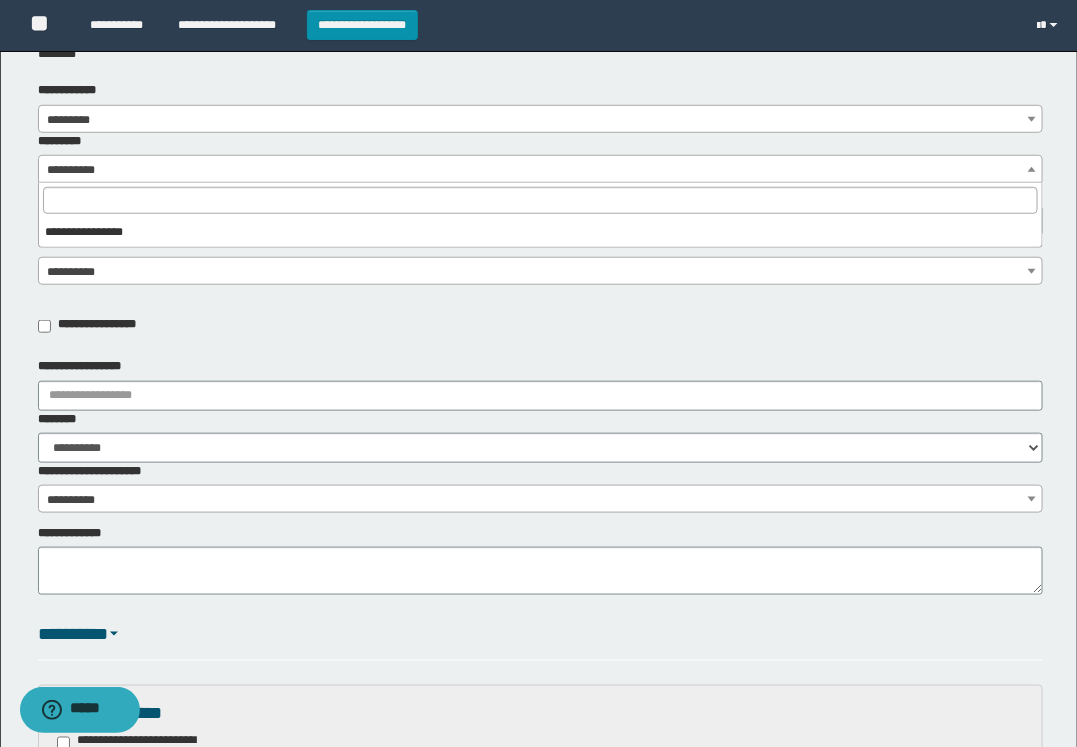 click on "**********" at bounding box center [540, 170] 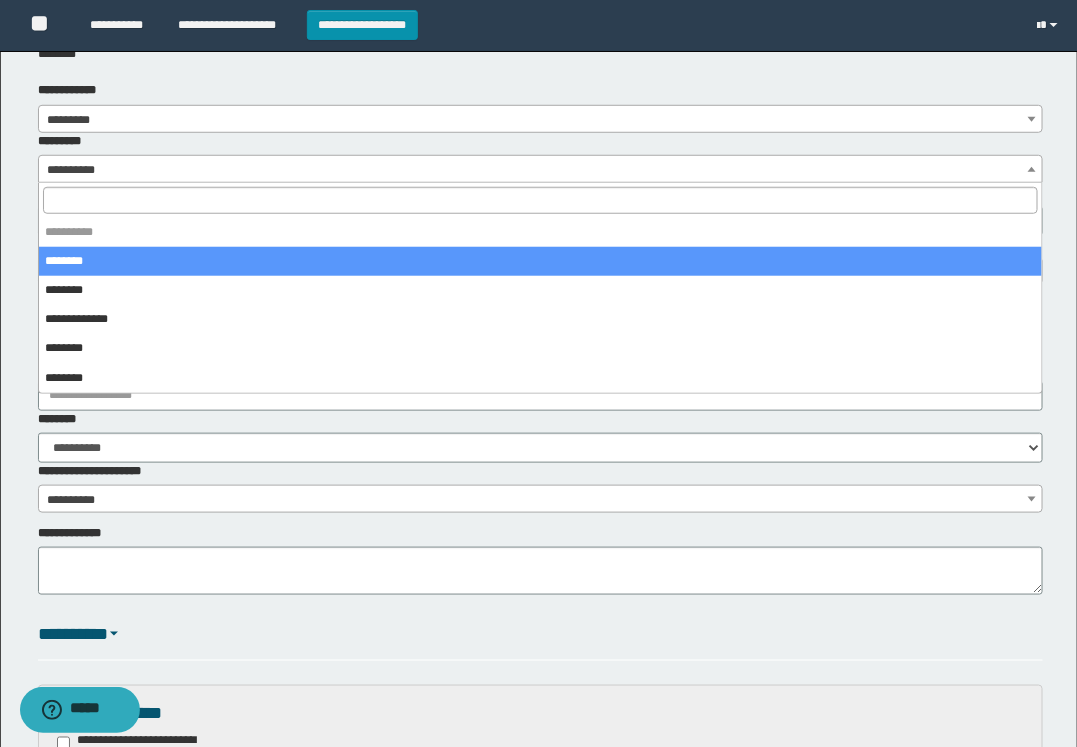 click on "**********" at bounding box center [540, 170] 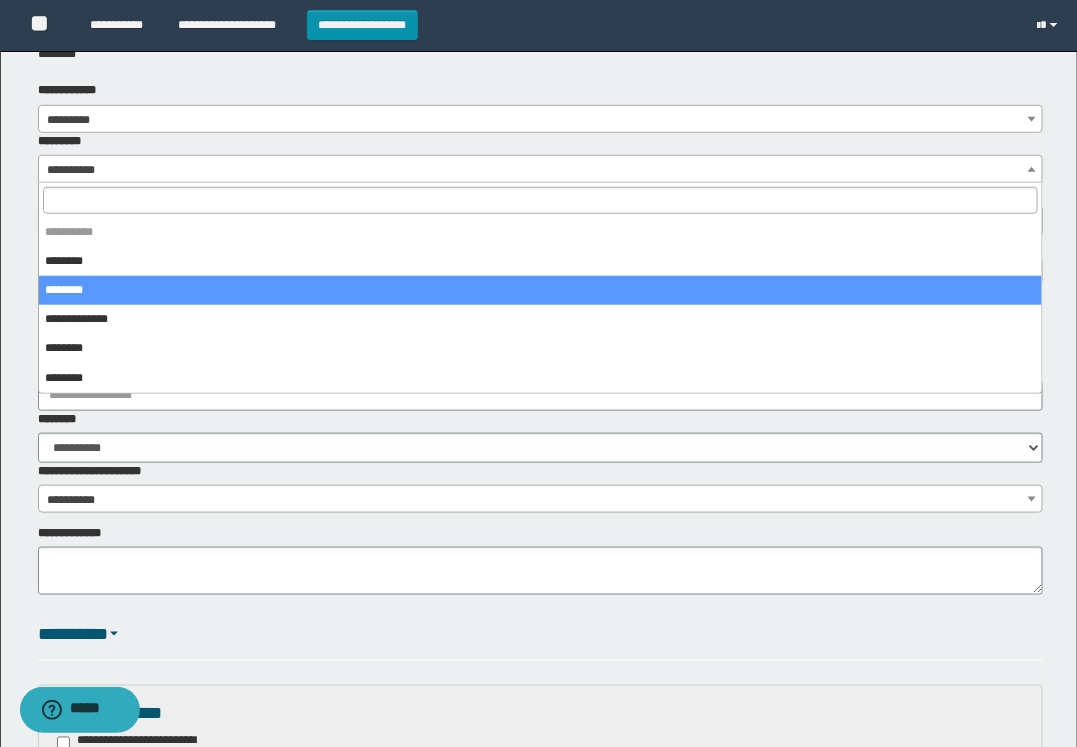 select on "*" 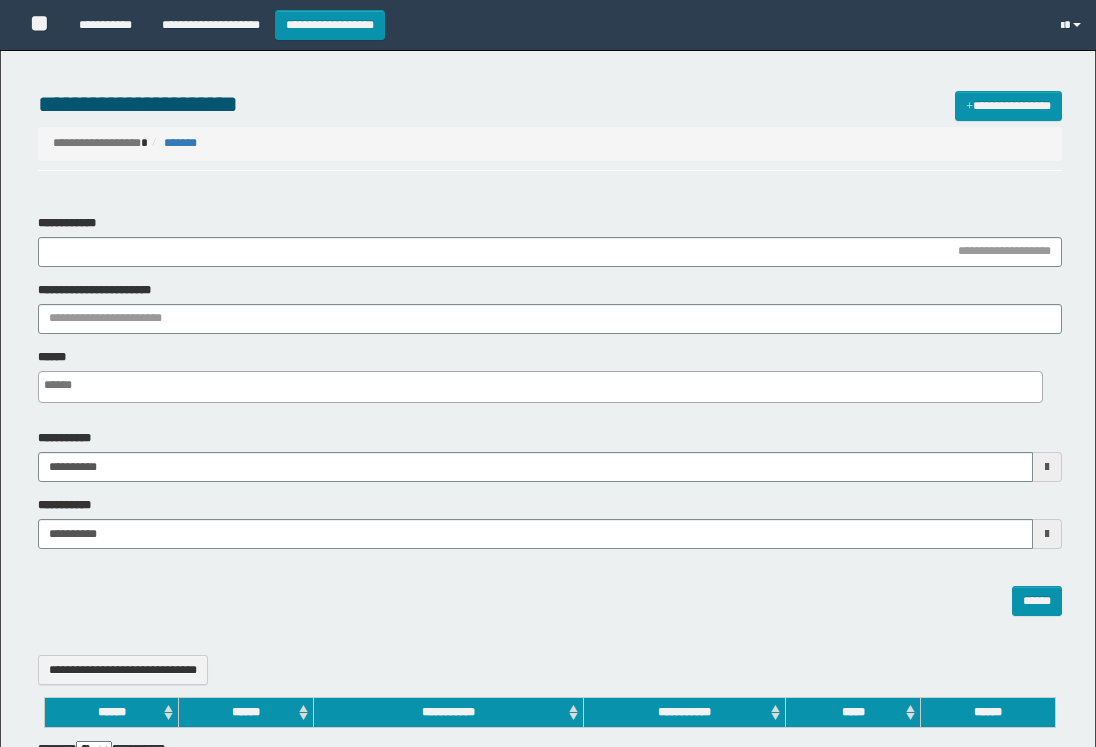 select 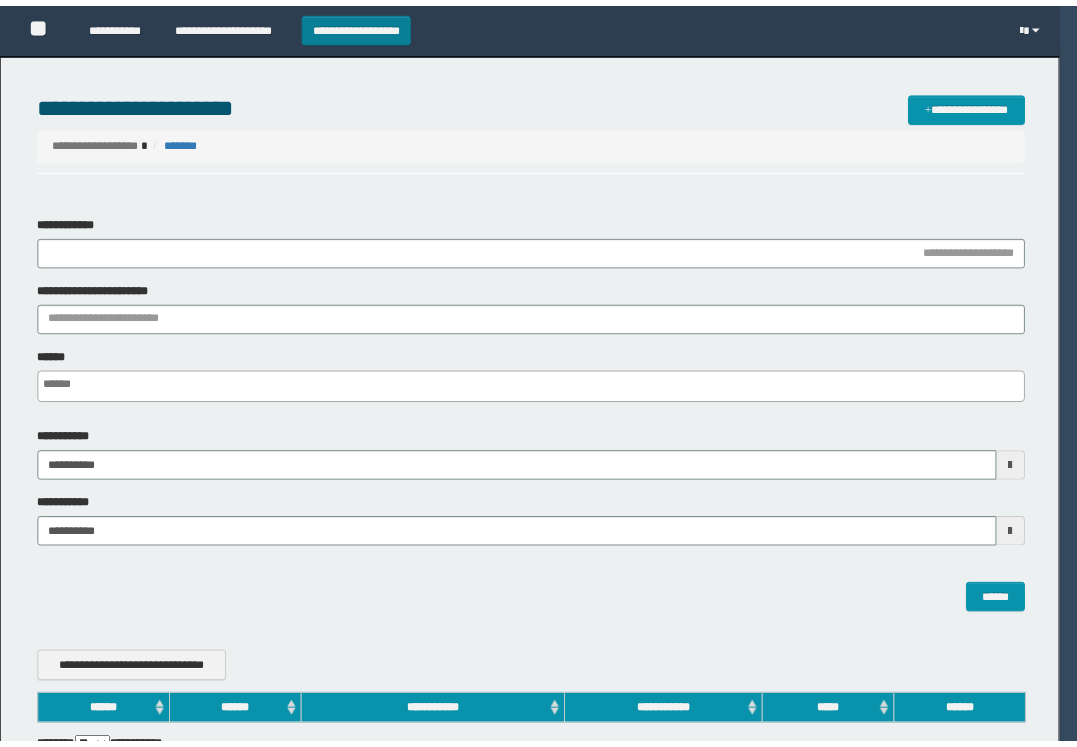 scroll, scrollTop: 0, scrollLeft: 0, axis: both 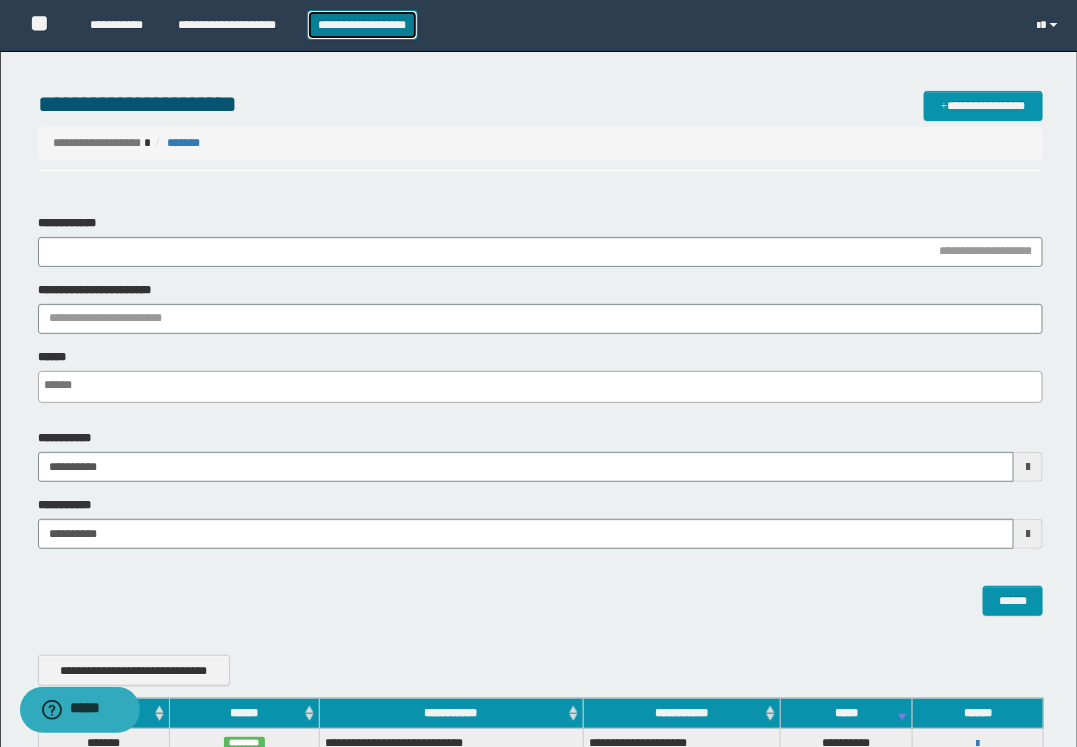 click on "**********" at bounding box center (362, 25) 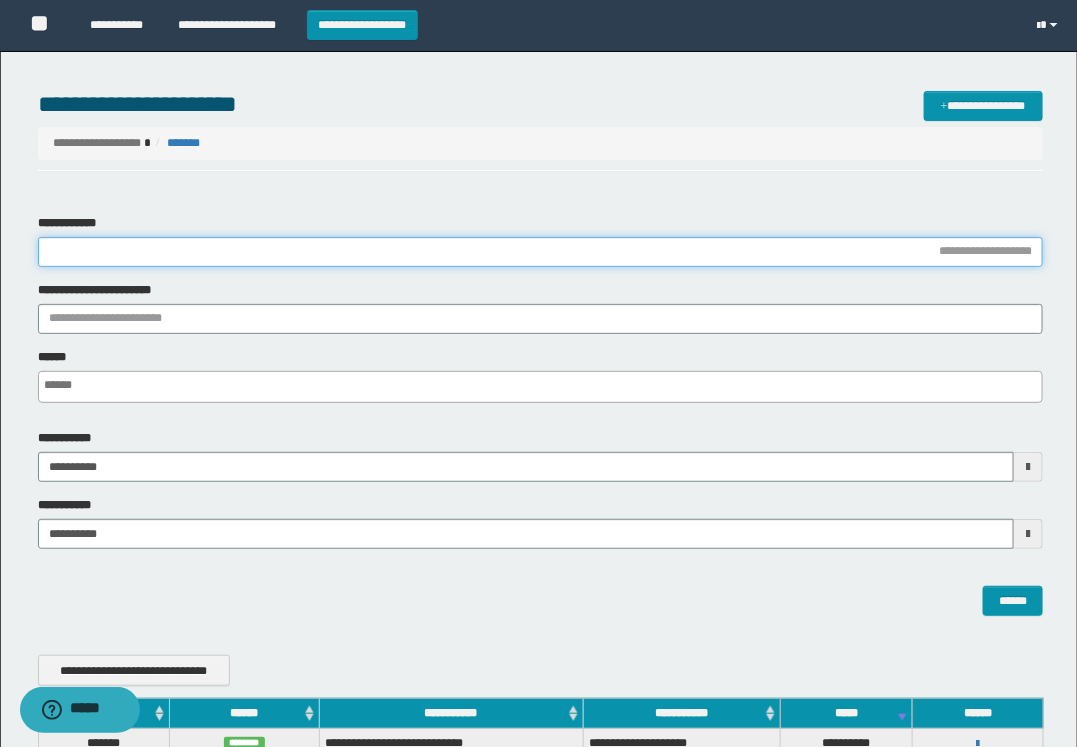 click on "**********" at bounding box center (540, 252) 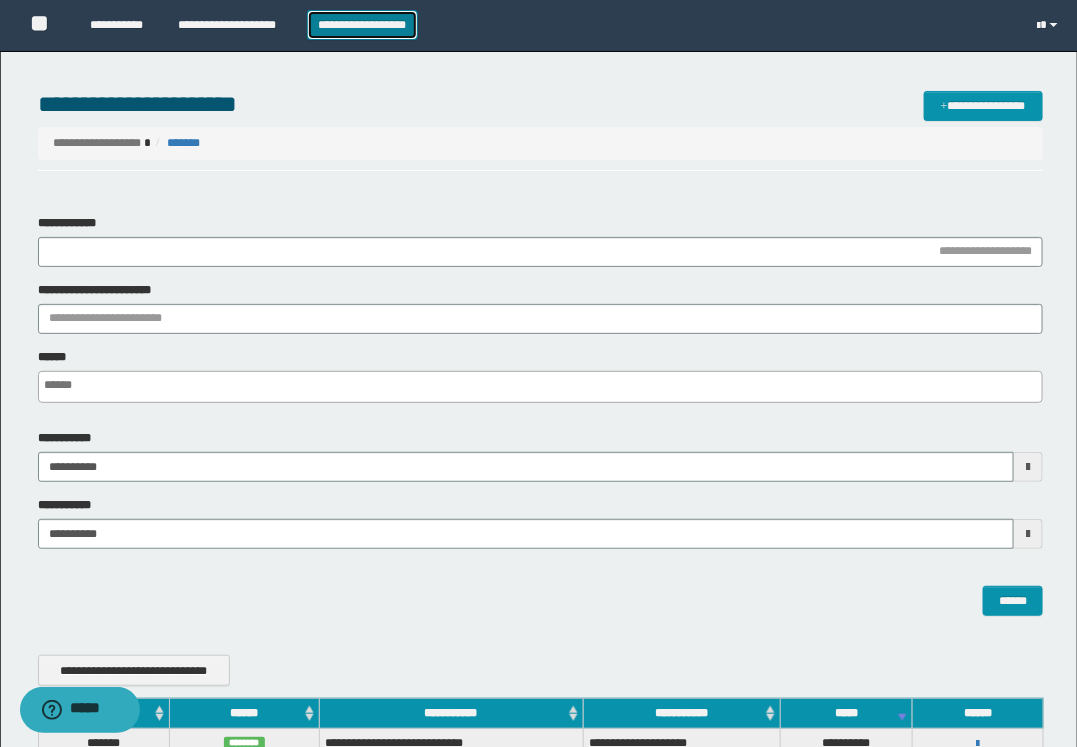 click on "**********" at bounding box center (362, 25) 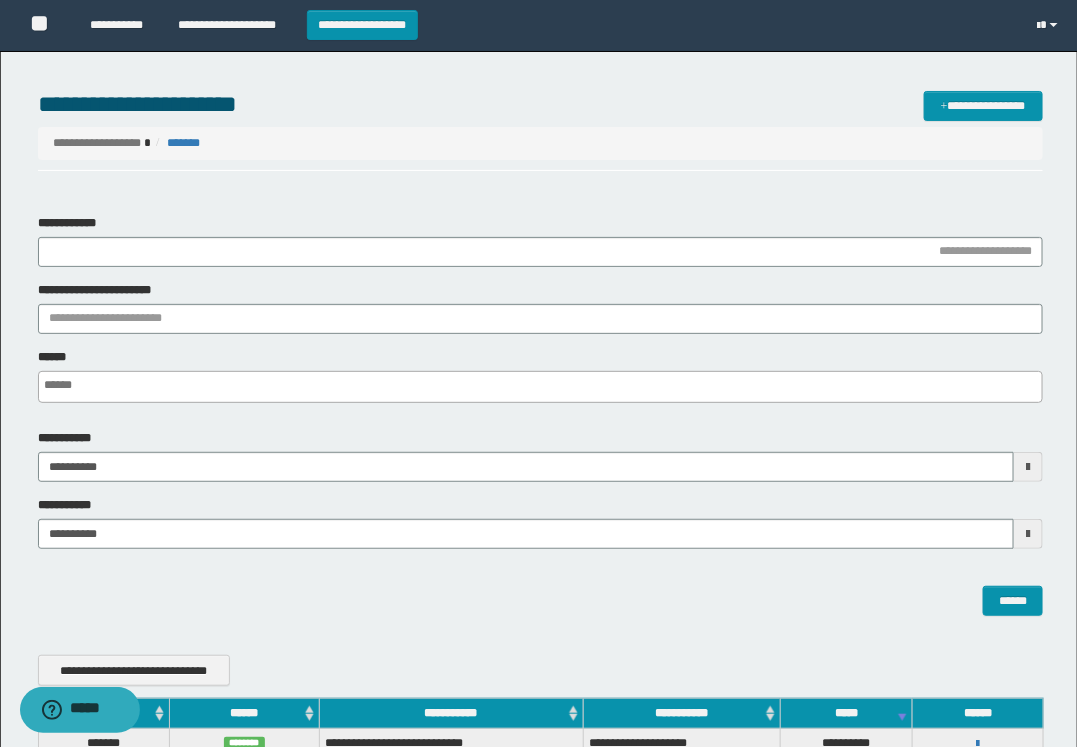 click on "**********" at bounding box center (540, 131) 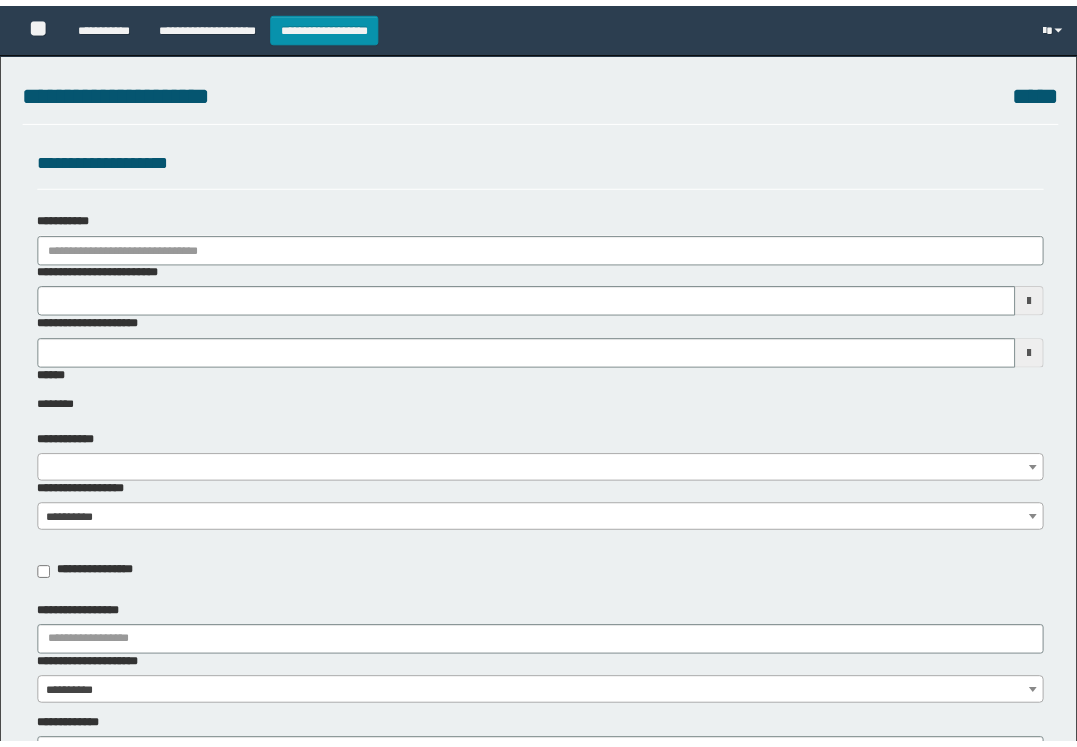 scroll, scrollTop: 0, scrollLeft: 0, axis: both 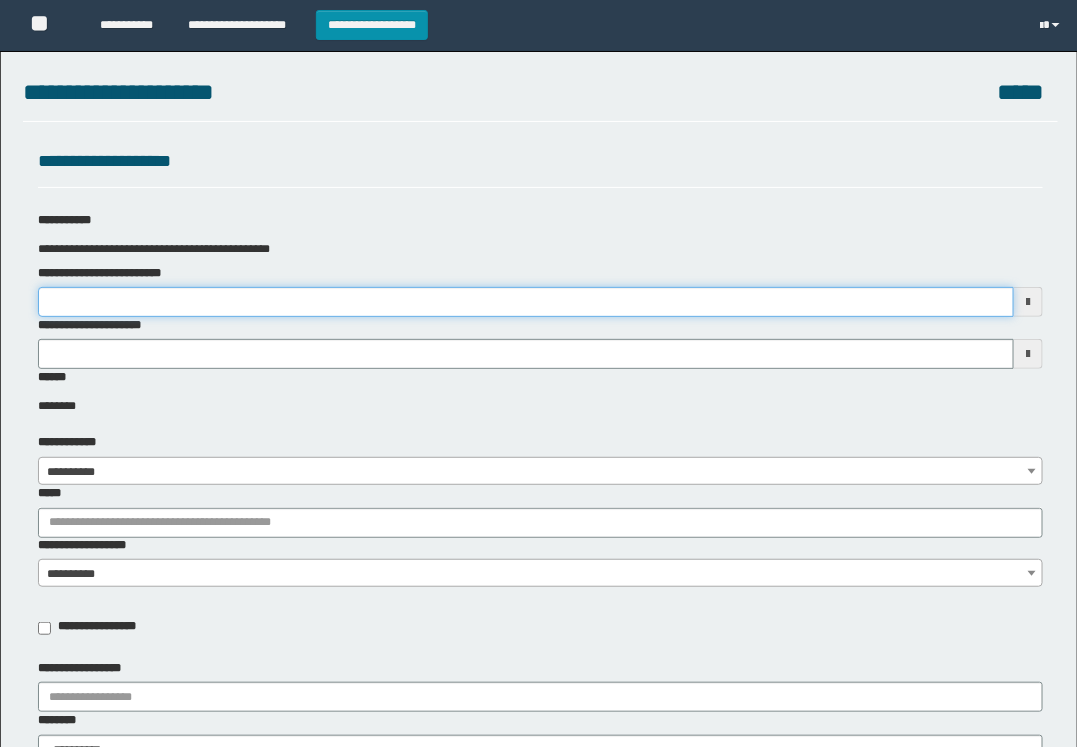 click on "**********" at bounding box center [526, 302] 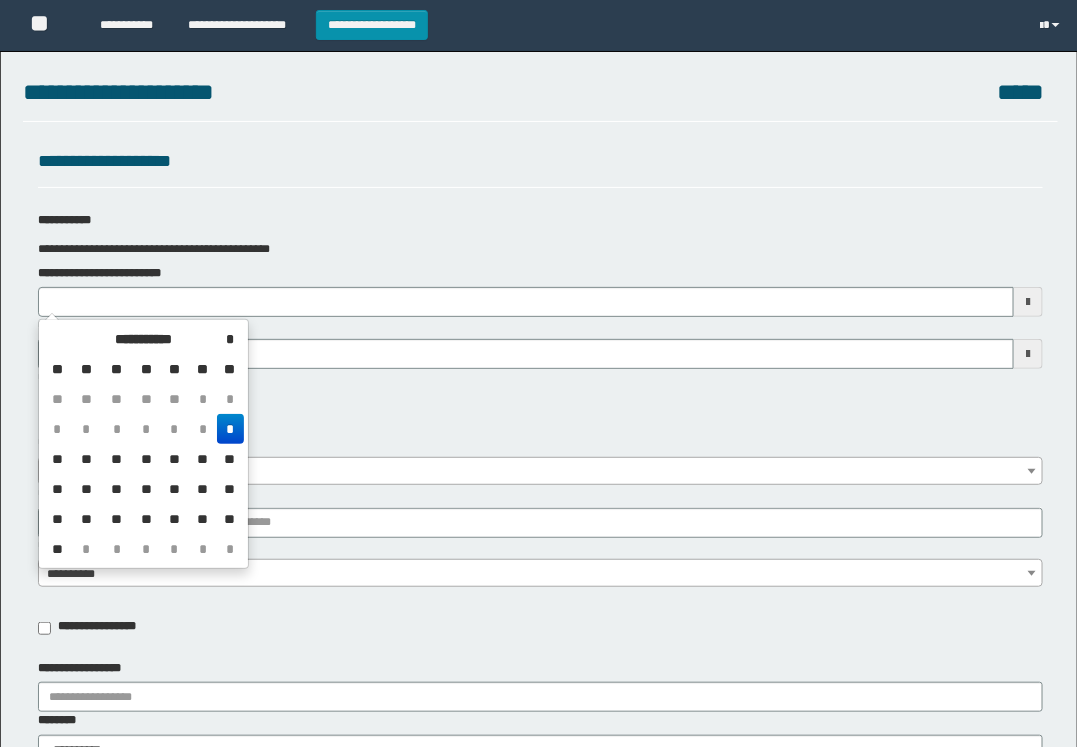click on "*" at bounding box center [230, 429] 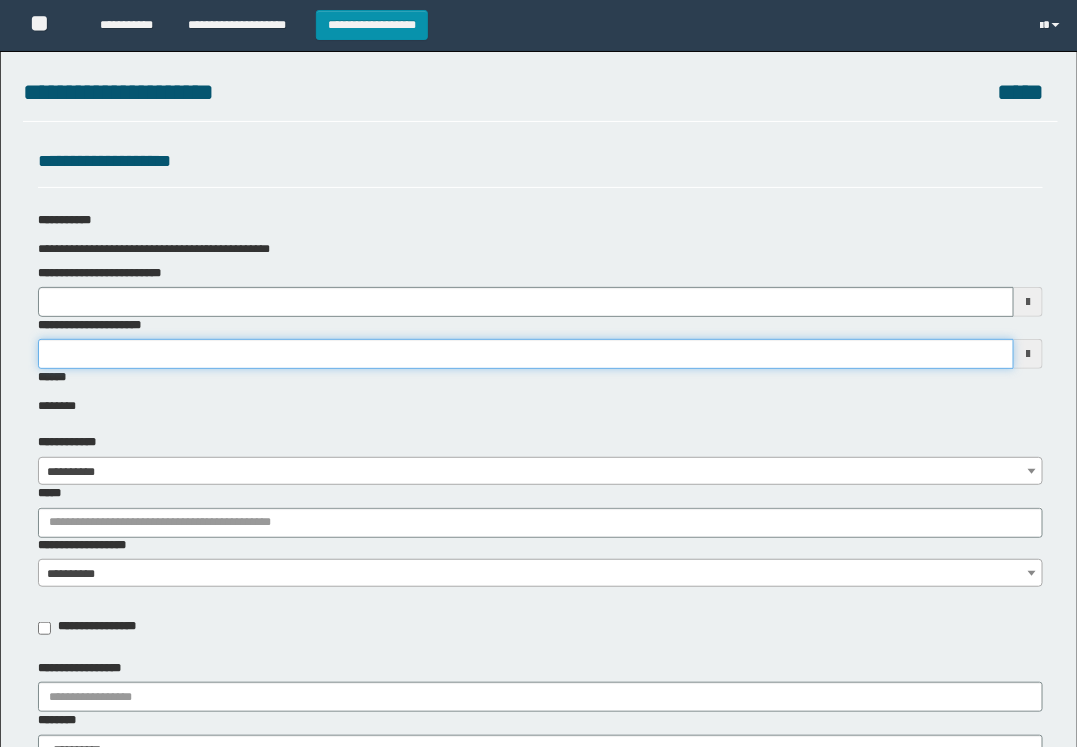 click on "**********" at bounding box center (526, 354) 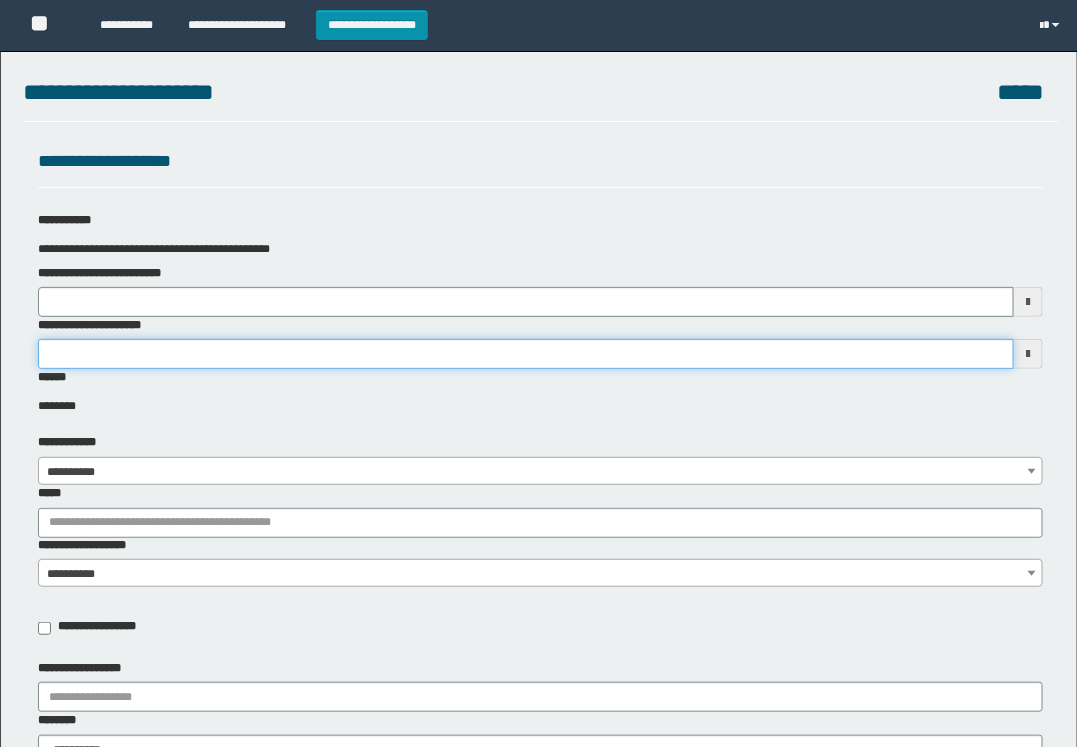 type on "*******" 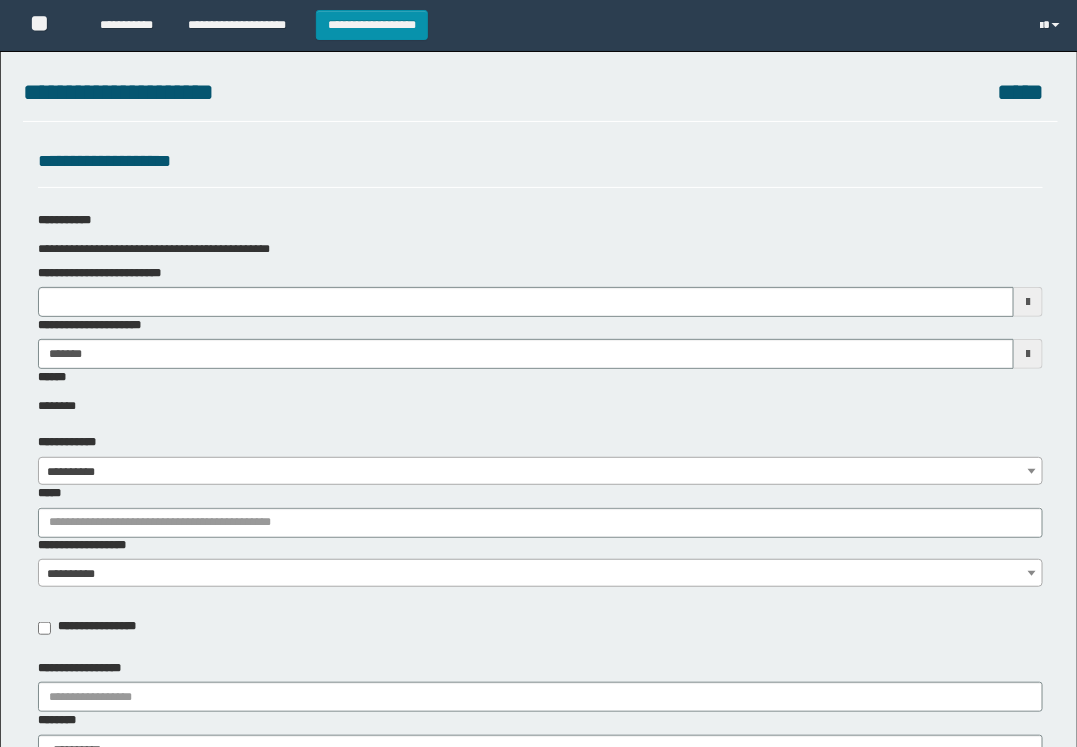 click on "**********" at bounding box center (539, 1059) 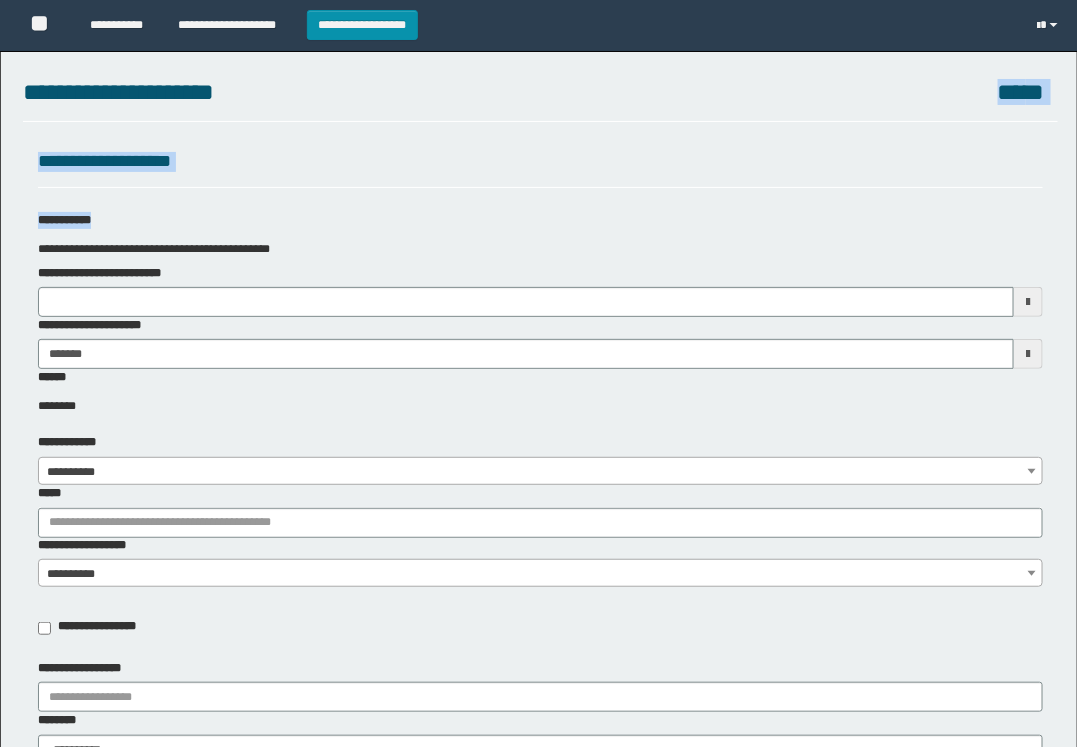 scroll, scrollTop: 0, scrollLeft: 0, axis: both 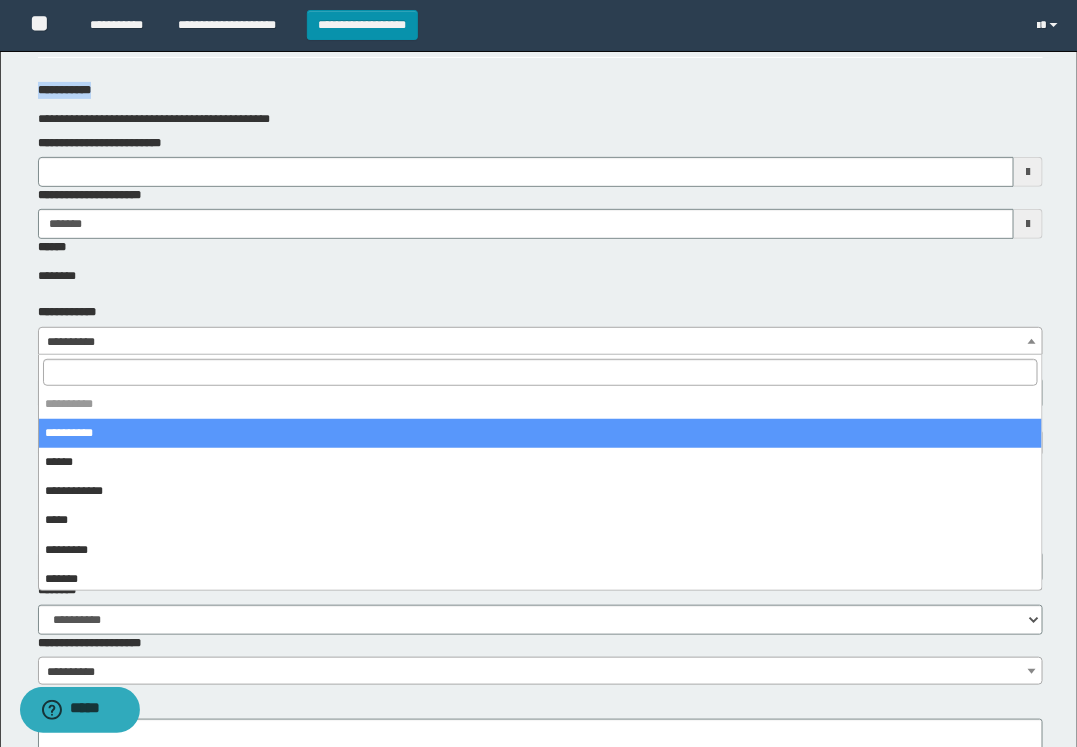 click on "**********" at bounding box center (540, 342) 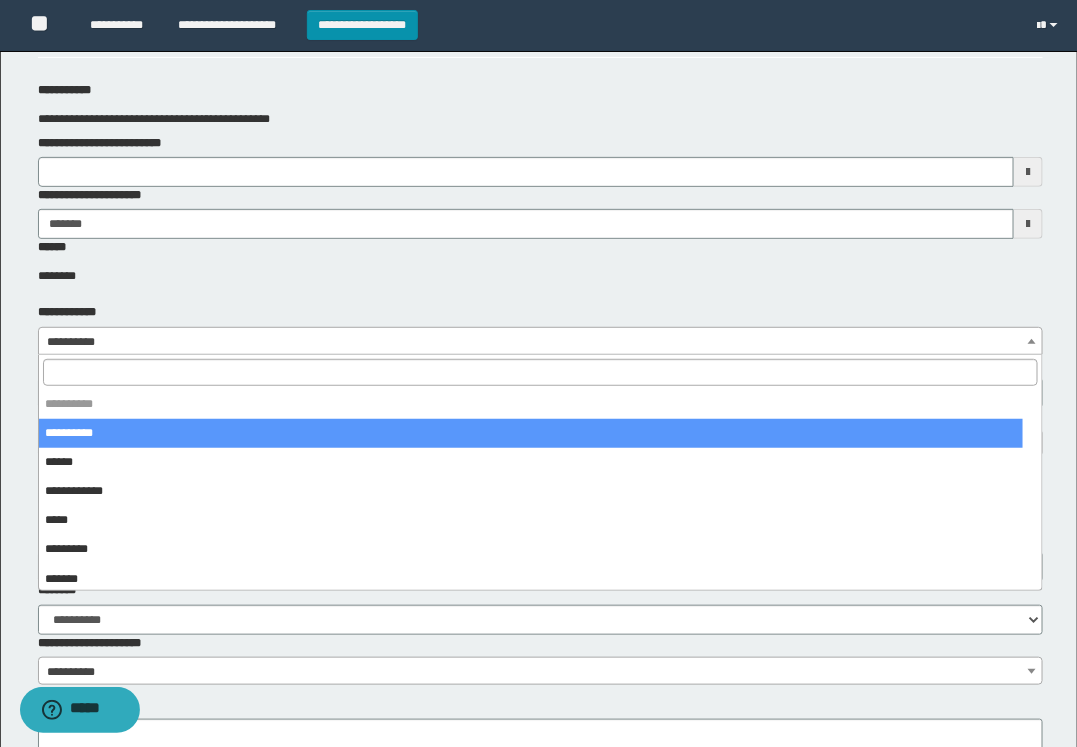 click at bounding box center (540, 372) 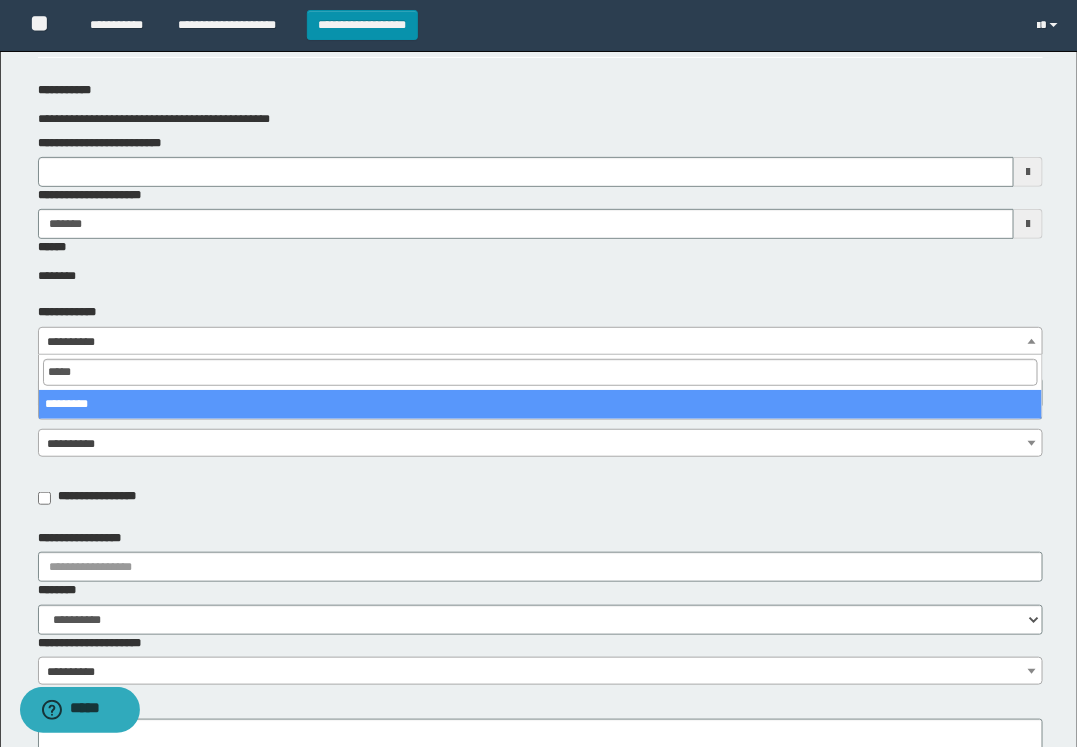 type on "*****" 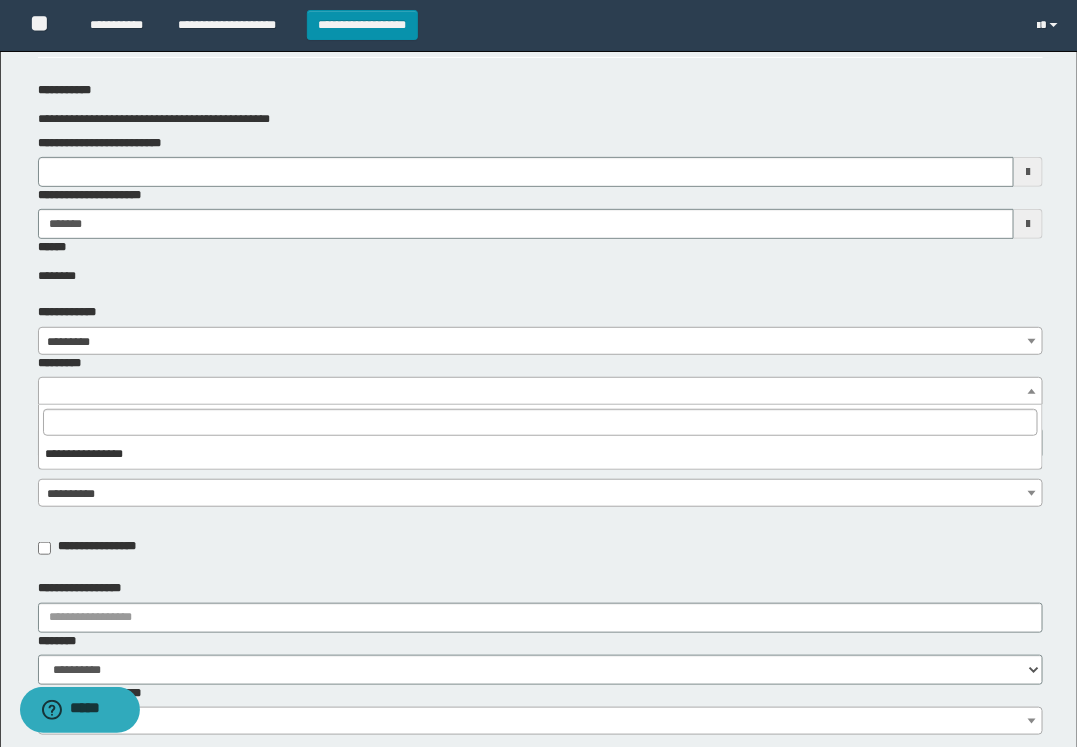 click at bounding box center [540, 391] 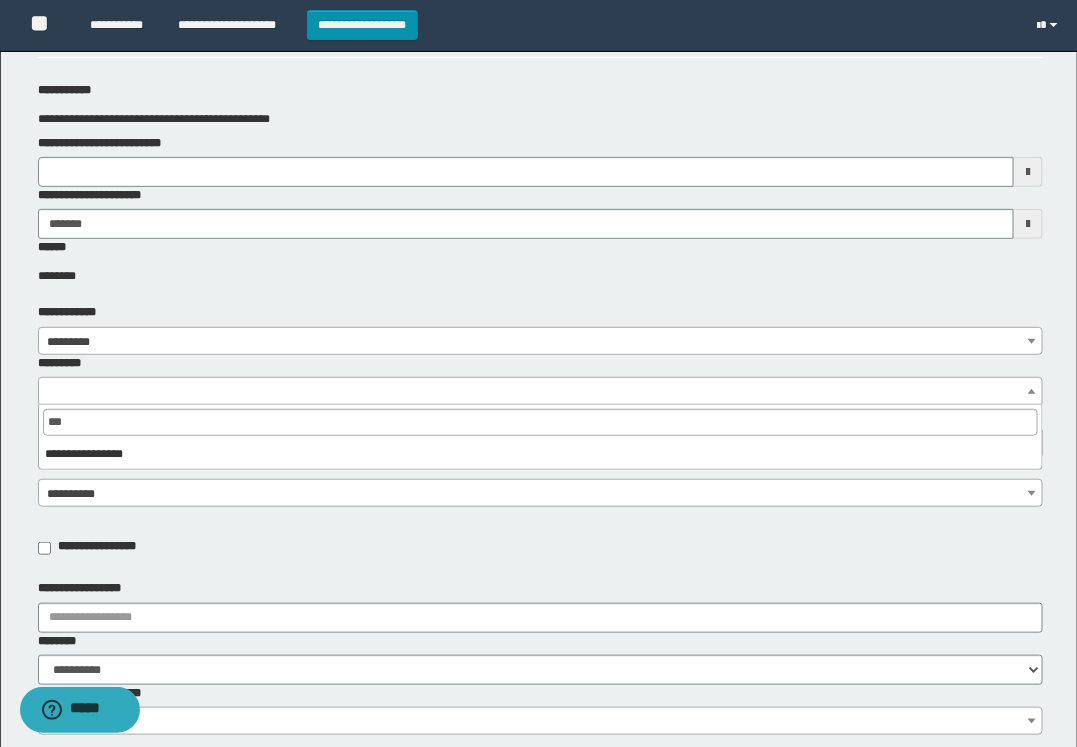 type on "****" 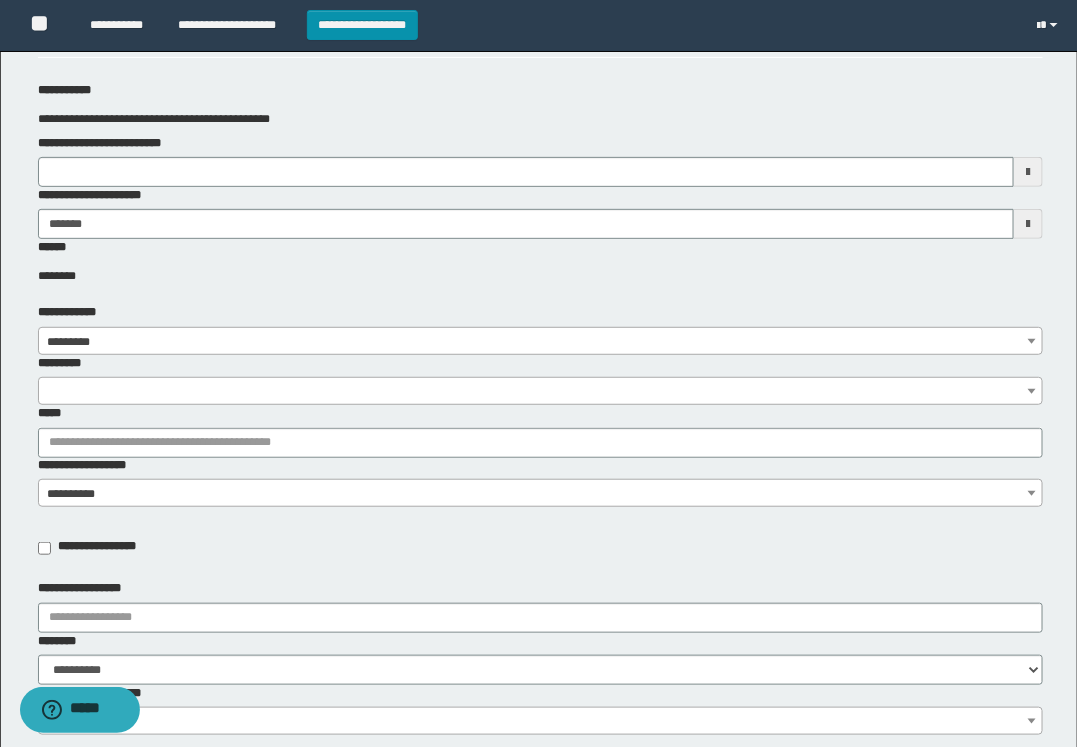 click at bounding box center [540, 391] 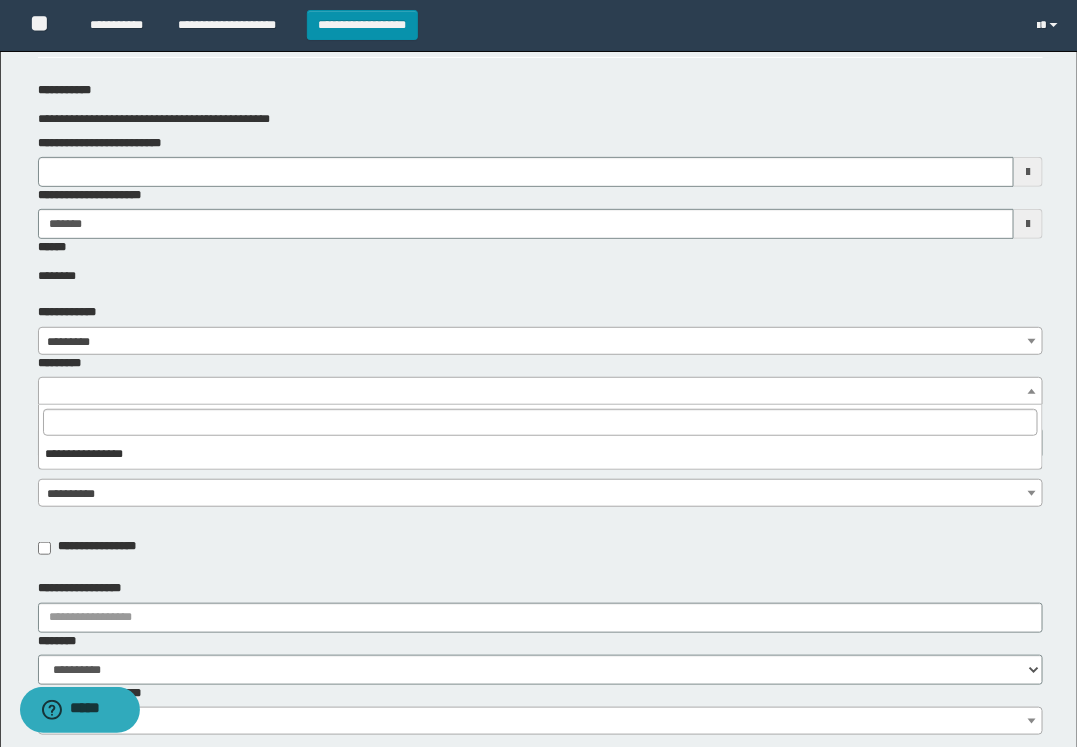 click at bounding box center [540, 391] 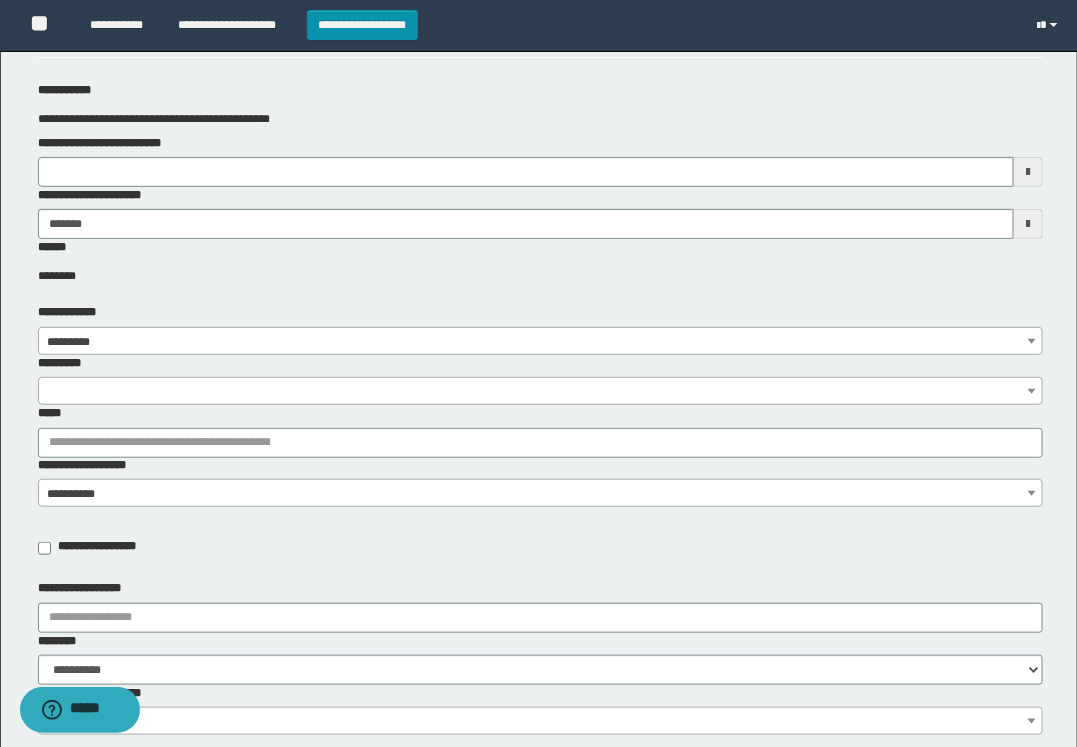 click at bounding box center [540, 391] 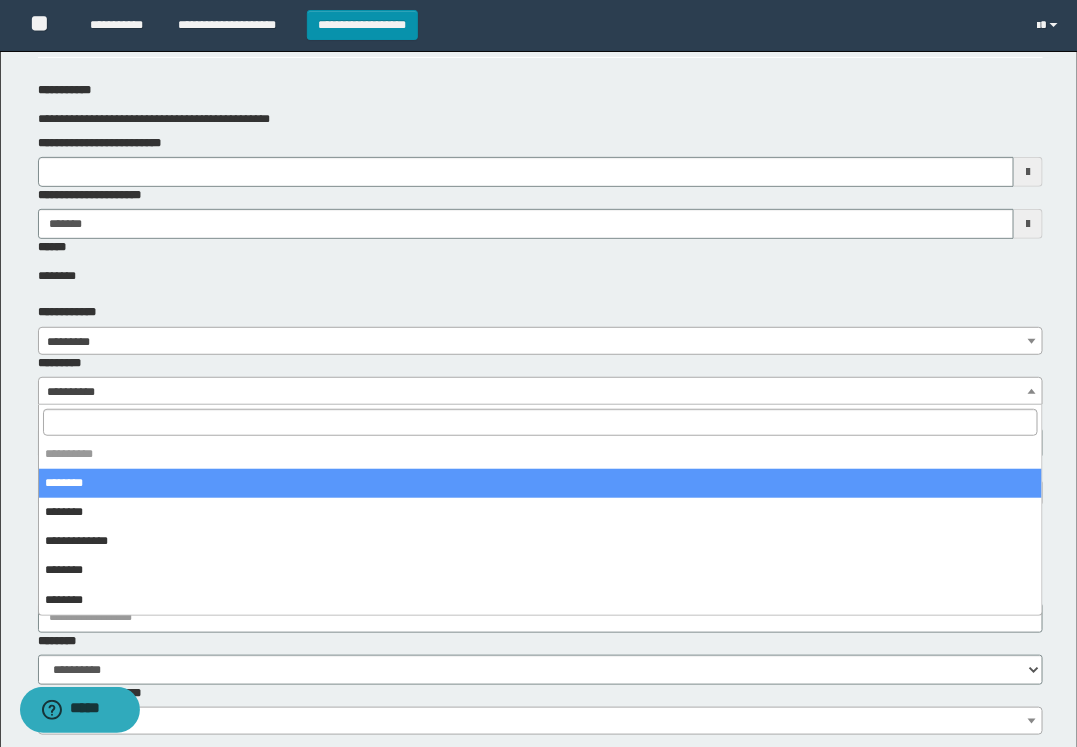 click on "**********" at bounding box center [540, 392] 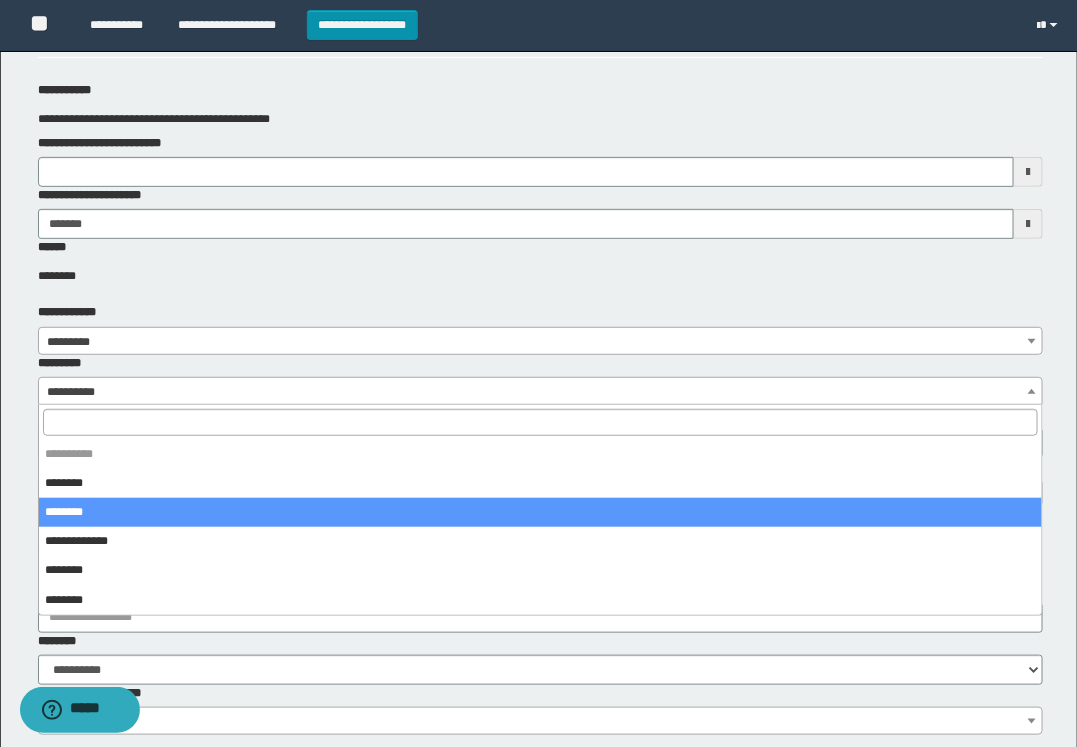 select on "*" 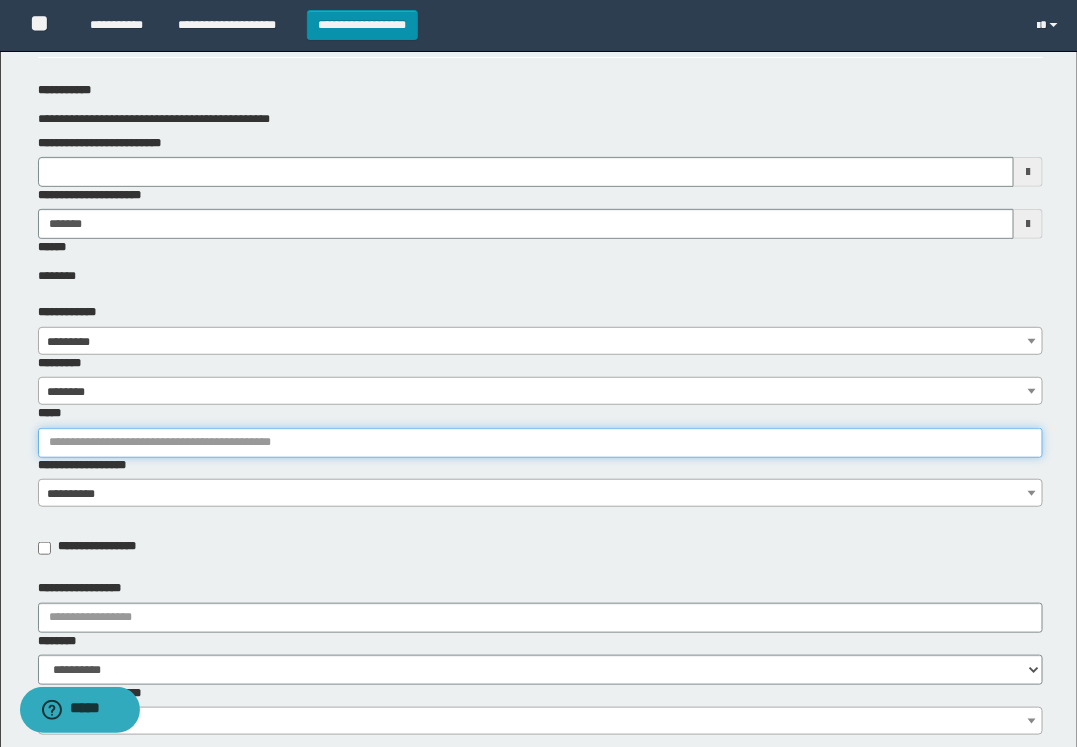 click on "*****" at bounding box center [540, 443] 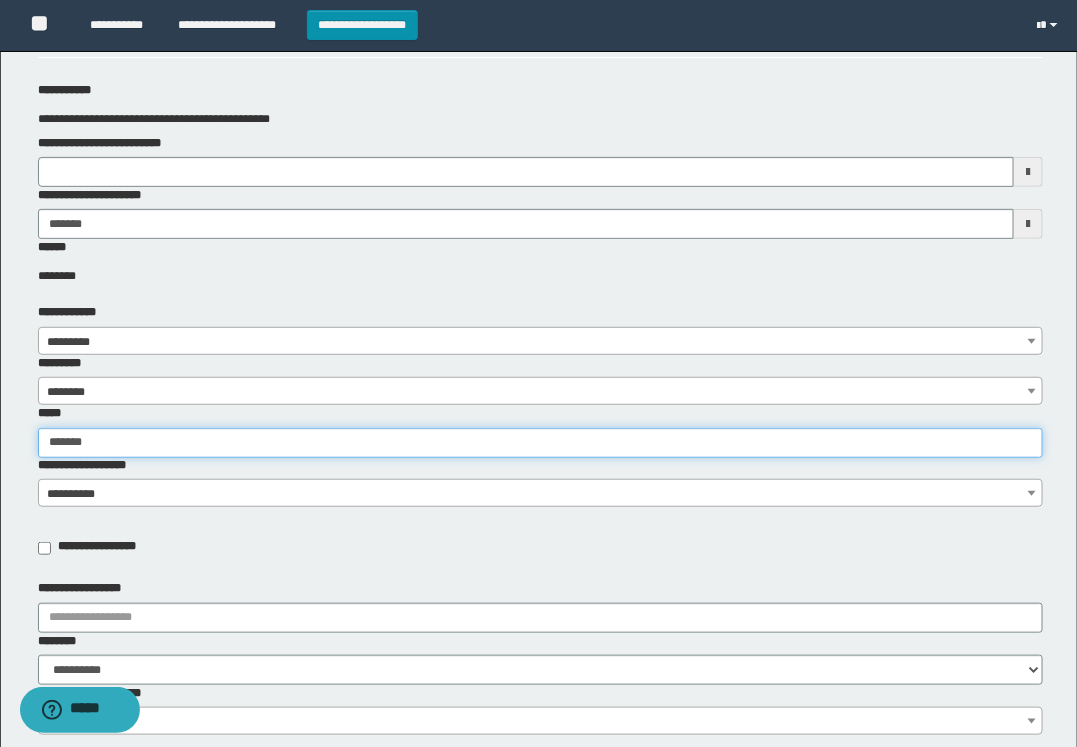 type on "********" 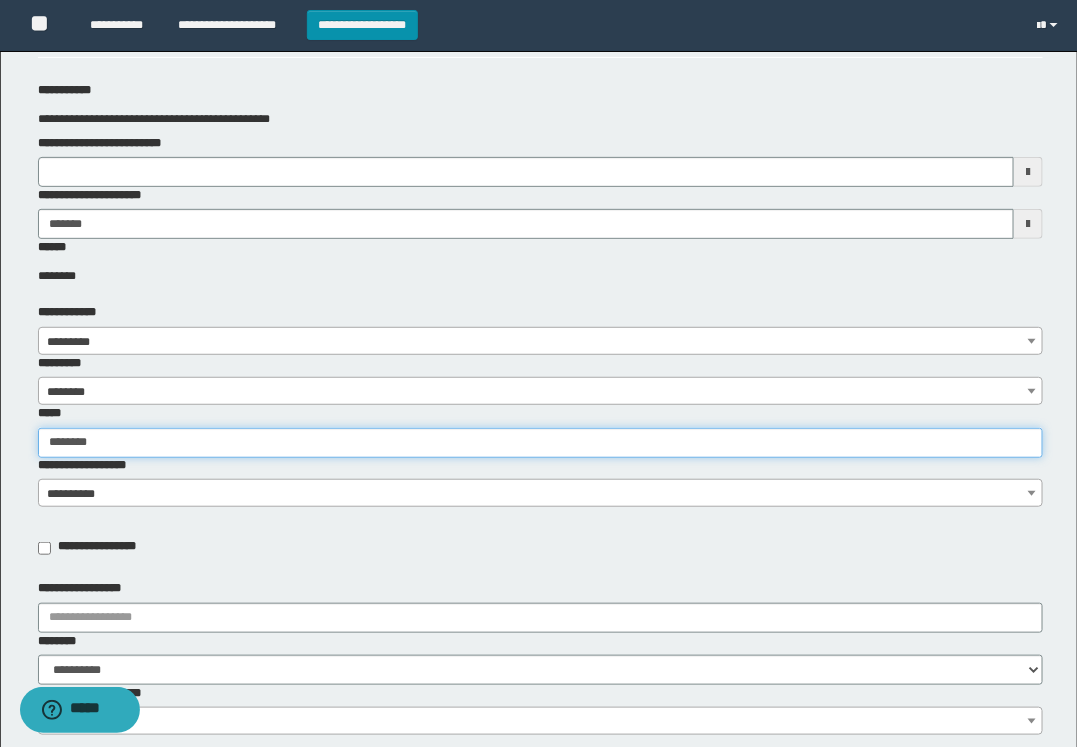 type on "**********" 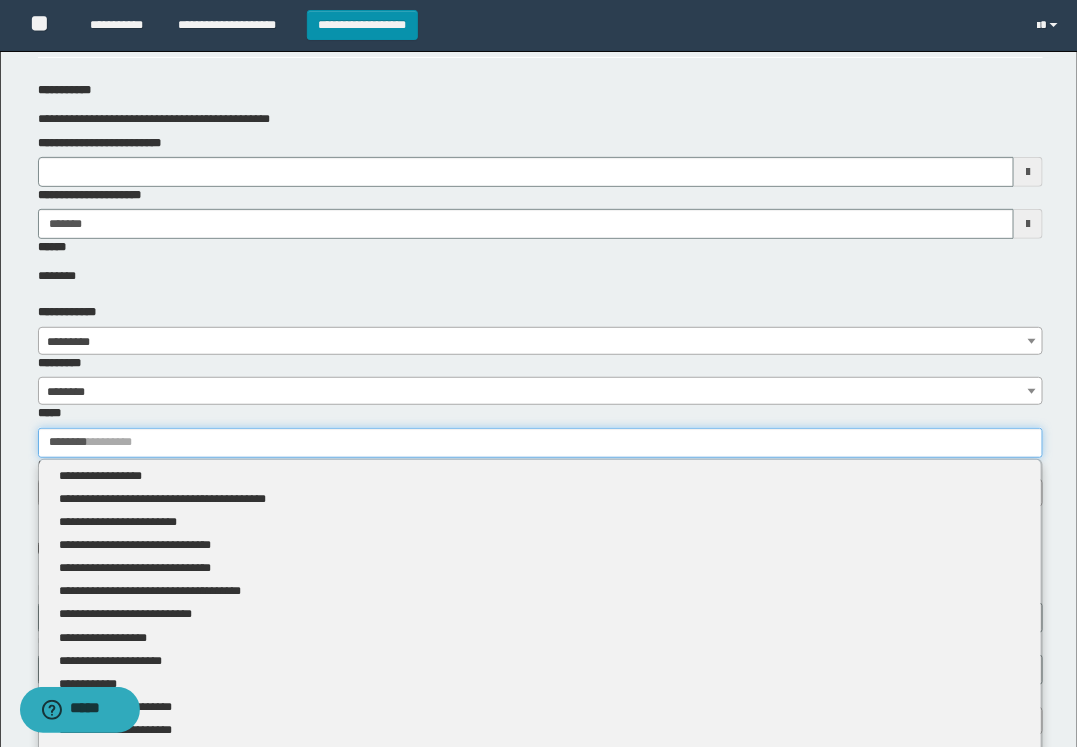 type 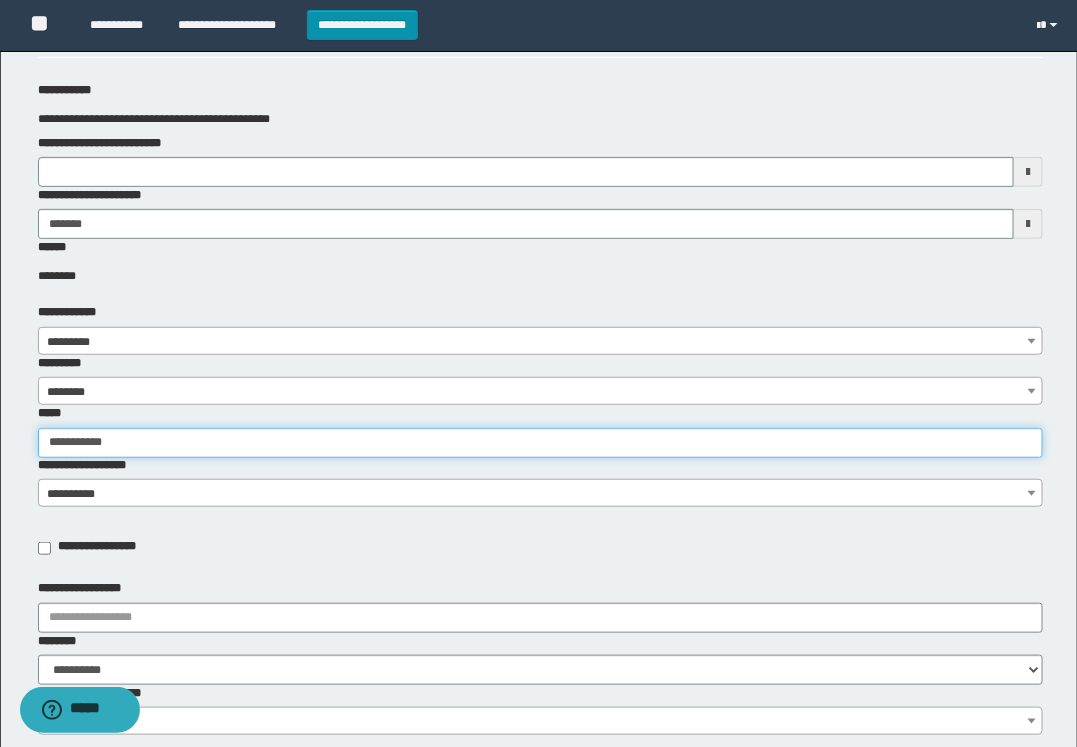 type on "**********" 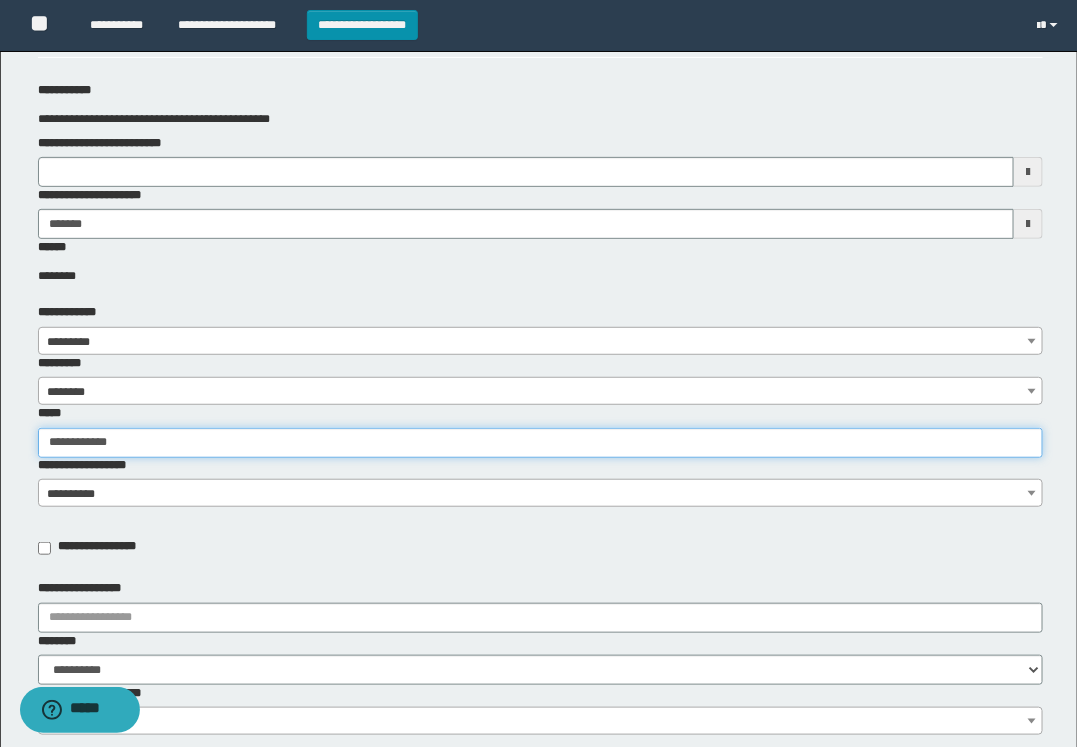 type on "**********" 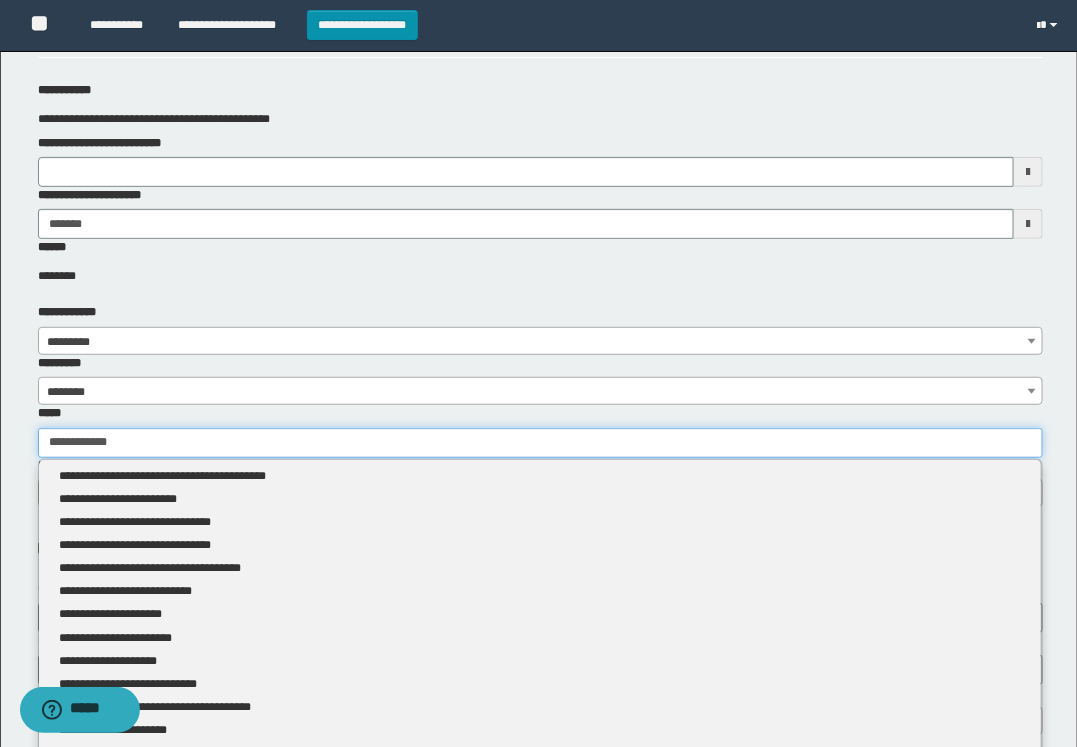 type 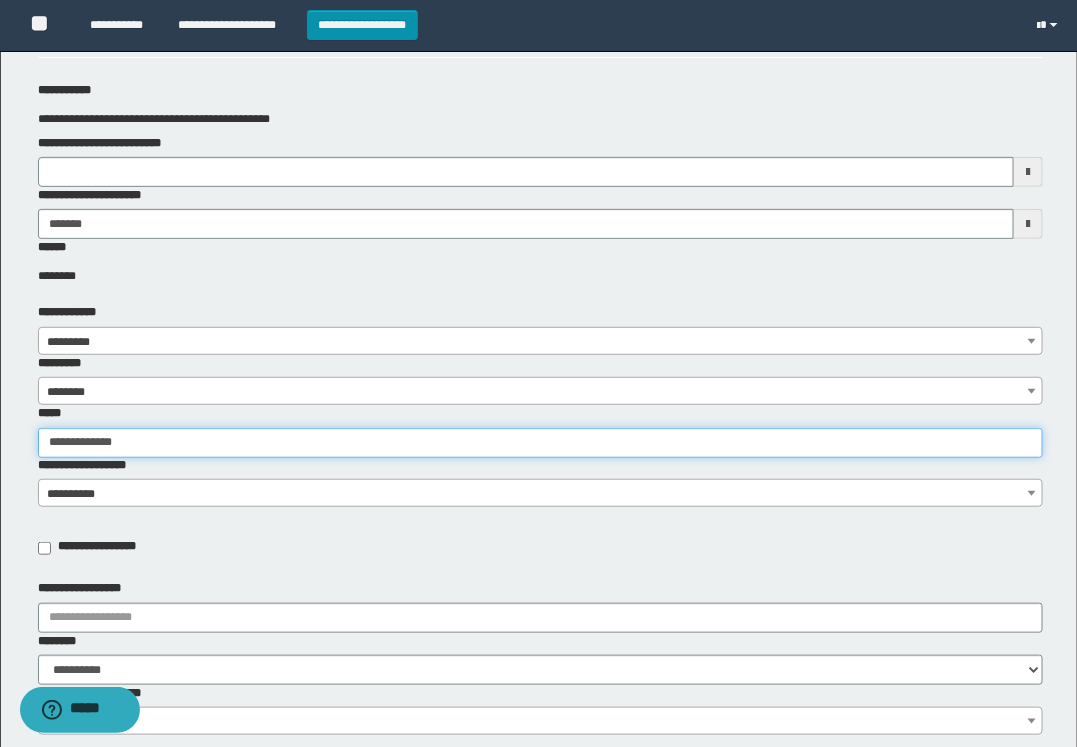 type on "**********" 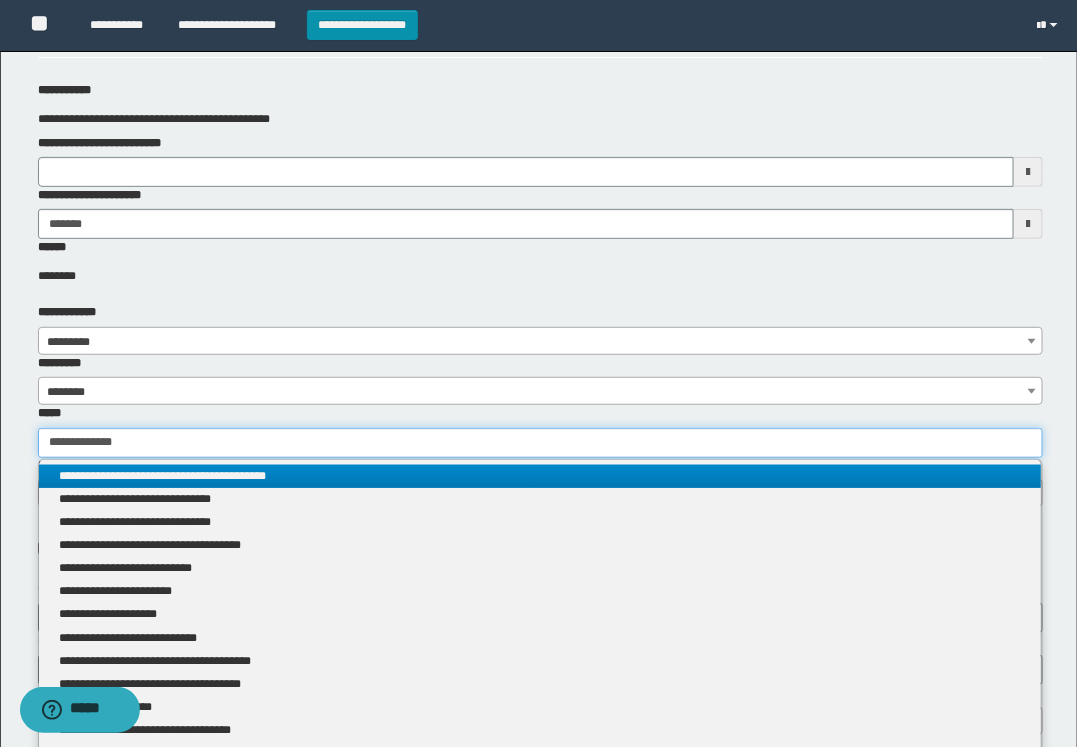type 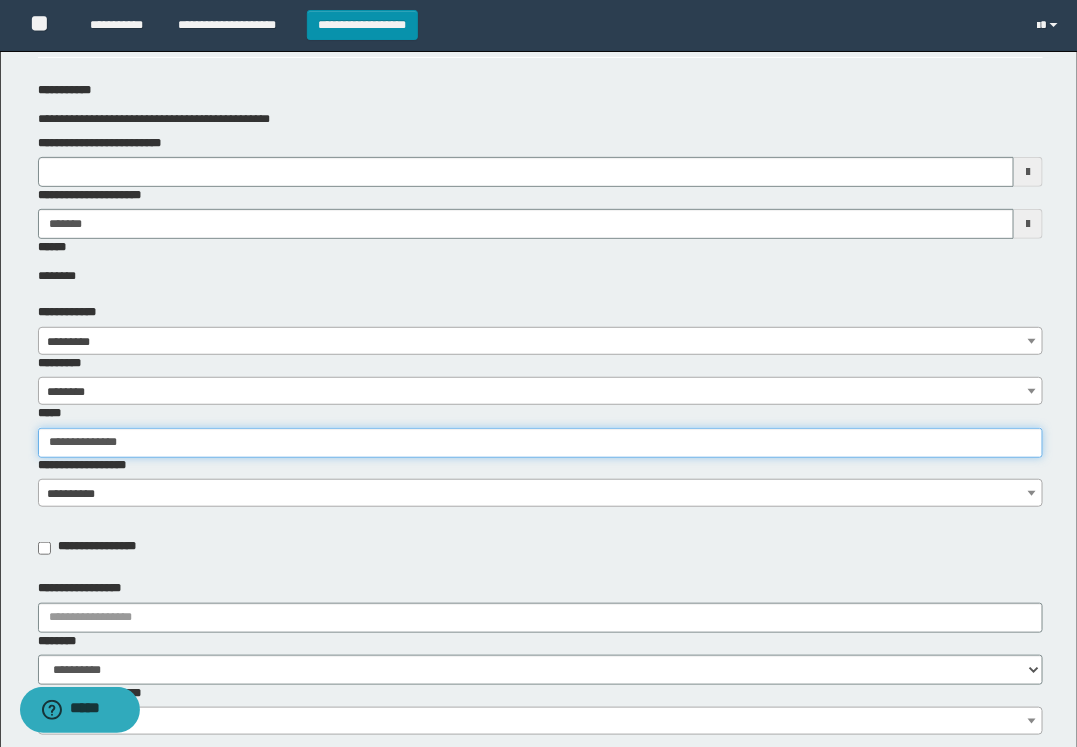 type on "**********" 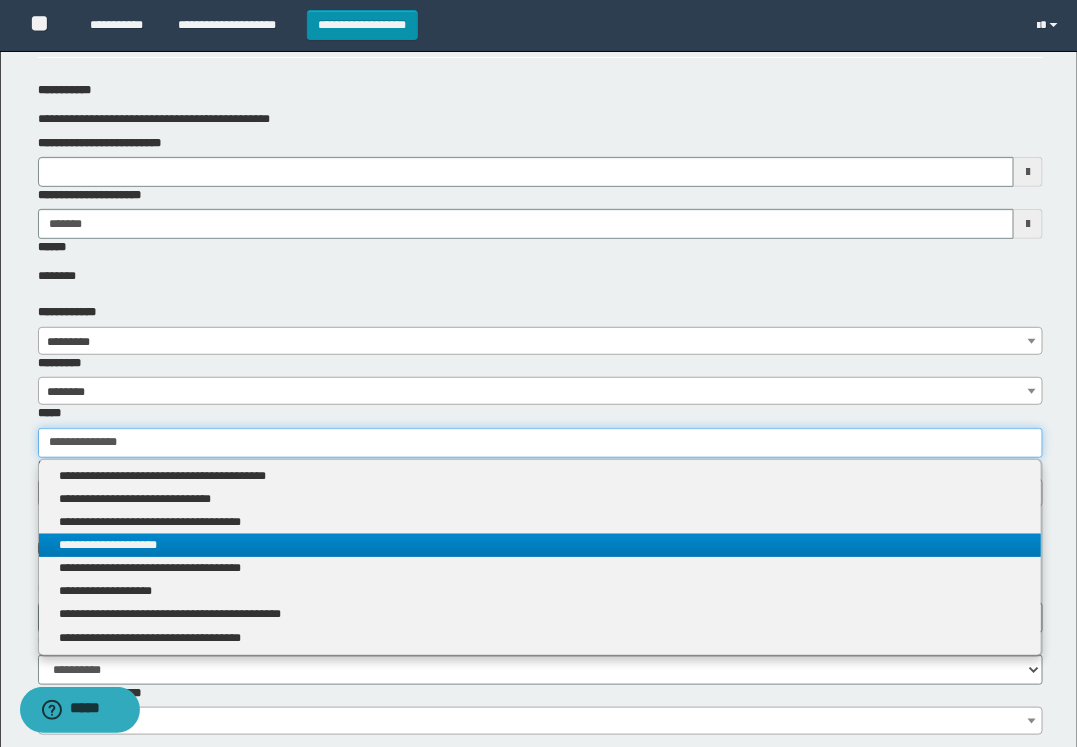 type on "**********" 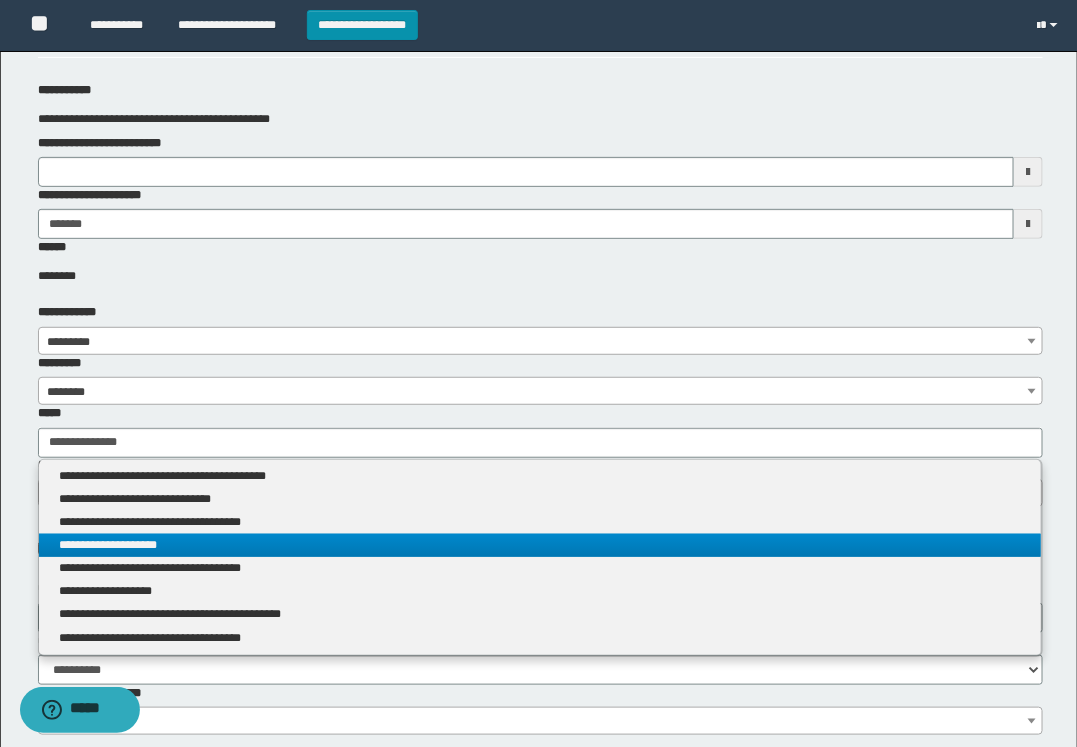 type 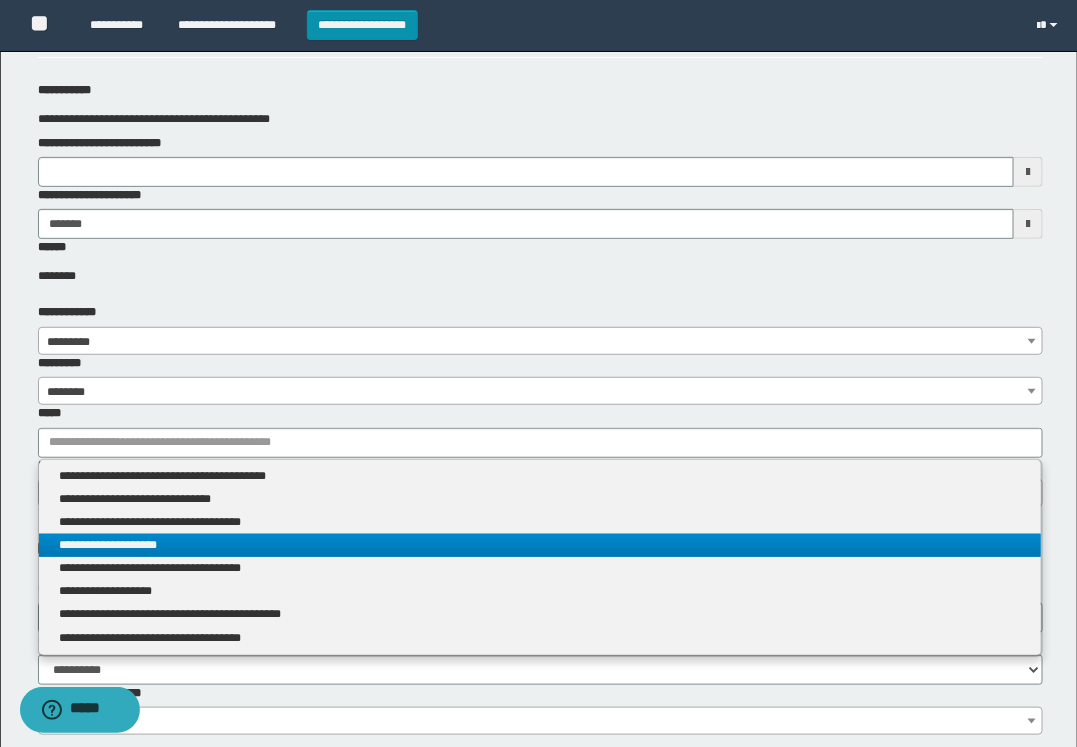 click on "**********" at bounding box center (540, 545) 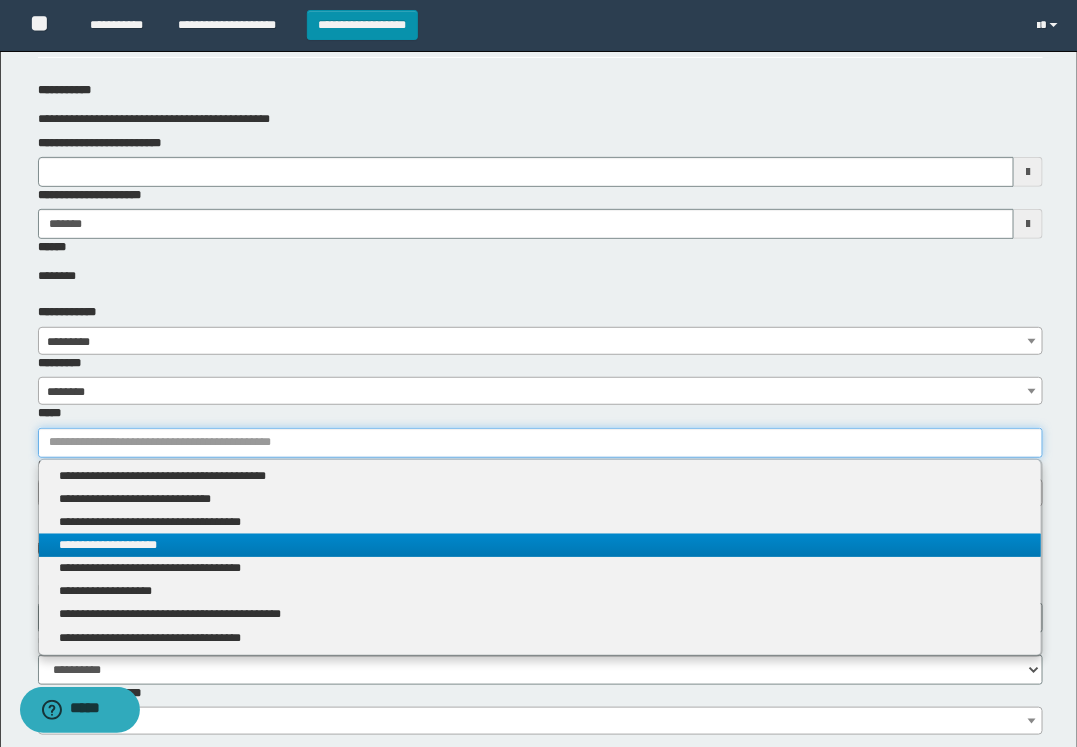 type 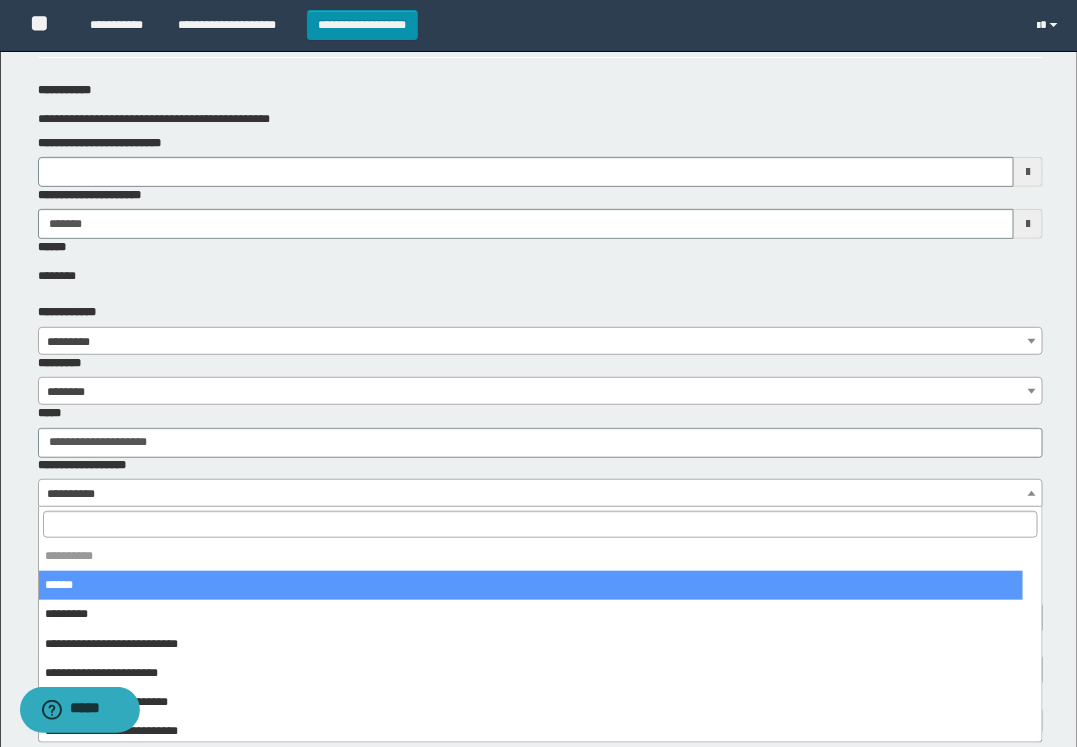 click on "**********" at bounding box center [540, 494] 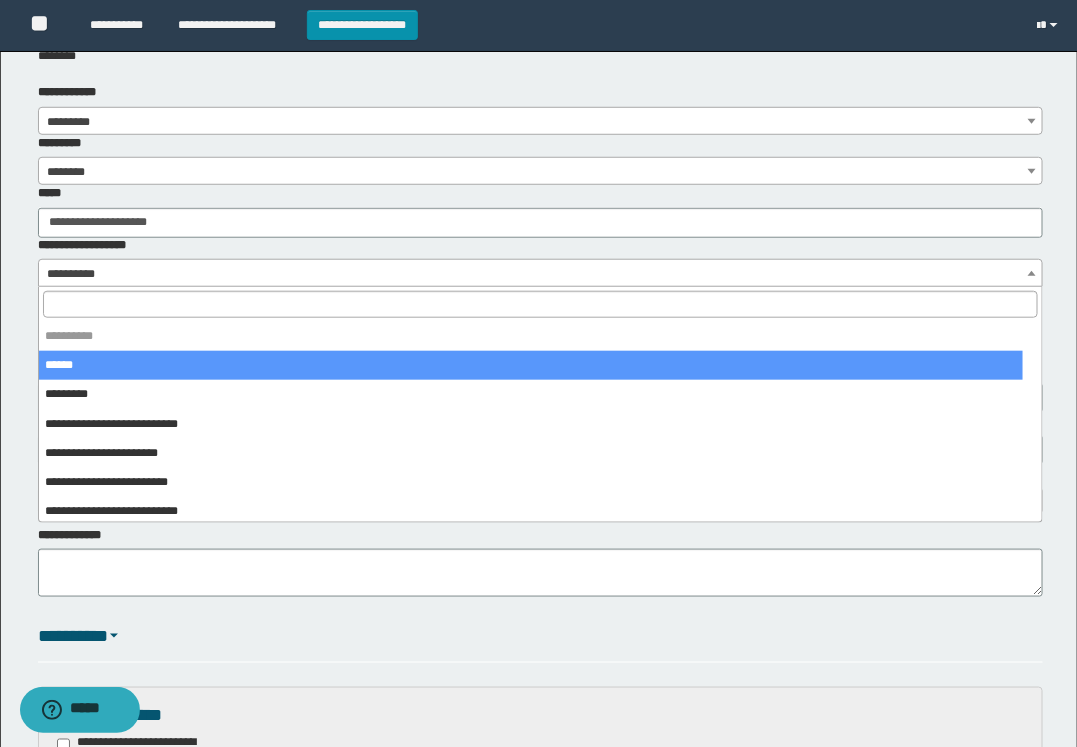 scroll, scrollTop: 361, scrollLeft: 0, axis: vertical 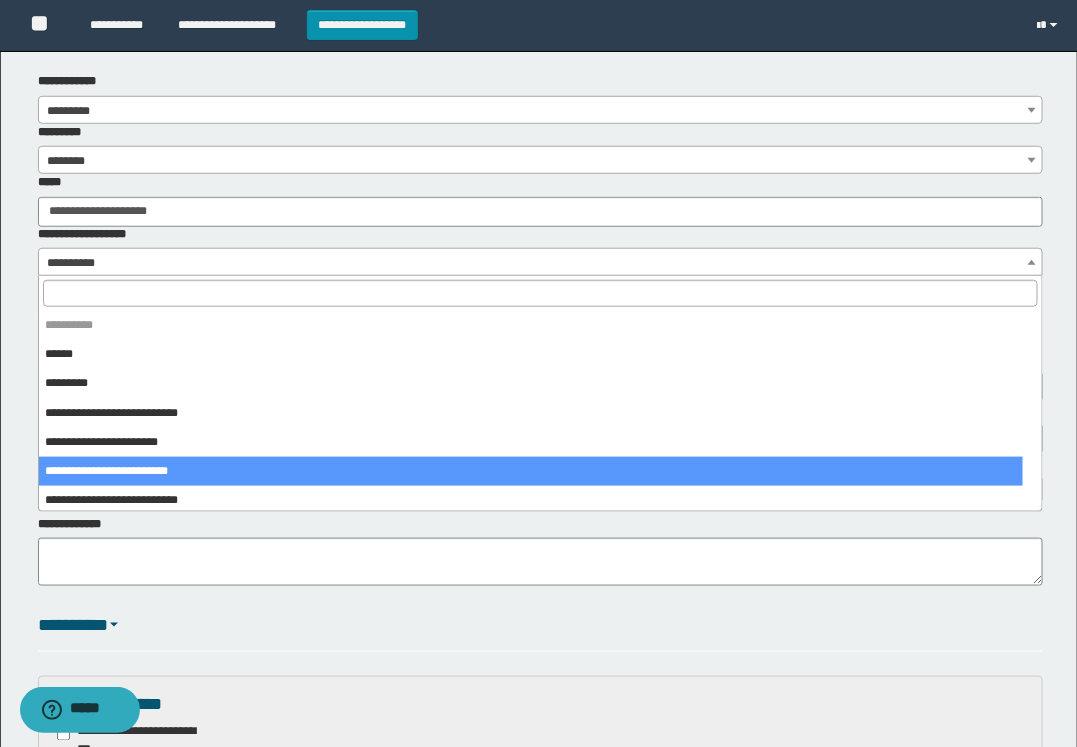 select on "****" 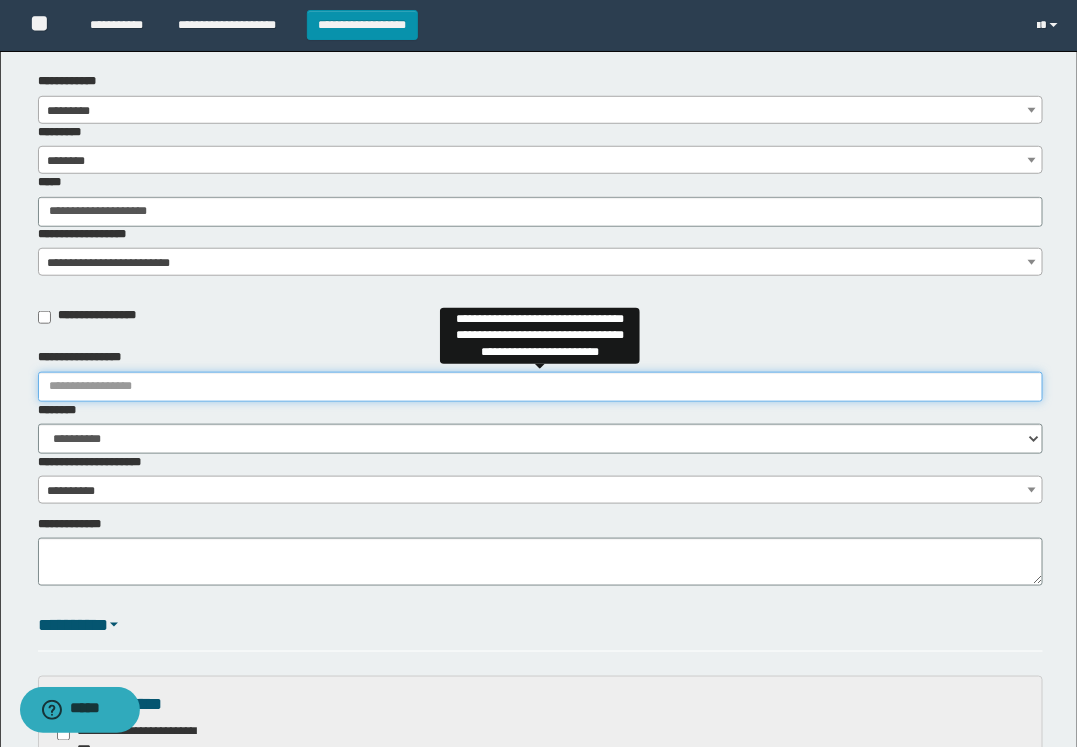 click on "**********" at bounding box center [540, 387] 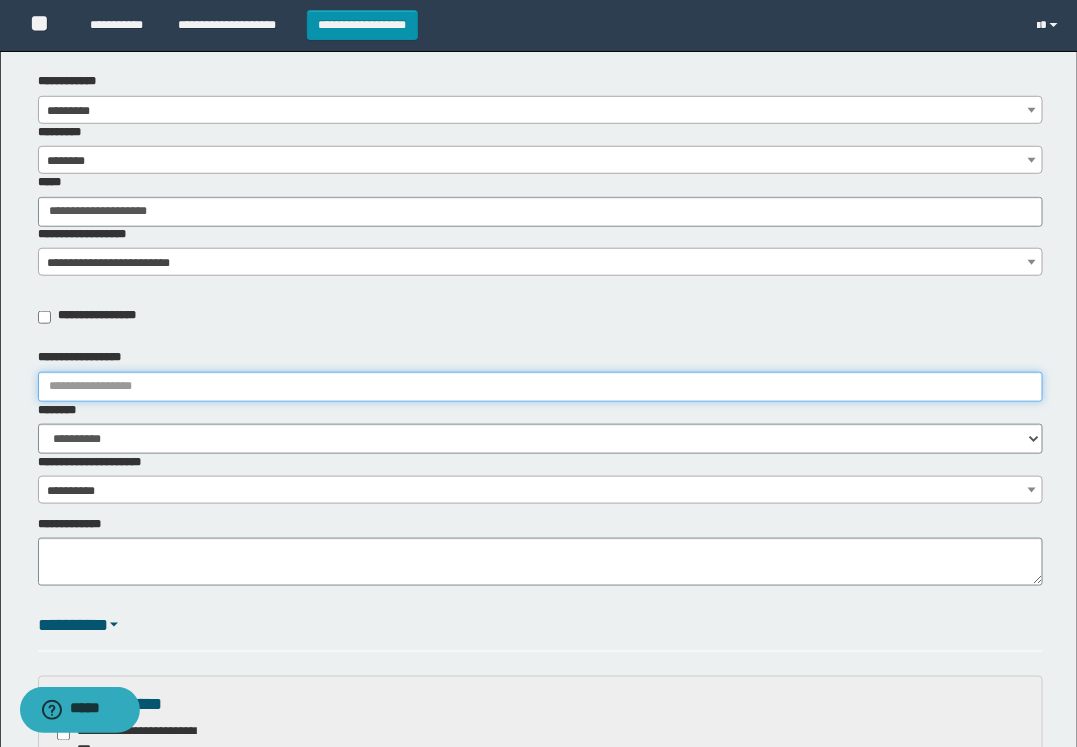type on "**********" 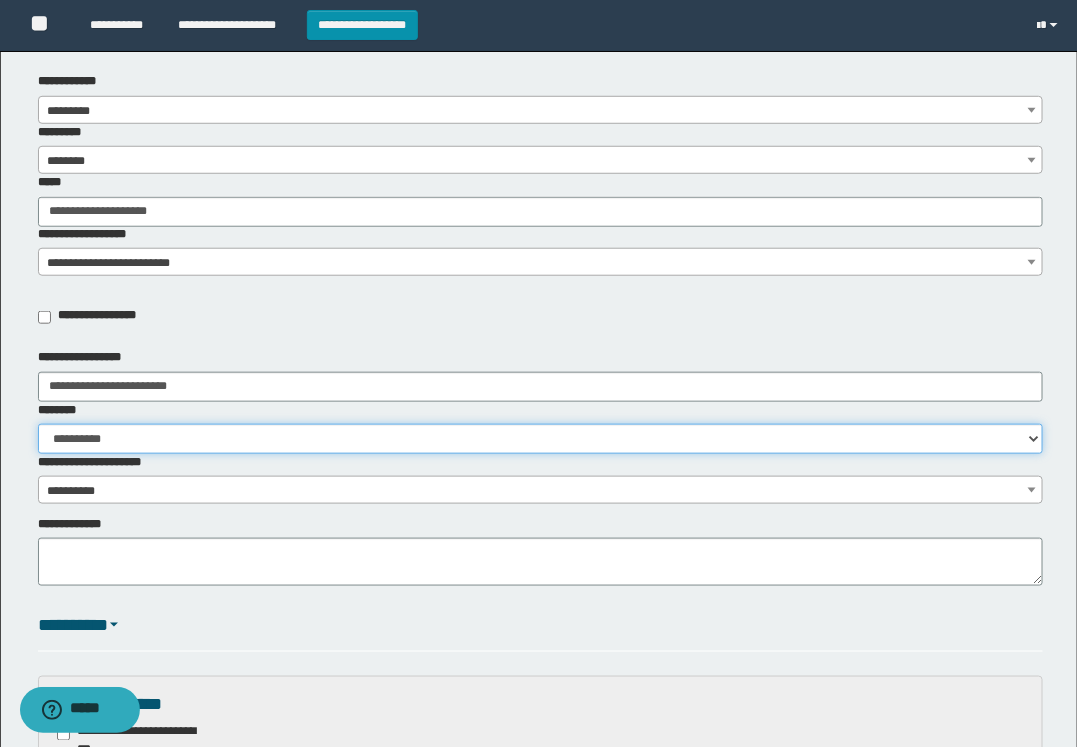 click on "**********" at bounding box center [540, 439] 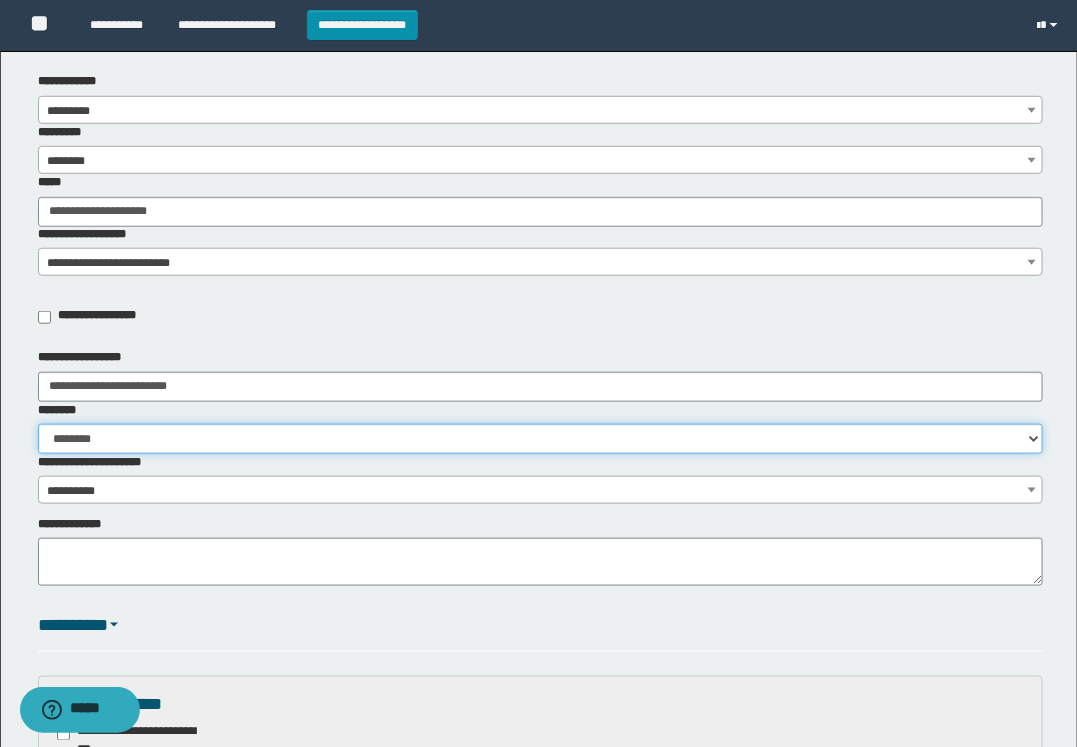 click on "**********" at bounding box center (540, 439) 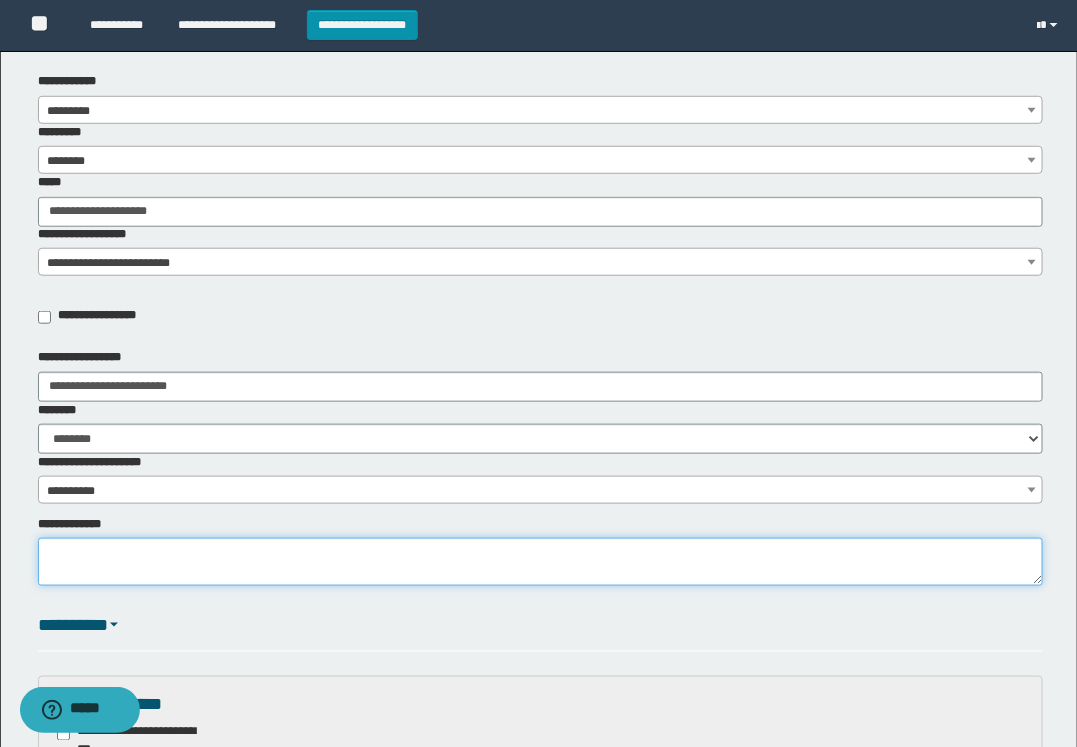 click on "**********" at bounding box center (540, 562) 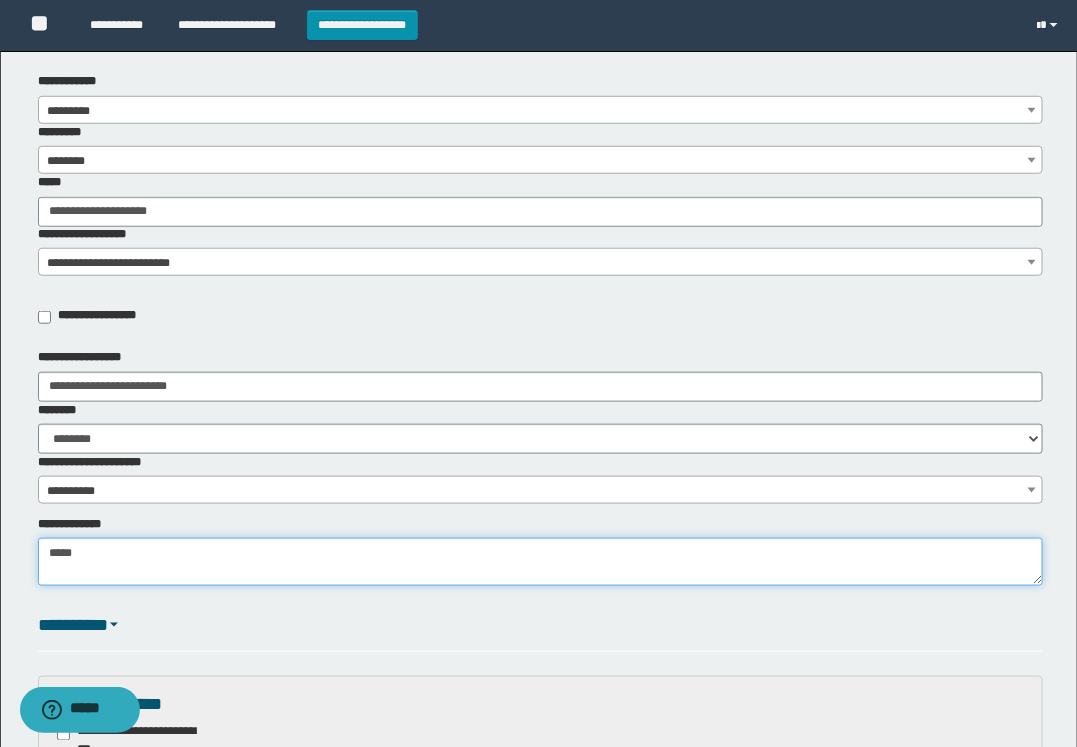 type on "******" 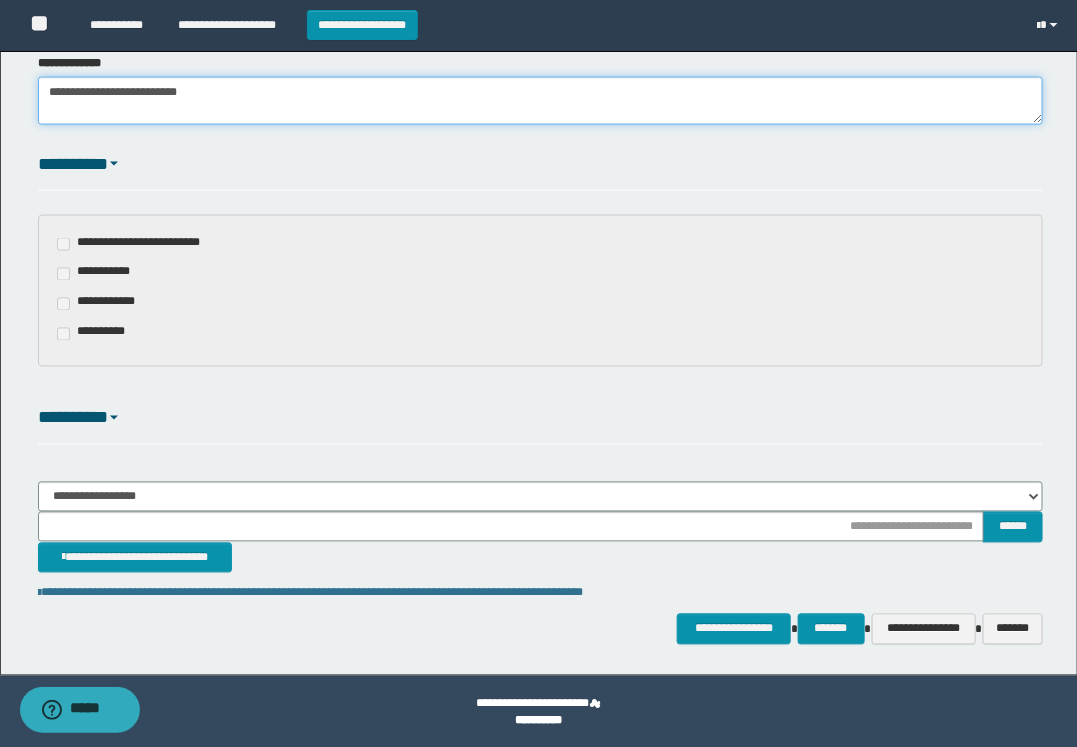 scroll, scrollTop: 825, scrollLeft: 0, axis: vertical 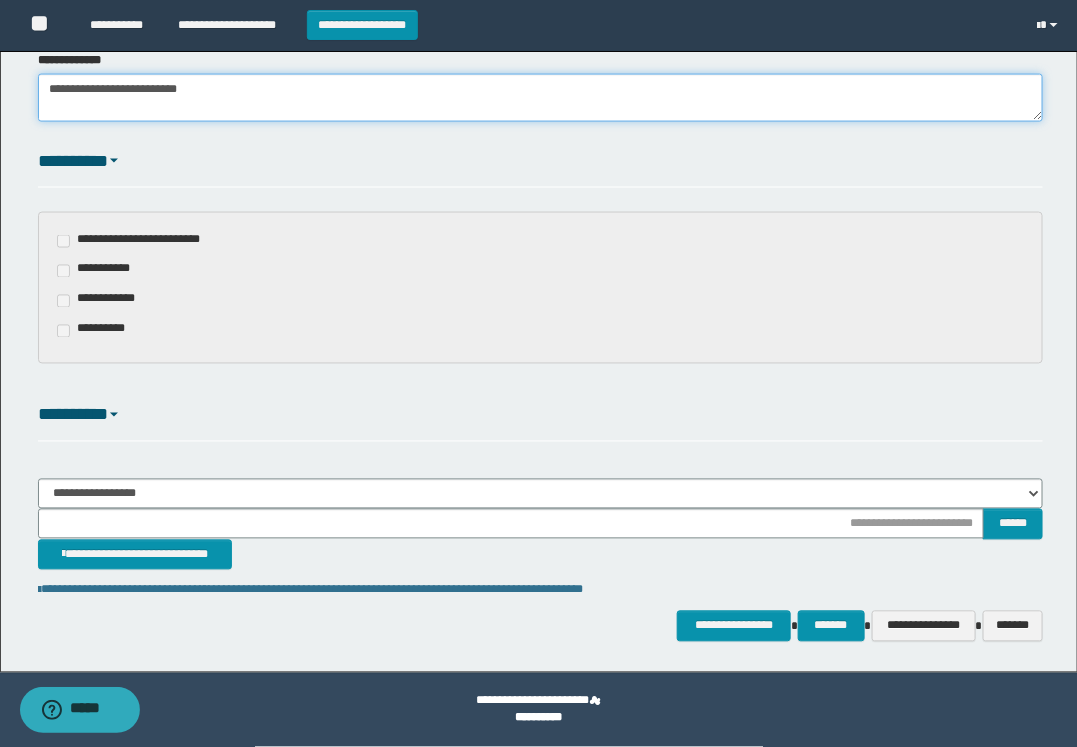 type on "**********" 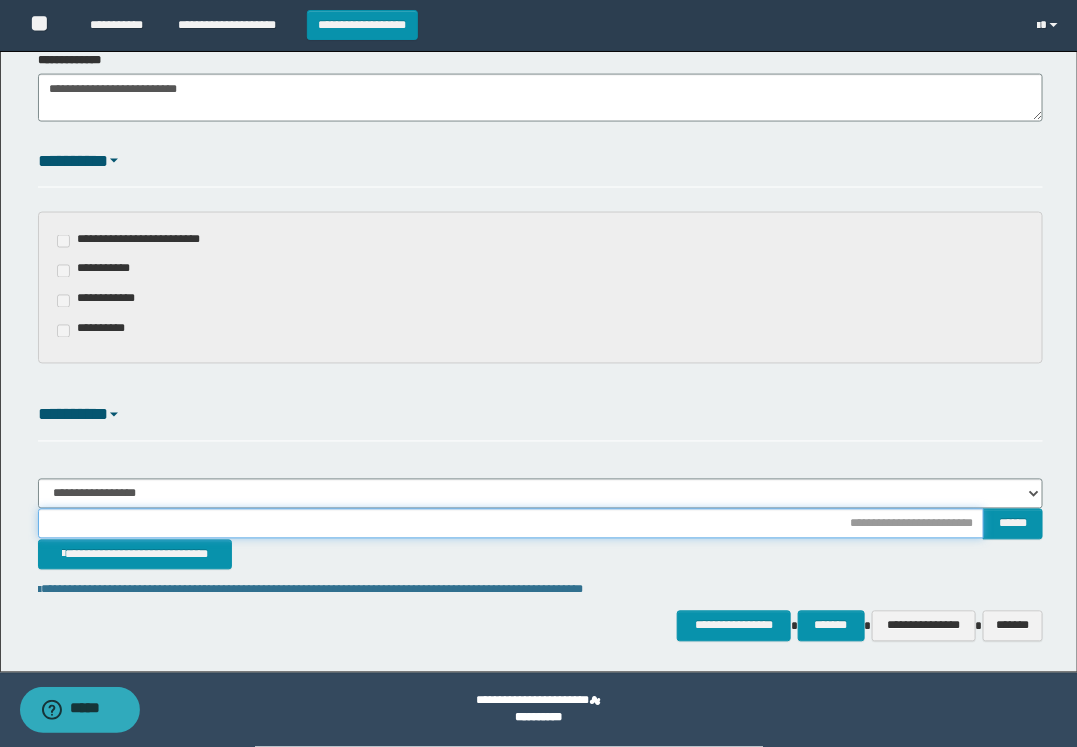 click at bounding box center [511, 524] 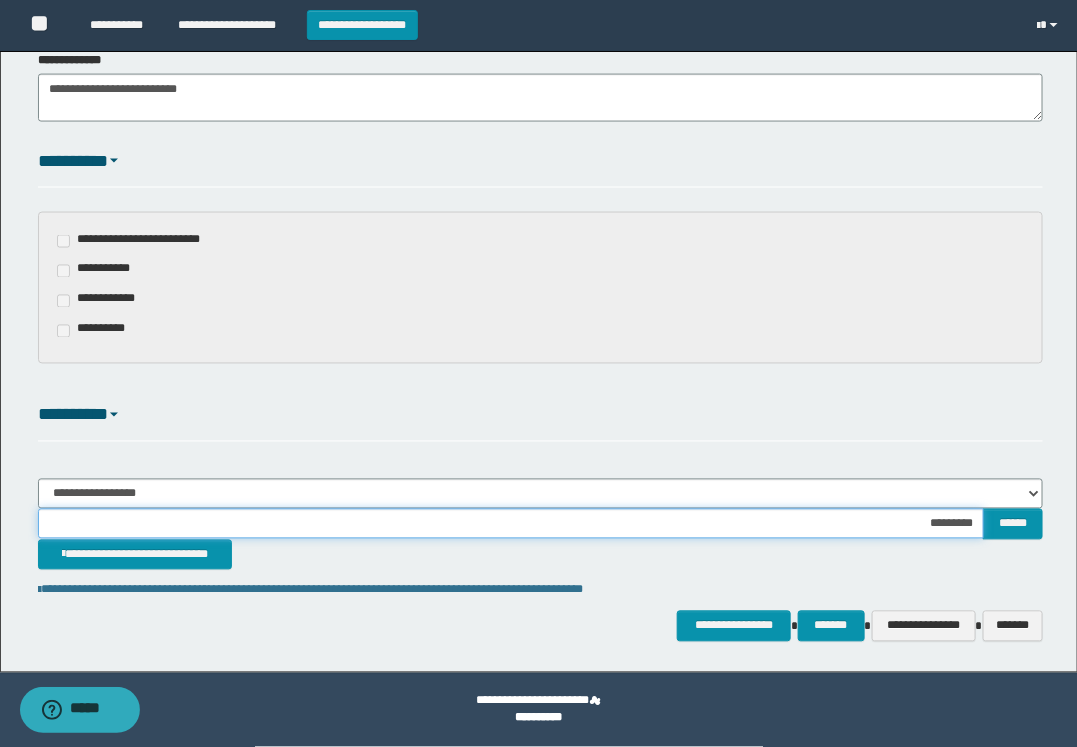 type on "**********" 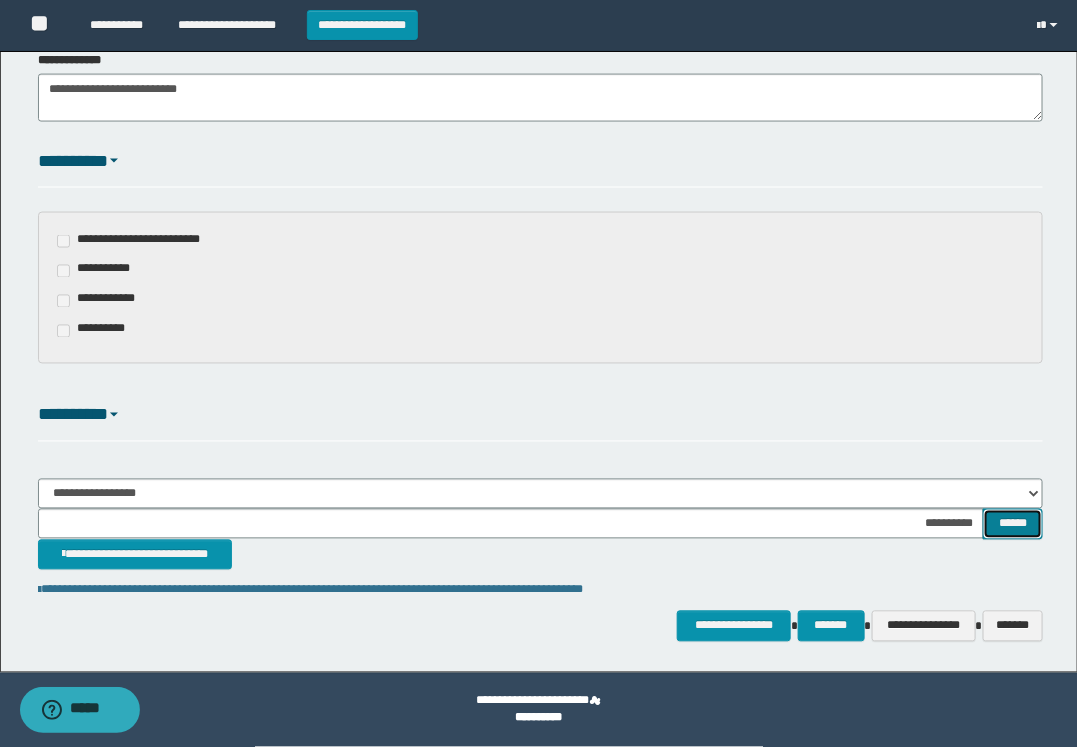 click on "******" at bounding box center [1013, 524] 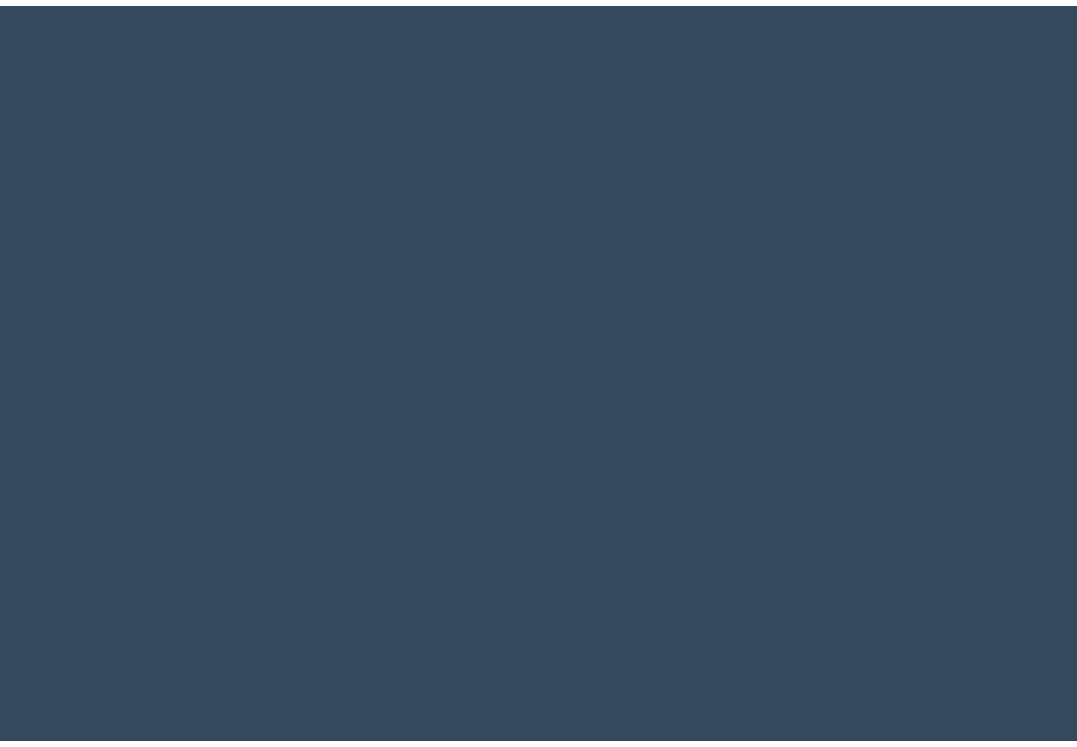 scroll, scrollTop: 0, scrollLeft: 0, axis: both 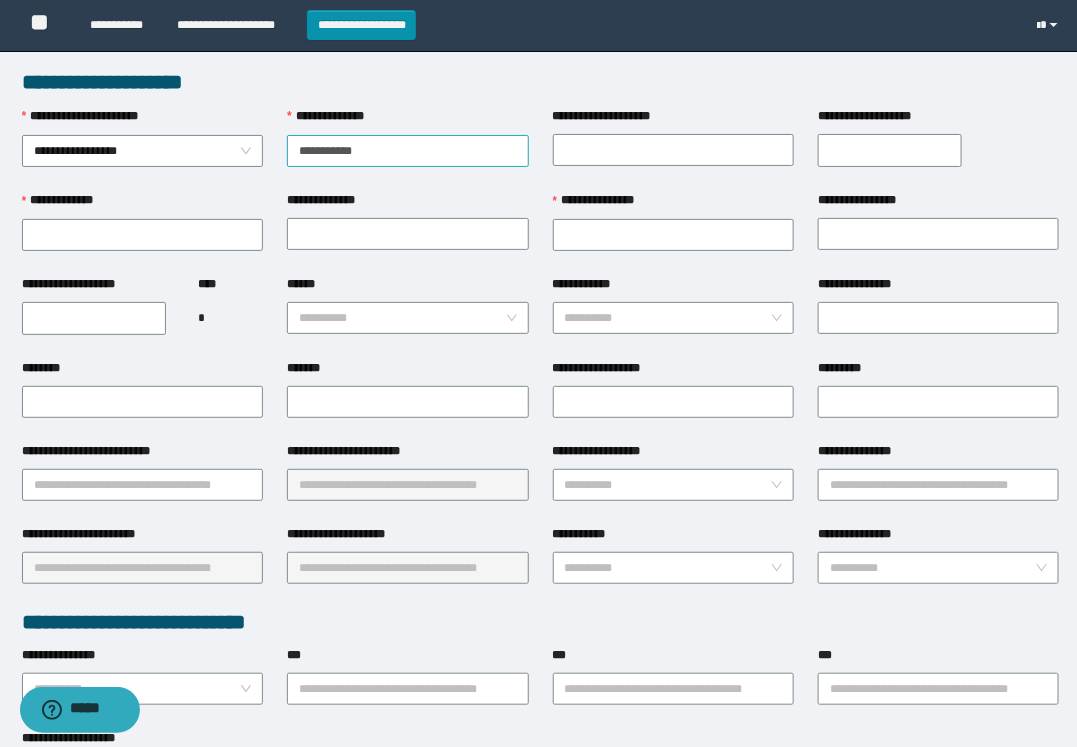 click on "**********" at bounding box center (407, 151) 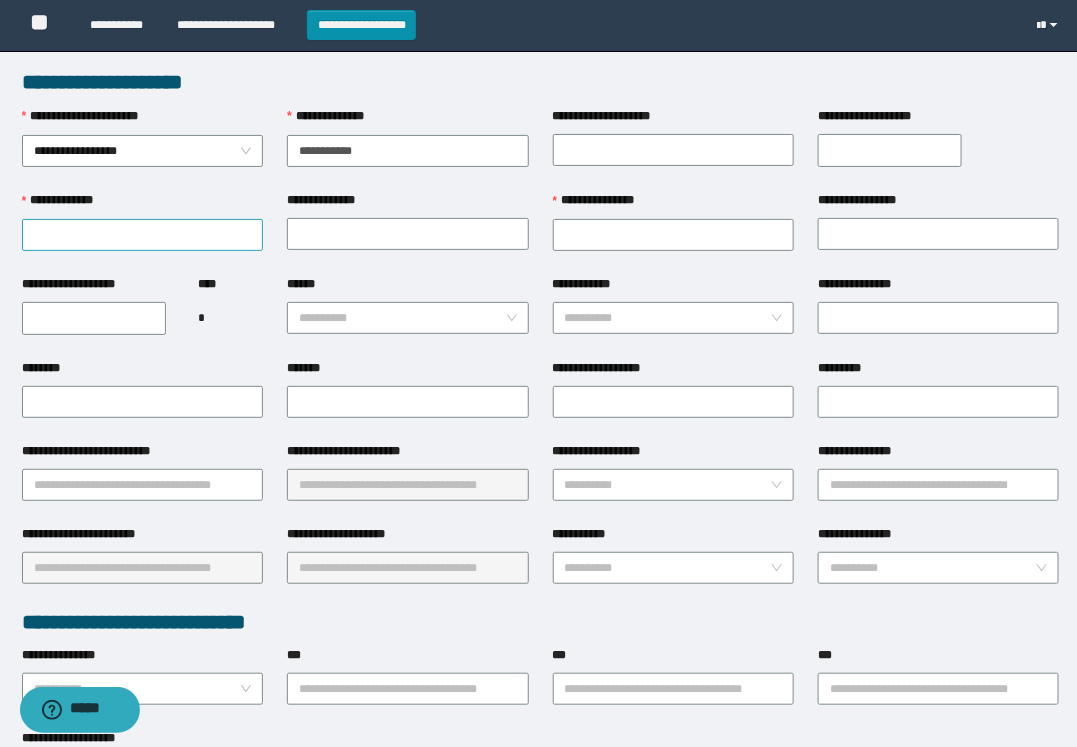 type on "**********" 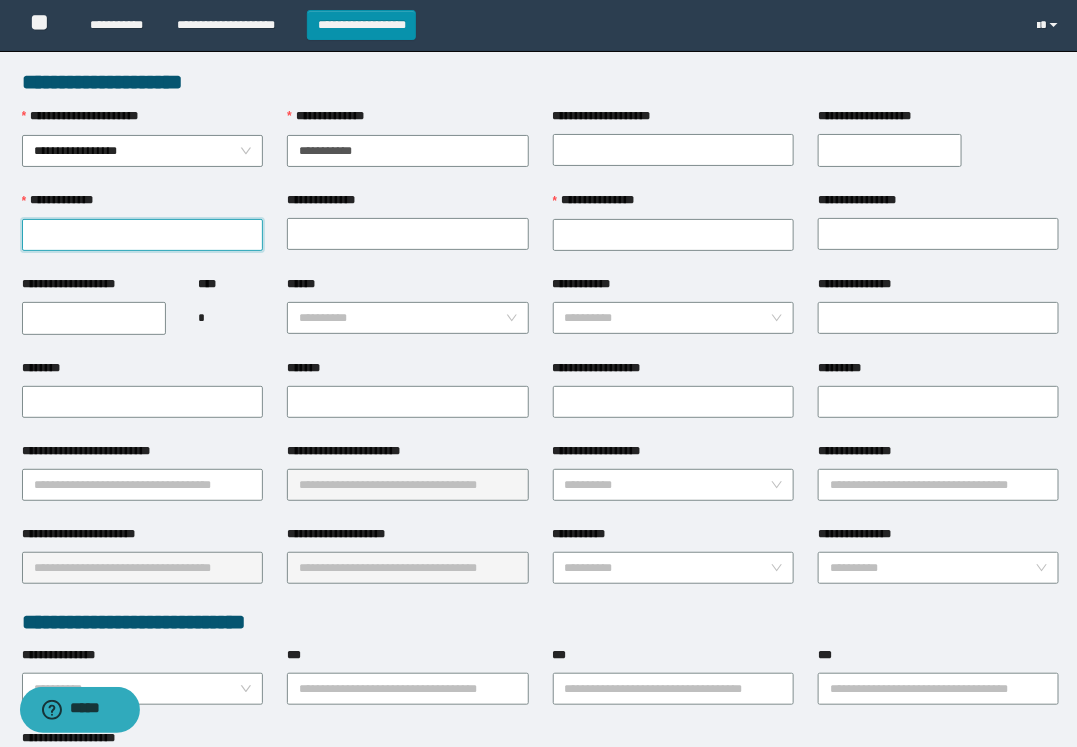 click on "**********" at bounding box center [142, 235] 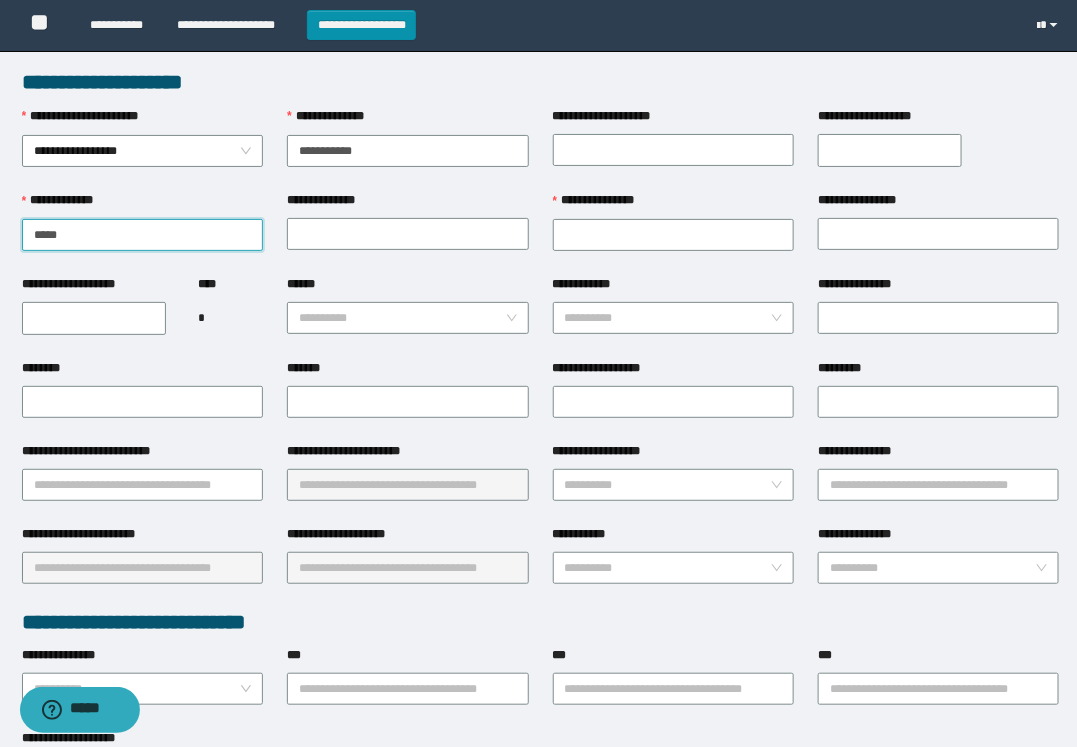 type on "*****" 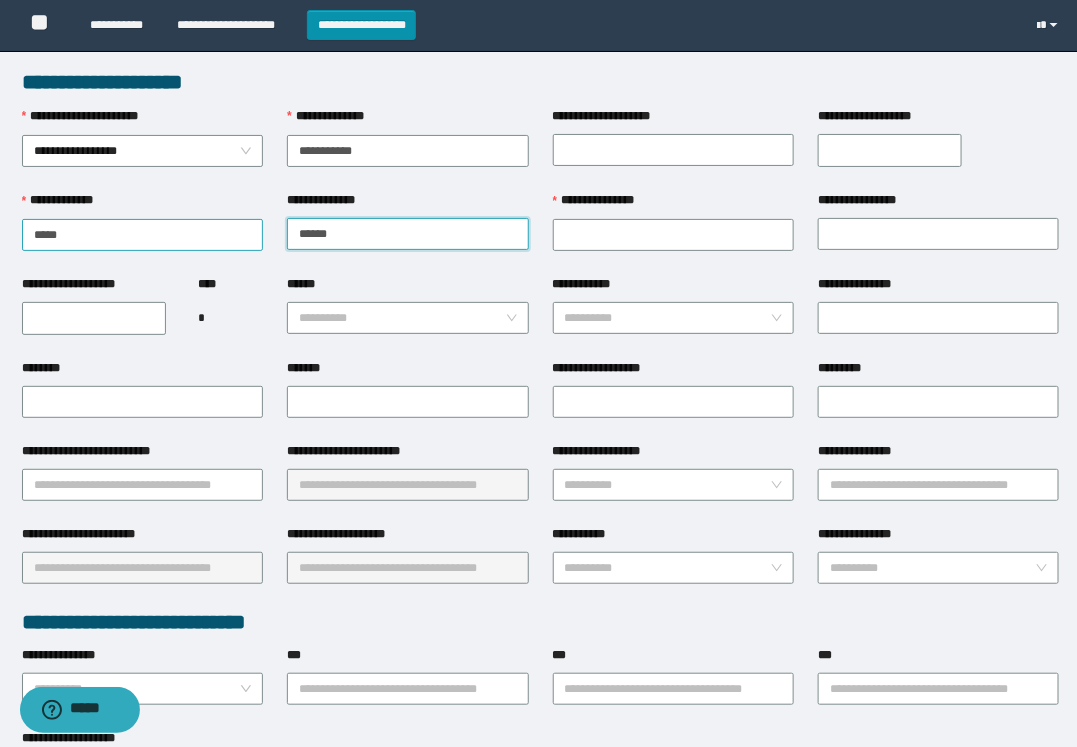 type on "*********" 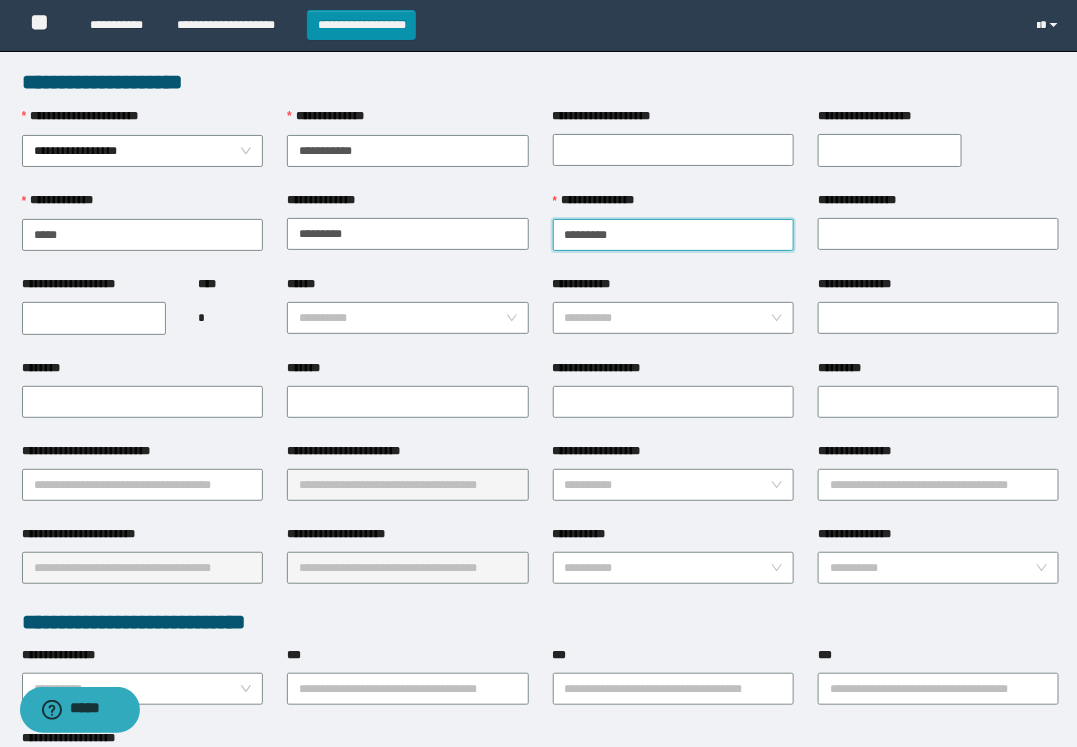 click on "*********" at bounding box center [673, 235] 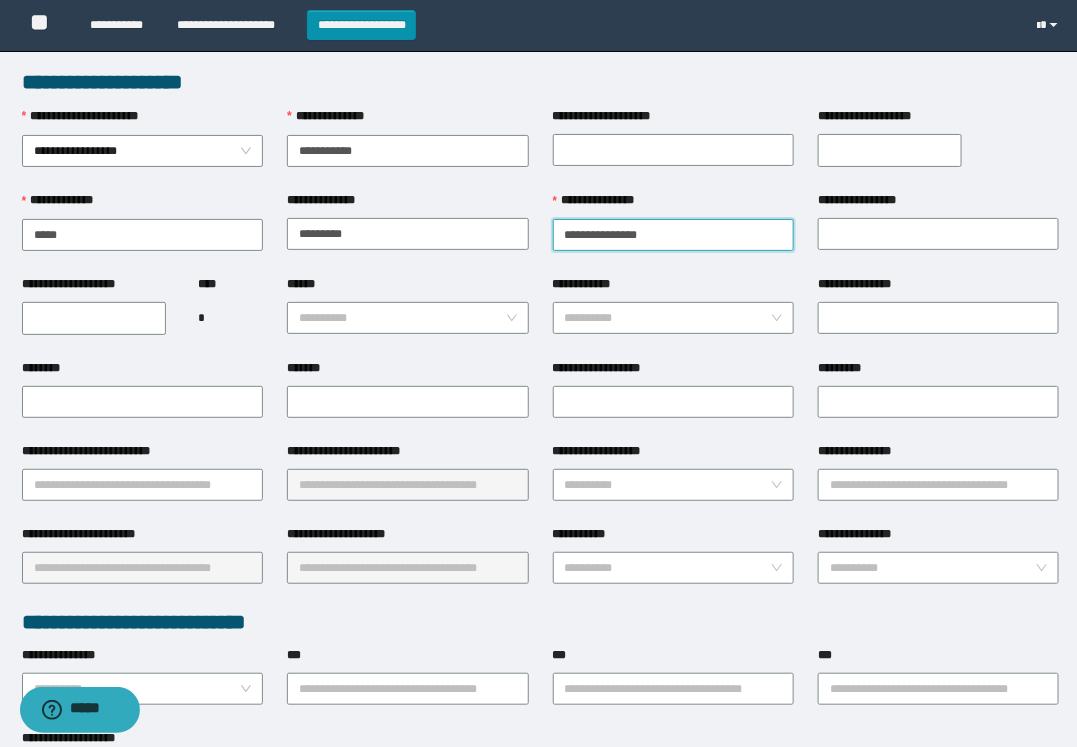 type on "**********" 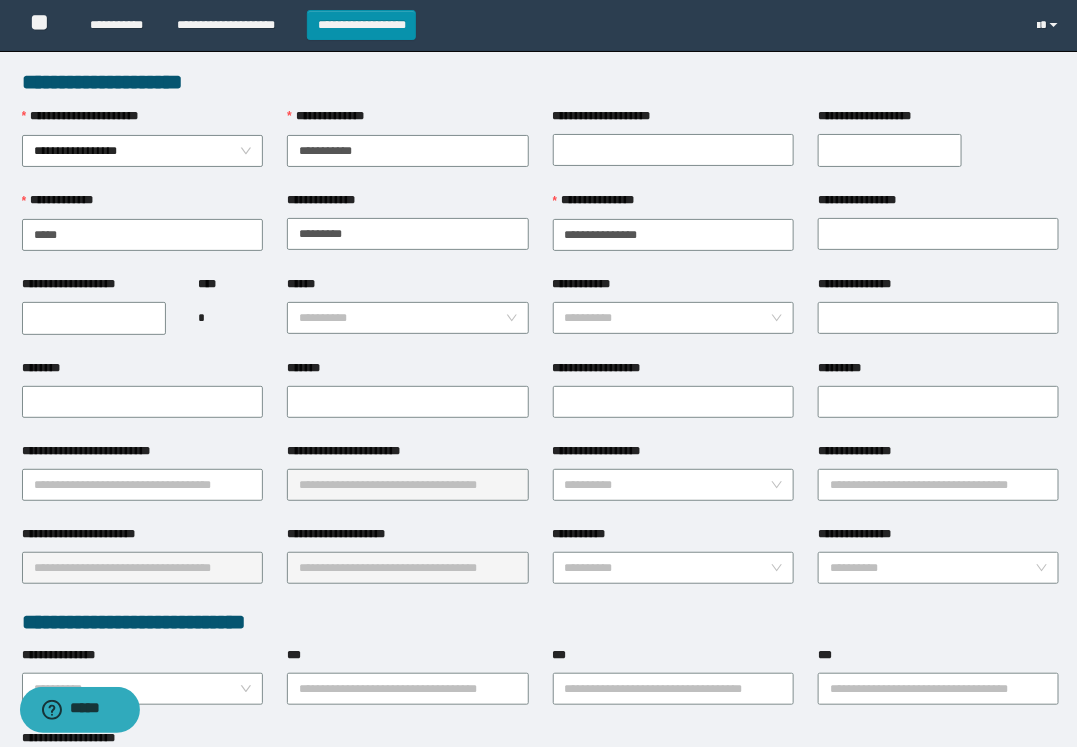 click on "**********" at bounding box center [94, 318] 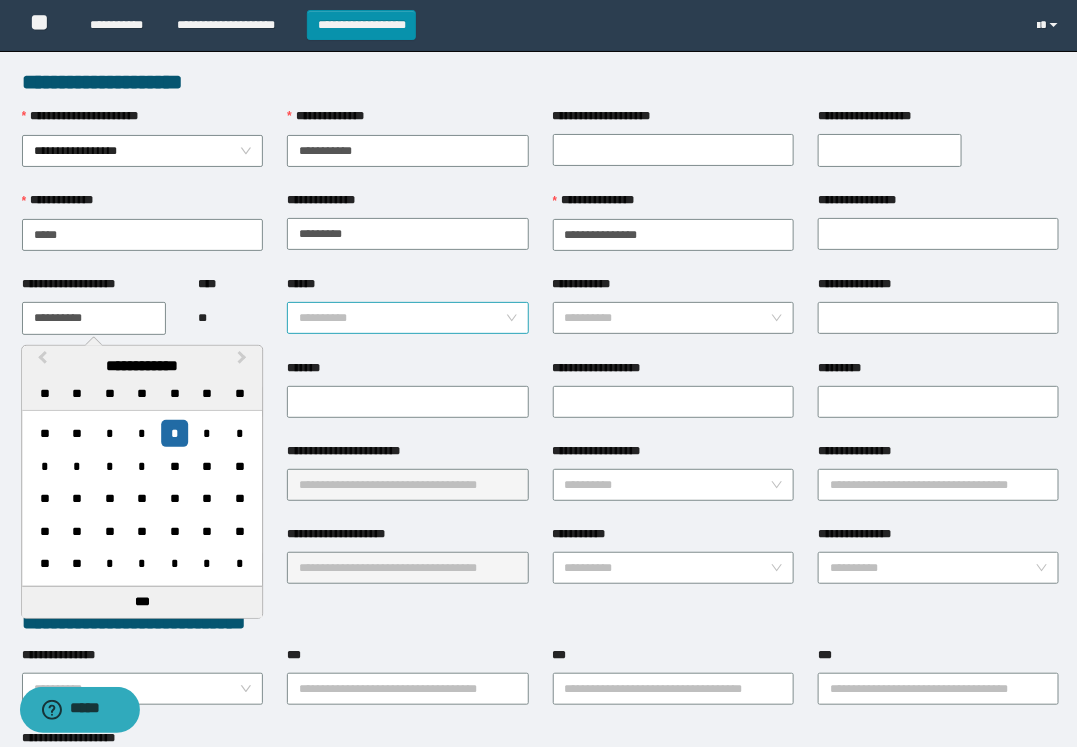 type on "**********" 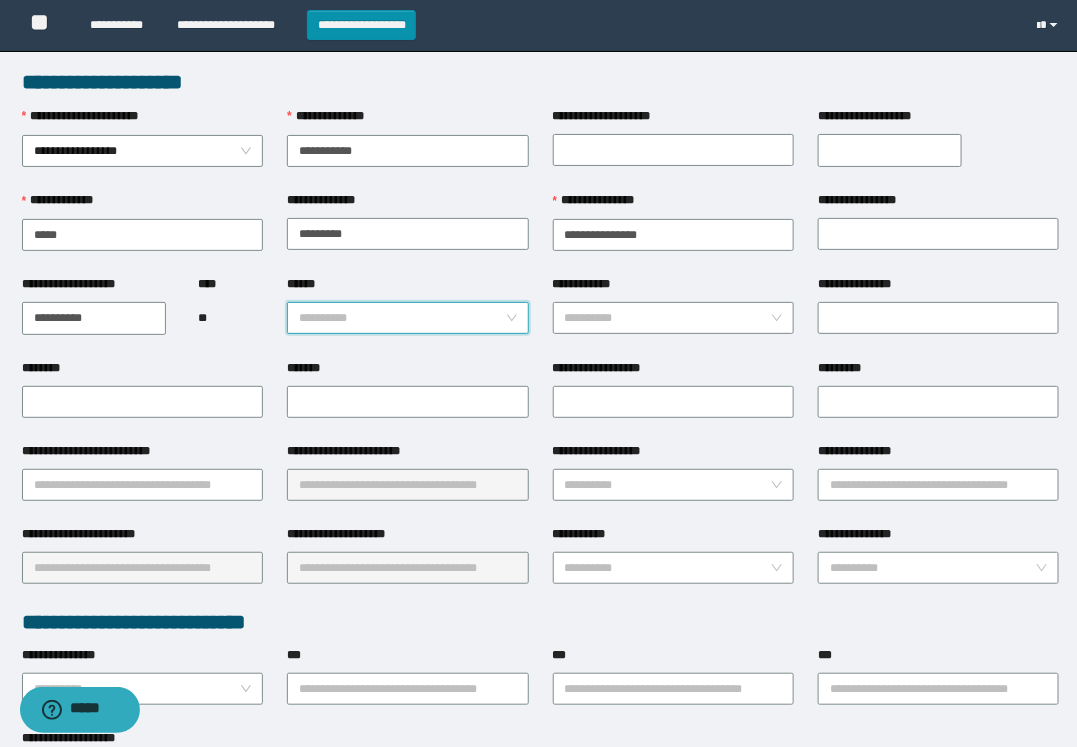 click on "******" at bounding box center [401, 318] 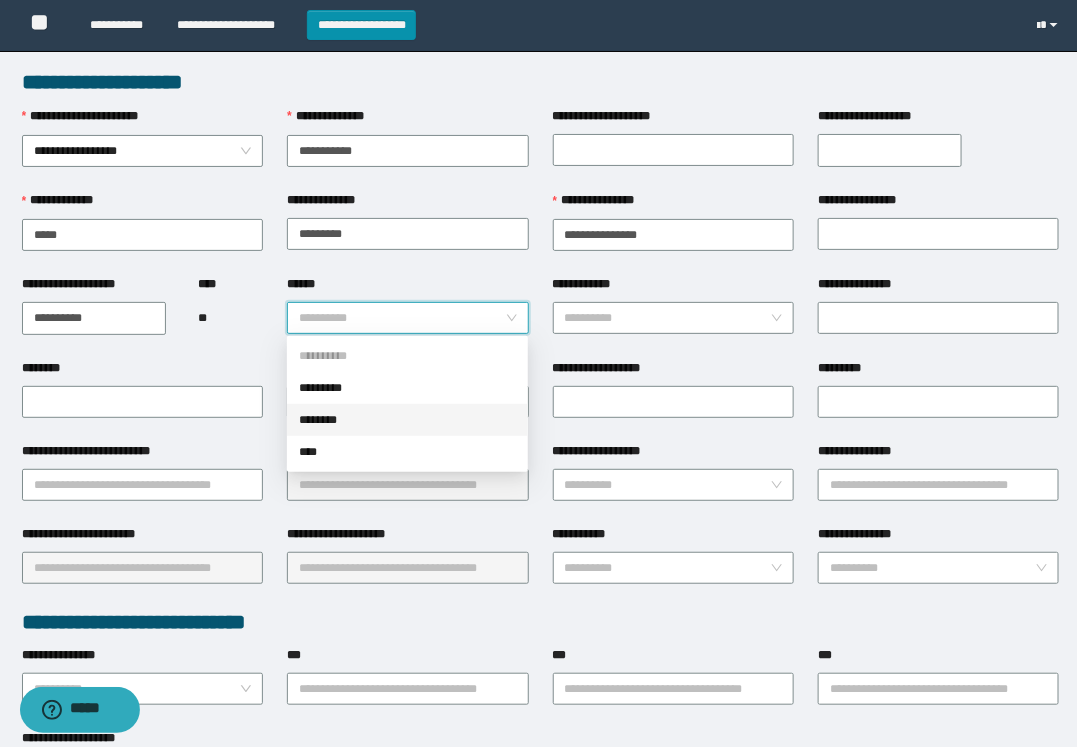 click on "********" at bounding box center [407, 420] 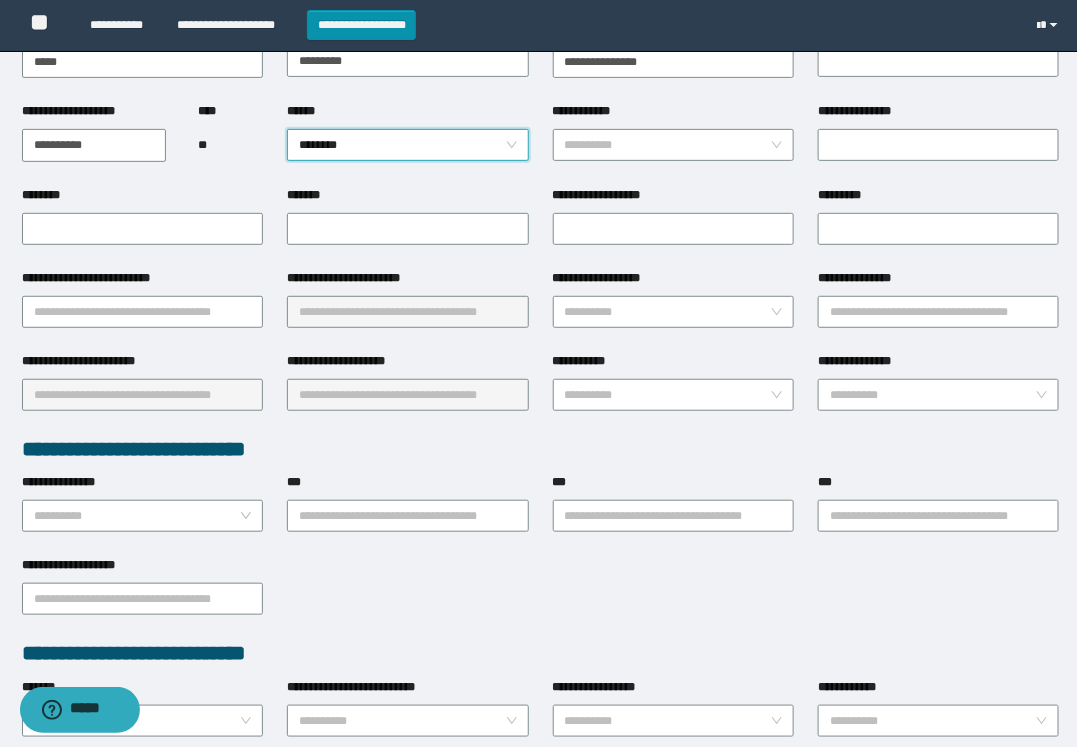scroll, scrollTop: 247, scrollLeft: 0, axis: vertical 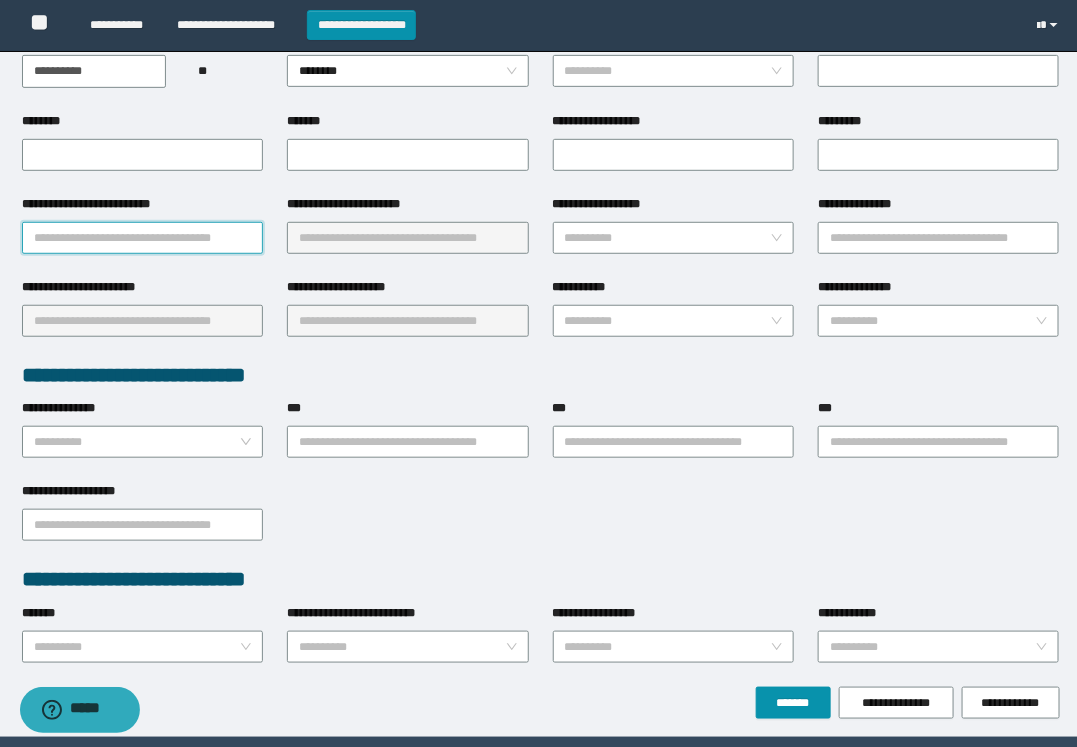 click on "**********" at bounding box center [142, 238] 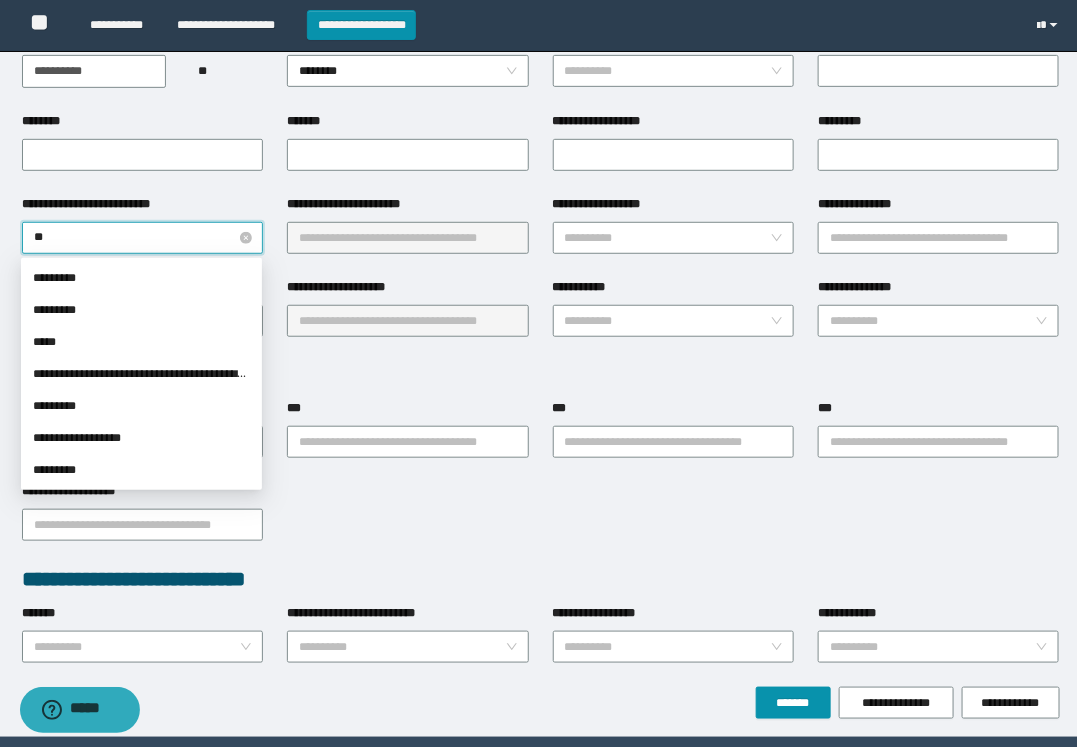 type on "*" 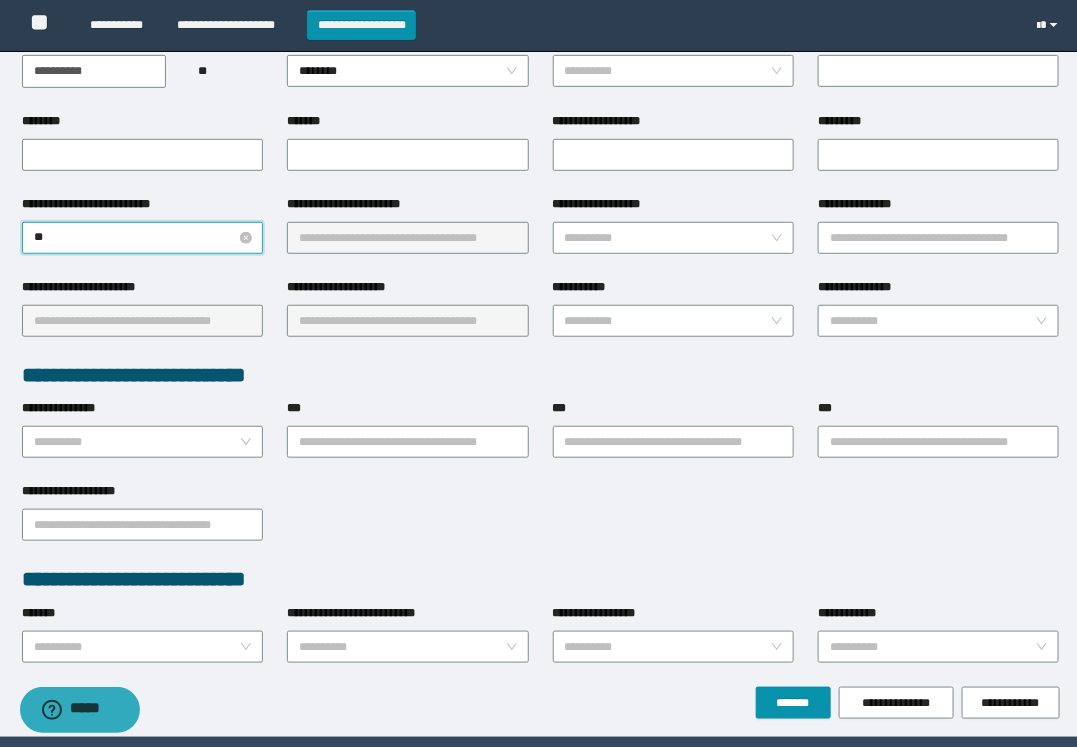 type on "*" 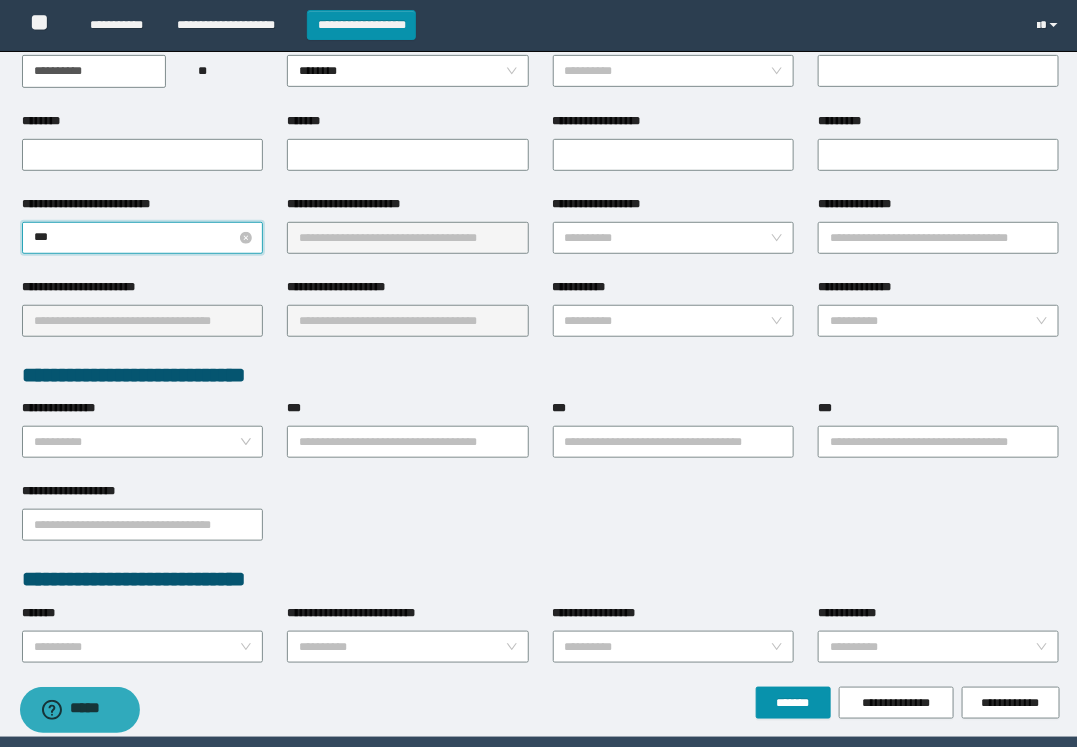 type on "****" 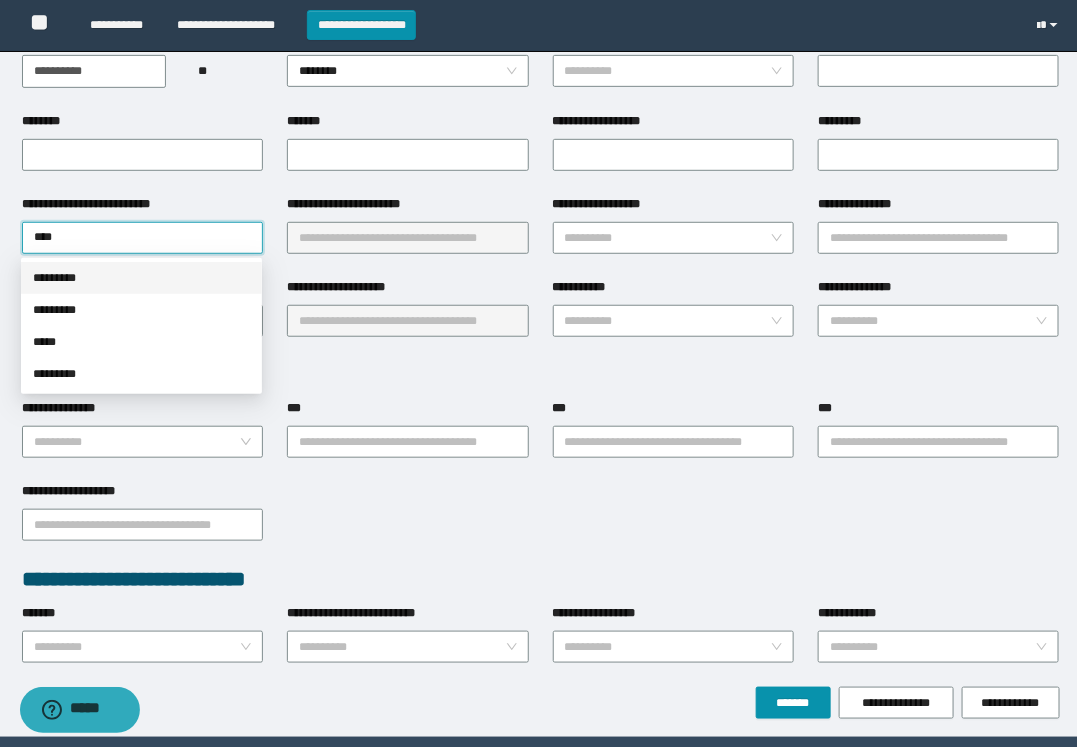 click on "*********" at bounding box center (141, 278) 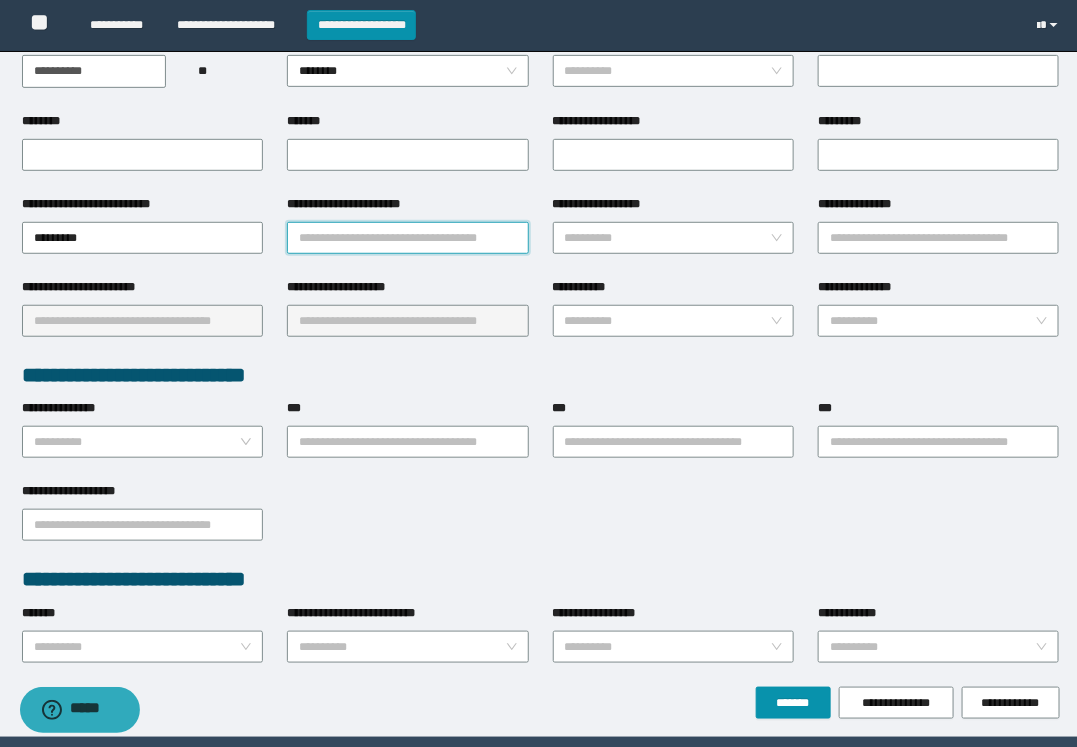 click on "**********" at bounding box center [407, 238] 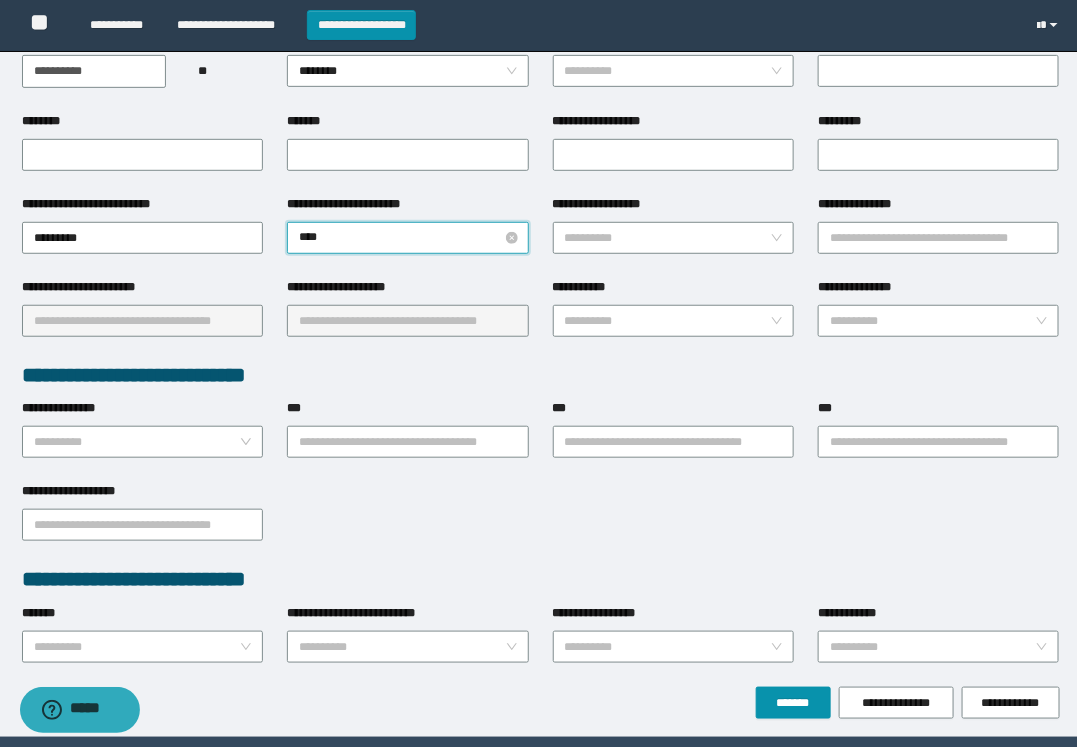 type on "*****" 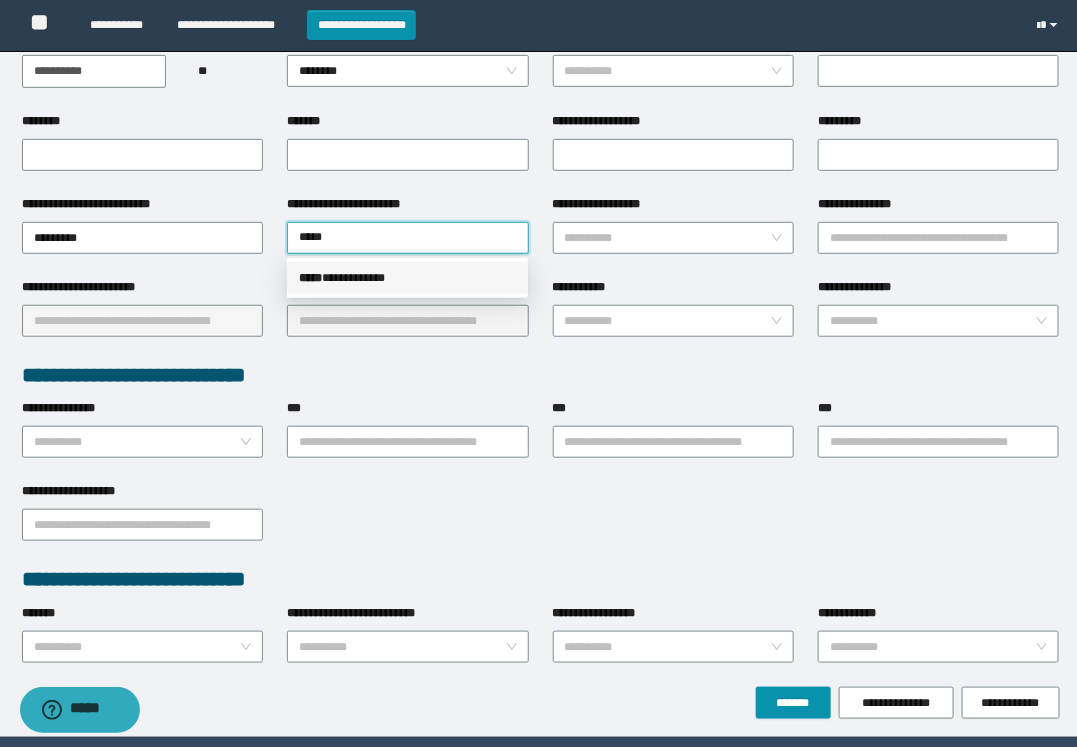 click on "**********" at bounding box center [407, 278] 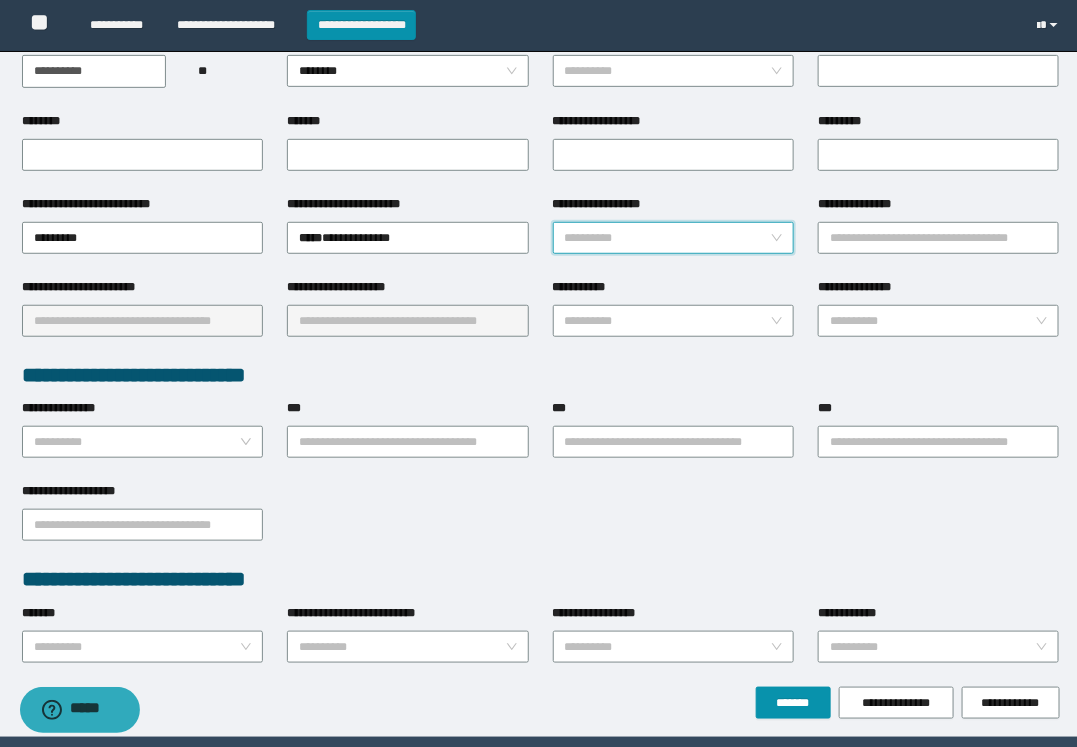 click on "**********" at bounding box center [667, 238] 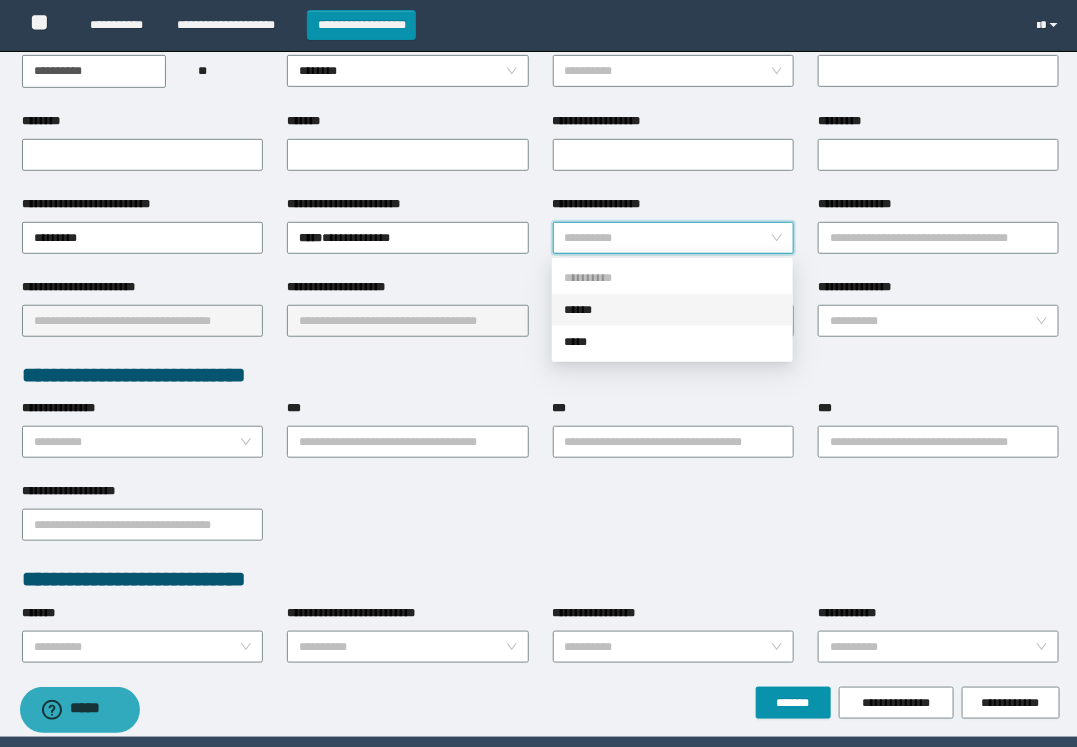 click on "******" at bounding box center [672, 310] 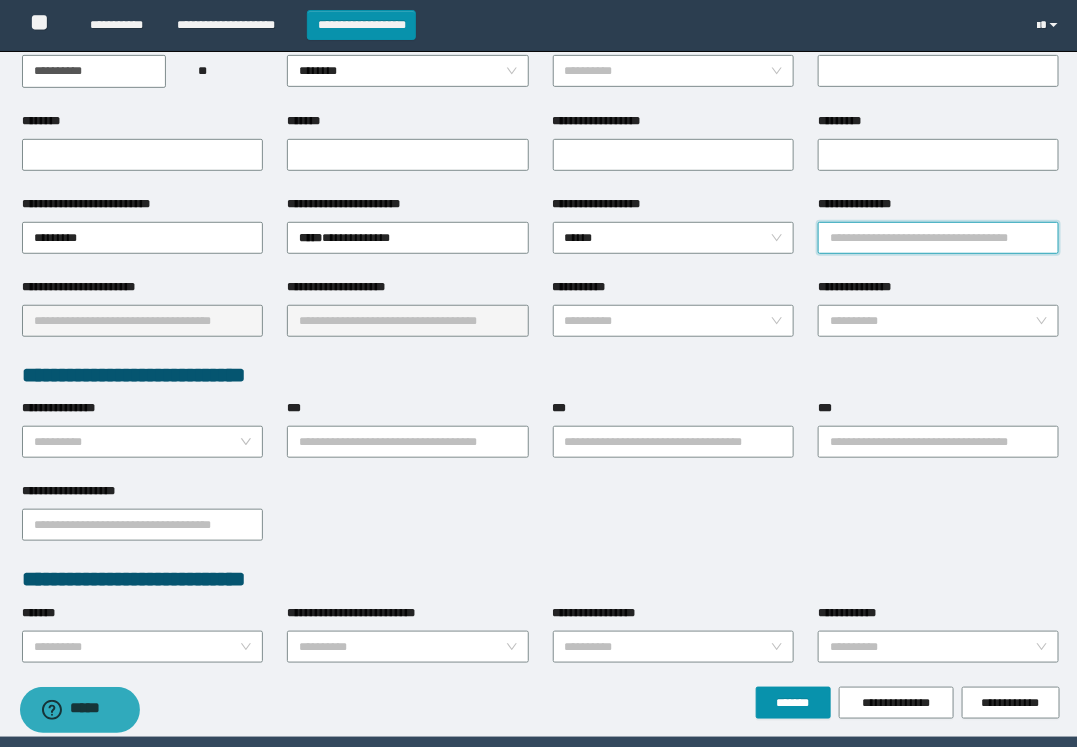 click on "**********" at bounding box center (938, 238) 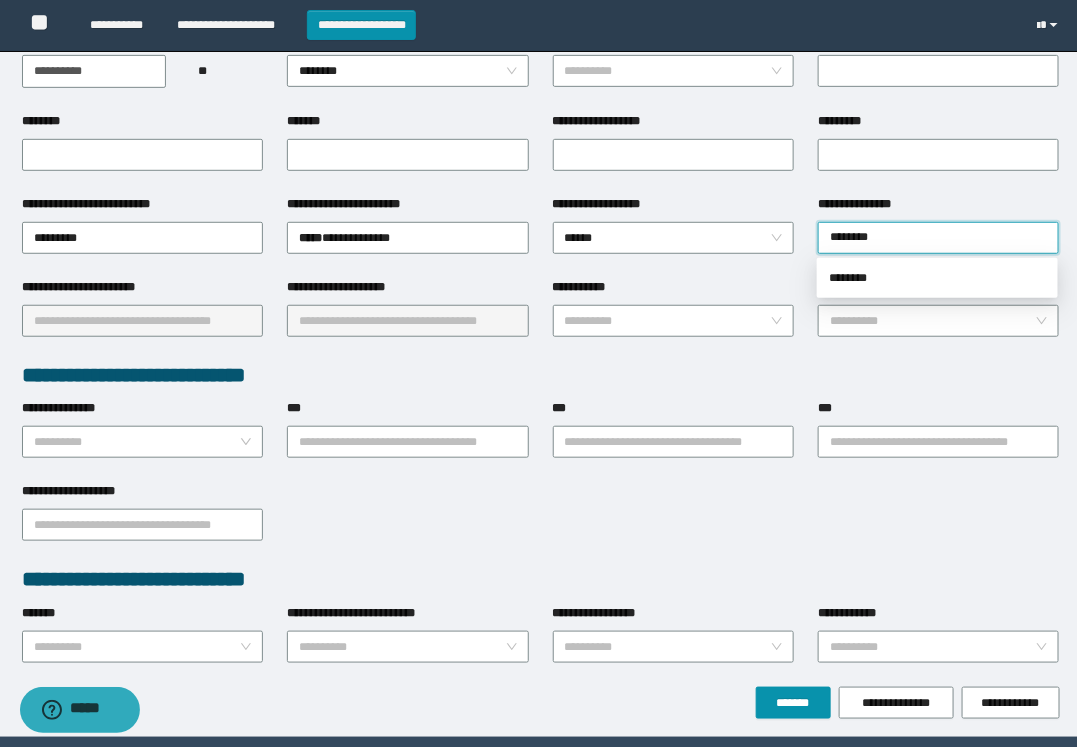 type on "********" 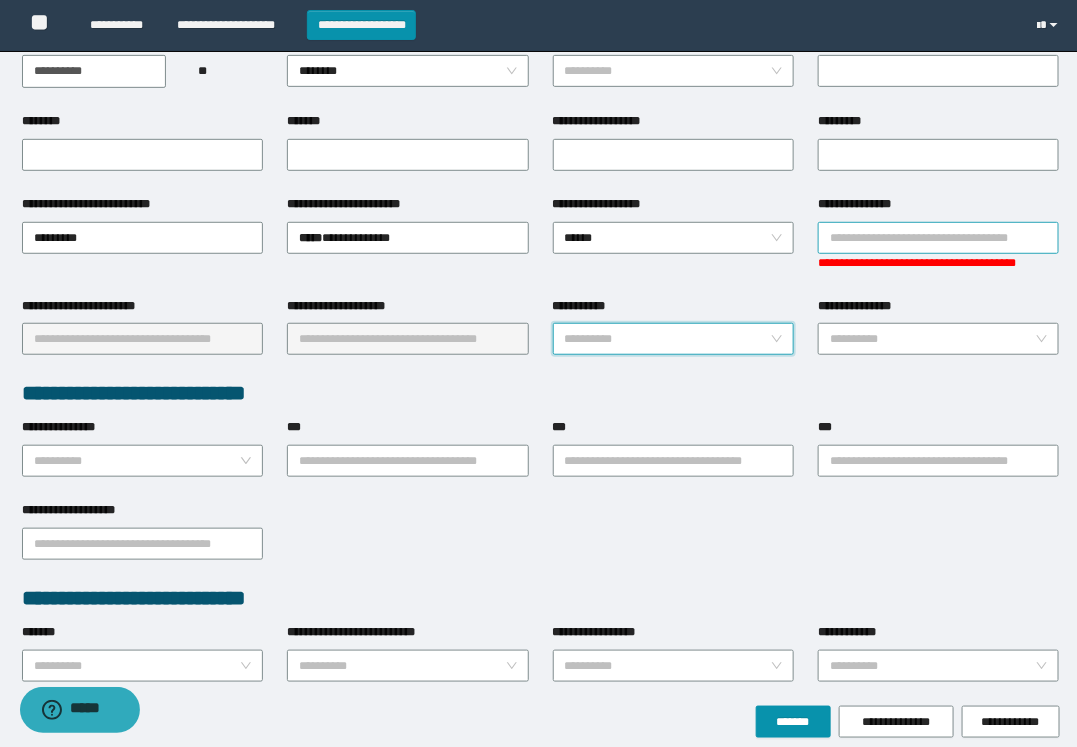 click on "**********" at bounding box center (938, 238) 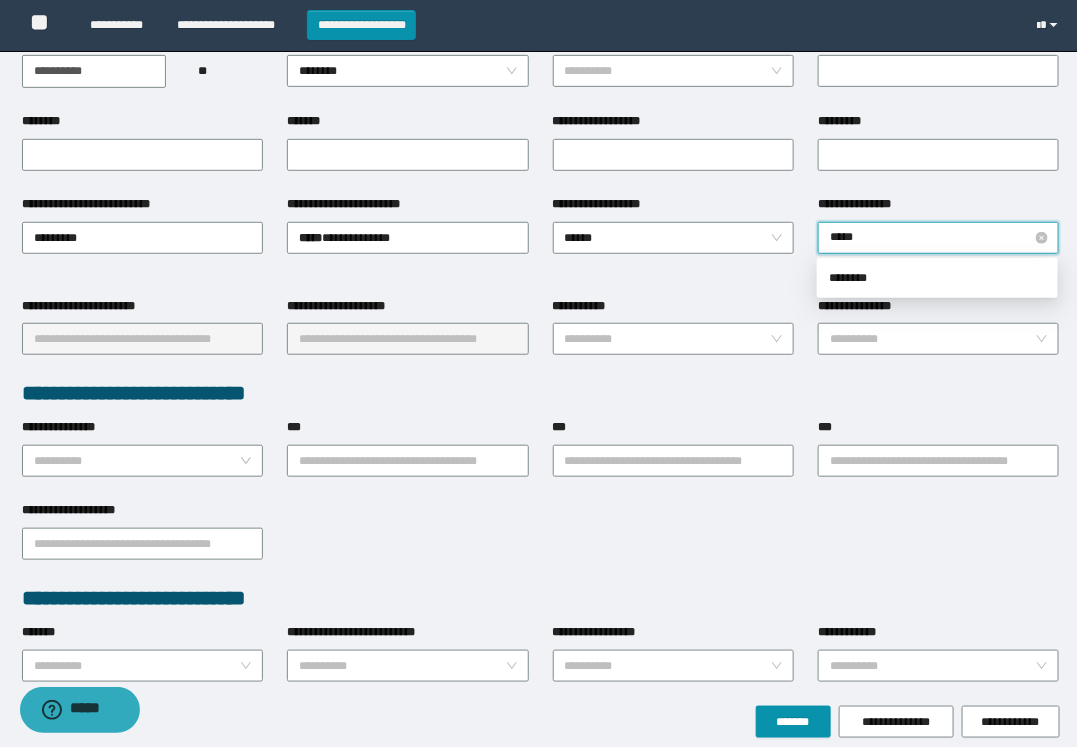 type on "******" 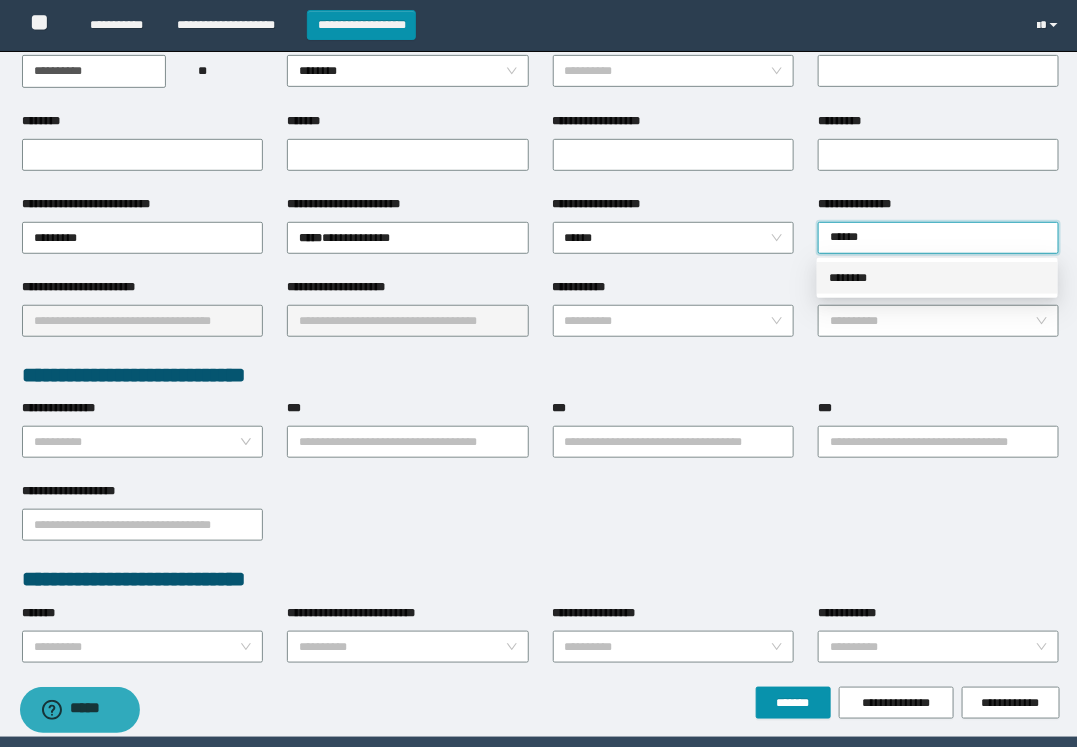 click on "********" at bounding box center (937, 278) 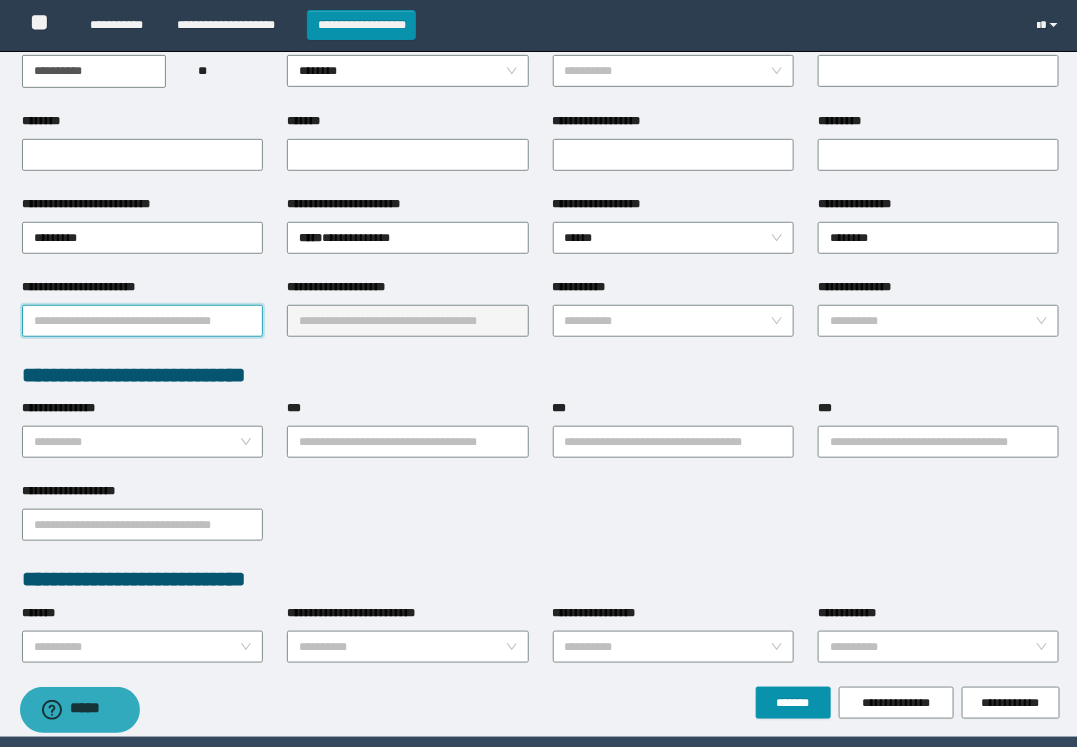 click on "**********" at bounding box center [142, 321] 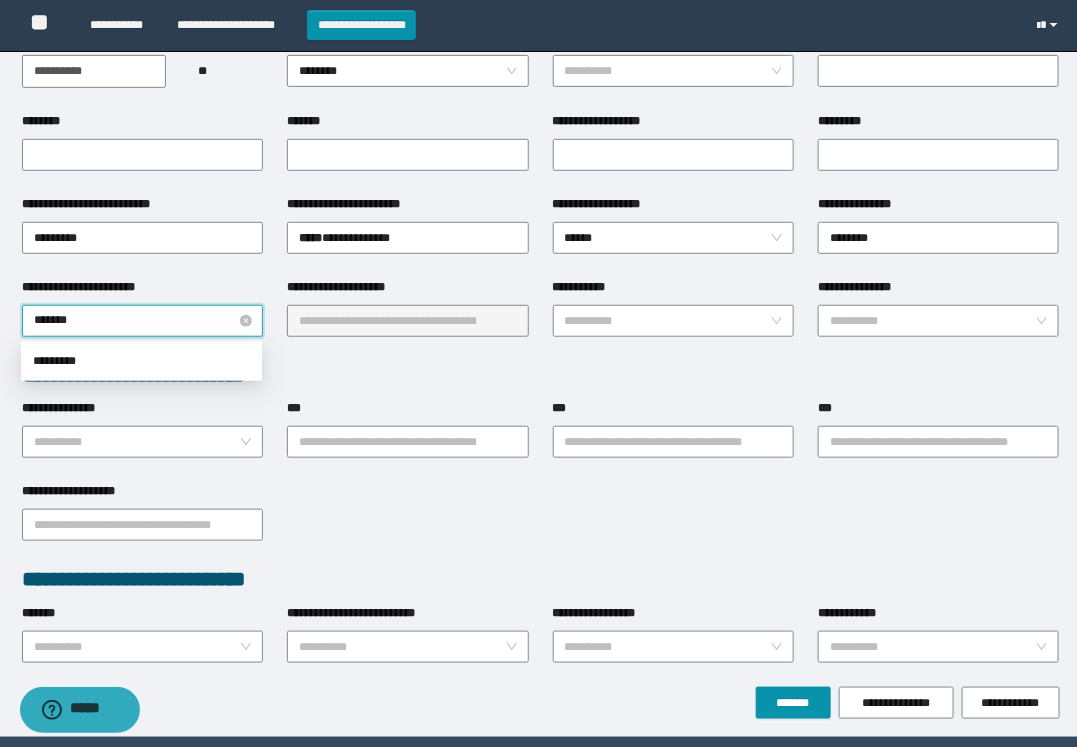 type on "********" 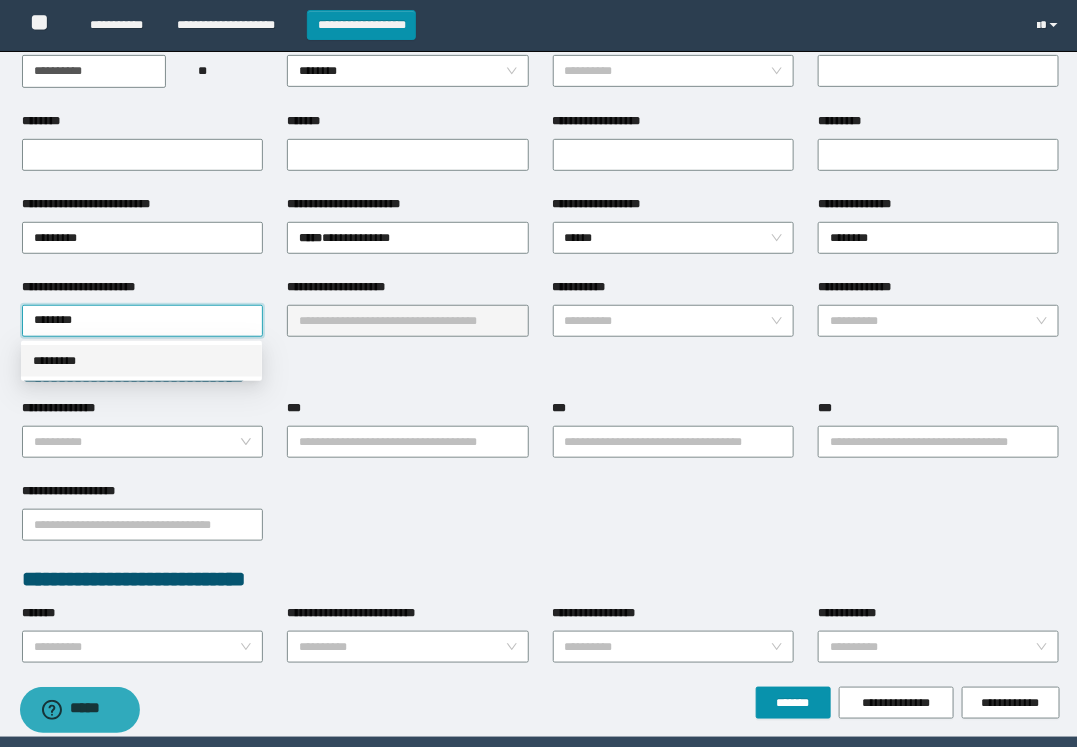 click on "*********" at bounding box center (141, 361) 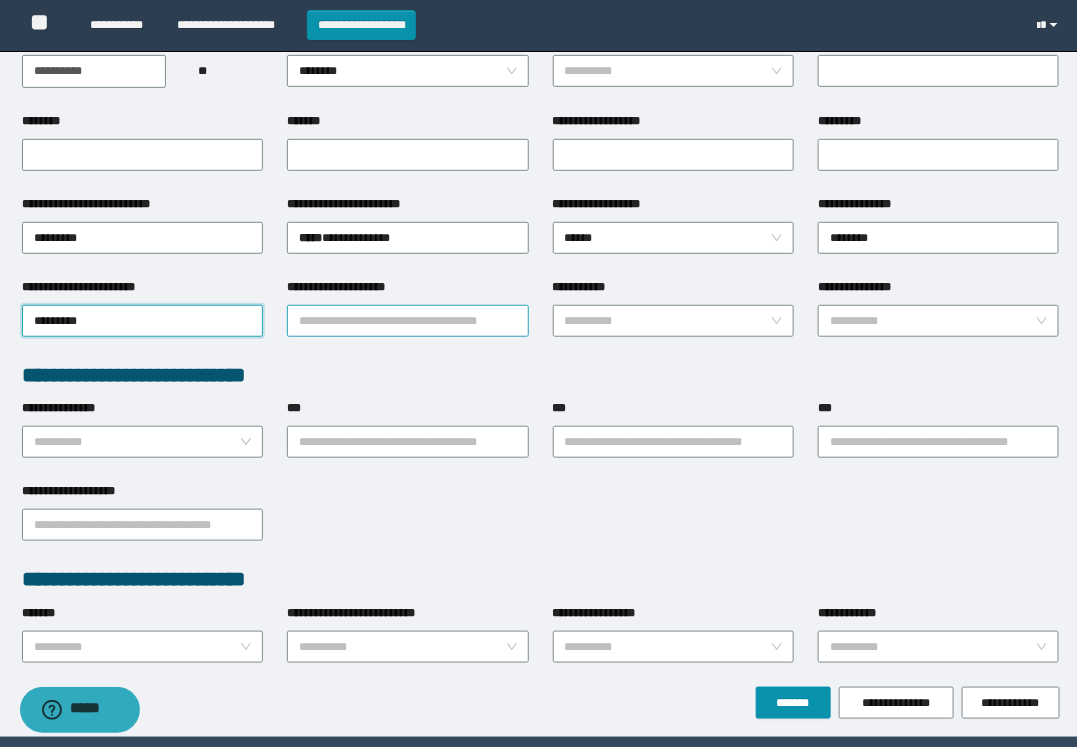 click on "**********" at bounding box center [407, 321] 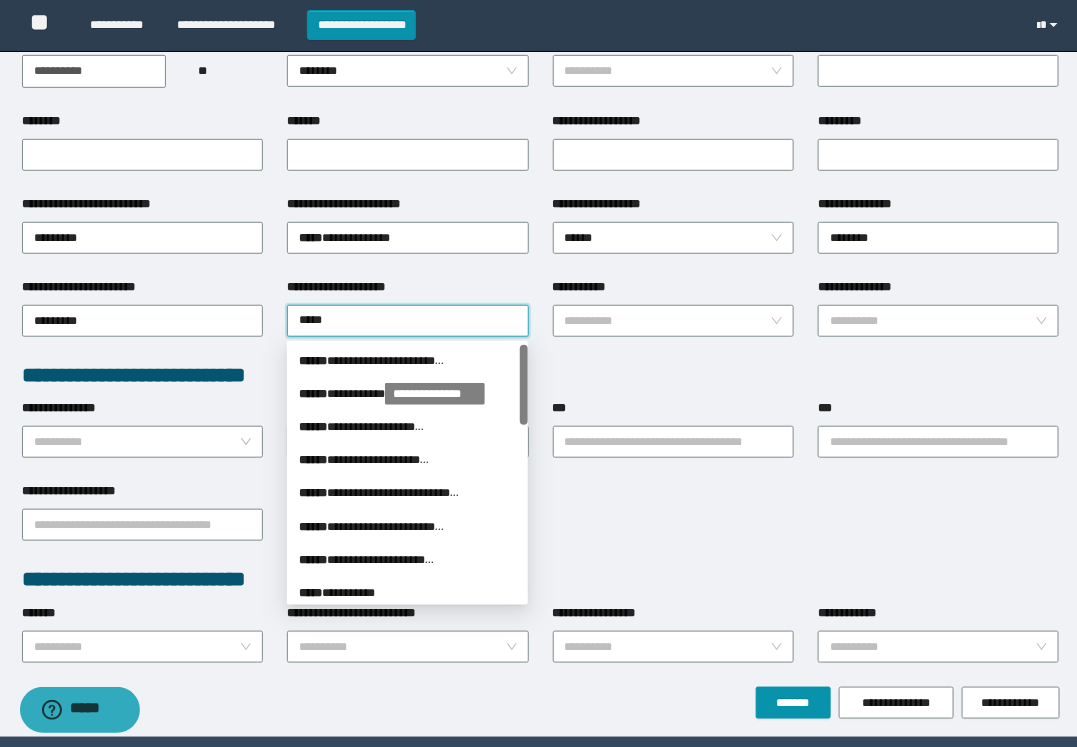 type on "******" 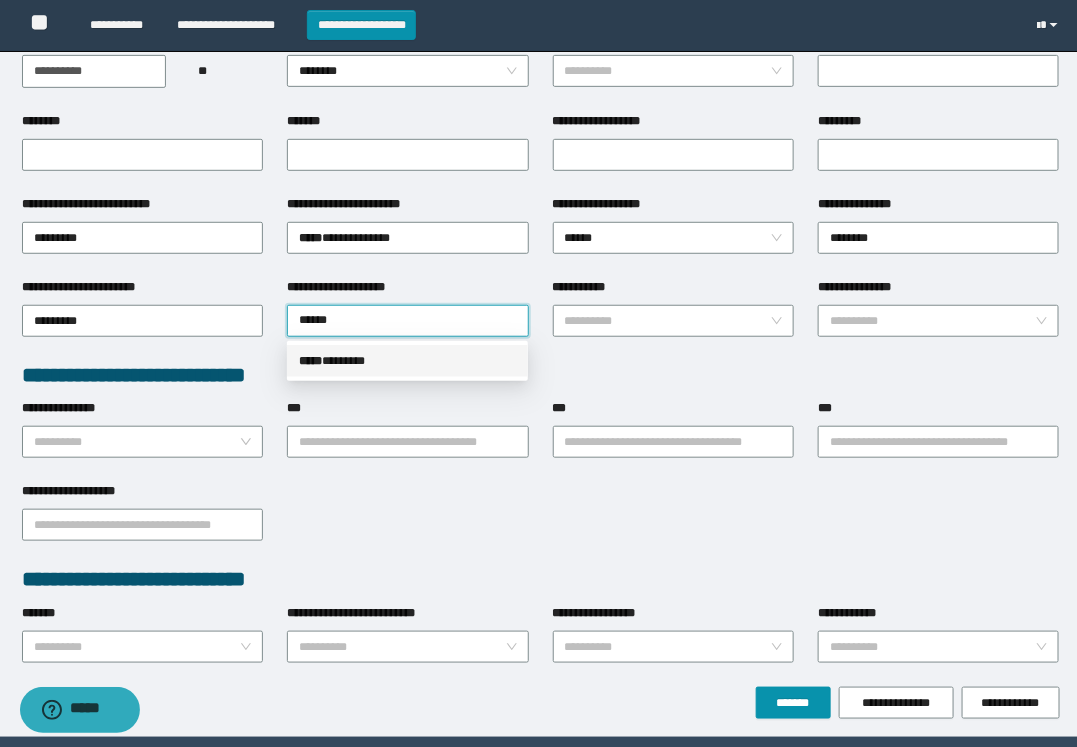 click on "***** * ******" at bounding box center [407, 361] 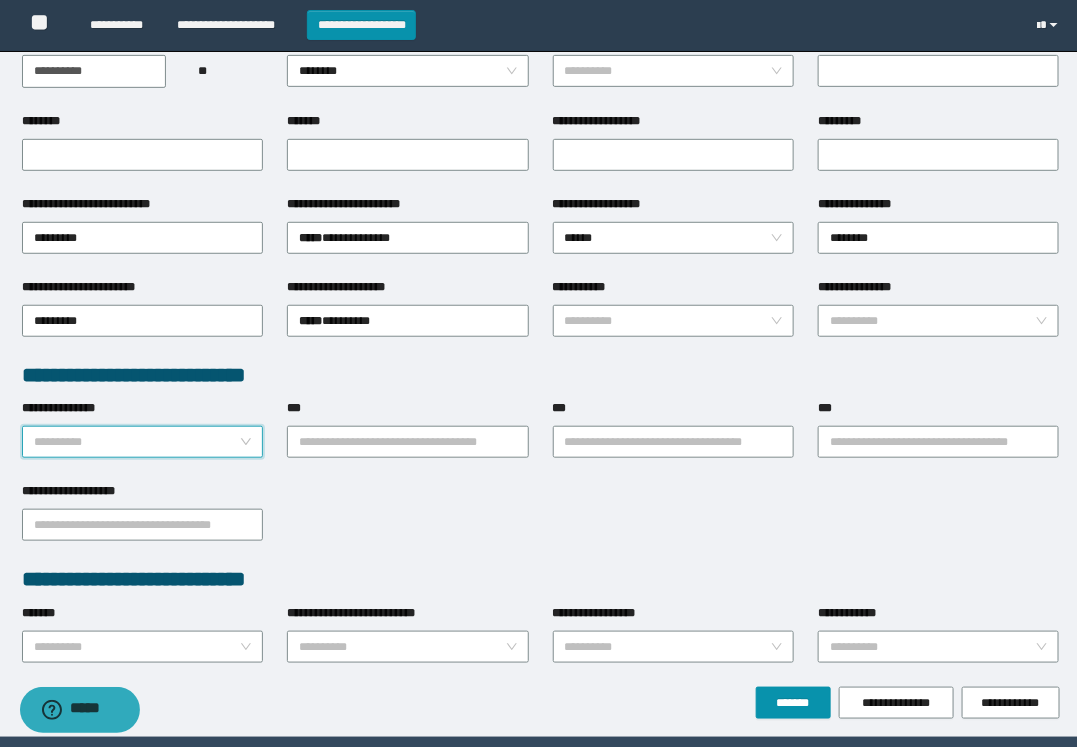 click on "**********" at bounding box center (136, 442) 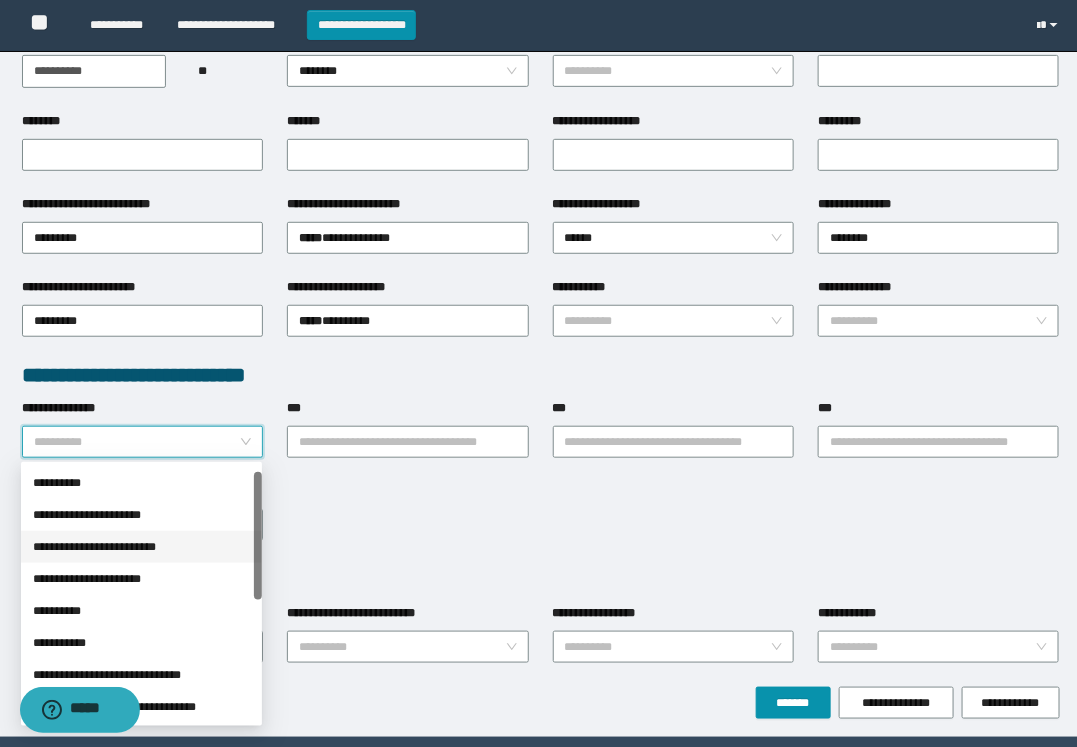 drag, startPoint x: 260, startPoint y: 517, endPoint x: 258, endPoint y: 550, distance: 33.06055 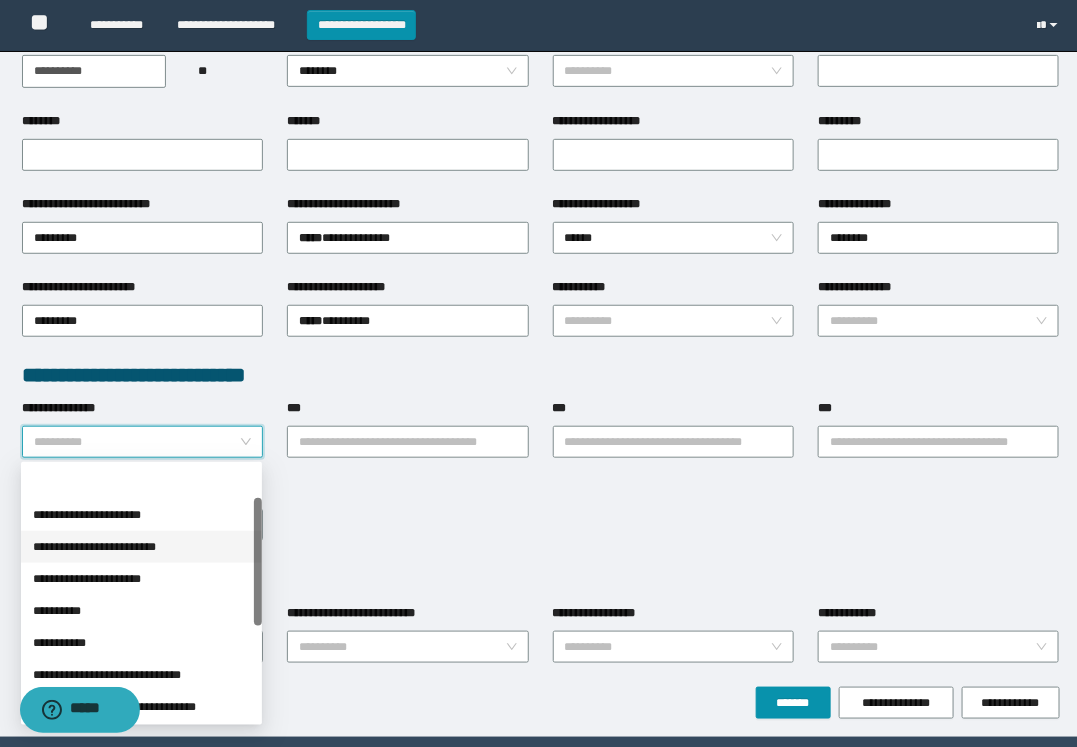 scroll, scrollTop: 65, scrollLeft: 0, axis: vertical 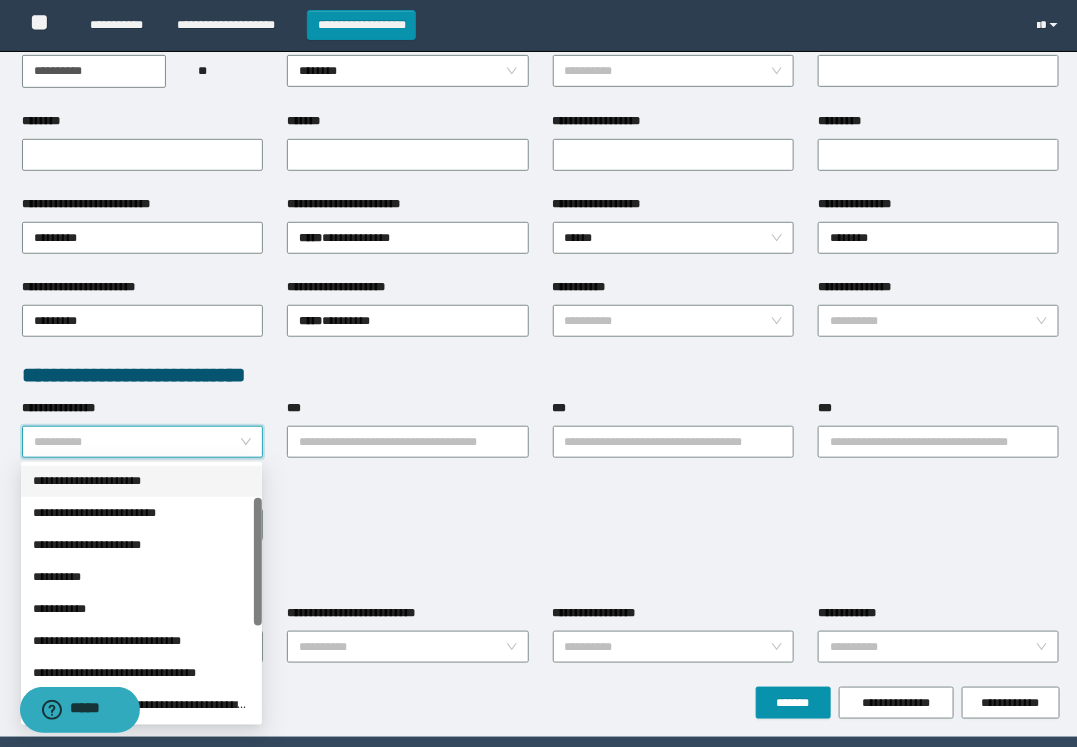 click on "**********" at bounding box center (141, 481) 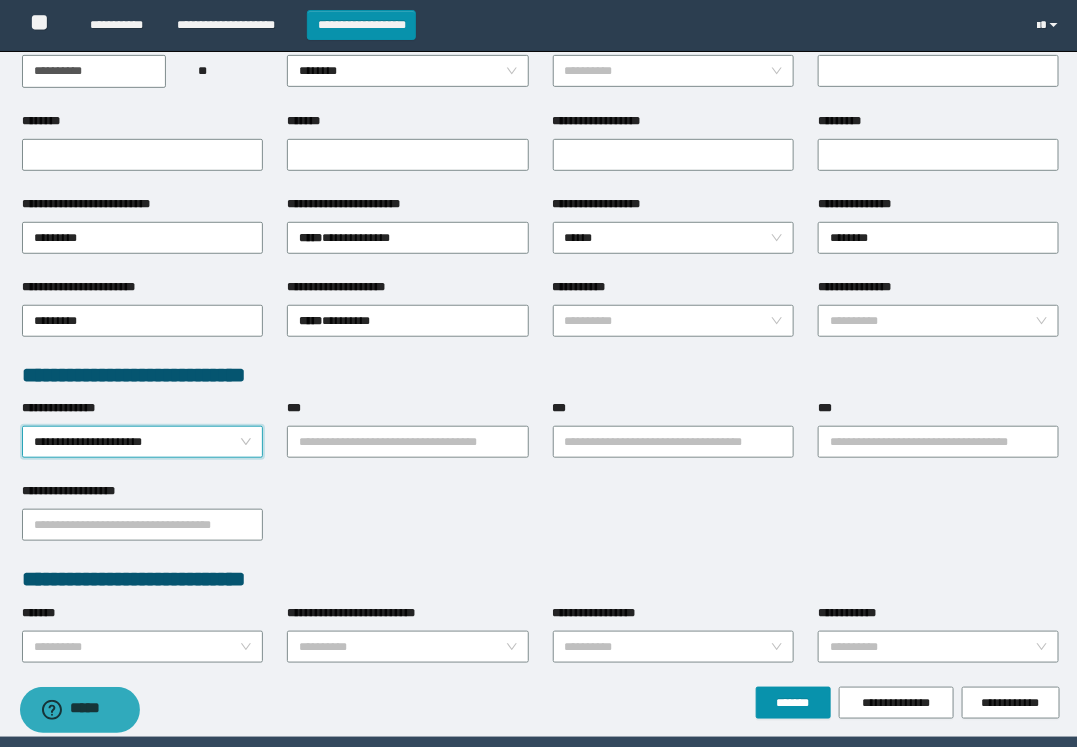 scroll, scrollTop: 315, scrollLeft: 0, axis: vertical 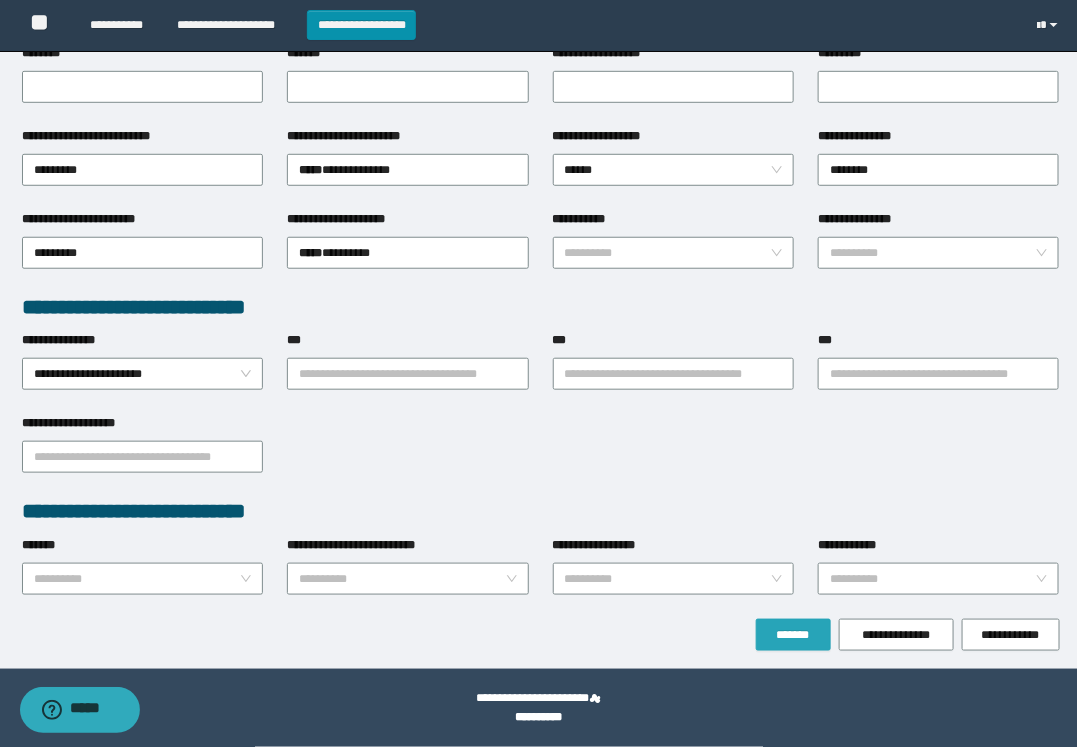 click on "*******" at bounding box center (793, 635) 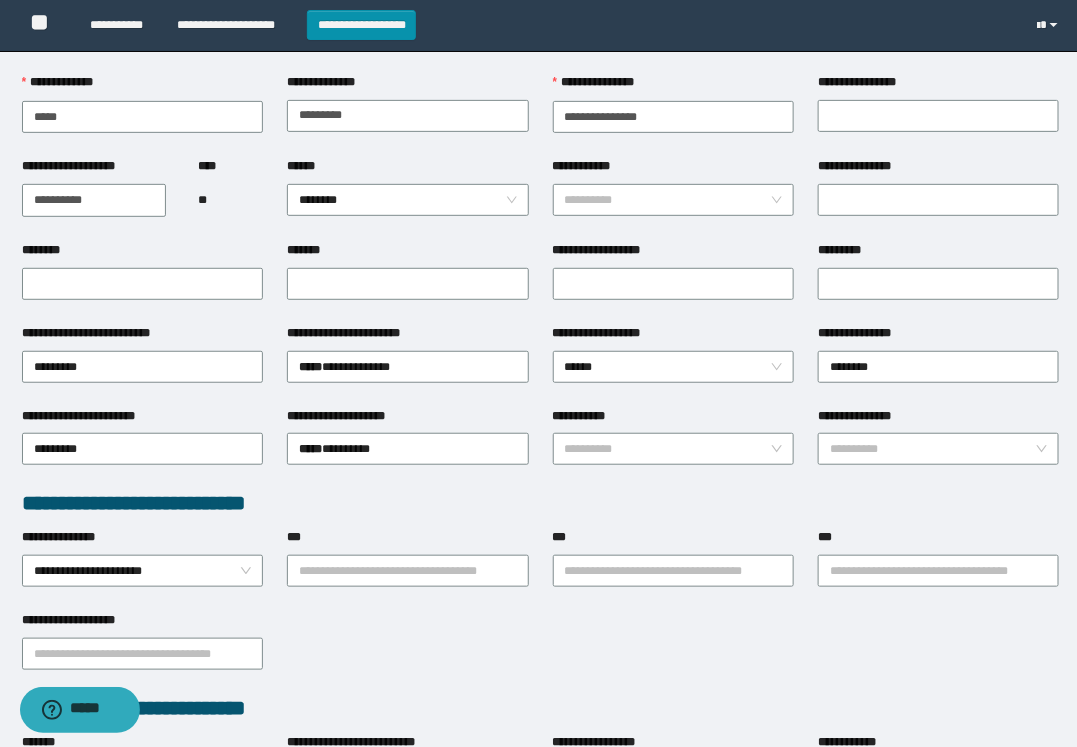 scroll, scrollTop: 0, scrollLeft: 0, axis: both 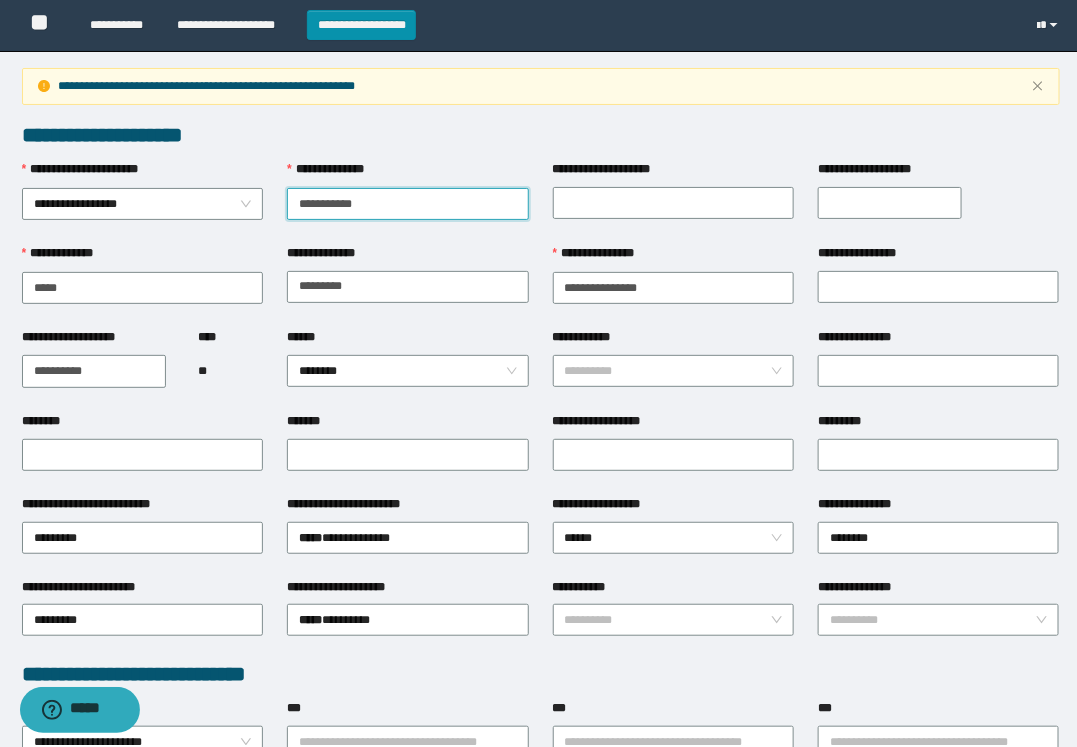 click on "**********" at bounding box center (407, 204) 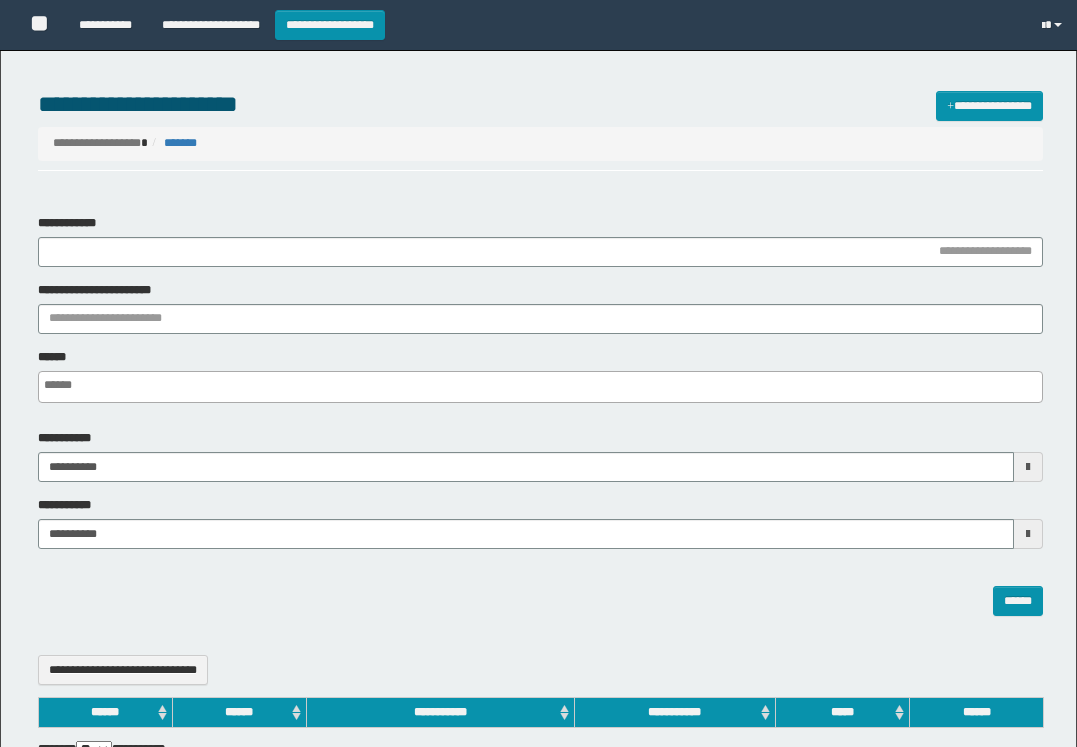 select 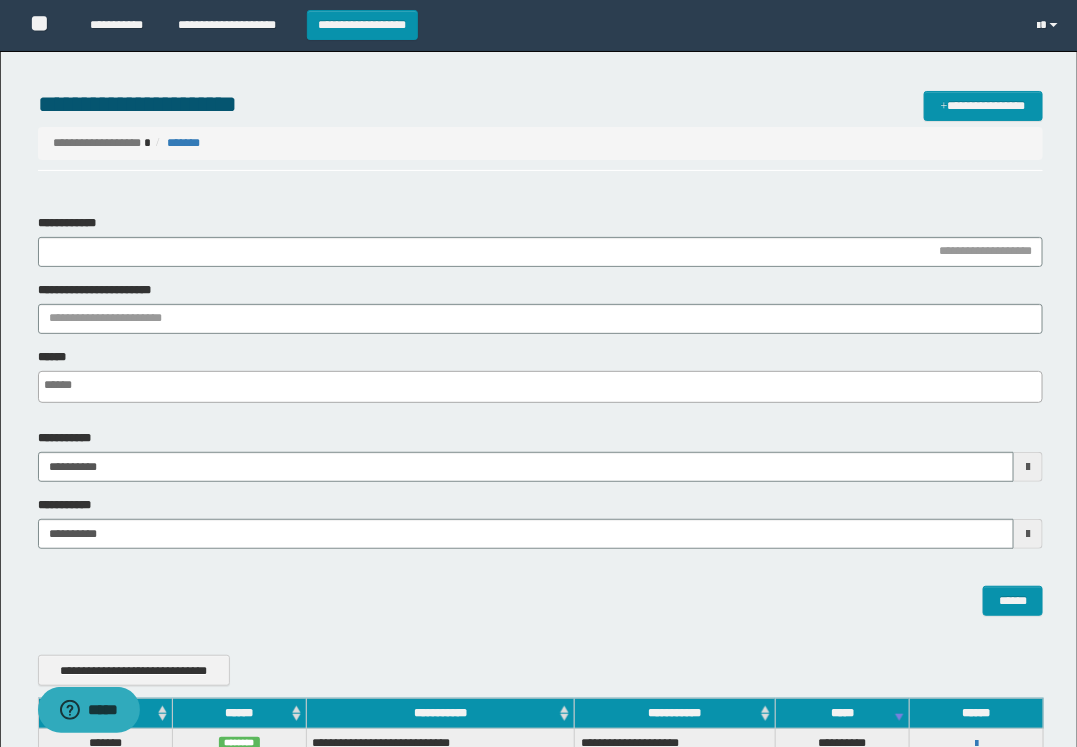 scroll, scrollTop: 0, scrollLeft: 0, axis: both 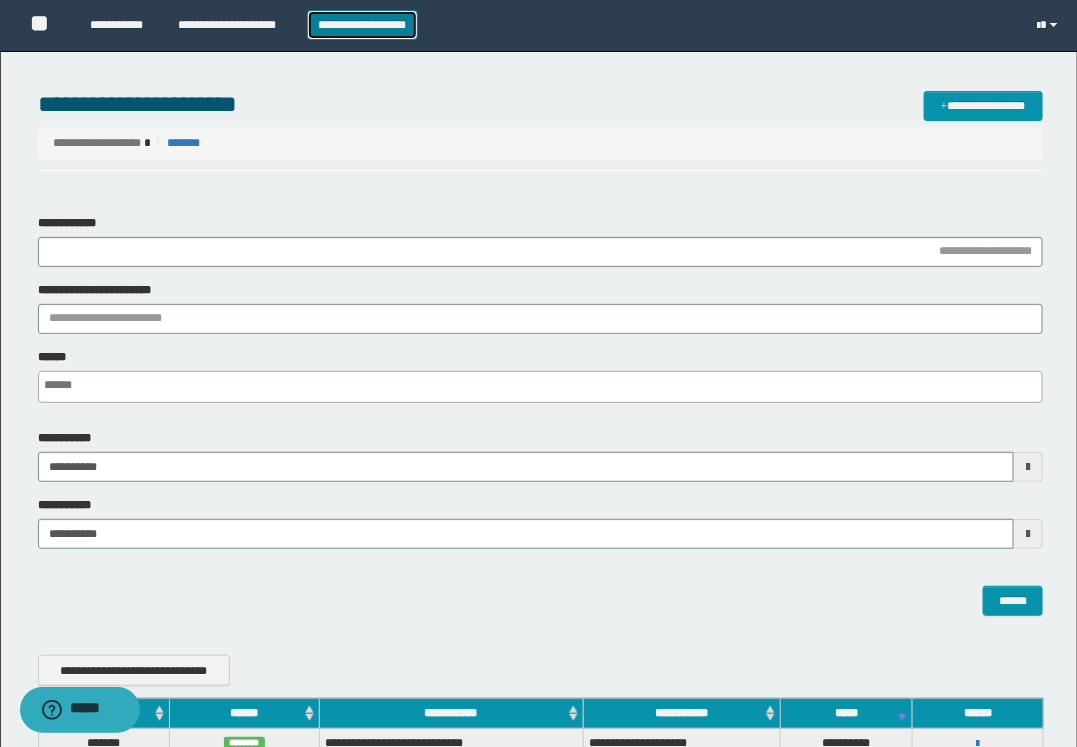 click on "**********" at bounding box center (362, 25) 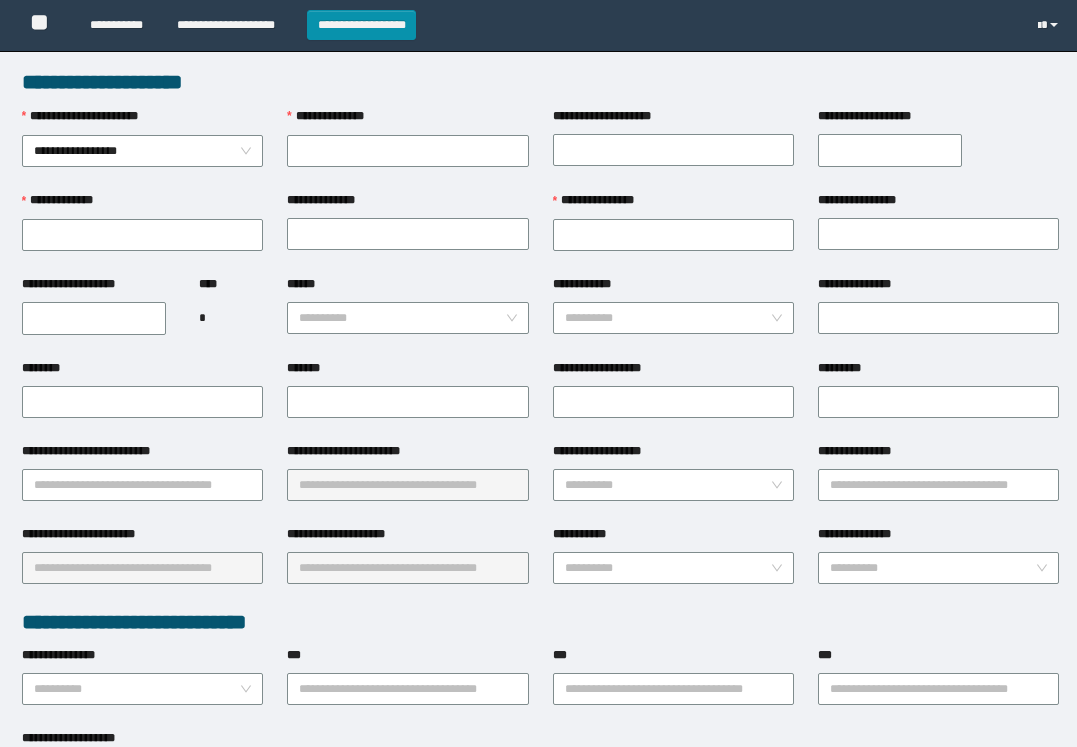 scroll, scrollTop: 0, scrollLeft: 0, axis: both 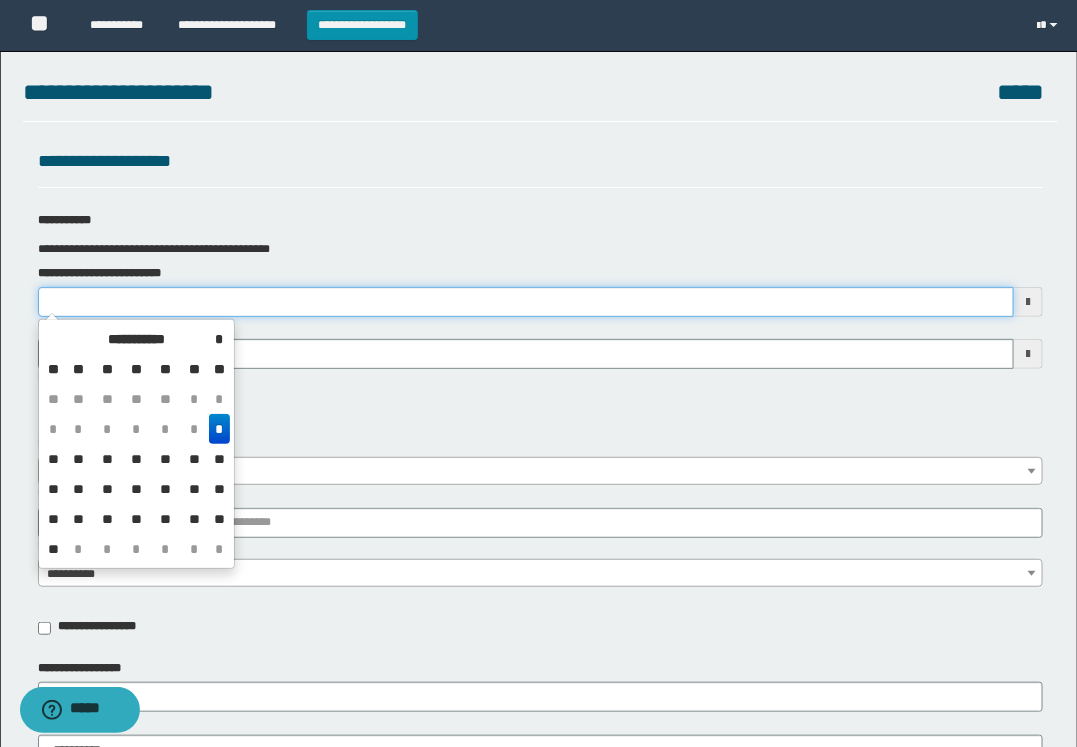 click on "**********" at bounding box center [526, 302] 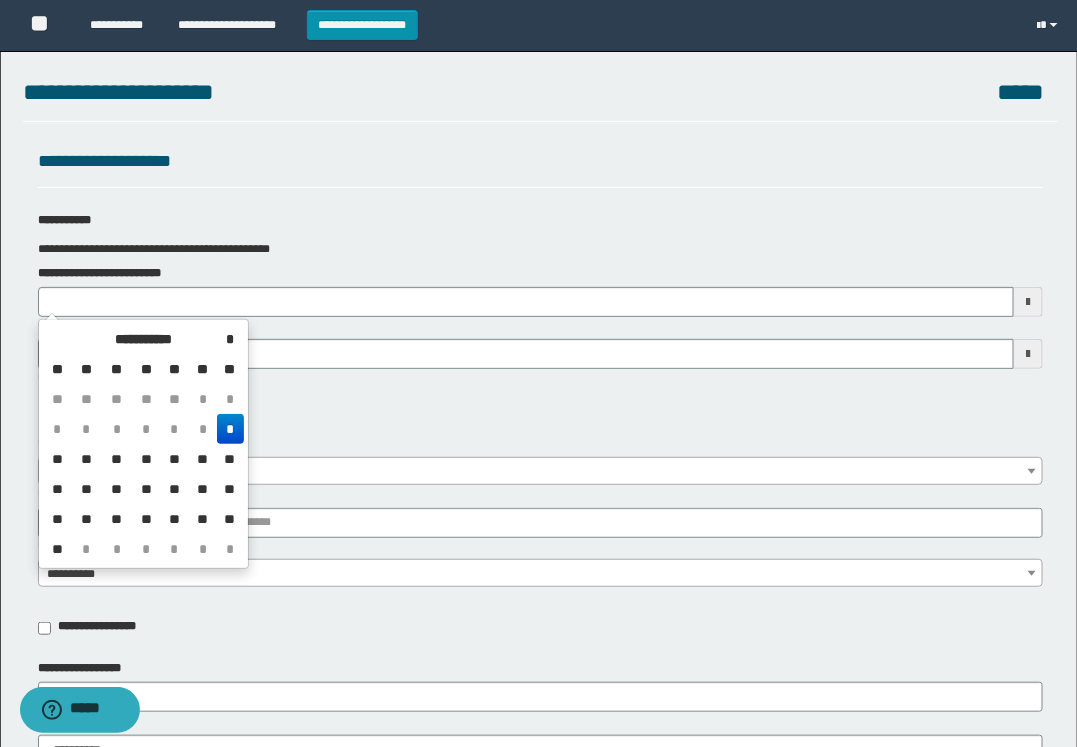click on "*" at bounding box center [230, 429] 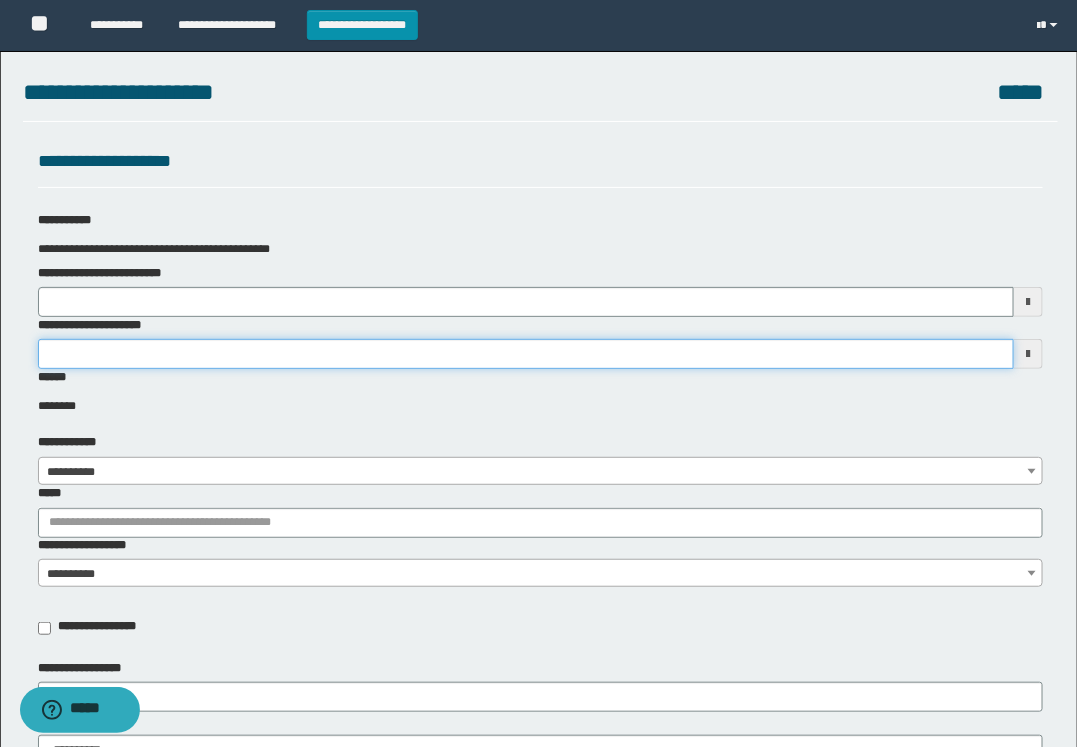 click on "**********" at bounding box center [526, 354] 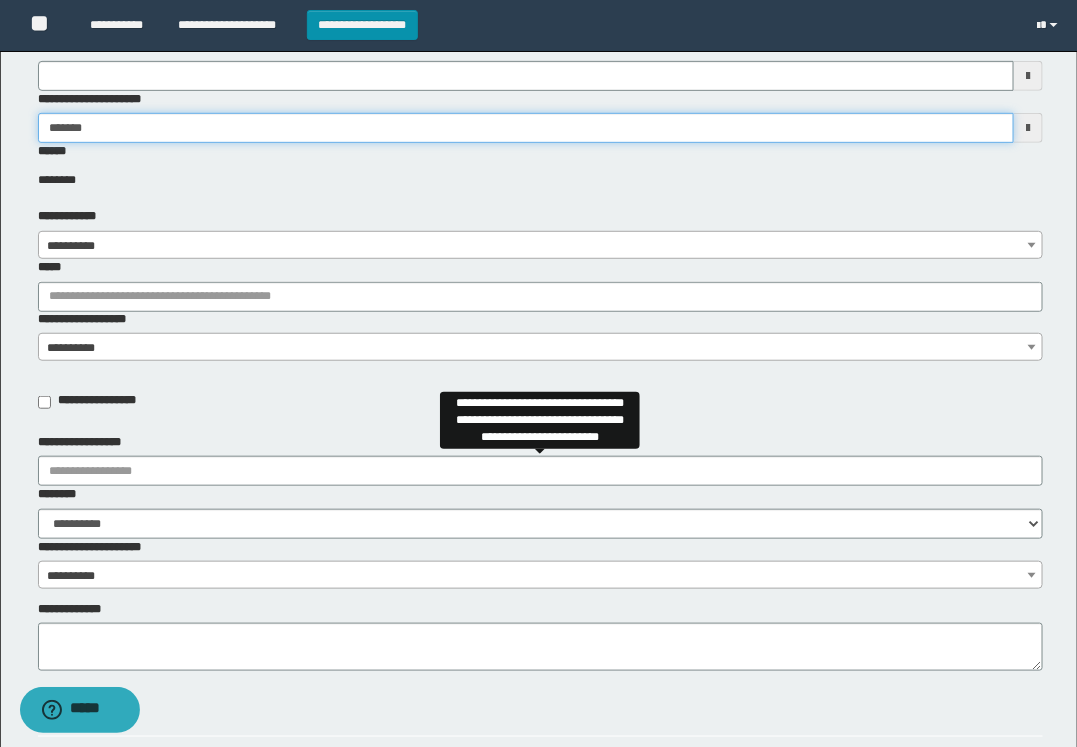 scroll, scrollTop: 250, scrollLeft: 0, axis: vertical 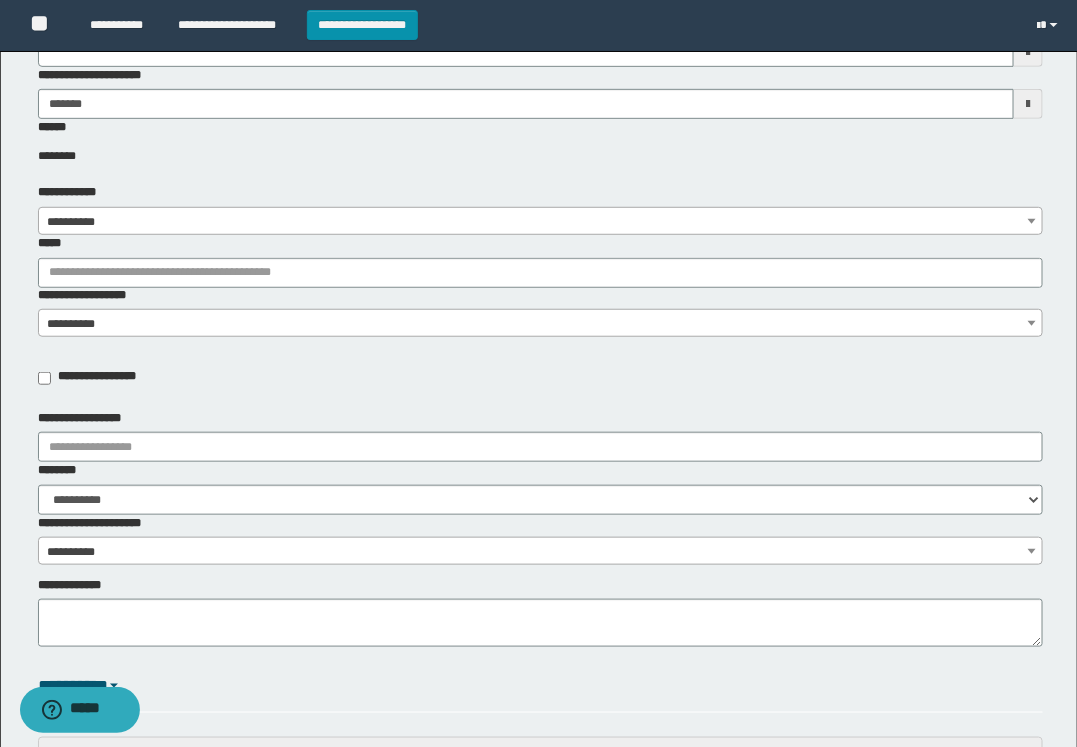 click on "**********" at bounding box center (540, 222) 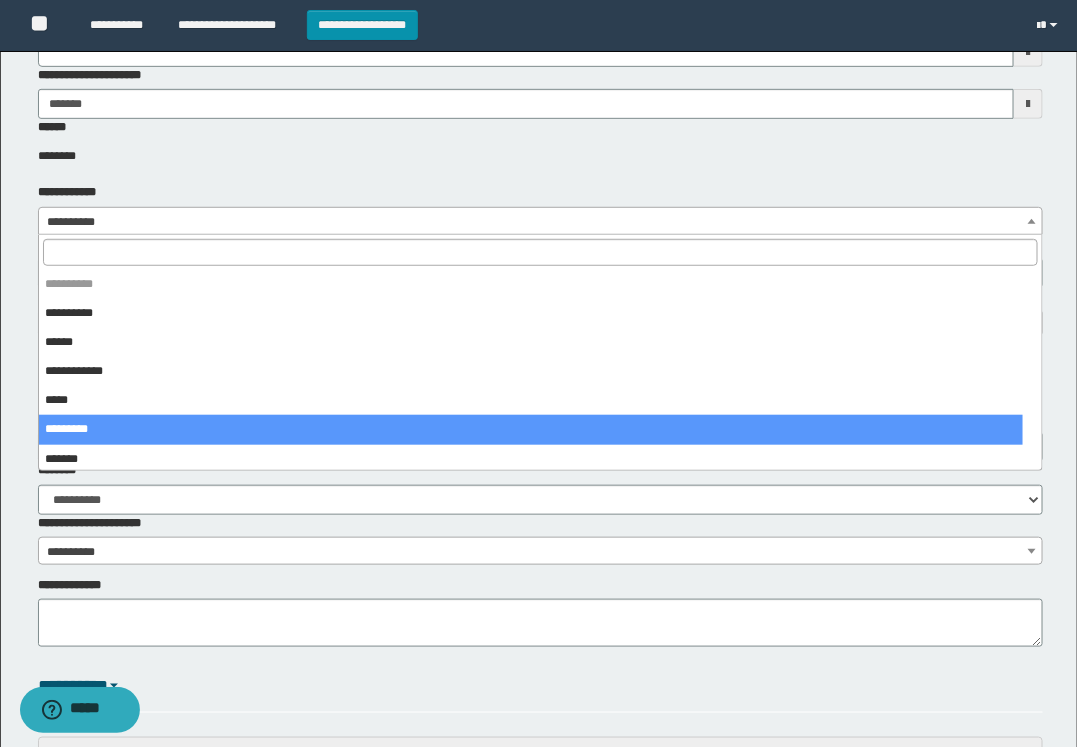 select on "*" 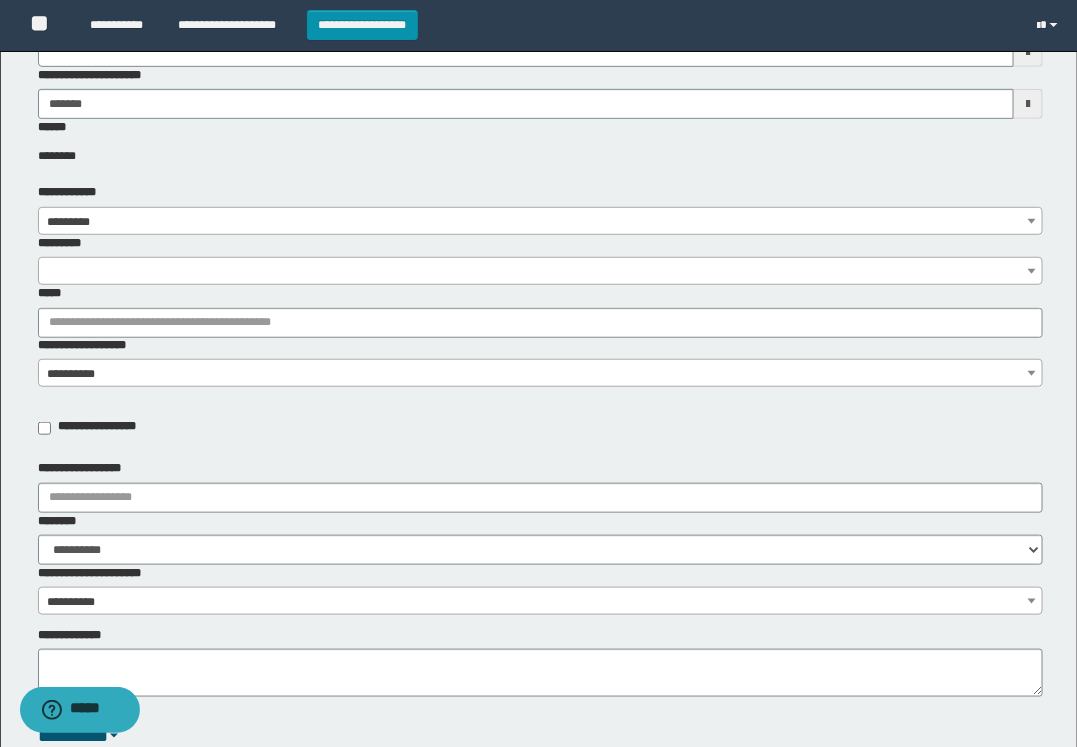 click at bounding box center (540, 271) 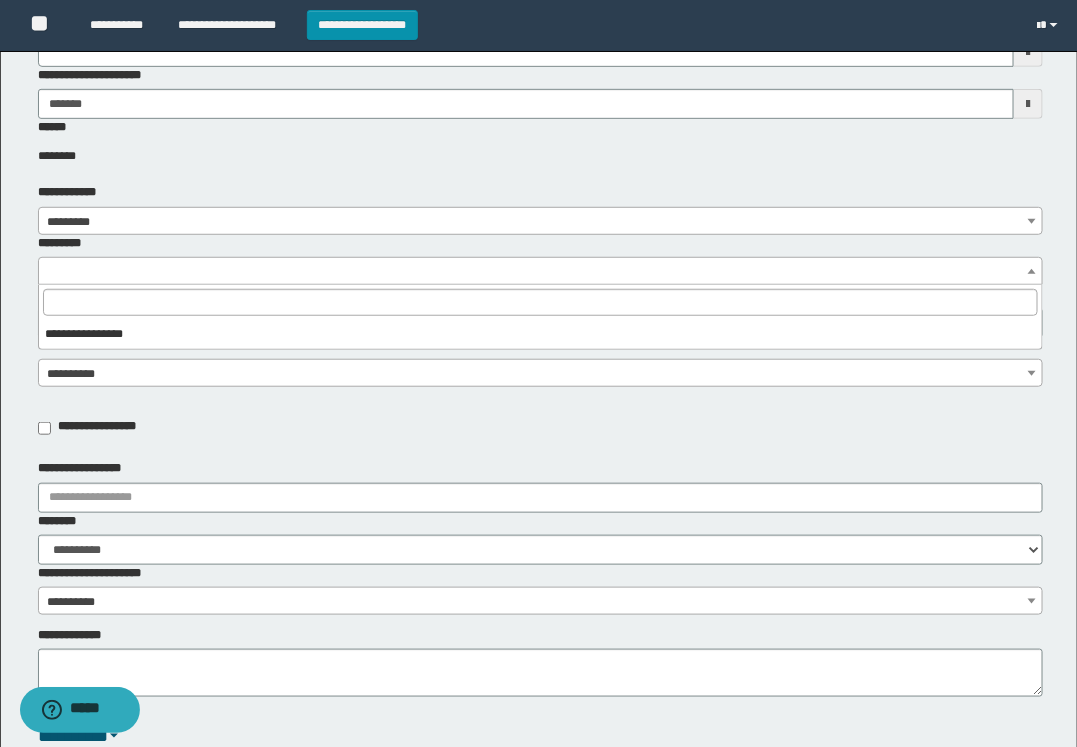 click at bounding box center (540, 271) 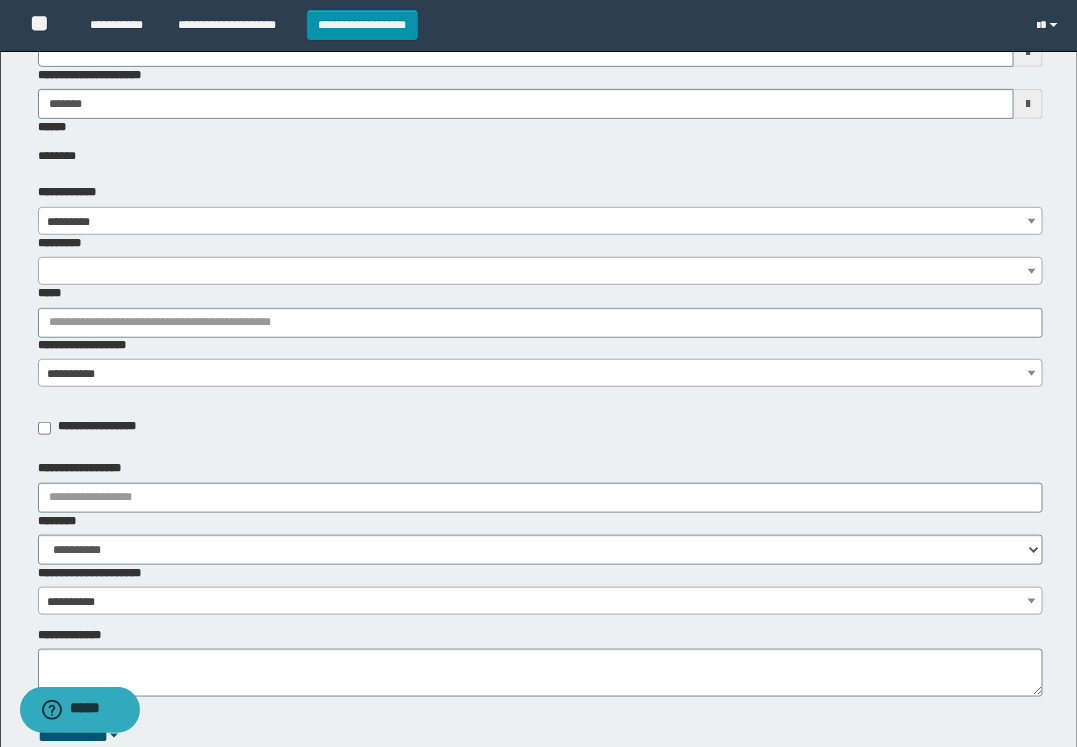 click at bounding box center (540, 271) 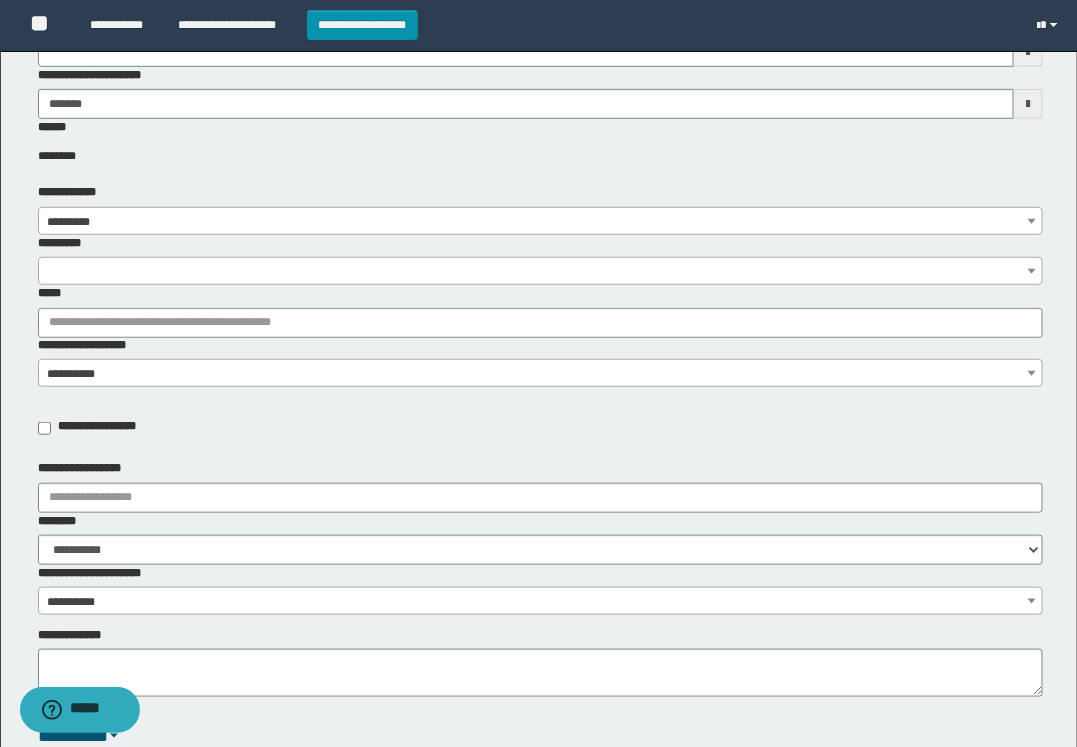 click on "*********" at bounding box center (540, 260) 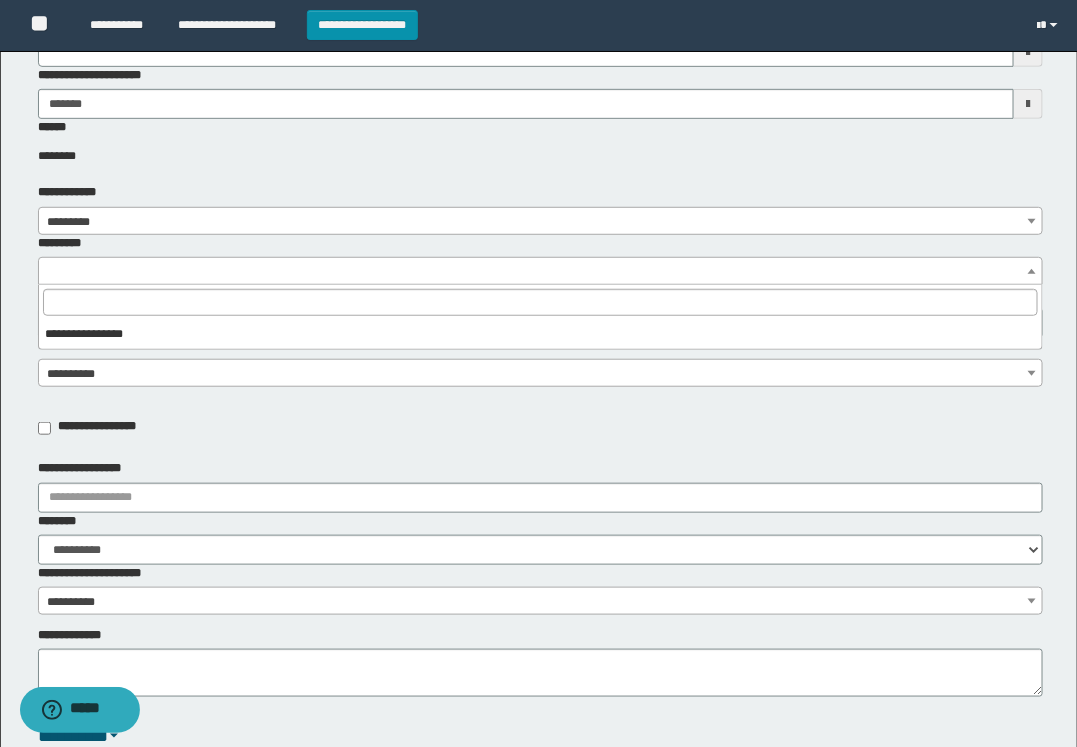 click at bounding box center [540, 271] 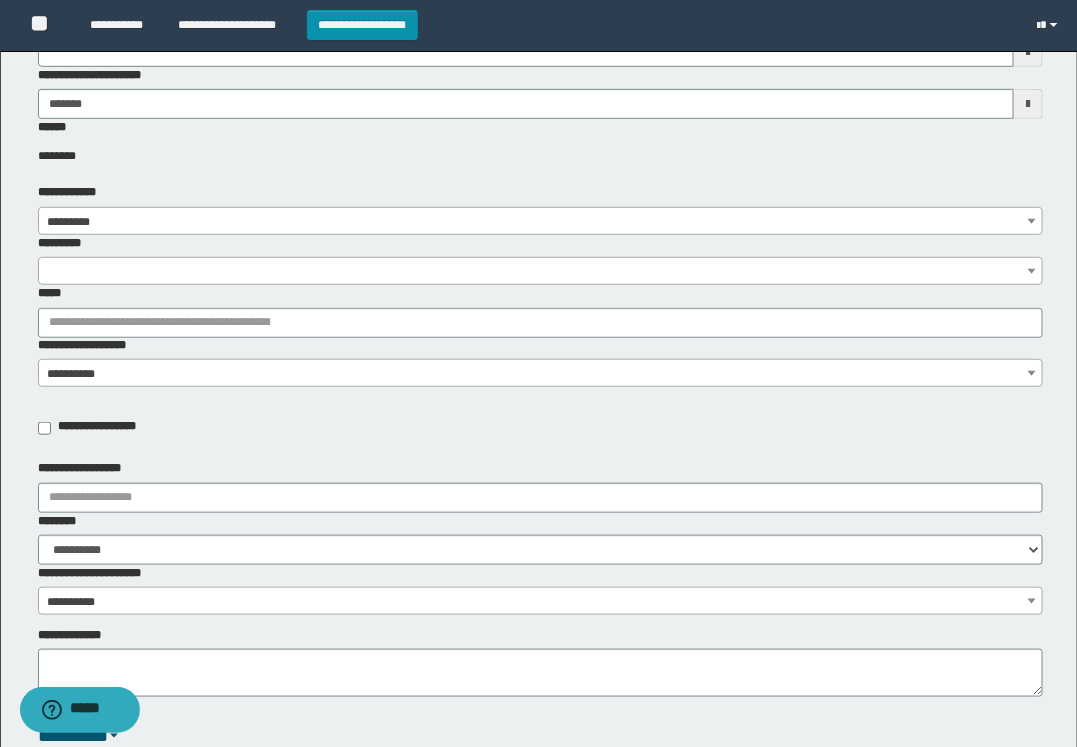 click at bounding box center [540, 271] 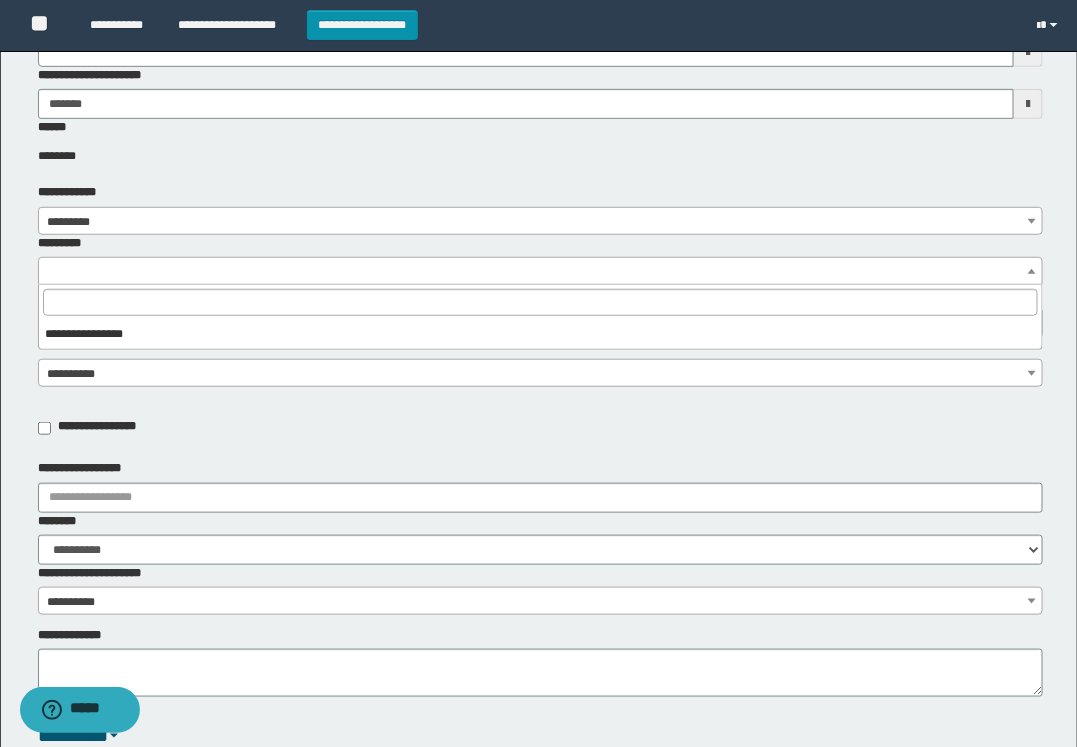 click at bounding box center (540, 302) 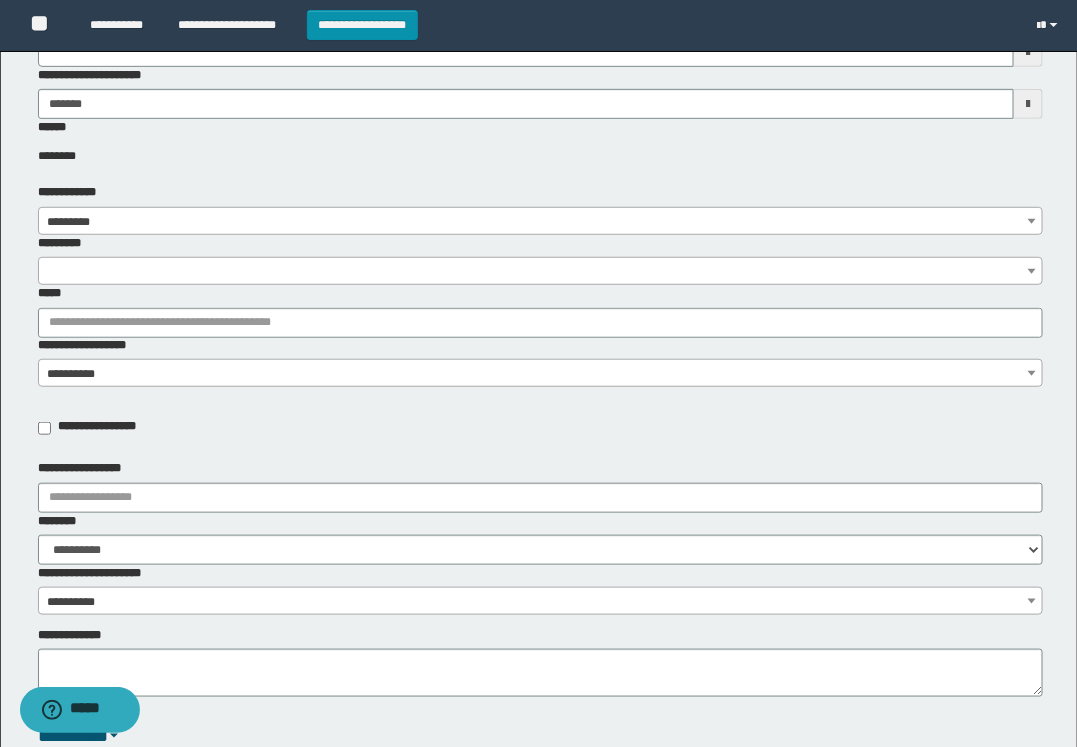 click at bounding box center (540, 271) 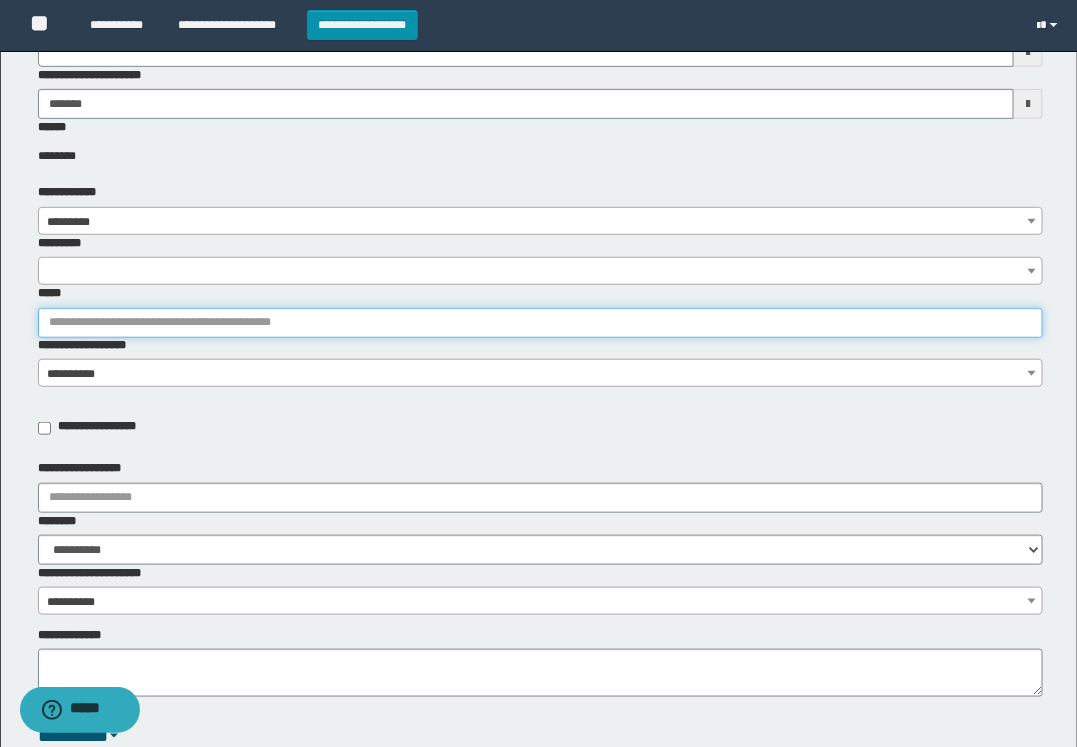 click on "*****" at bounding box center (540, 323) 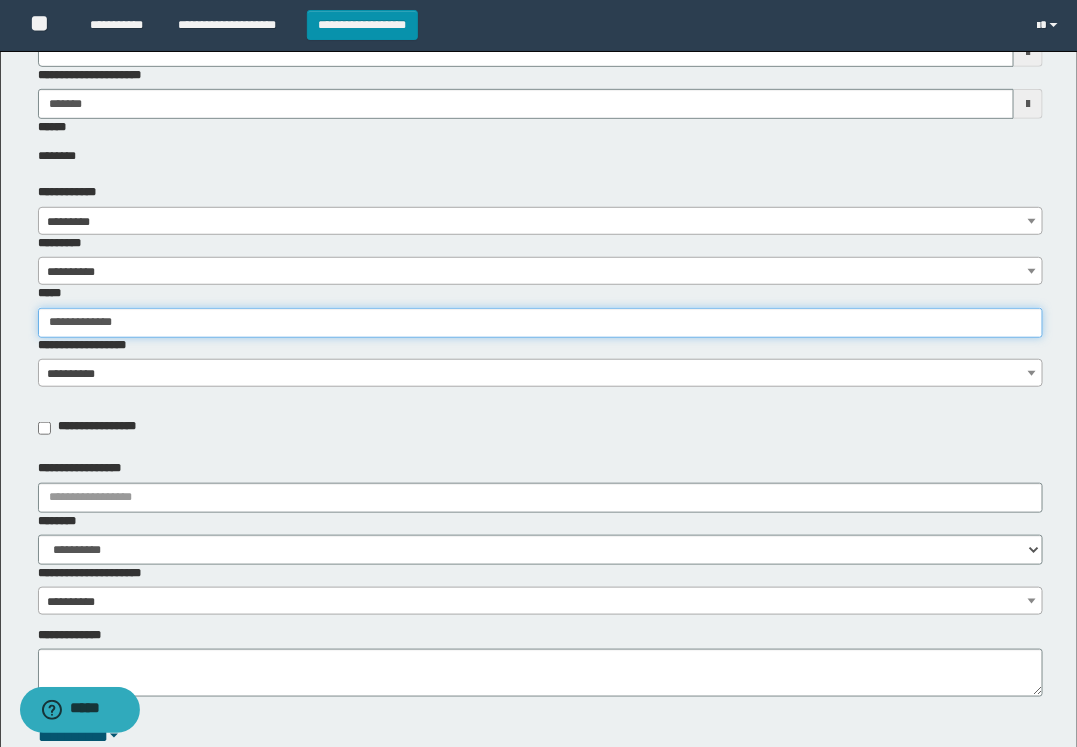type on "**********" 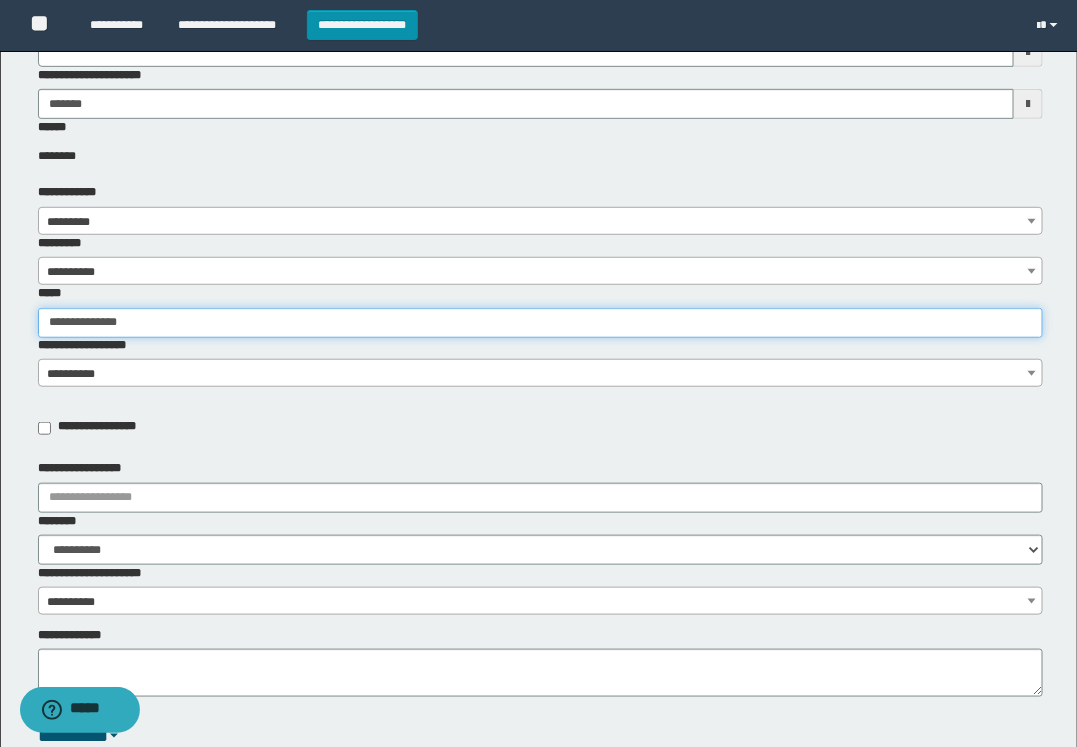 type on "**********" 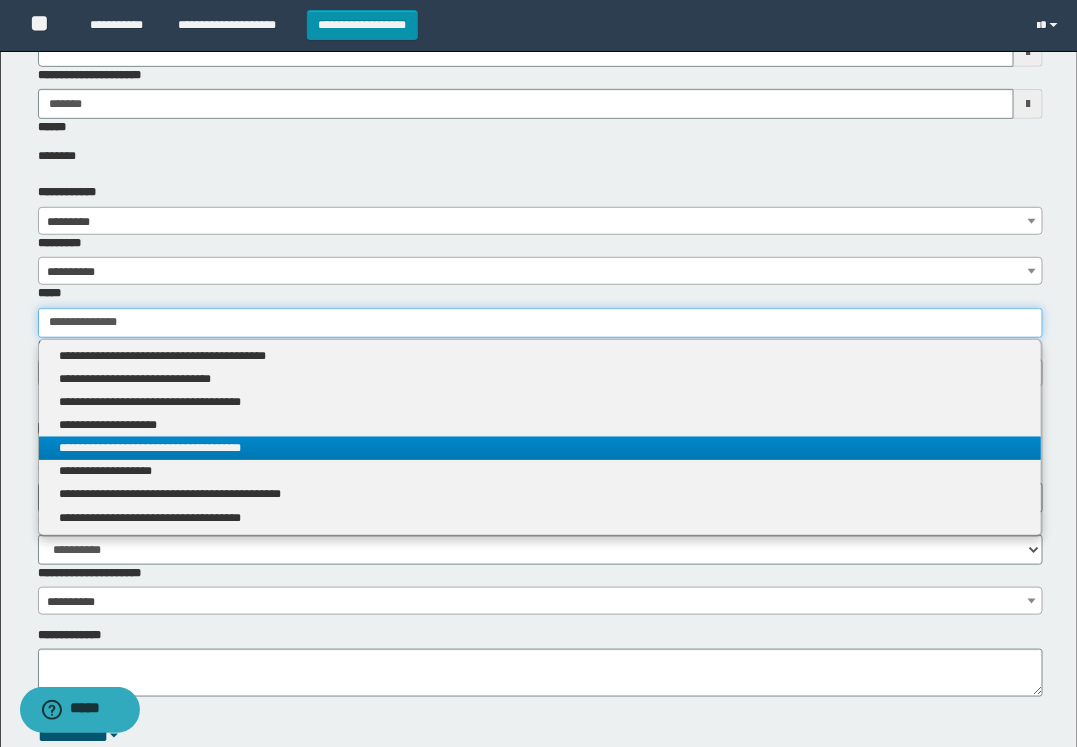 type on "**********" 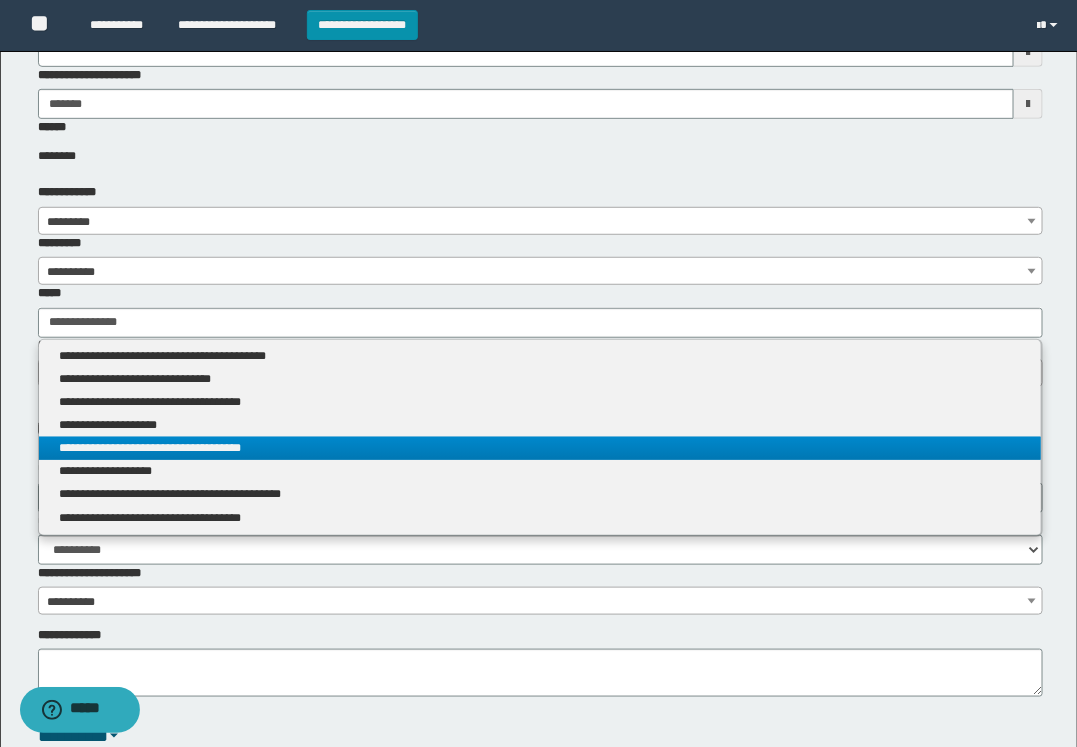 type 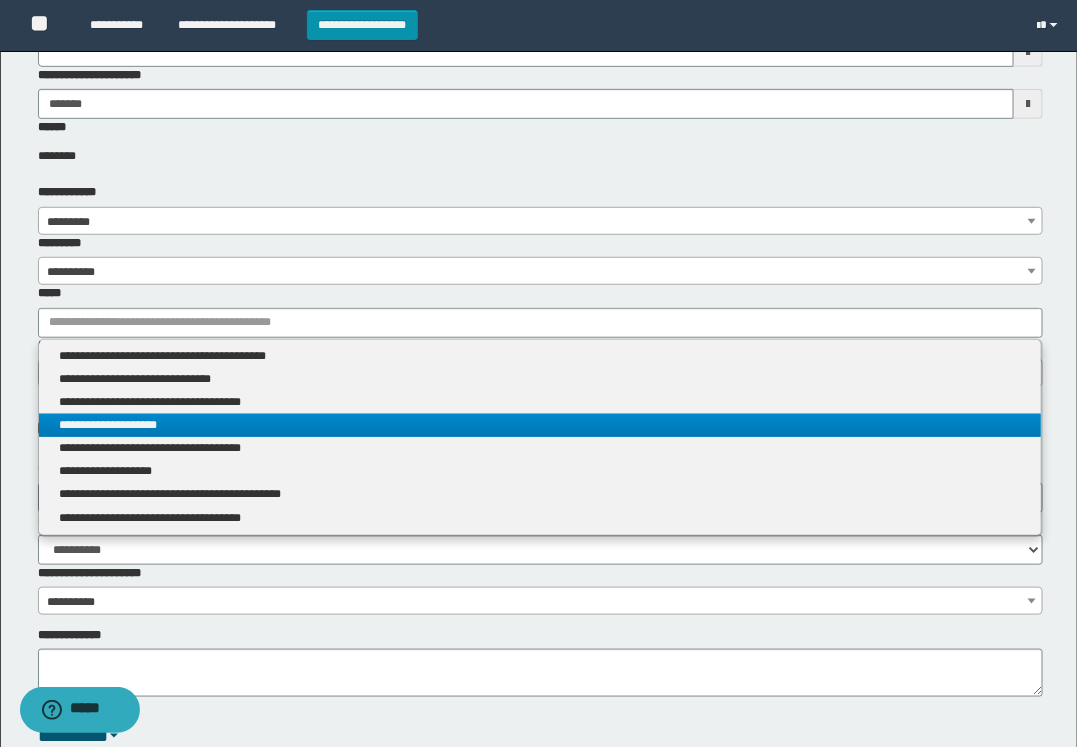 click on "**********" at bounding box center [540, 425] 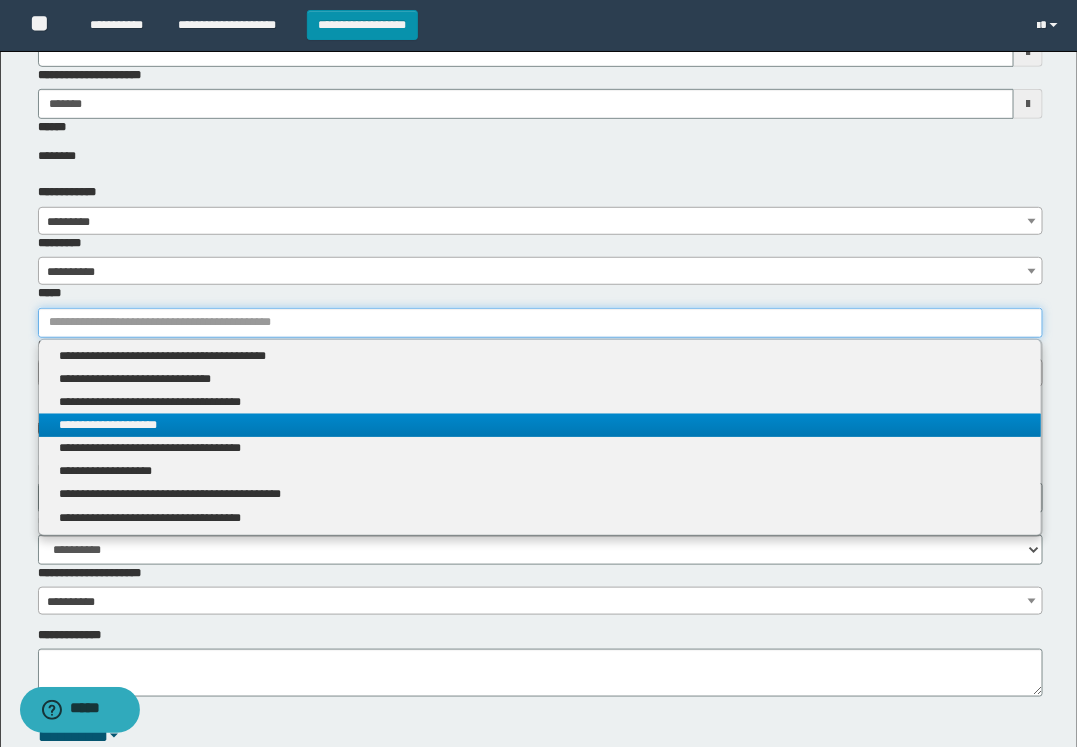 type 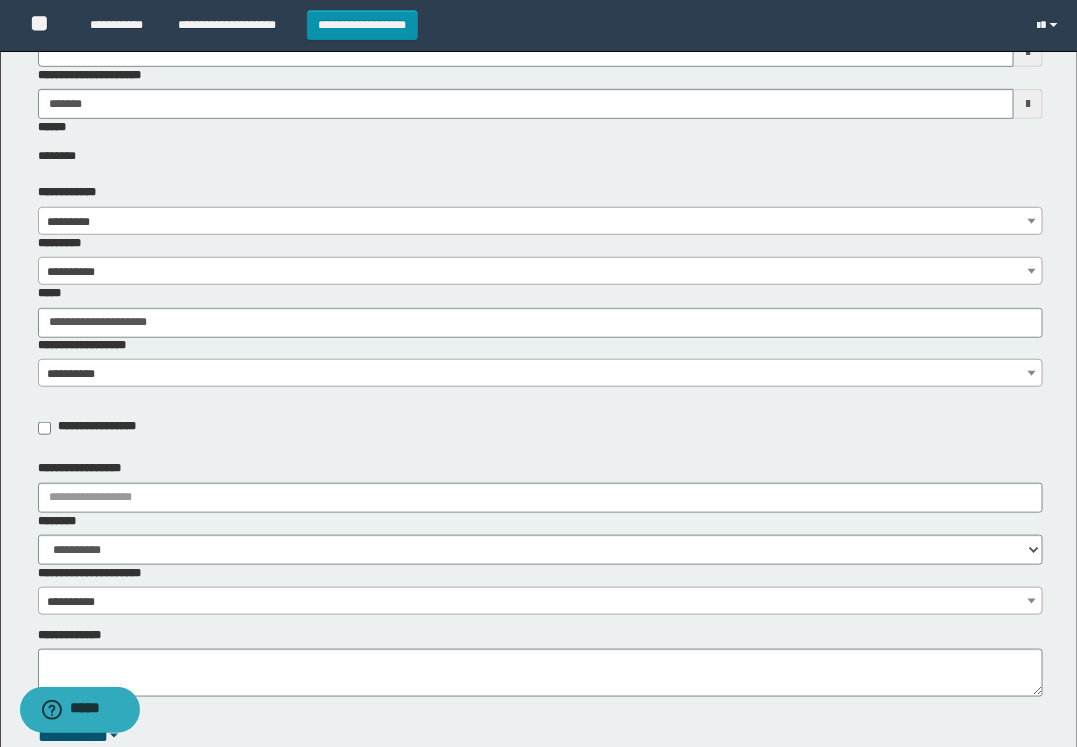 click on "**********" at bounding box center (540, 272) 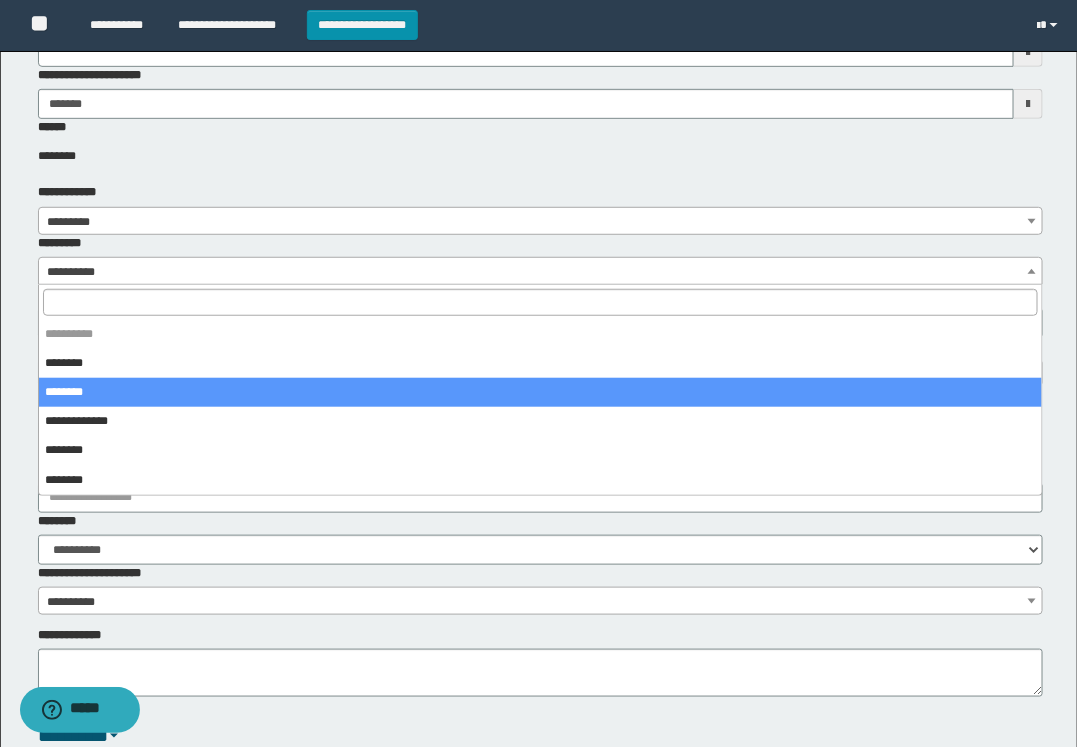 select on "*" 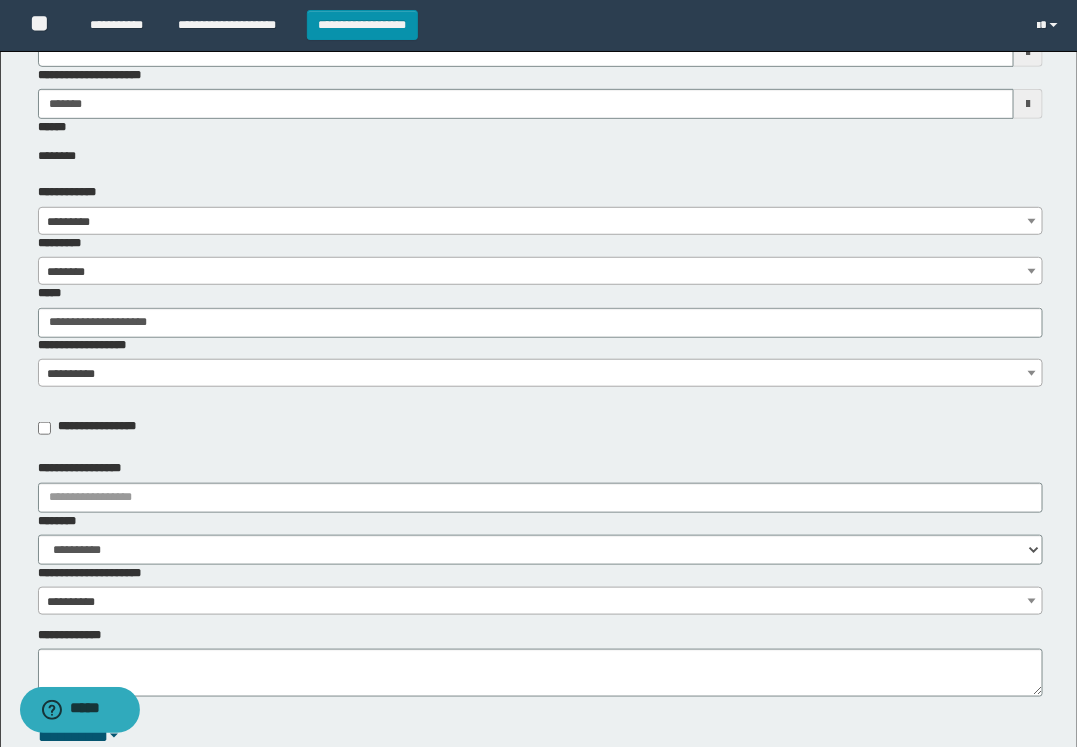 click on "**********" at bounding box center (540, 374) 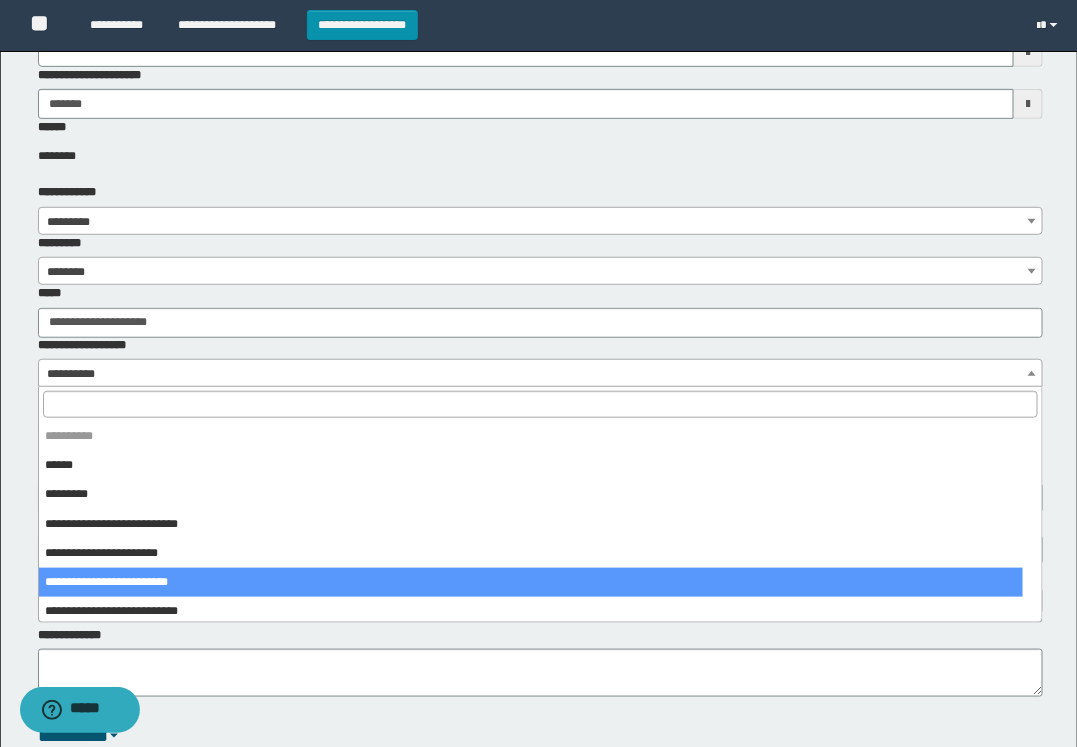 select on "****" 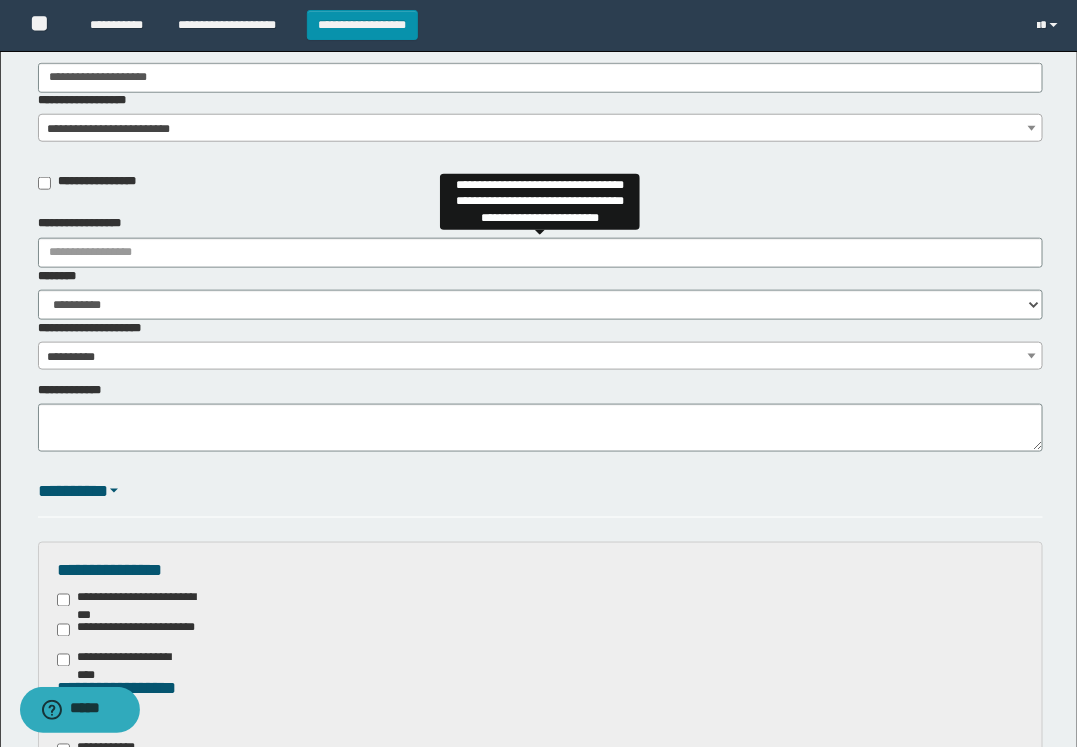 scroll, scrollTop: 500, scrollLeft: 0, axis: vertical 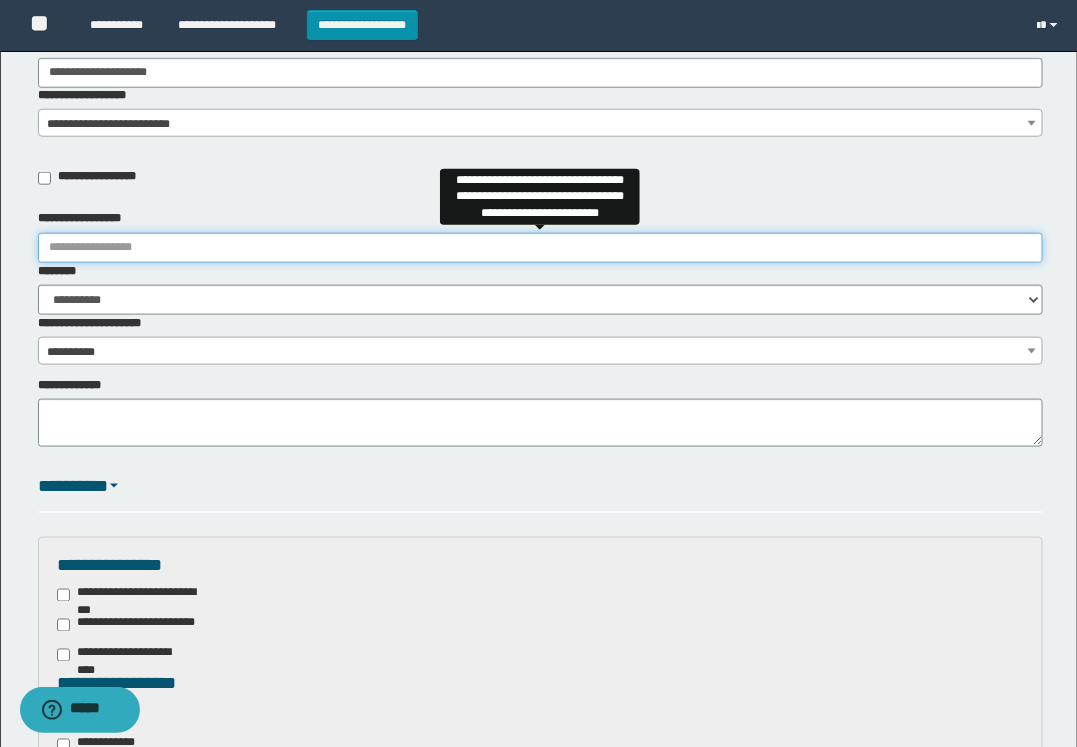 click on "**********" at bounding box center (540, 248) 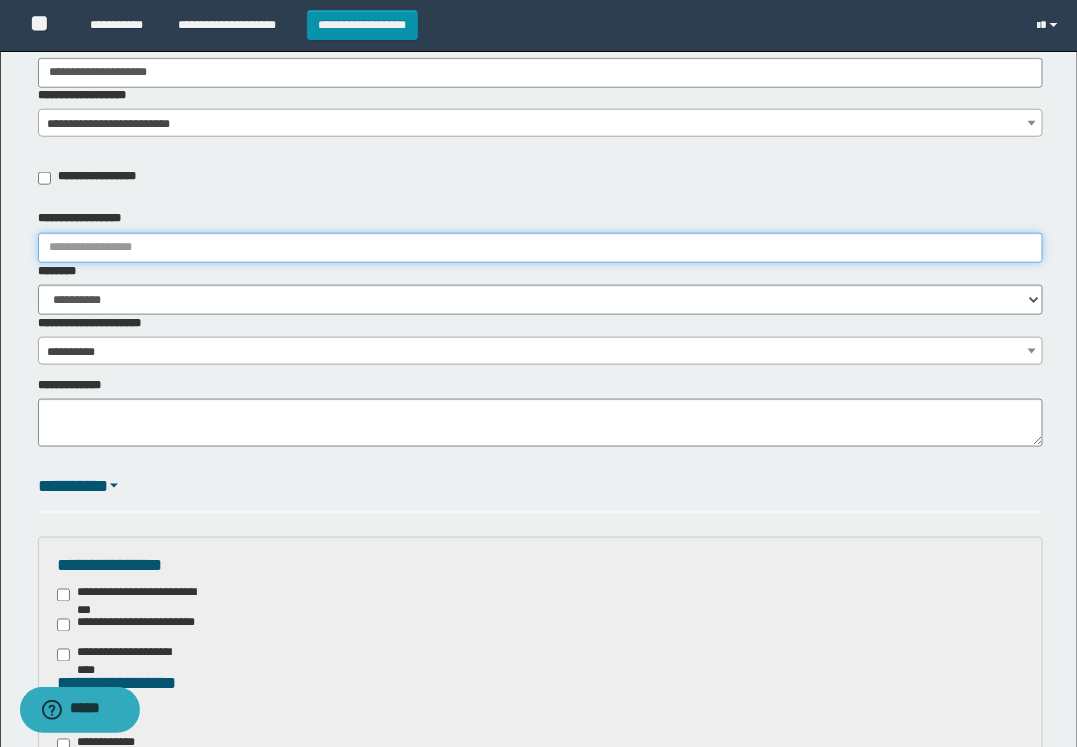 type on "**********" 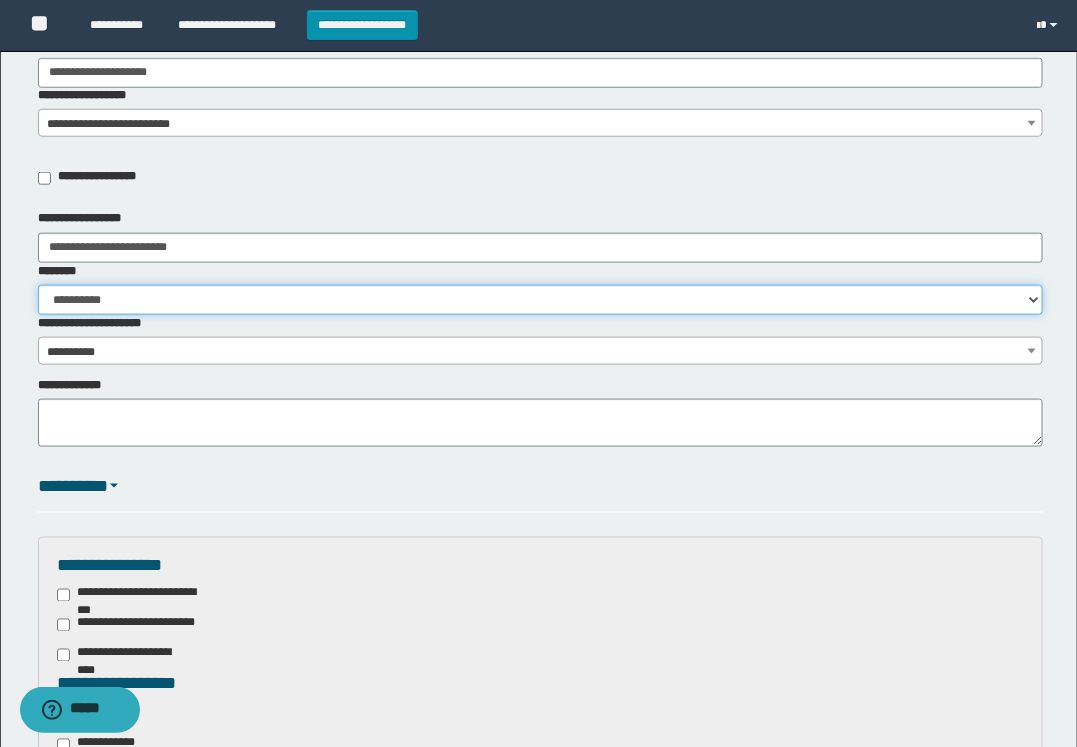 click on "**********" at bounding box center [540, 300] 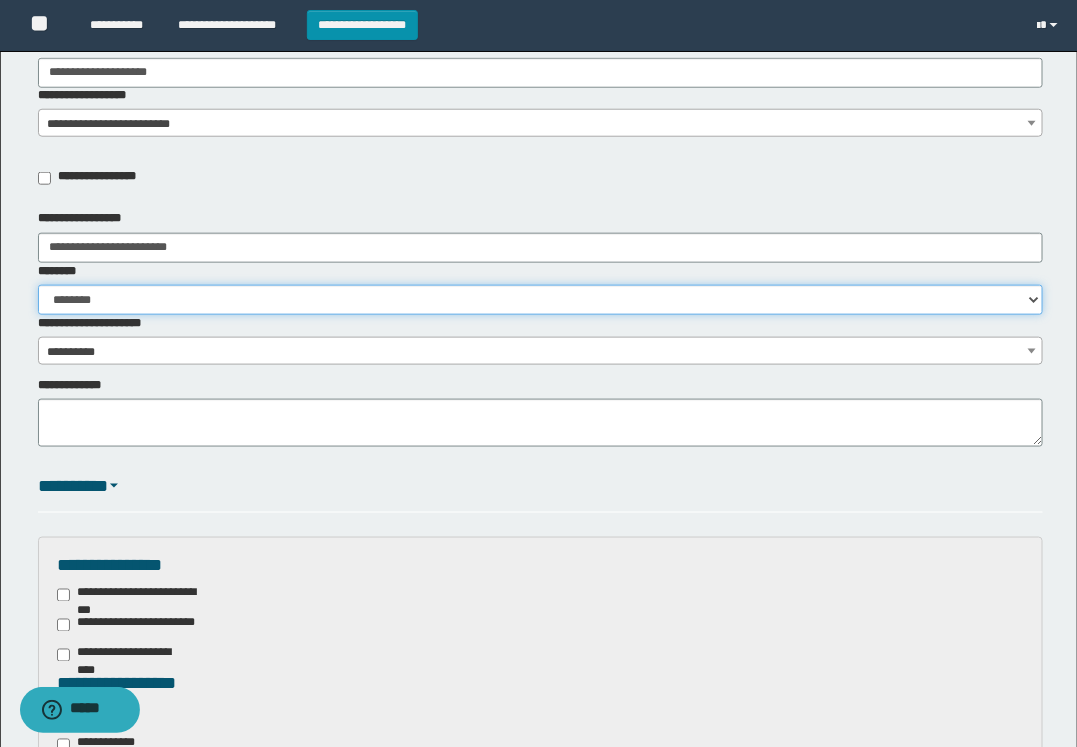 click on "**********" at bounding box center [540, 300] 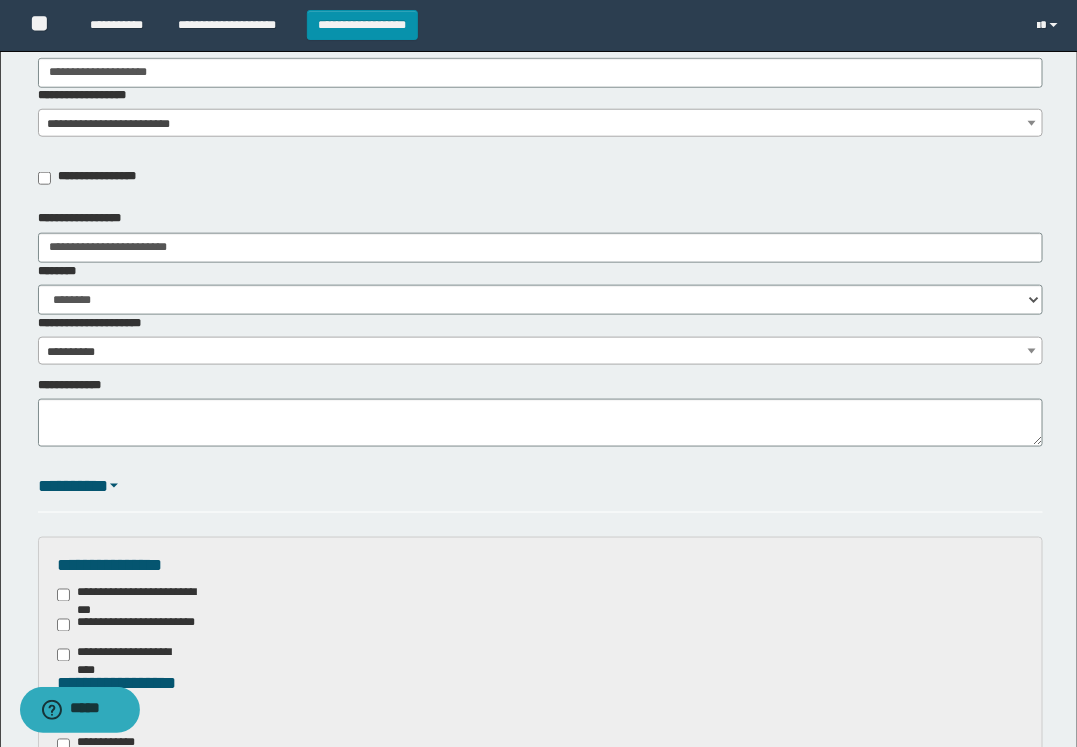 click on "**********" at bounding box center (540, 412) 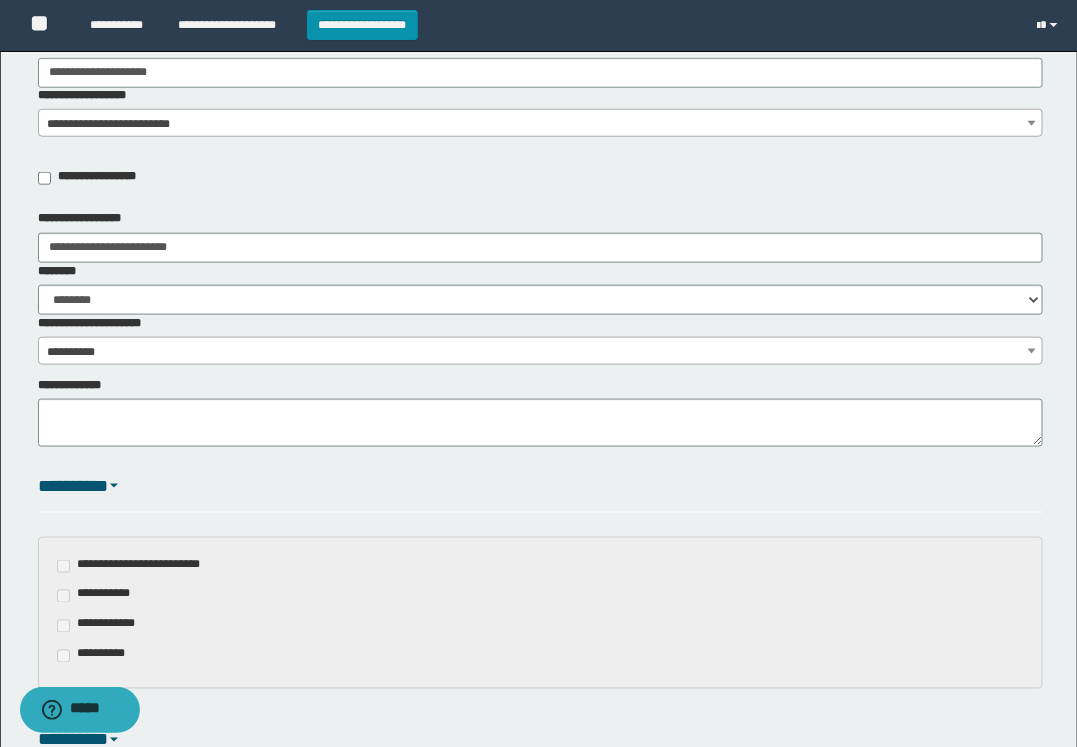 drag, startPoint x: 132, startPoint y: 393, endPoint x: 128, endPoint y: 427, distance: 34.234486 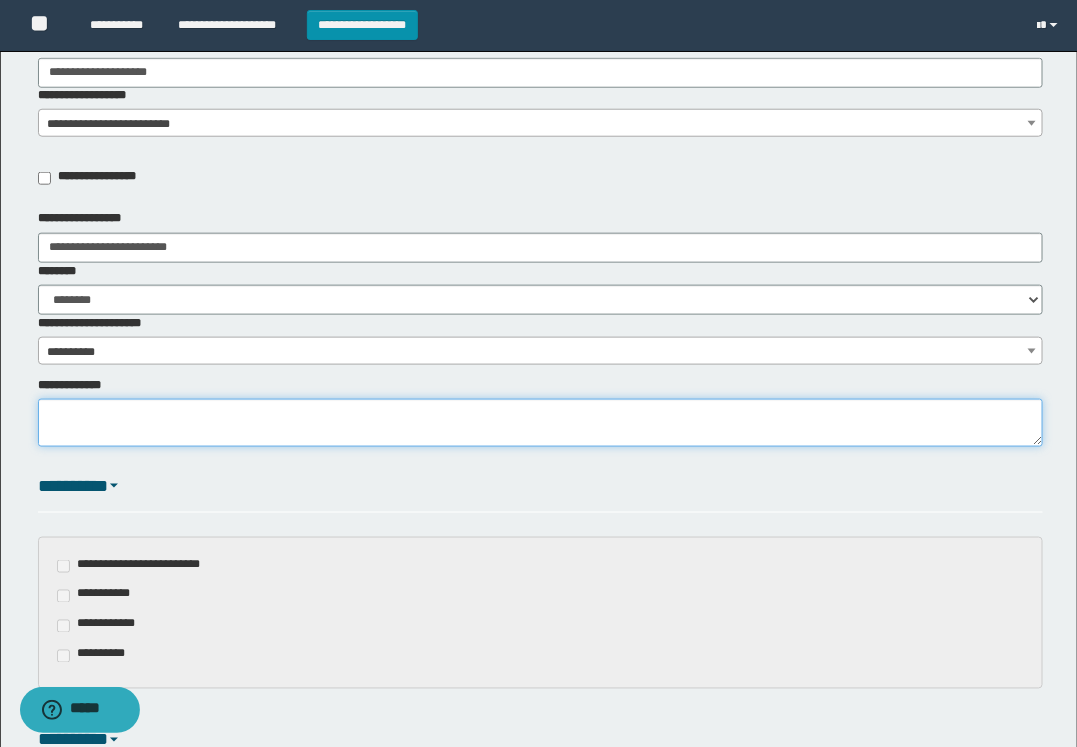 click on "**********" at bounding box center (540, 423) 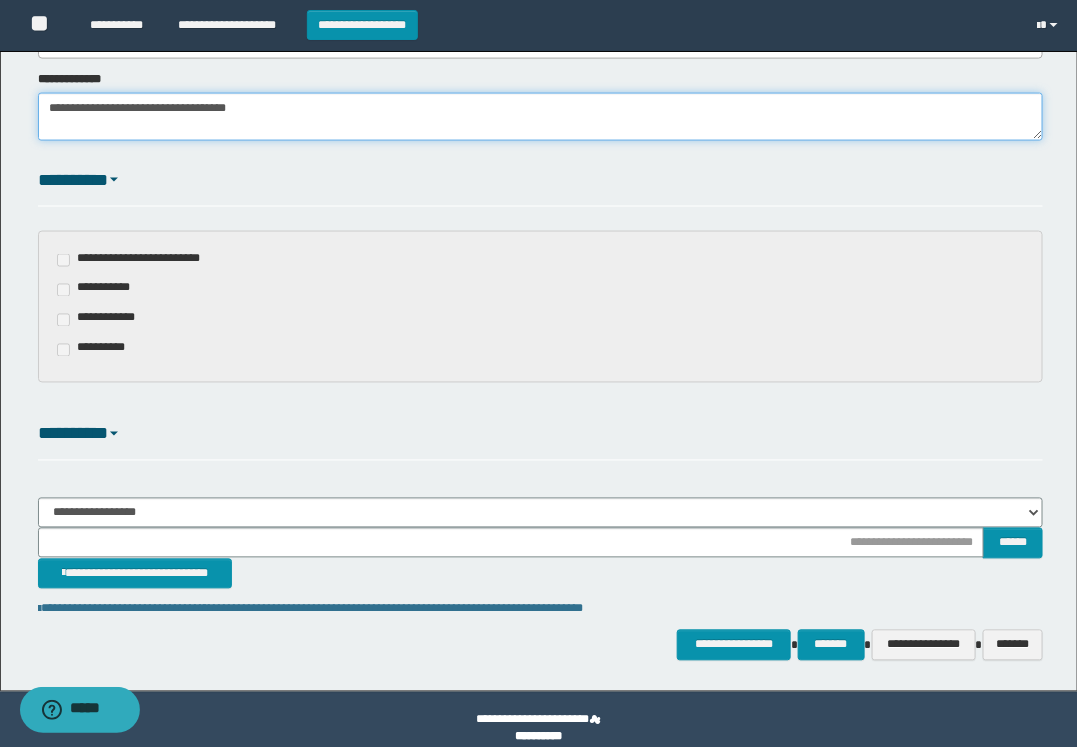 scroll, scrollTop: 825, scrollLeft: 0, axis: vertical 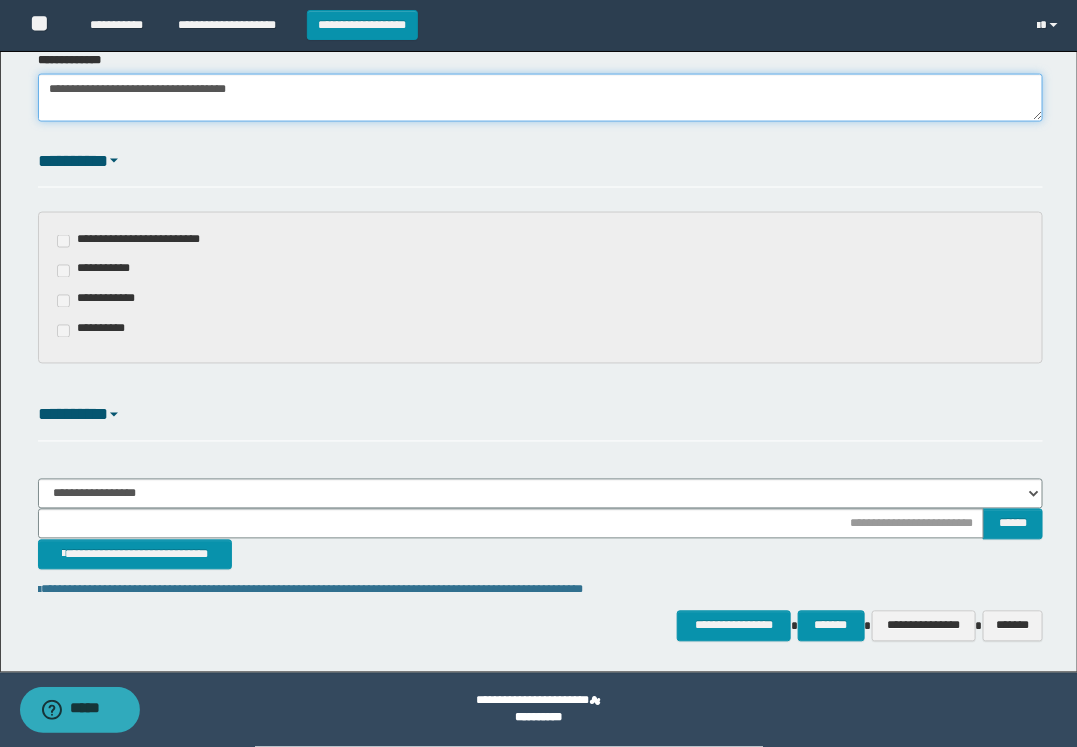 type on "**********" 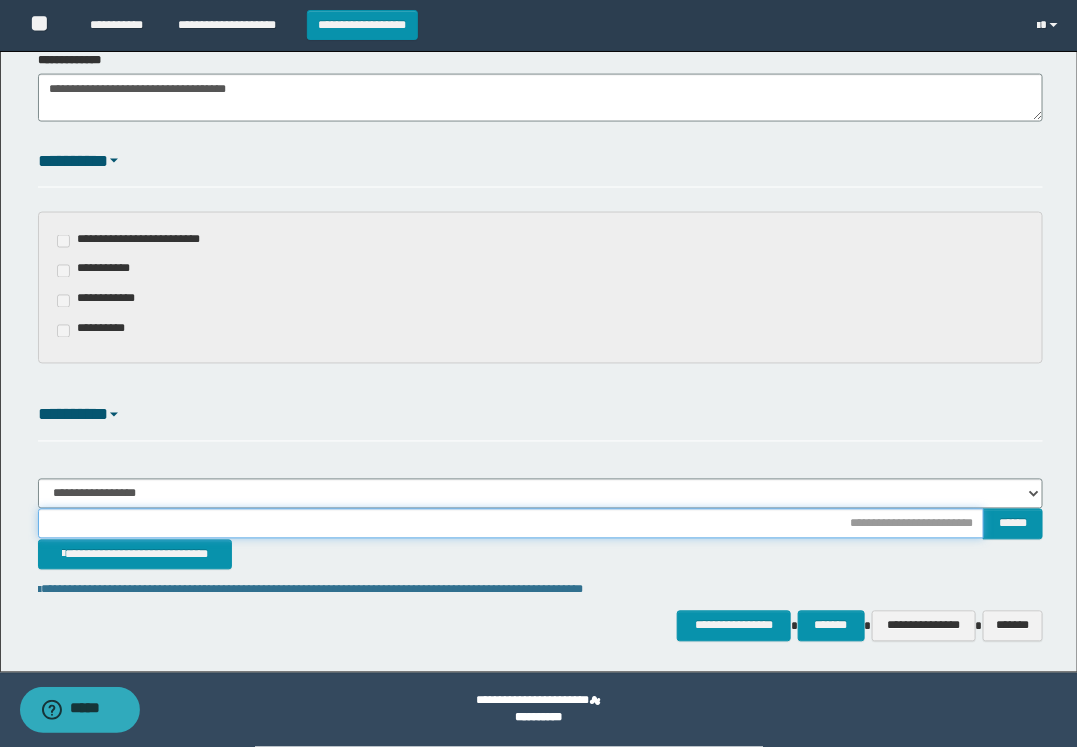 click at bounding box center (511, 524) 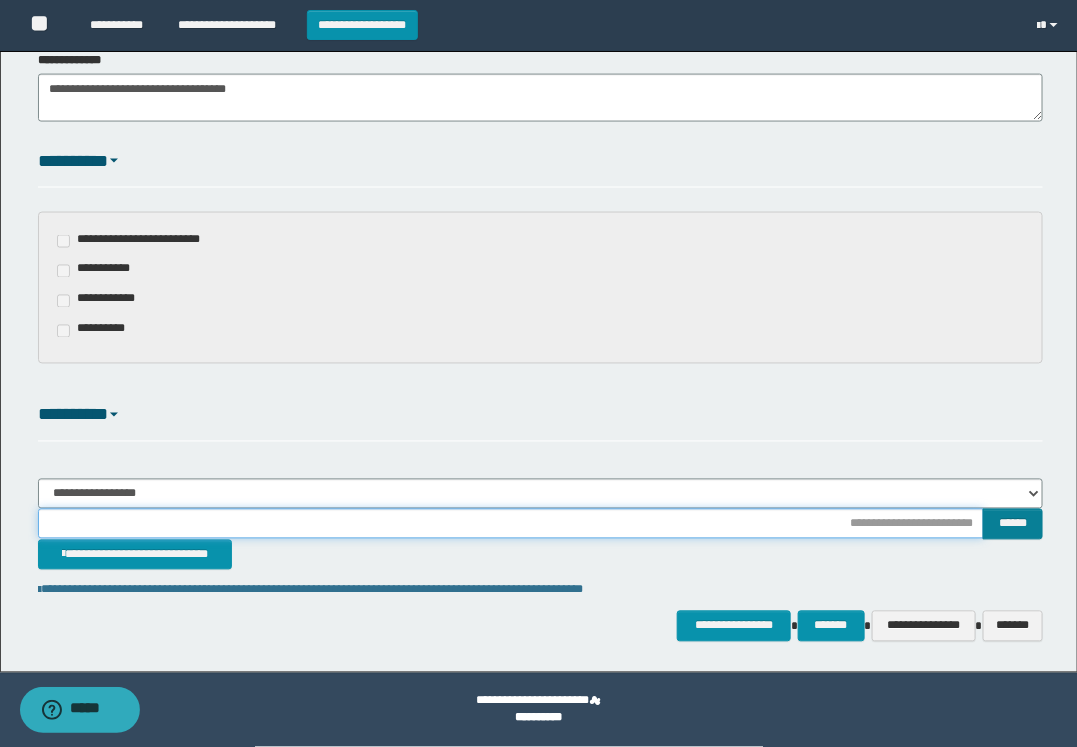 type on "**********" 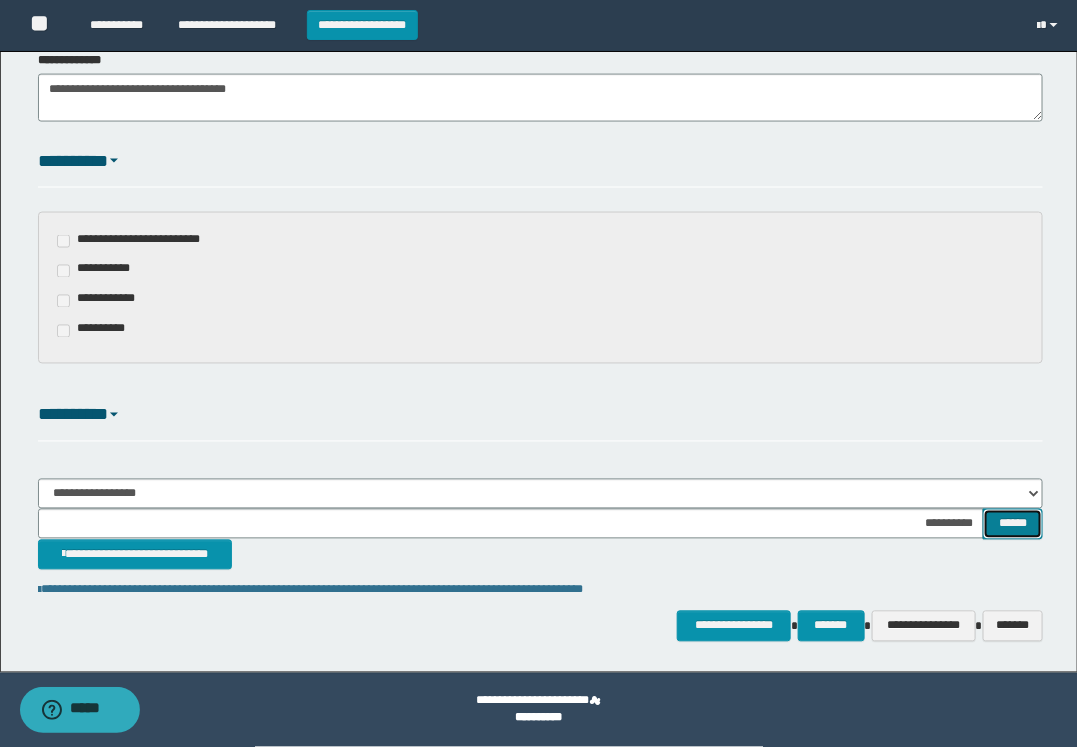 click on "******" at bounding box center (1013, 524) 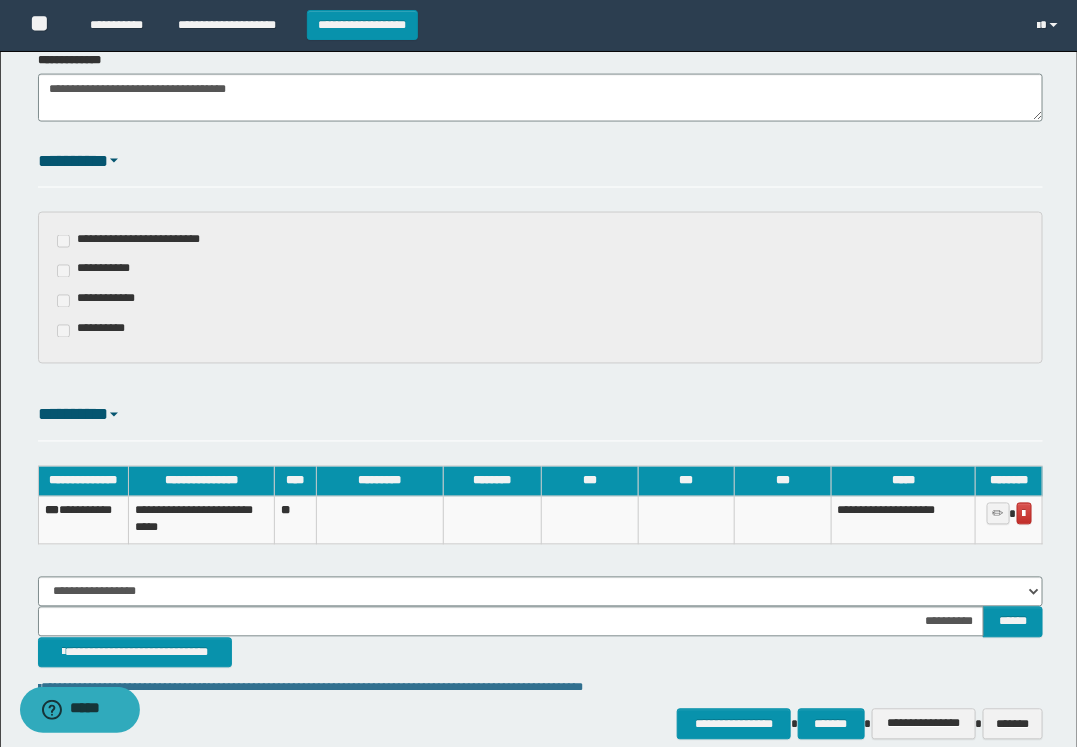 drag, startPoint x: 665, startPoint y: 313, endPoint x: 731, endPoint y: 426, distance: 130.86252 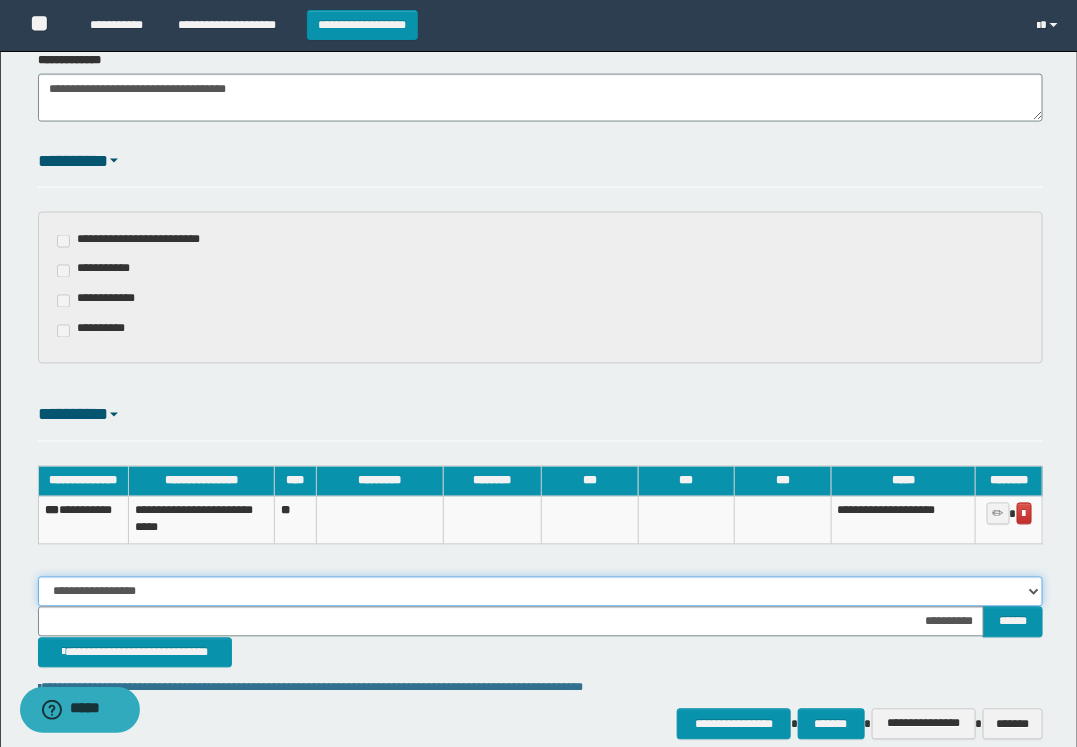 drag, startPoint x: 846, startPoint y: 598, endPoint x: 861, endPoint y: 625, distance: 30.88689 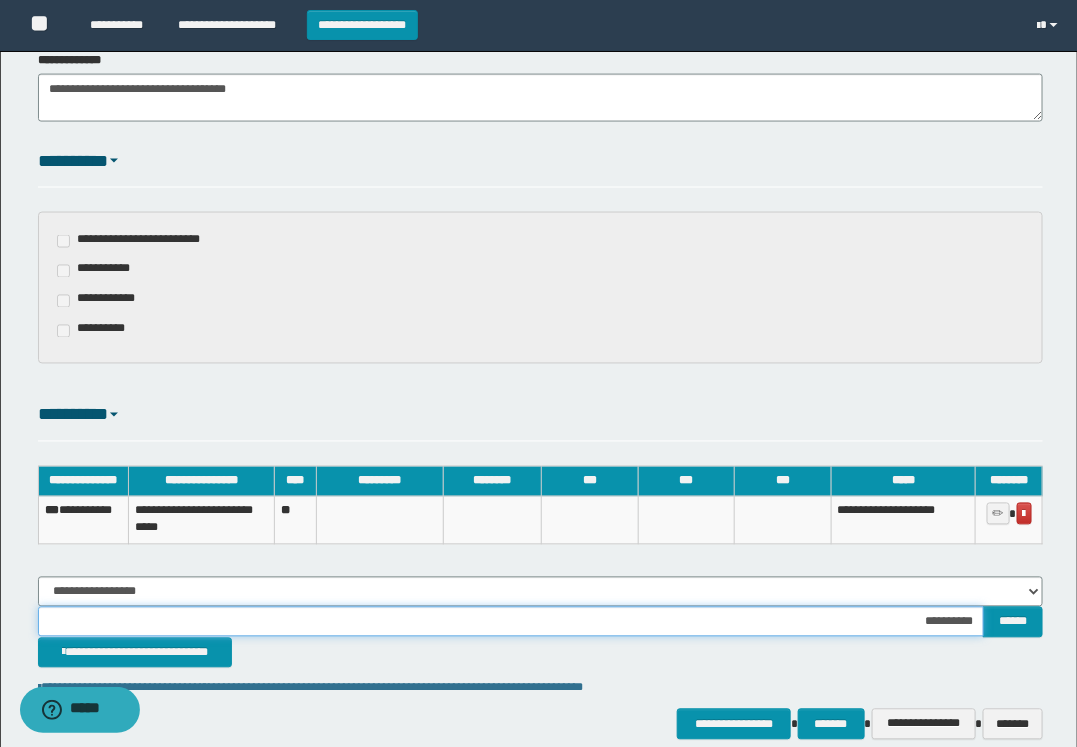 click on "**********" at bounding box center [511, 622] 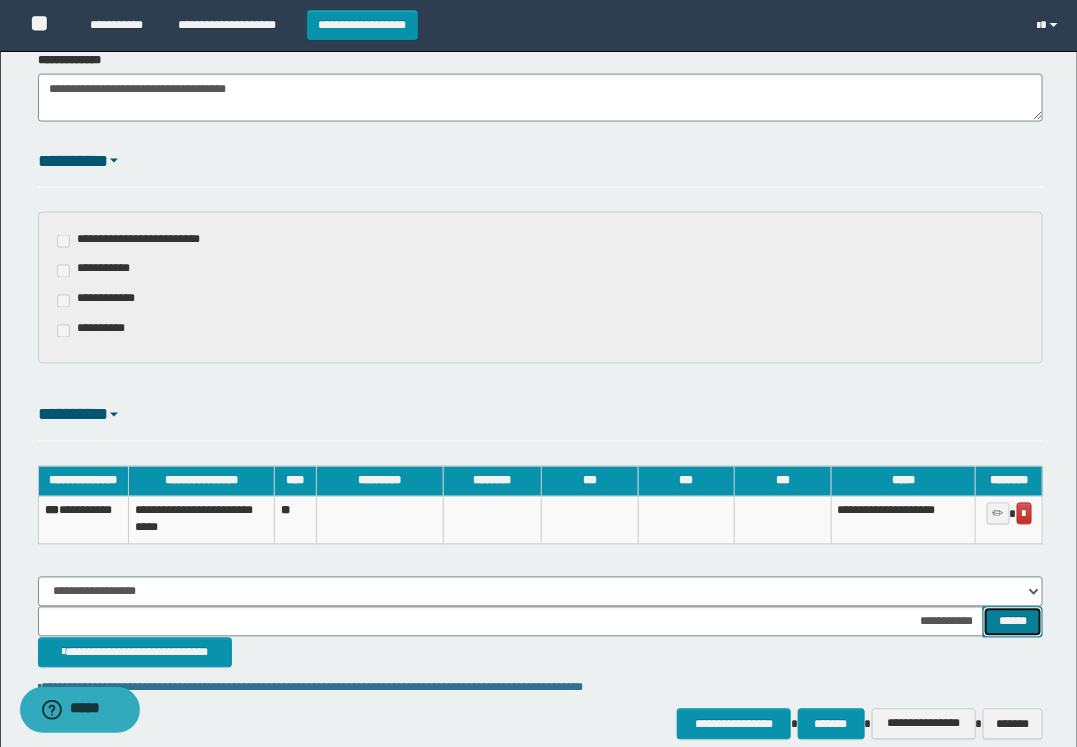 click on "******" at bounding box center [1013, 622] 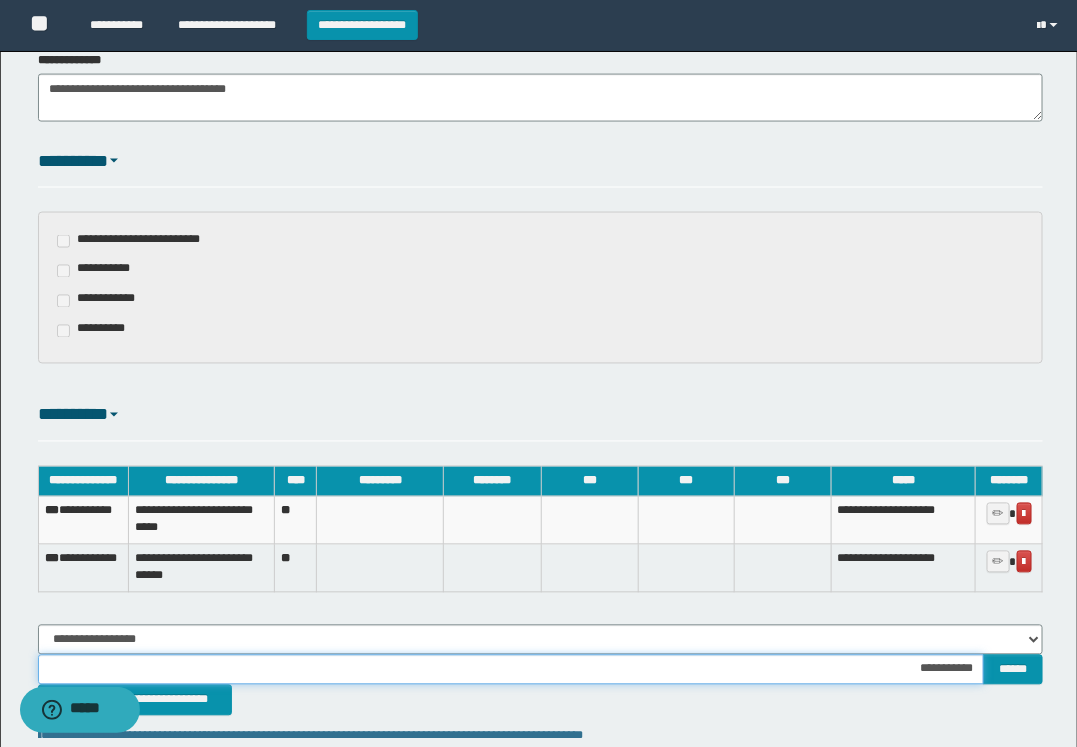 click on "**********" at bounding box center (511, 670) 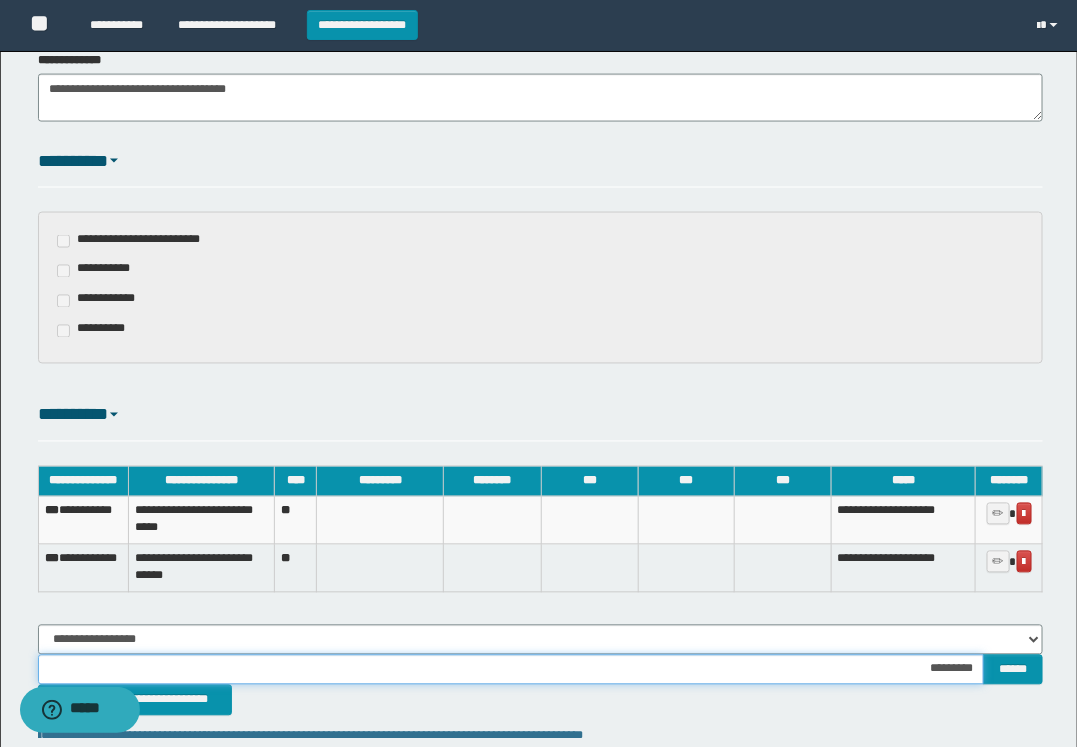 type on "**********" 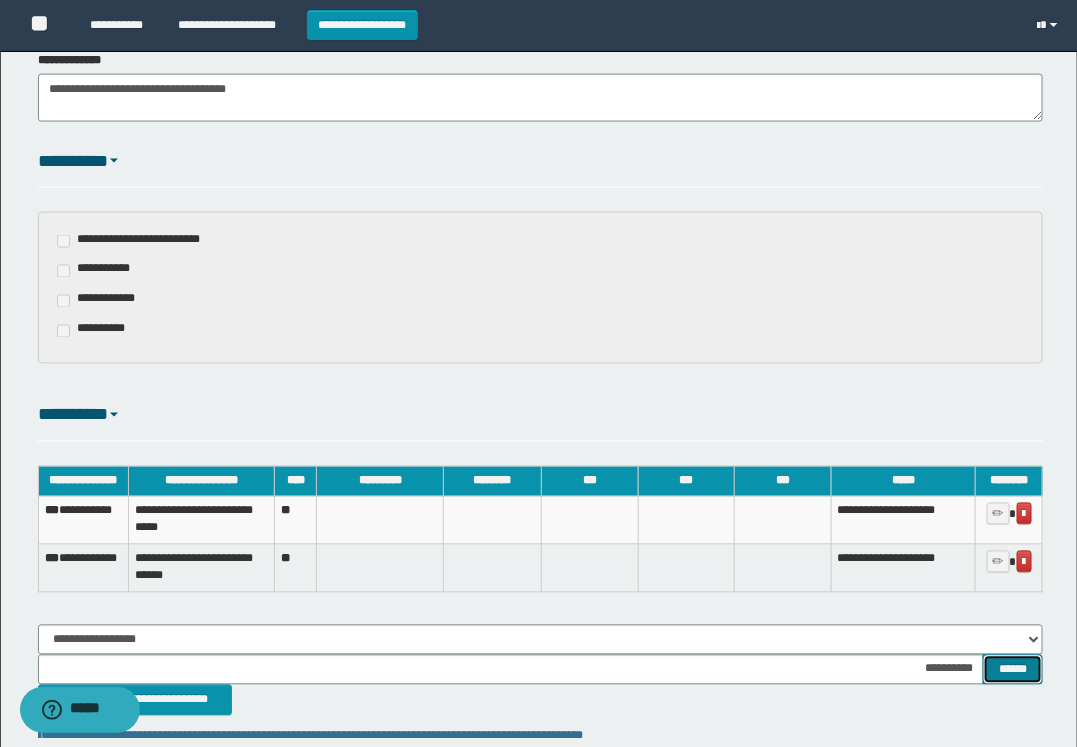 click on "******" at bounding box center (1013, 670) 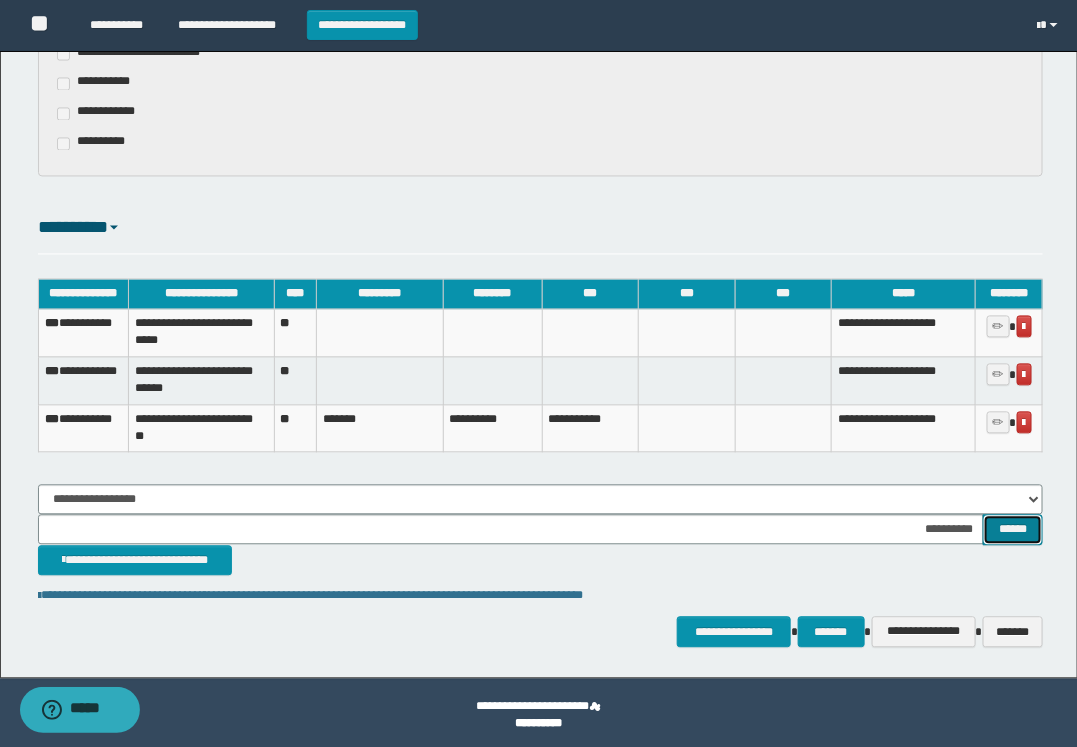 scroll, scrollTop: 1017, scrollLeft: 0, axis: vertical 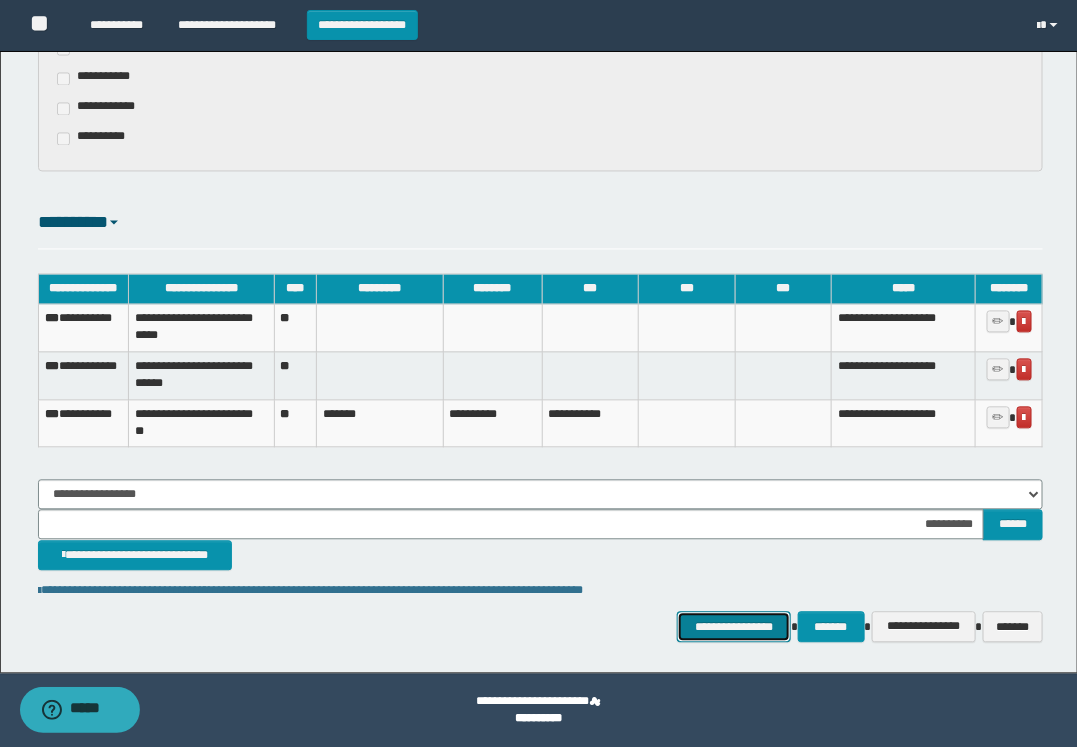 click on "**********" at bounding box center (734, 627) 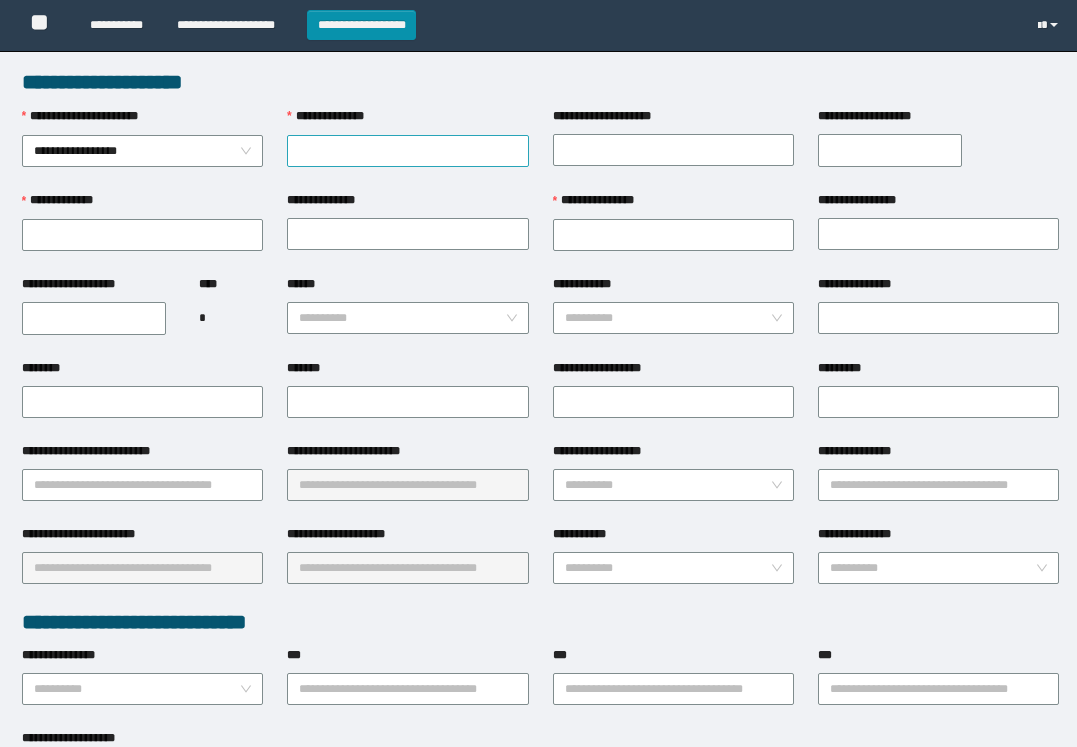 scroll, scrollTop: 0, scrollLeft: 0, axis: both 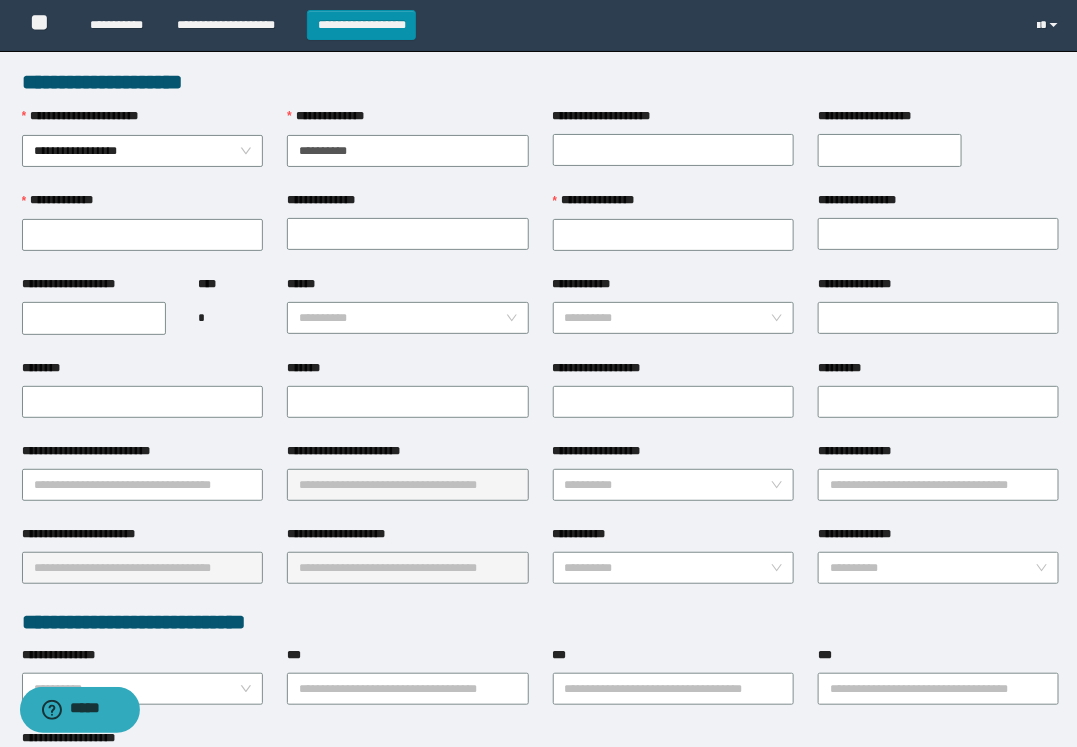 type on "**********" 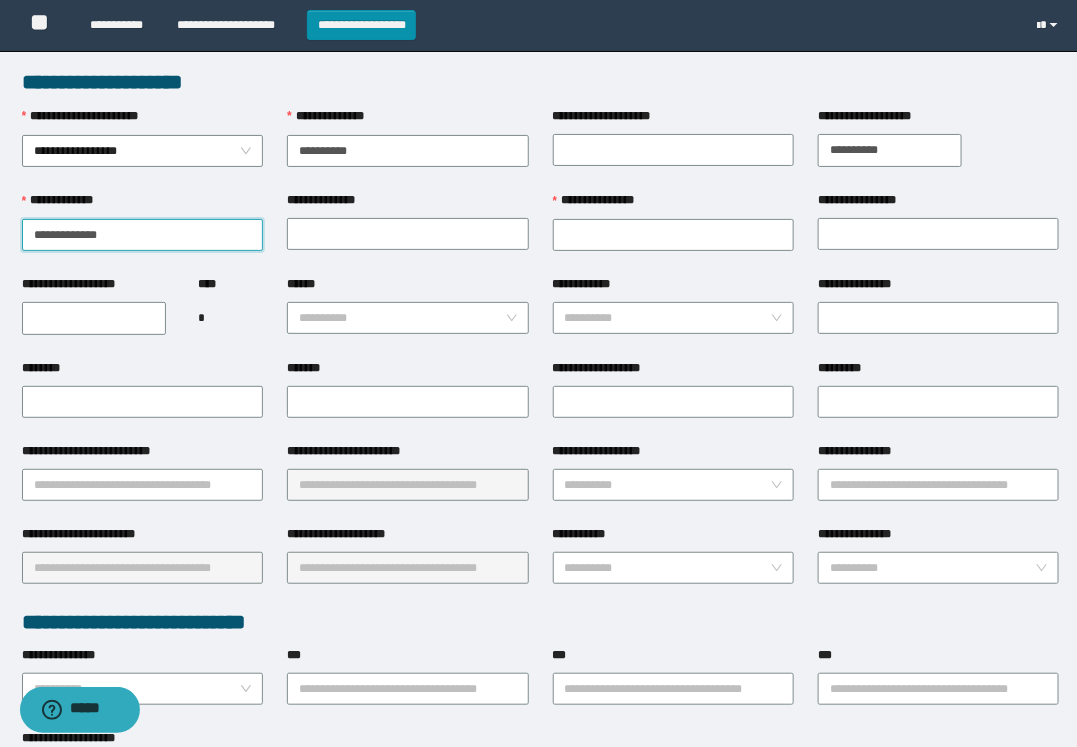 type on "**********" 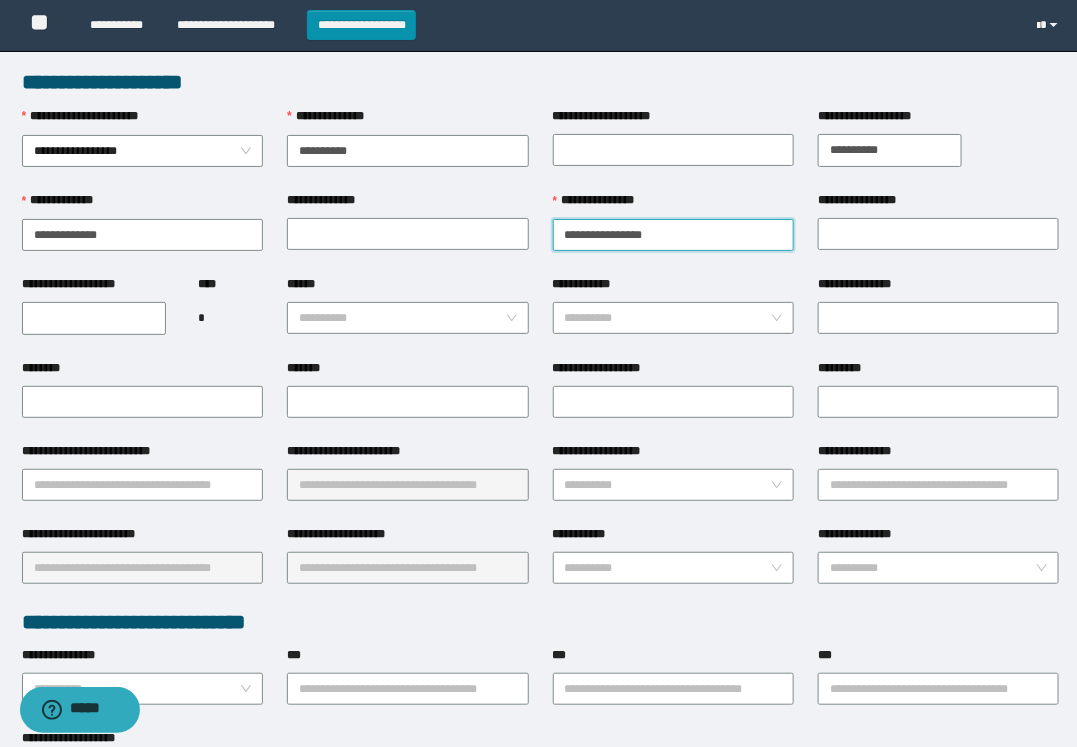 type on "**********" 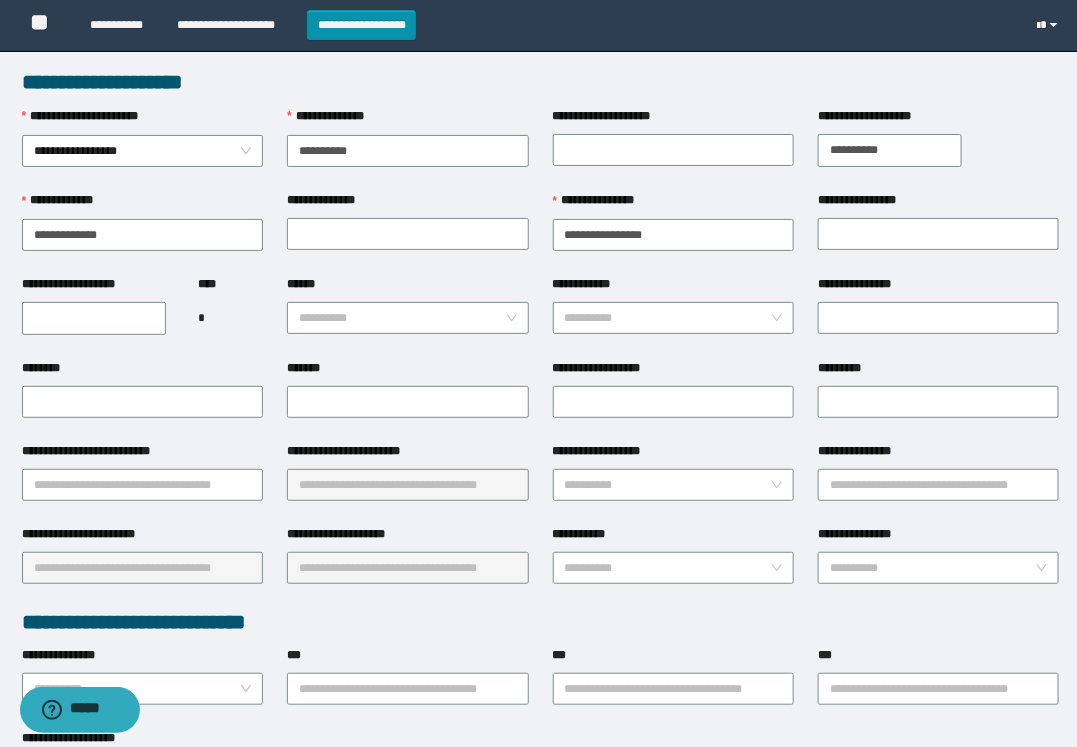 click on "**********" at bounding box center [94, 318] 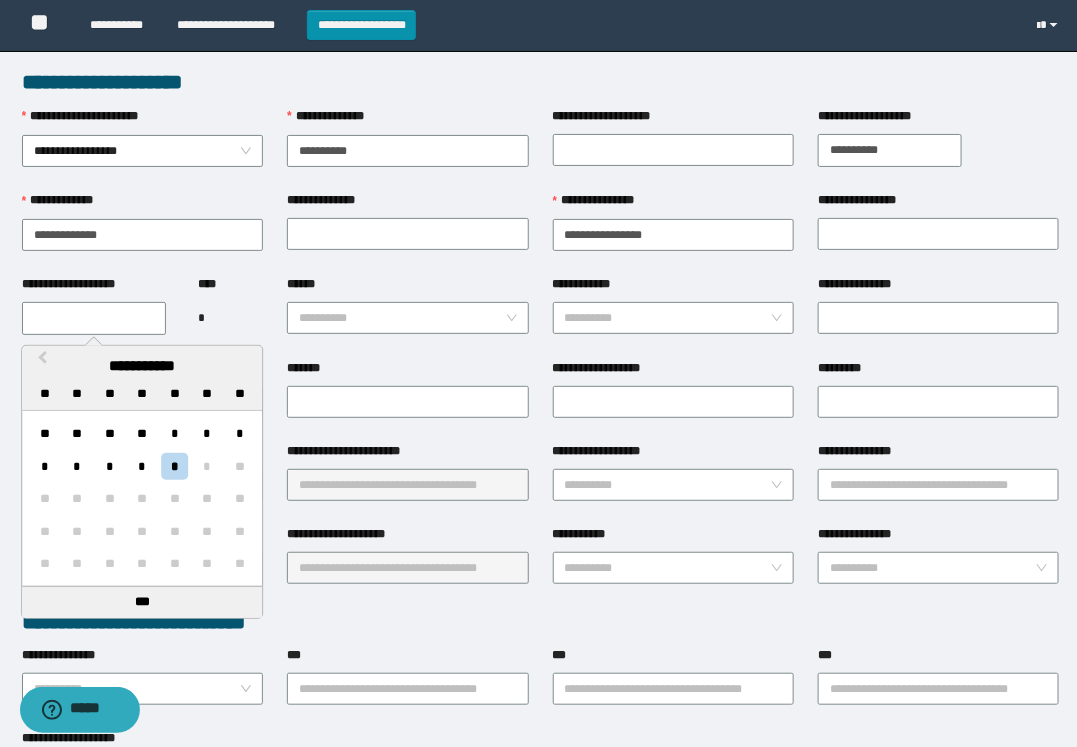 click on "******" at bounding box center [307, 284] 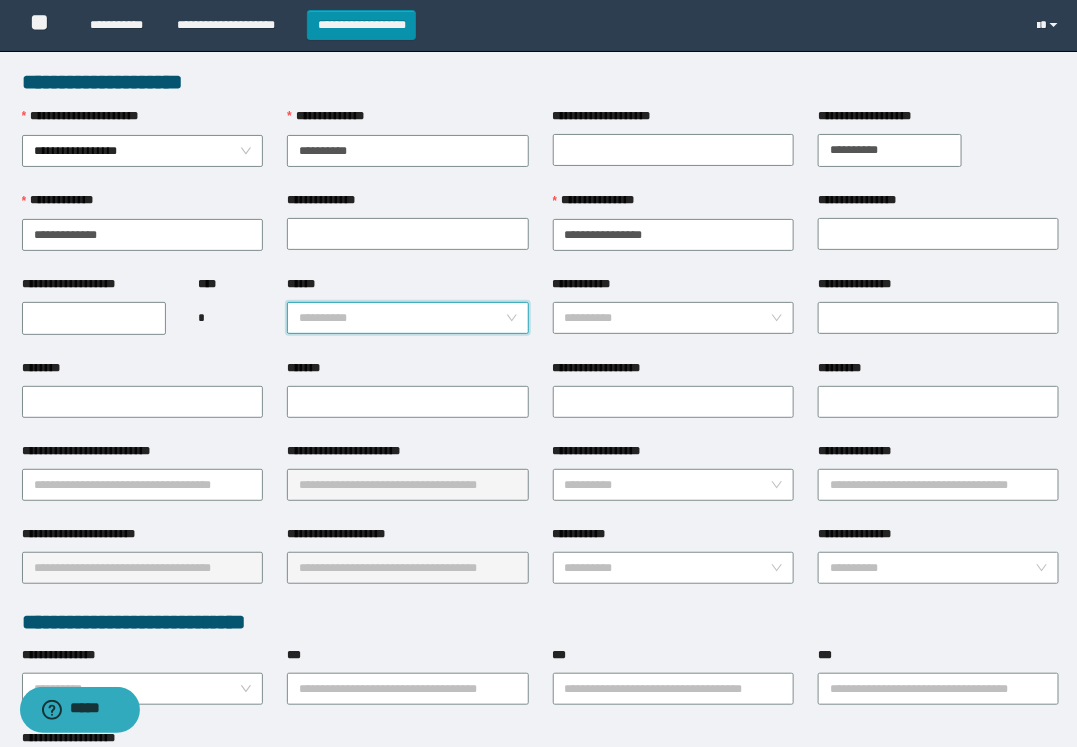 click on "**********" at bounding box center [94, 318] 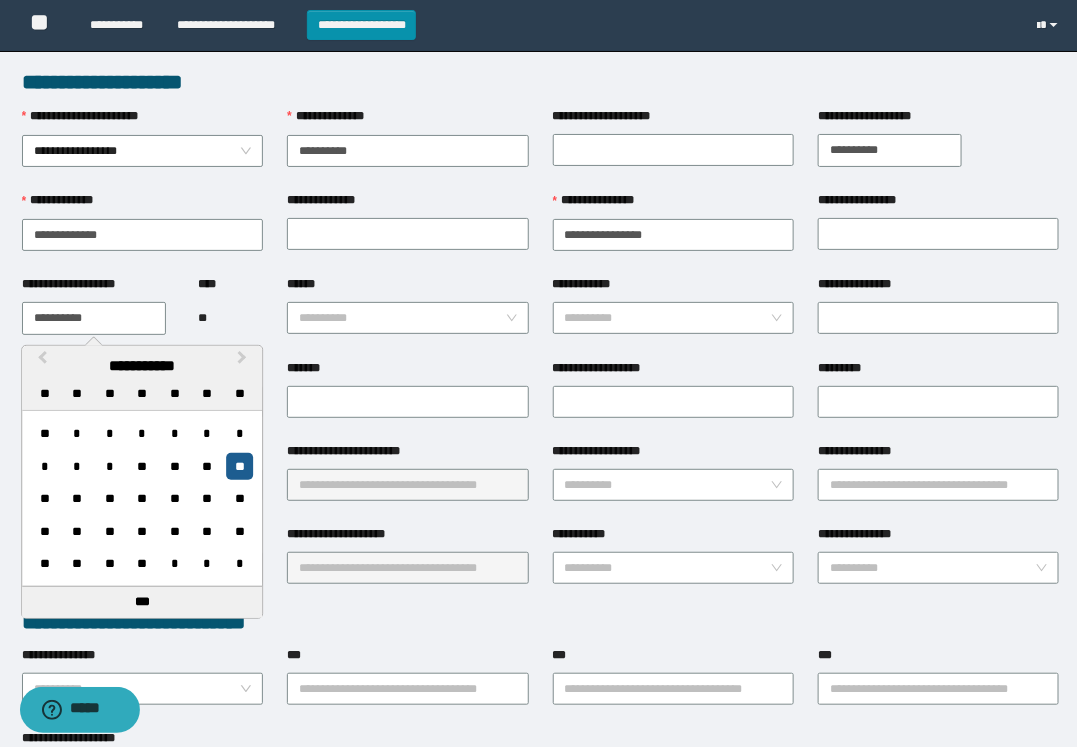 type on "**********" 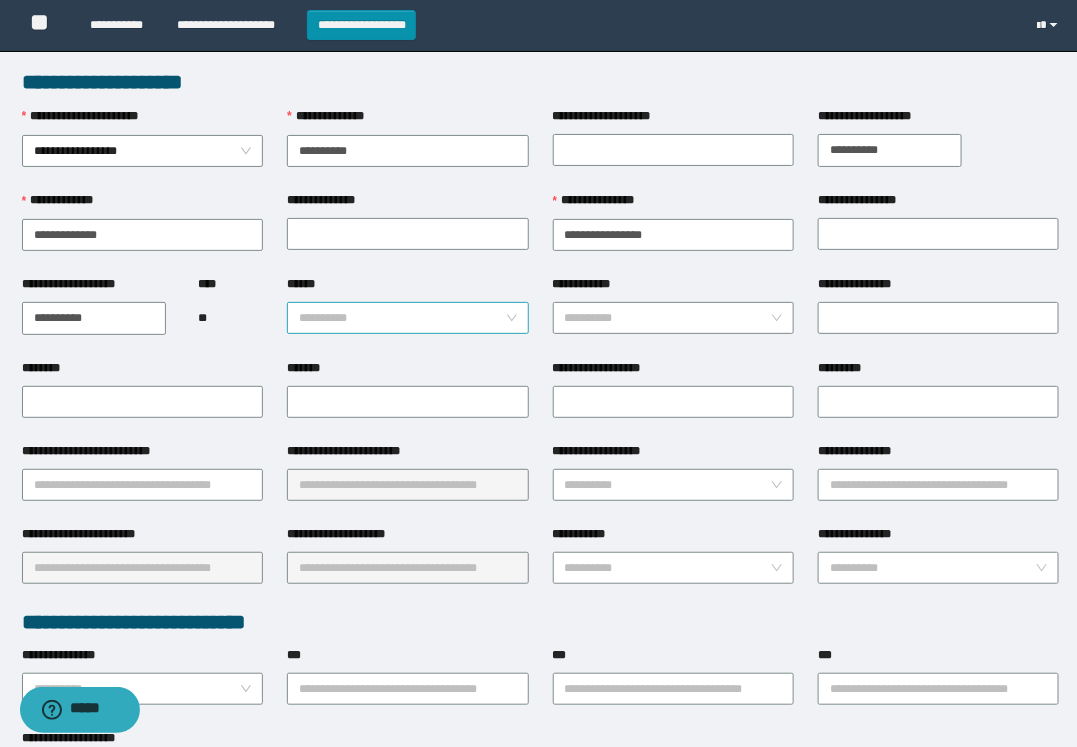 click on "******" at bounding box center [401, 318] 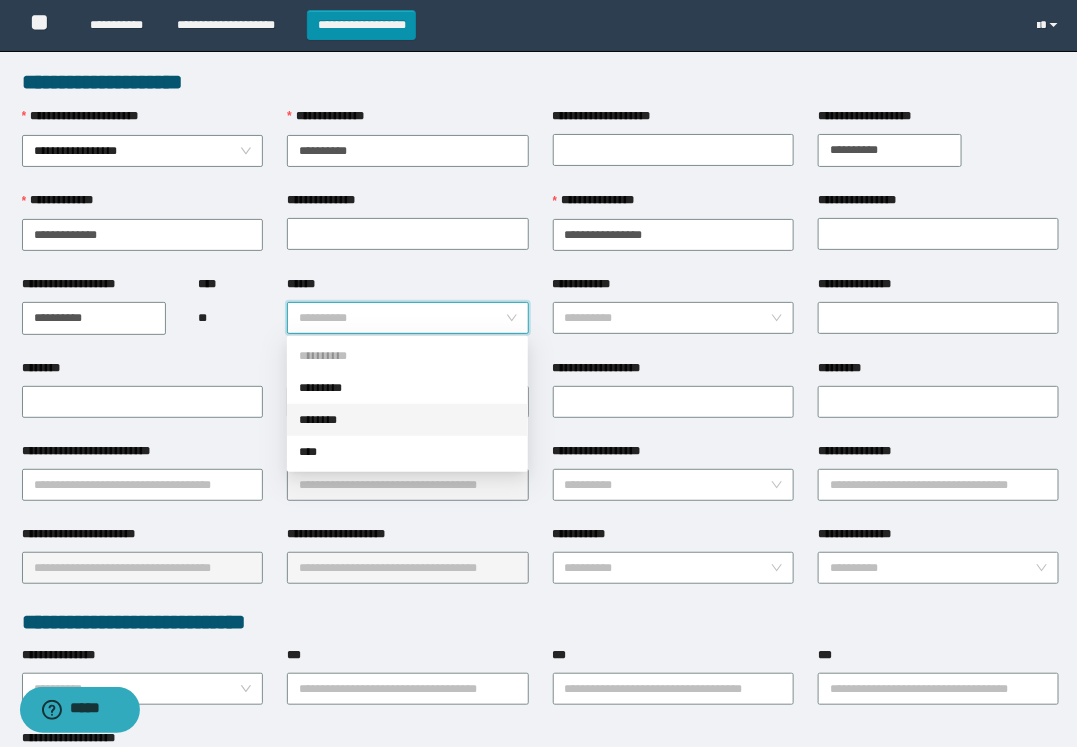 drag, startPoint x: 346, startPoint y: 385, endPoint x: 352, endPoint y: 411, distance: 26.683329 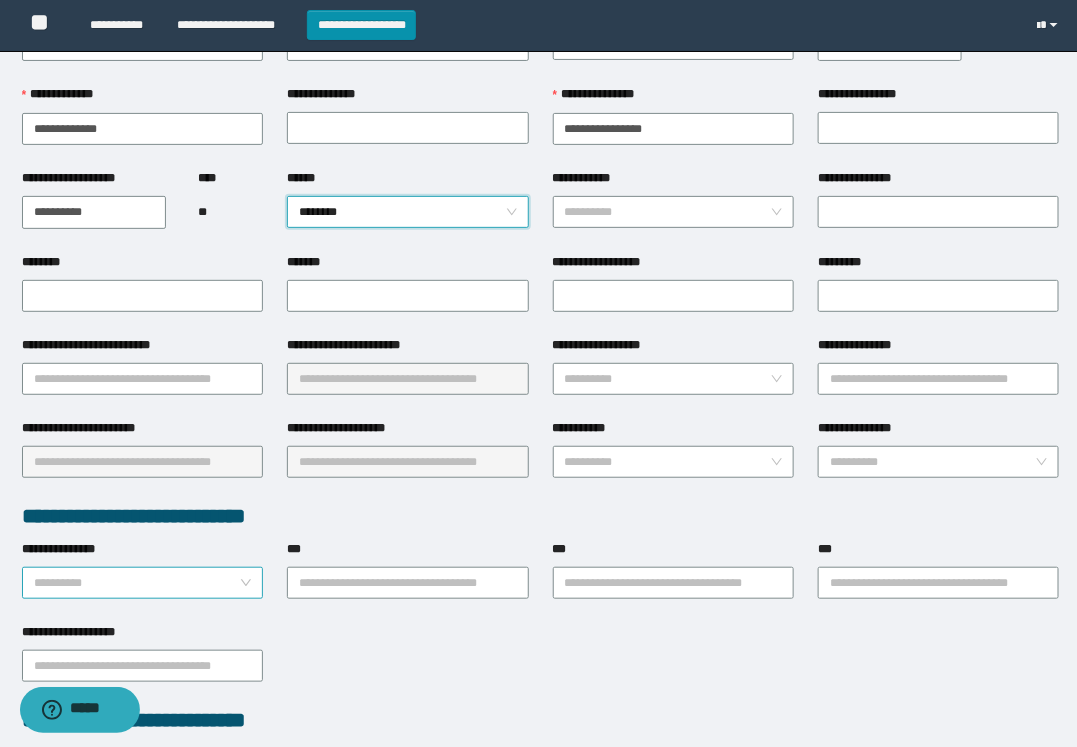 scroll, scrollTop: 250, scrollLeft: 0, axis: vertical 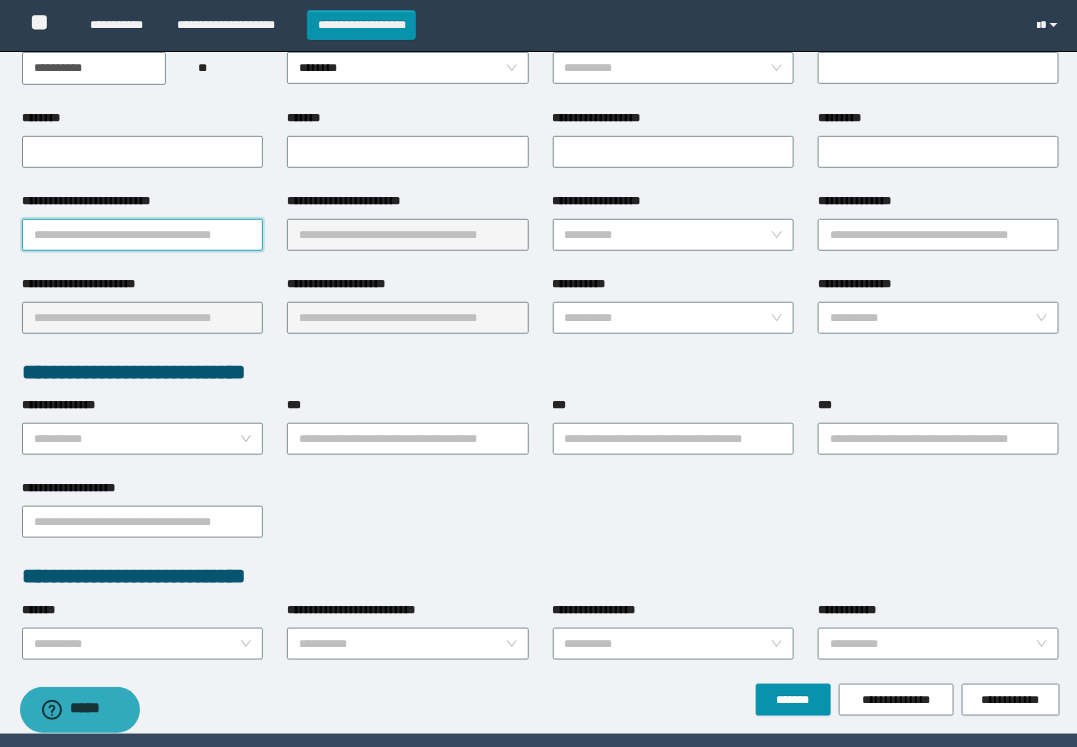 click on "**********" at bounding box center (142, 235) 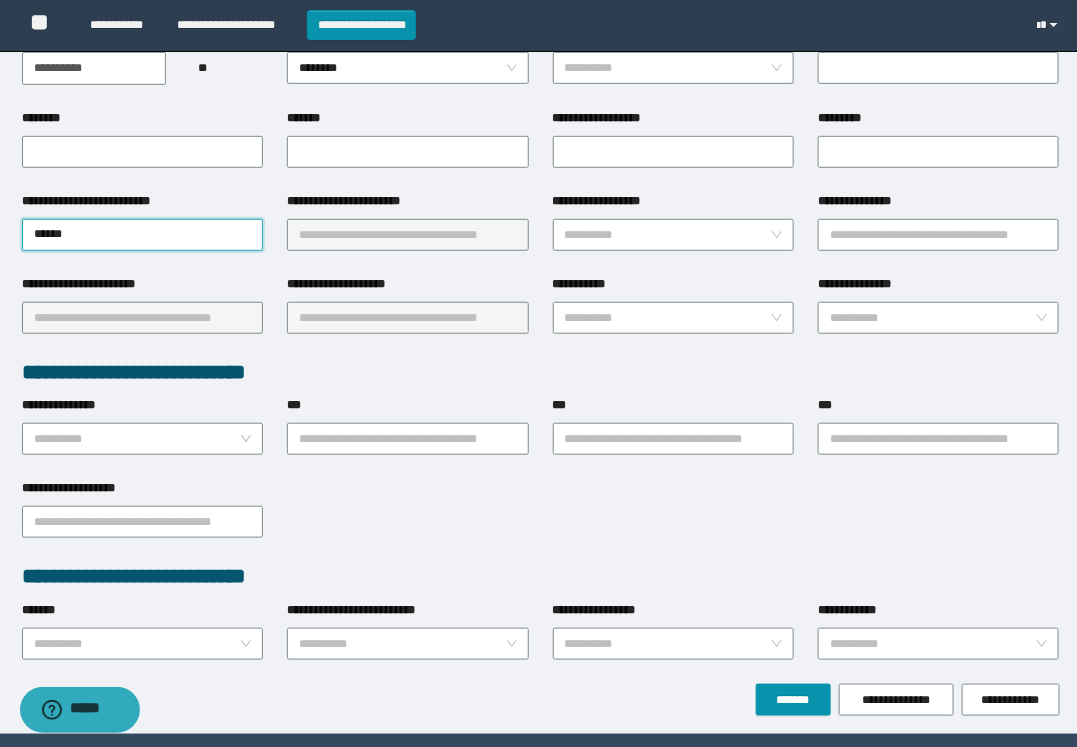 type on "******" 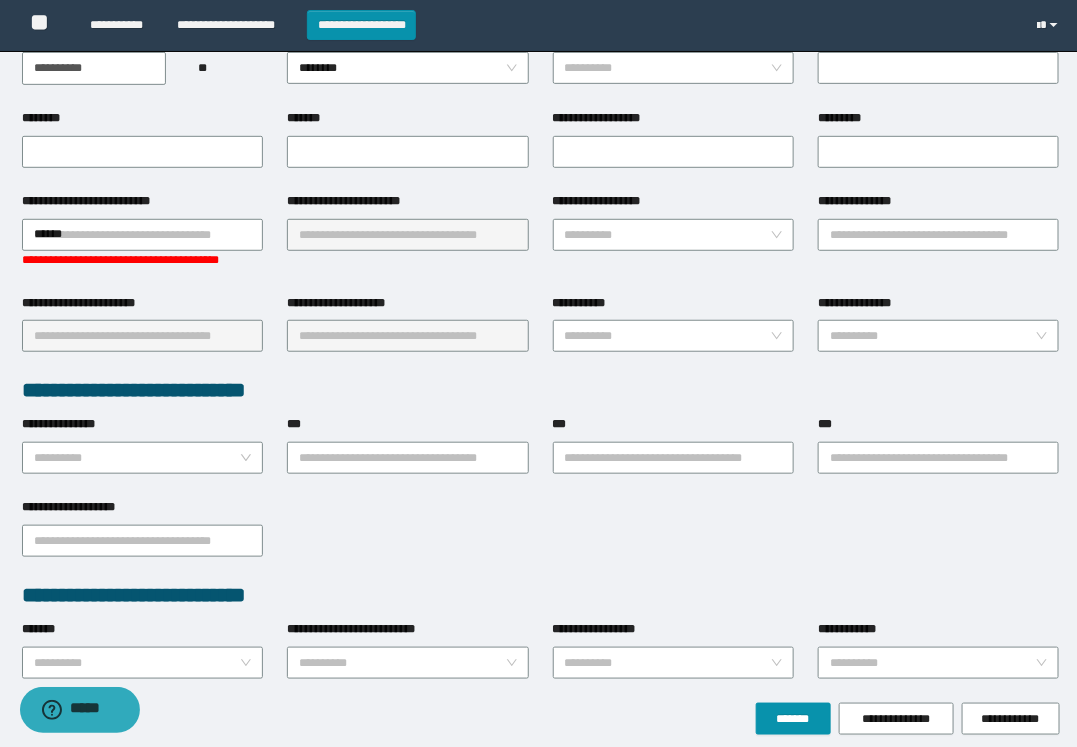click on "**********" at bounding box center [142, 205] 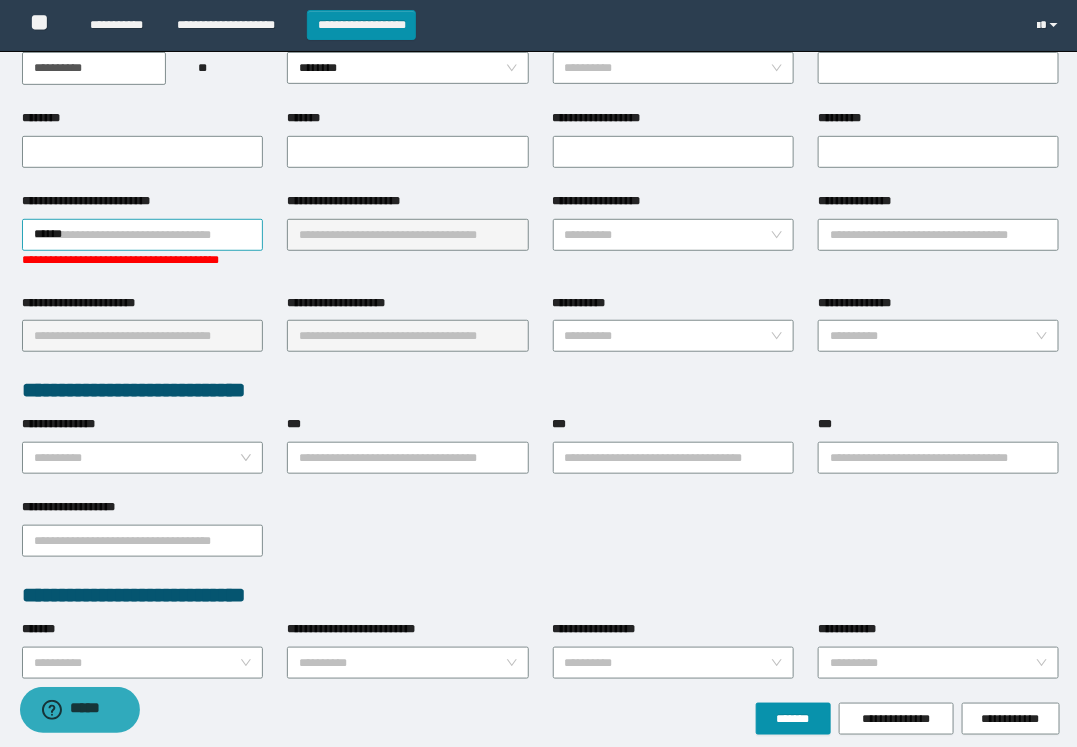 click on "******" at bounding box center [142, 235] 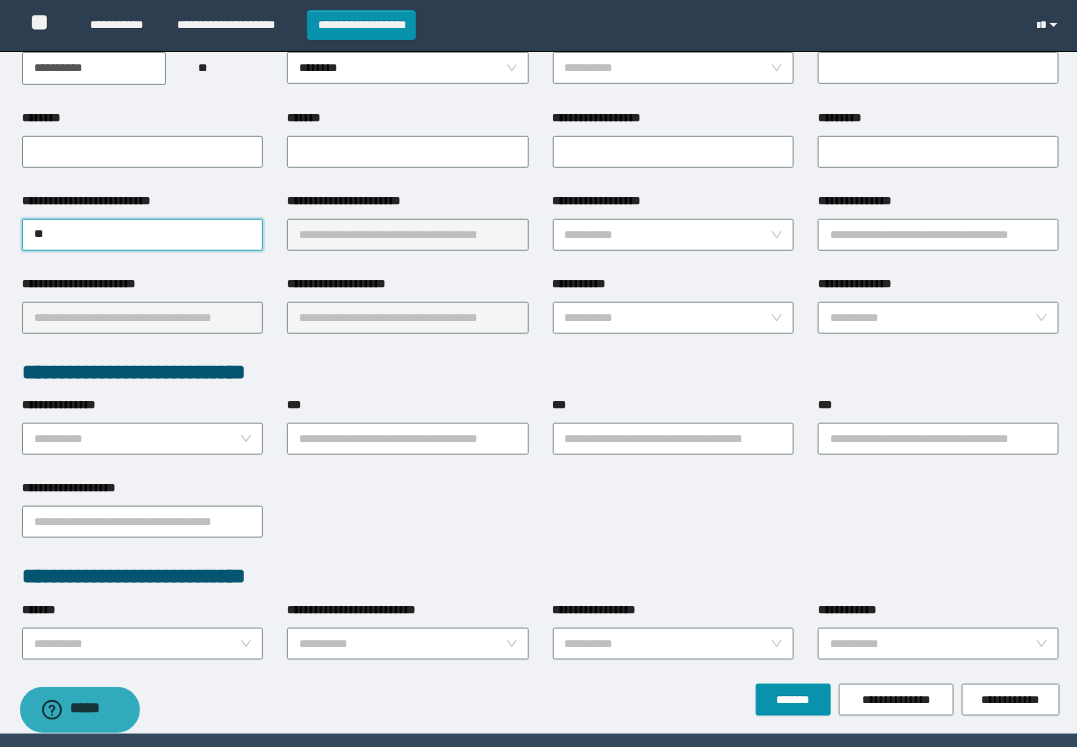 type on "*" 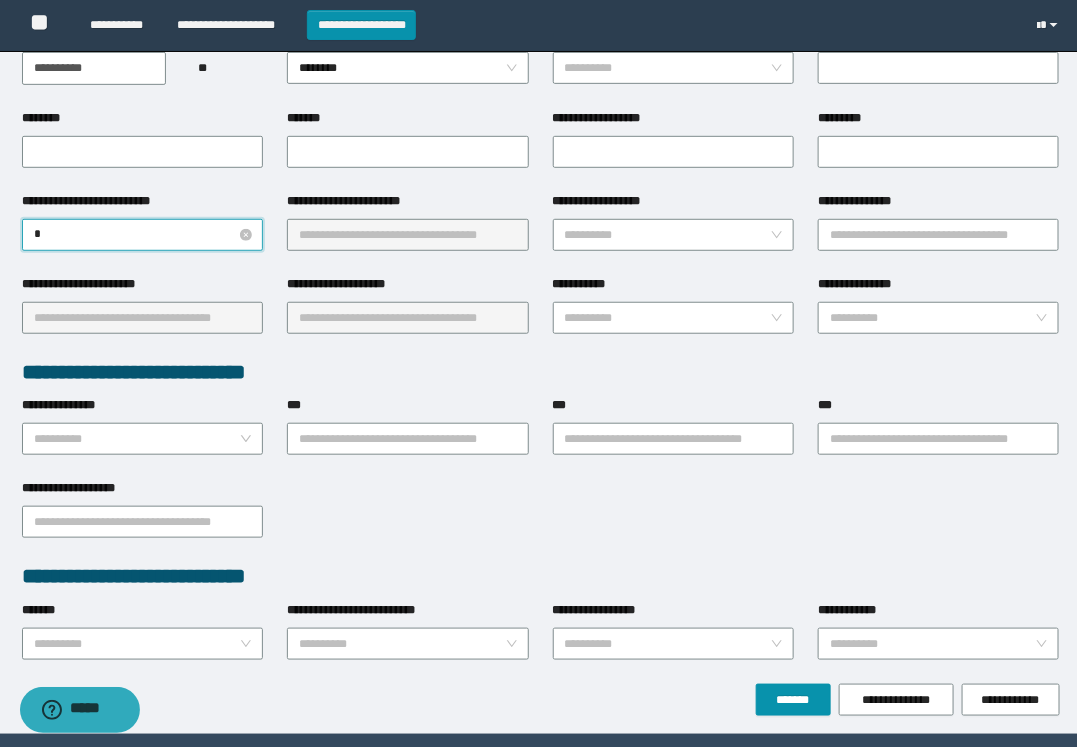type 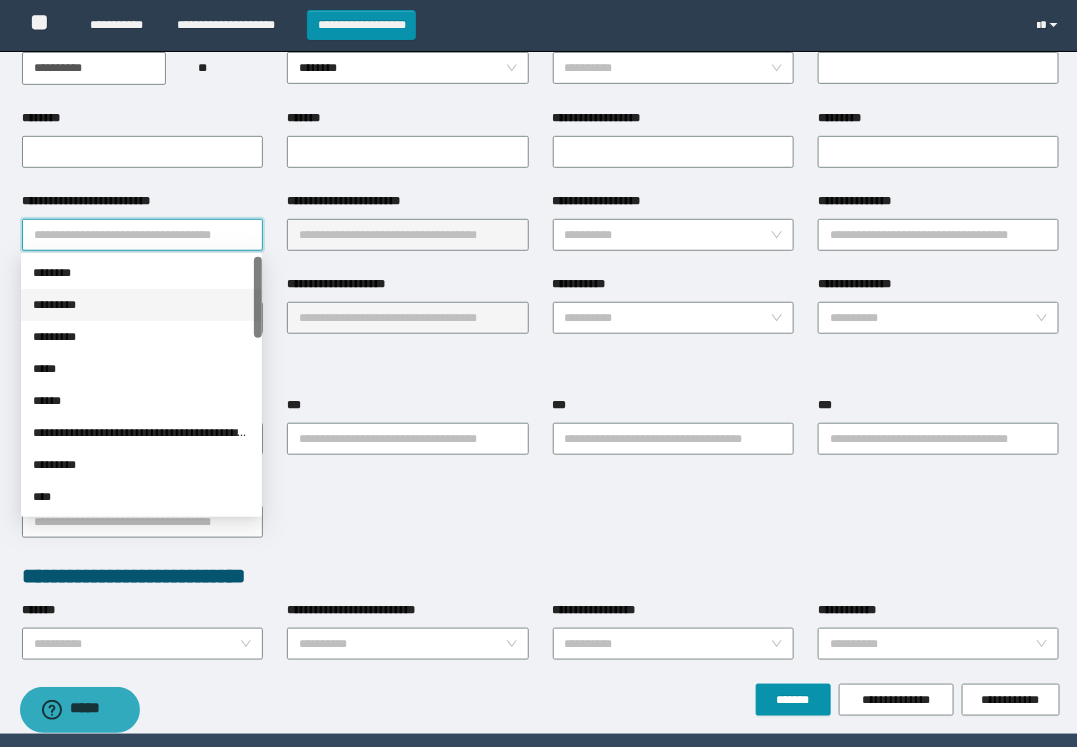 click on "*********" at bounding box center (141, 305) 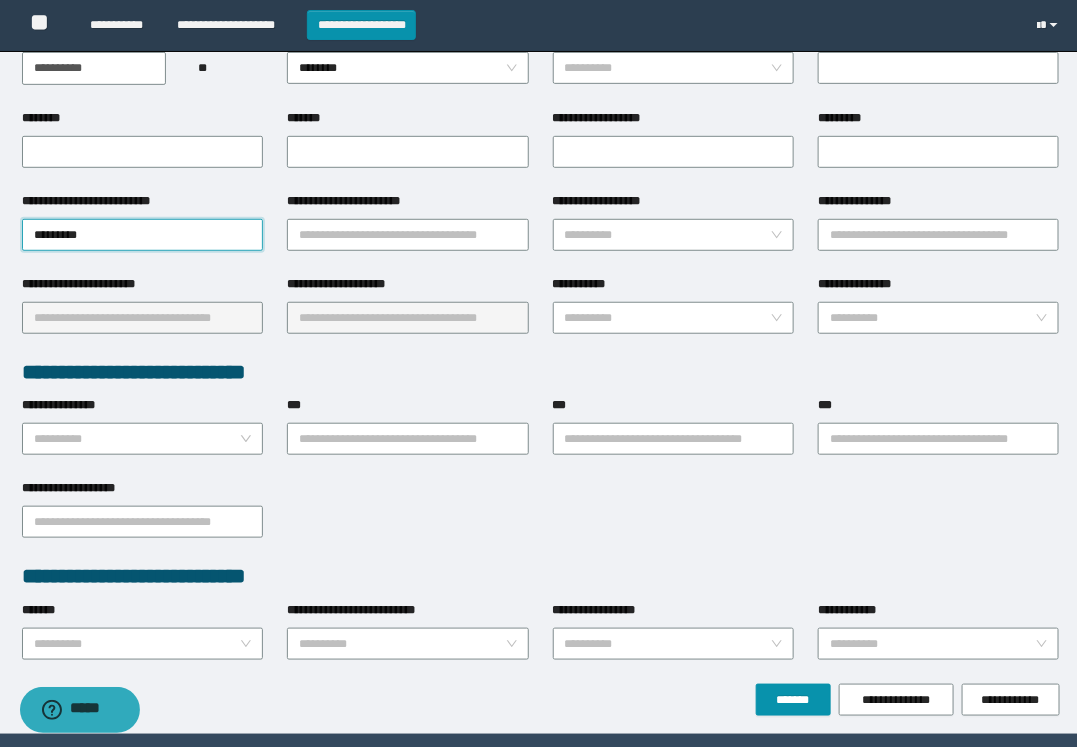 click on "**********" at bounding box center [407, 205] 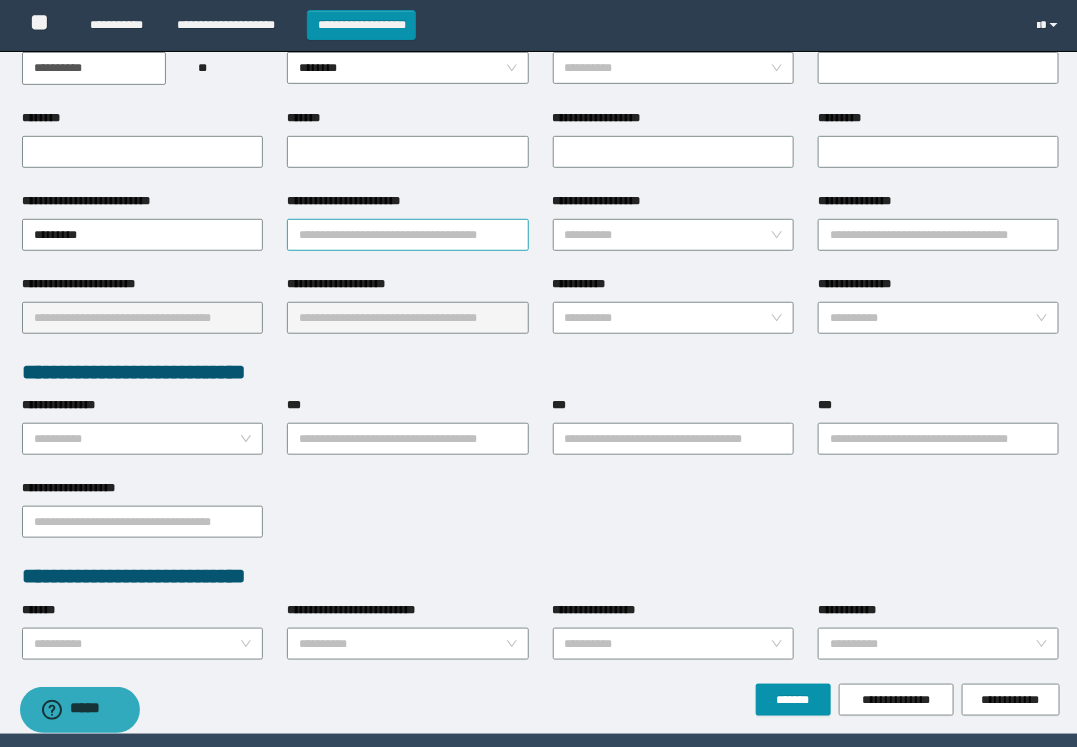 click on "**********" at bounding box center [407, 235] 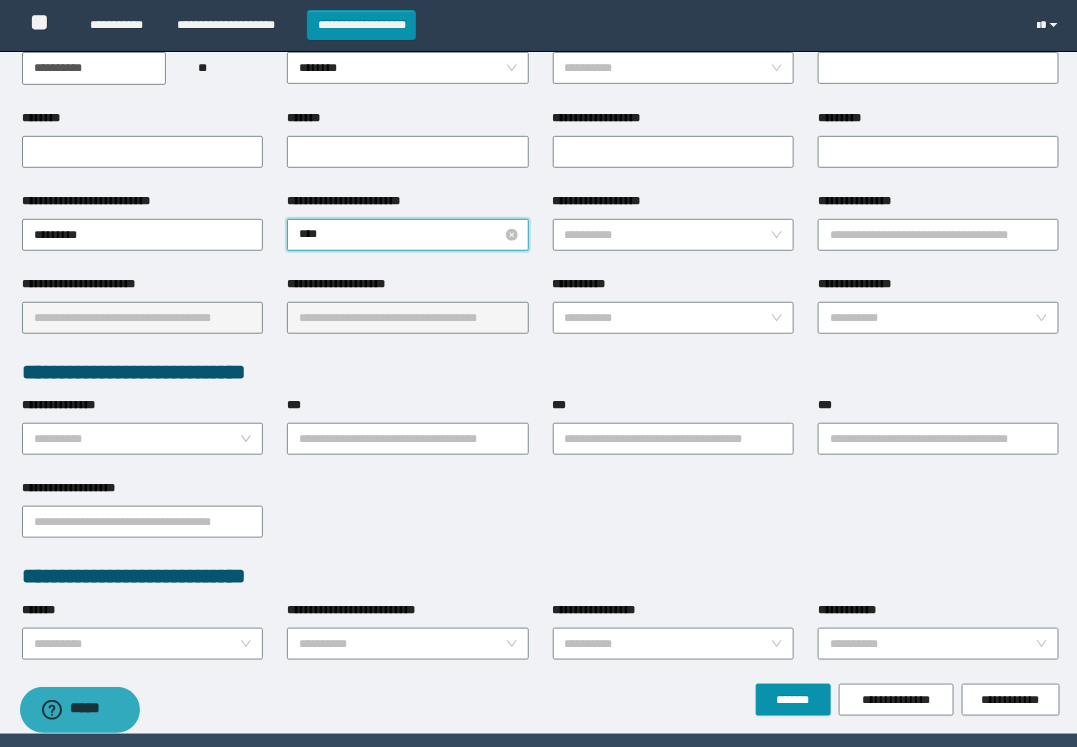 drag, startPoint x: 362, startPoint y: 240, endPoint x: 346, endPoint y: 237, distance: 16.27882 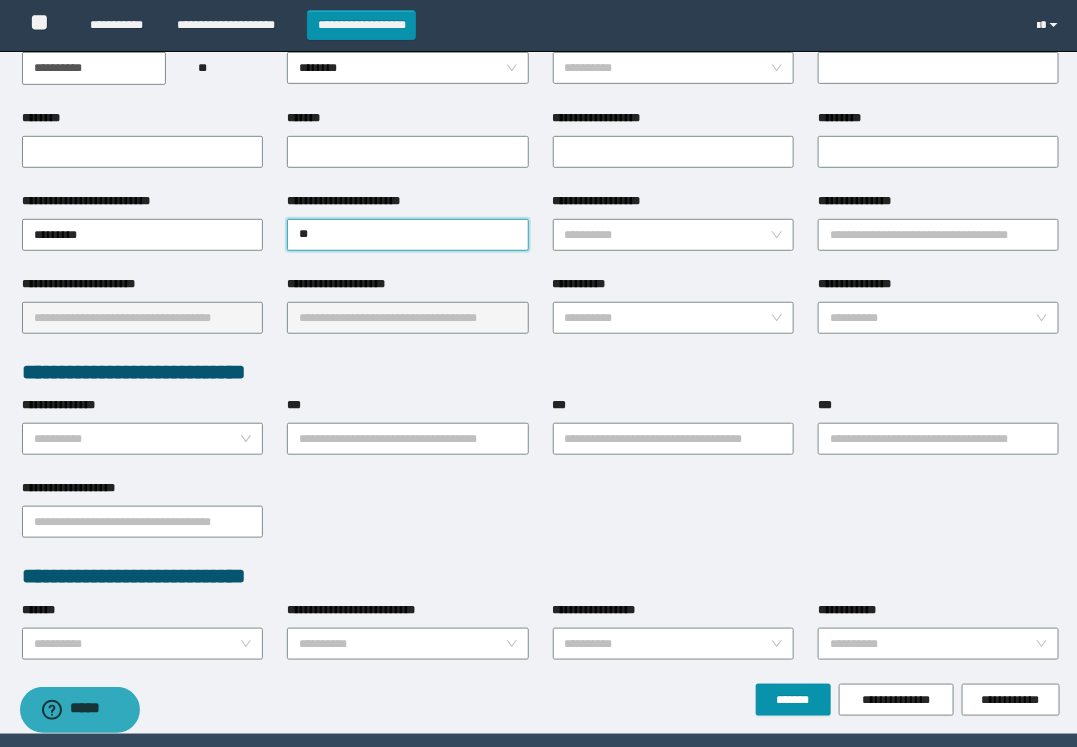 type on "*" 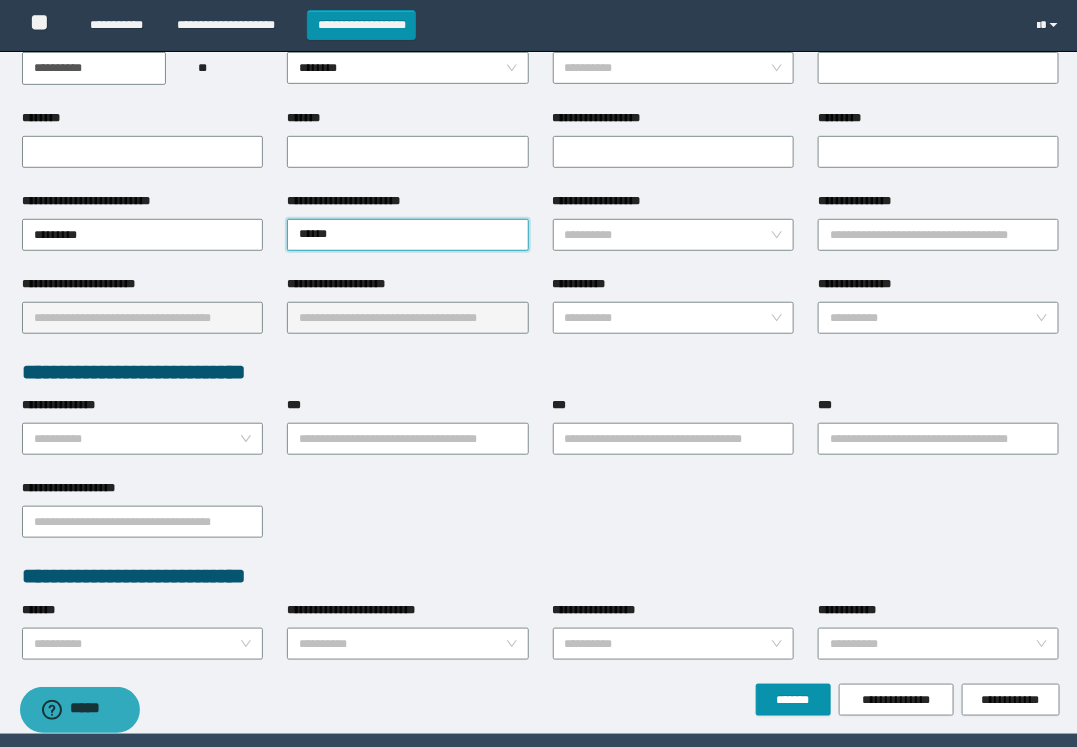 type on "*******" 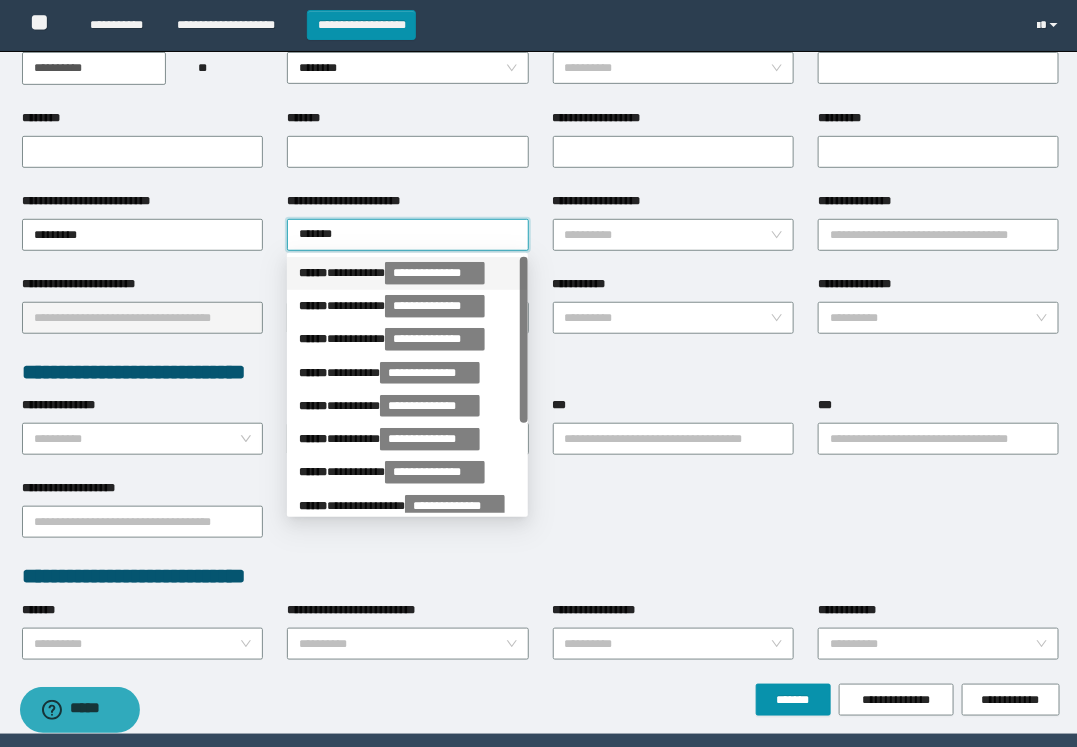 click on "**********" at bounding box center (407, 273) 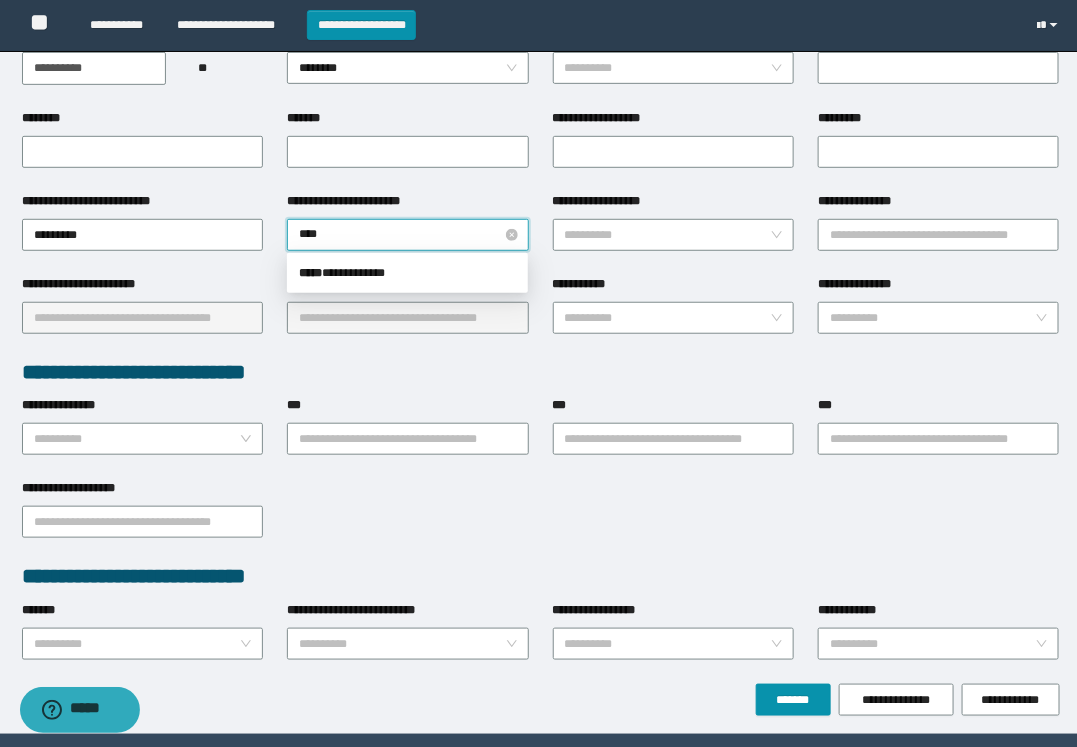 type on "*****" 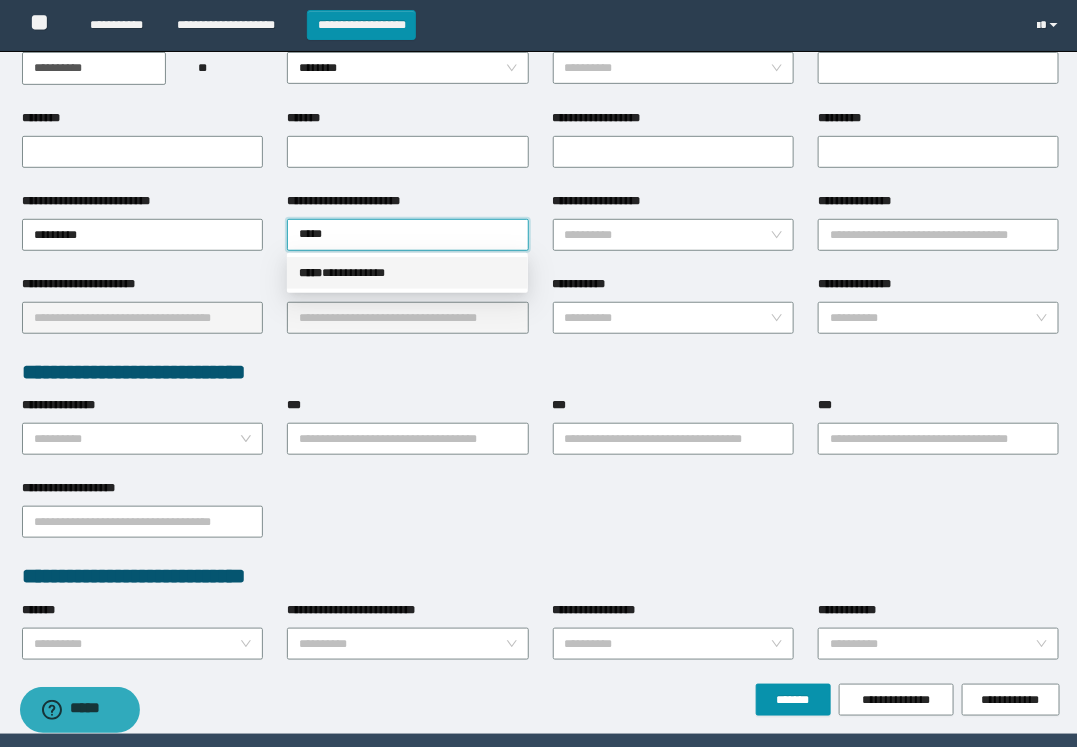 click on "**********" at bounding box center (407, 273) 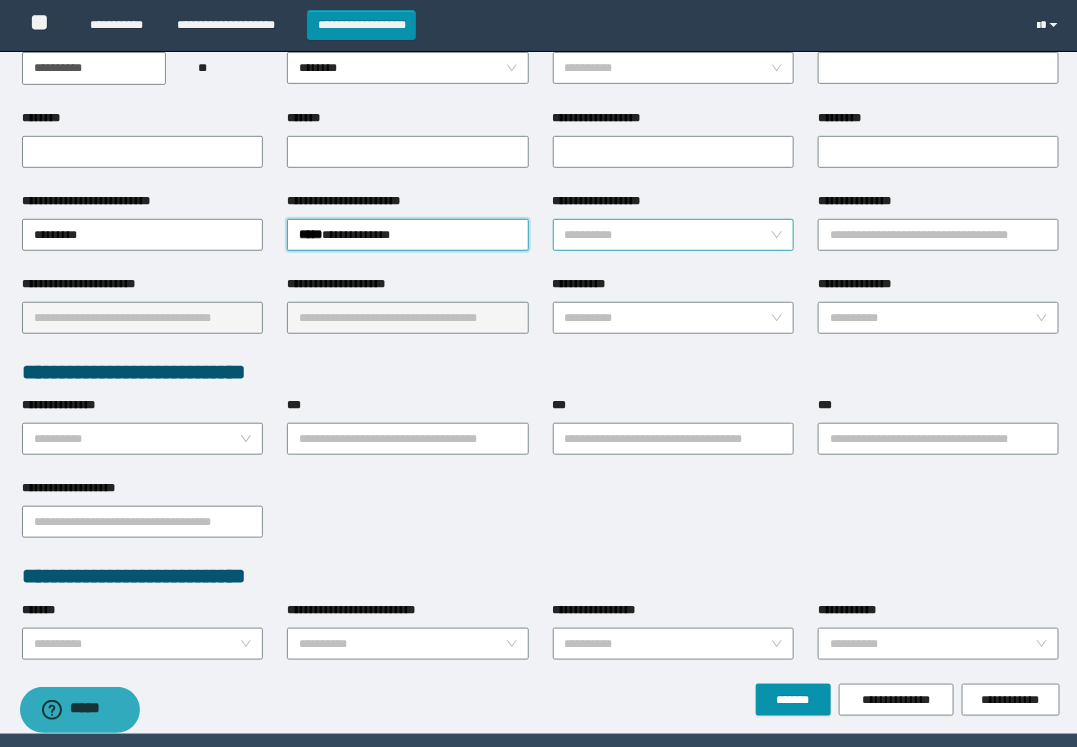 click on "**********" at bounding box center [667, 235] 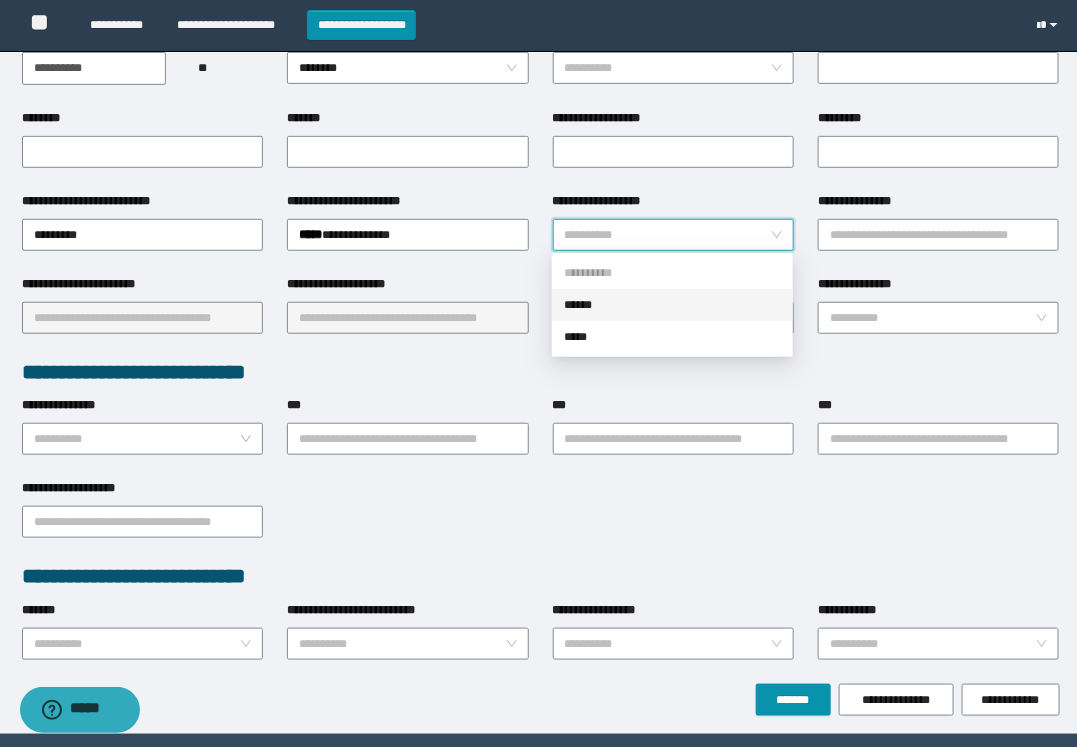 click on "******" at bounding box center (672, 305) 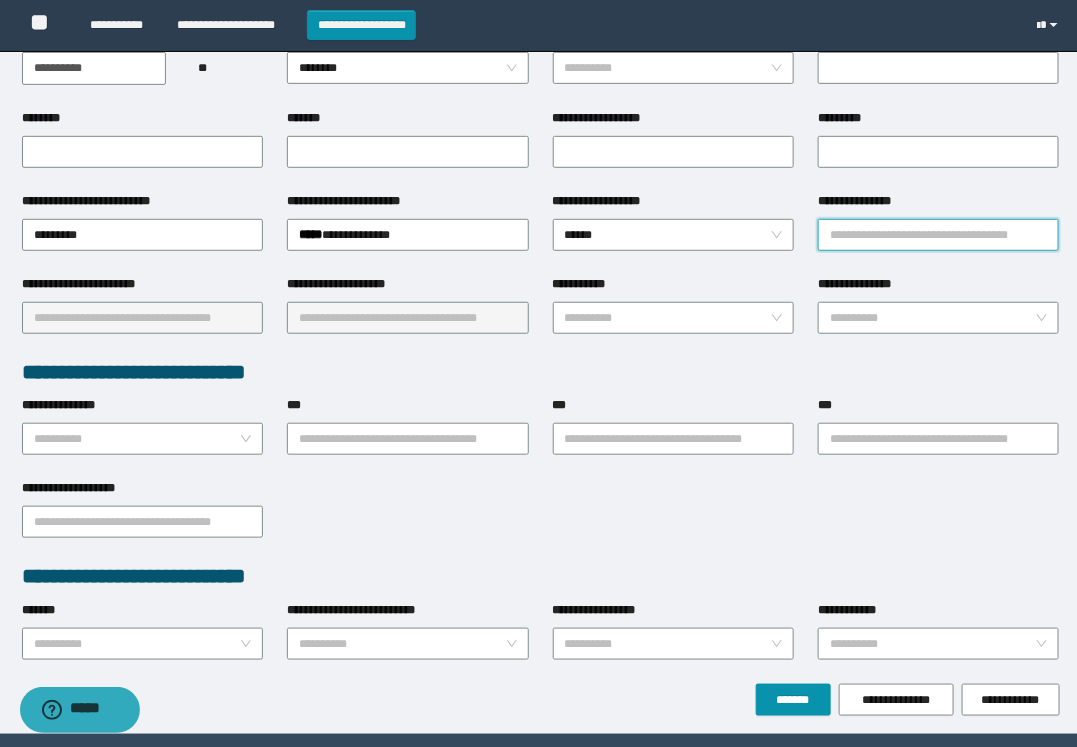click on "**********" at bounding box center (938, 235) 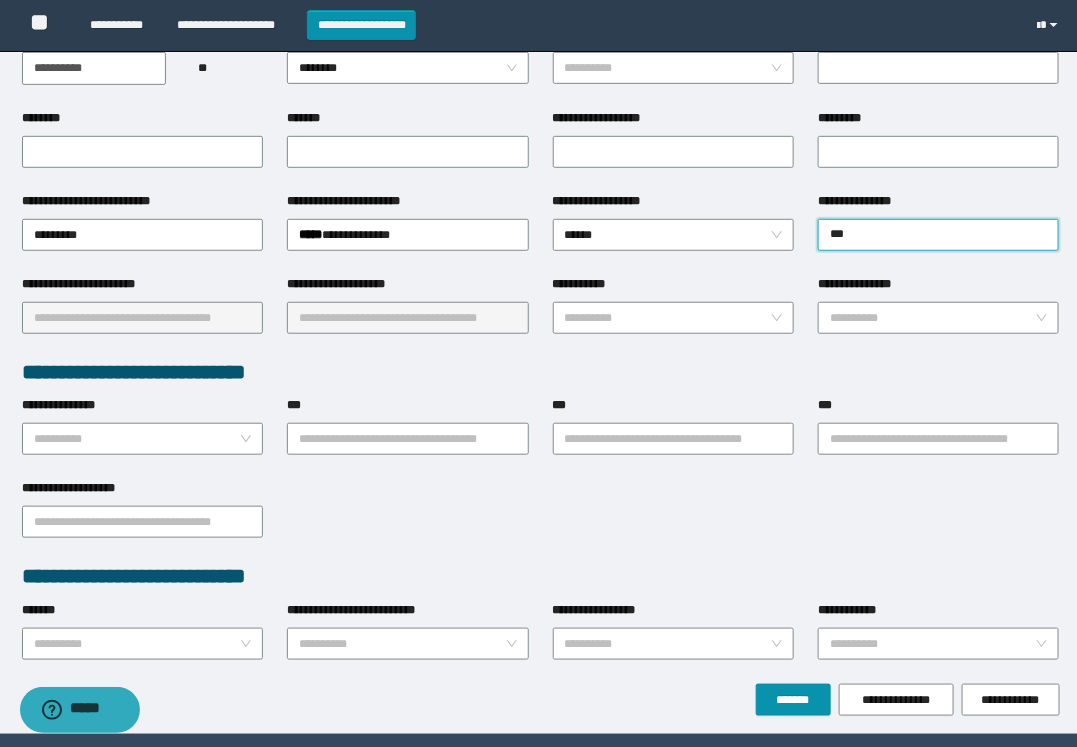type on "***" 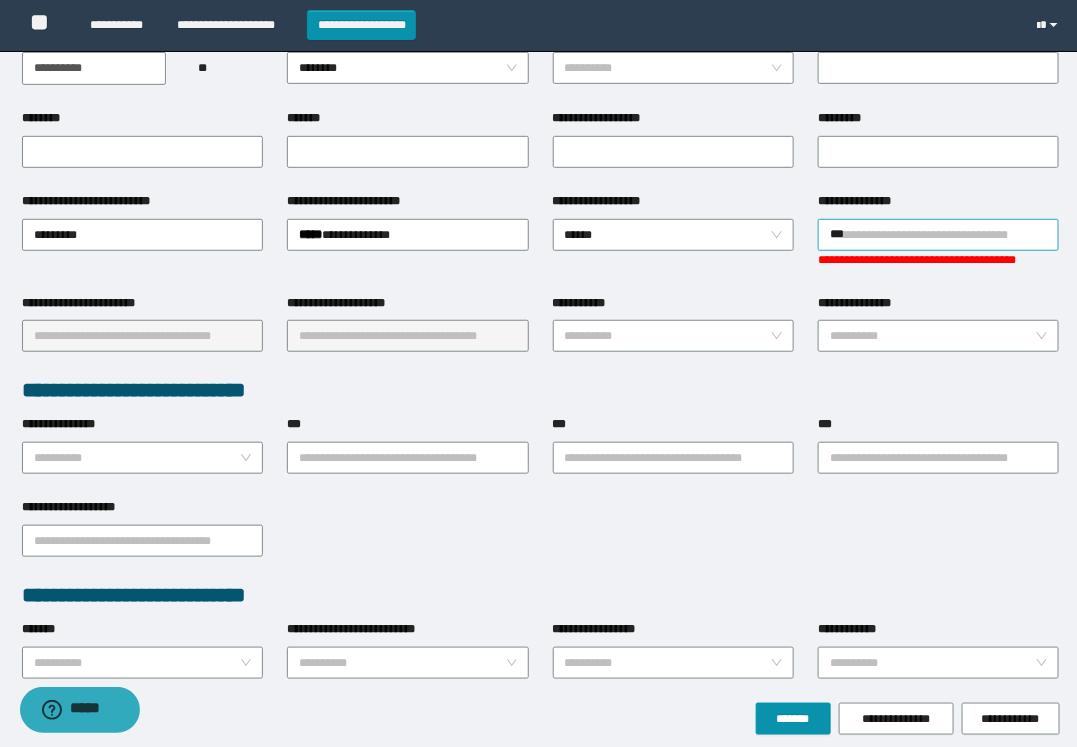 drag, startPoint x: 921, startPoint y: 225, endPoint x: 918, endPoint y: 235, distance: 10.440307 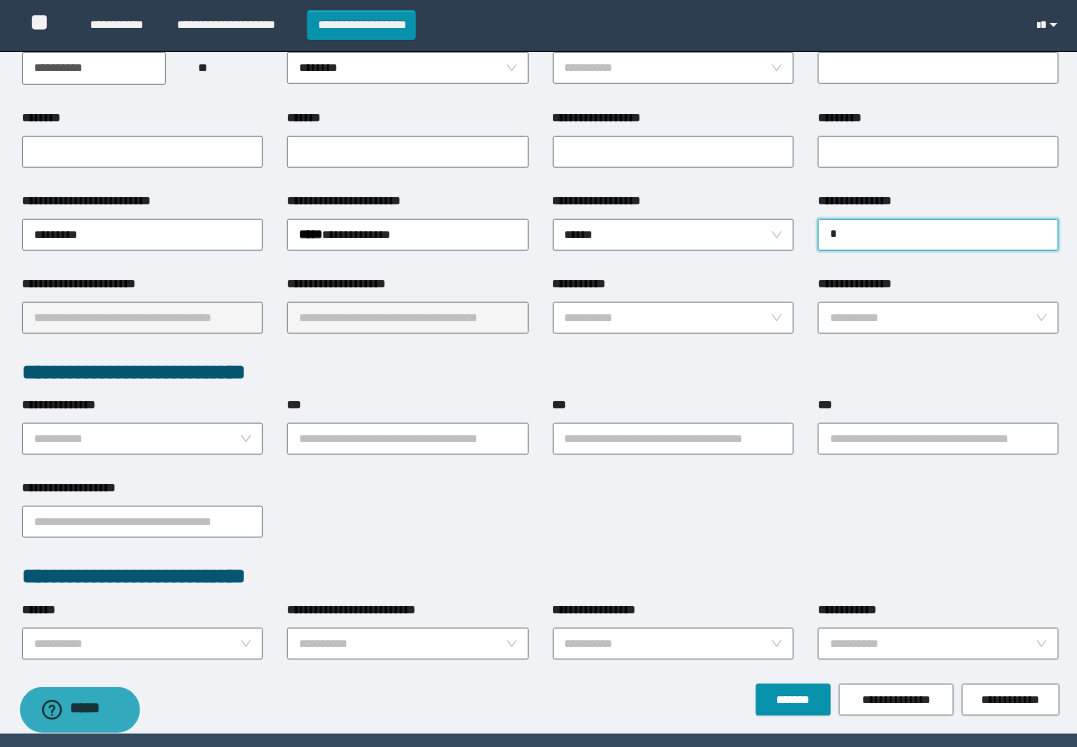 type on "*" 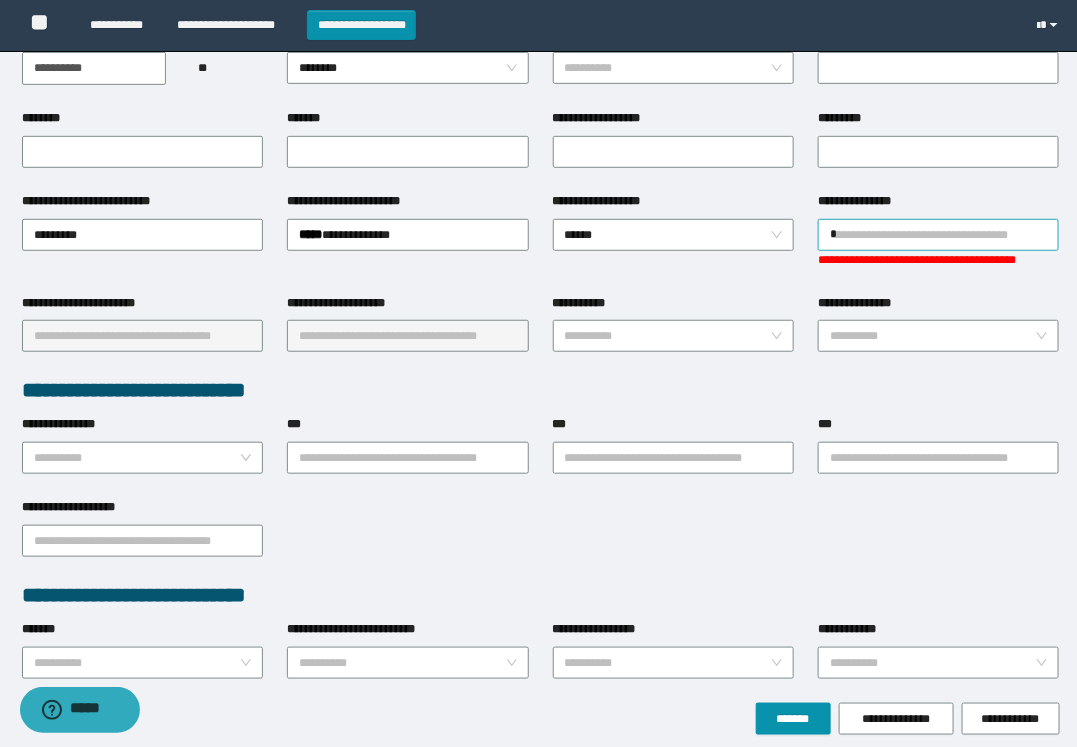 click on "*" at bounding box center [938, 235] 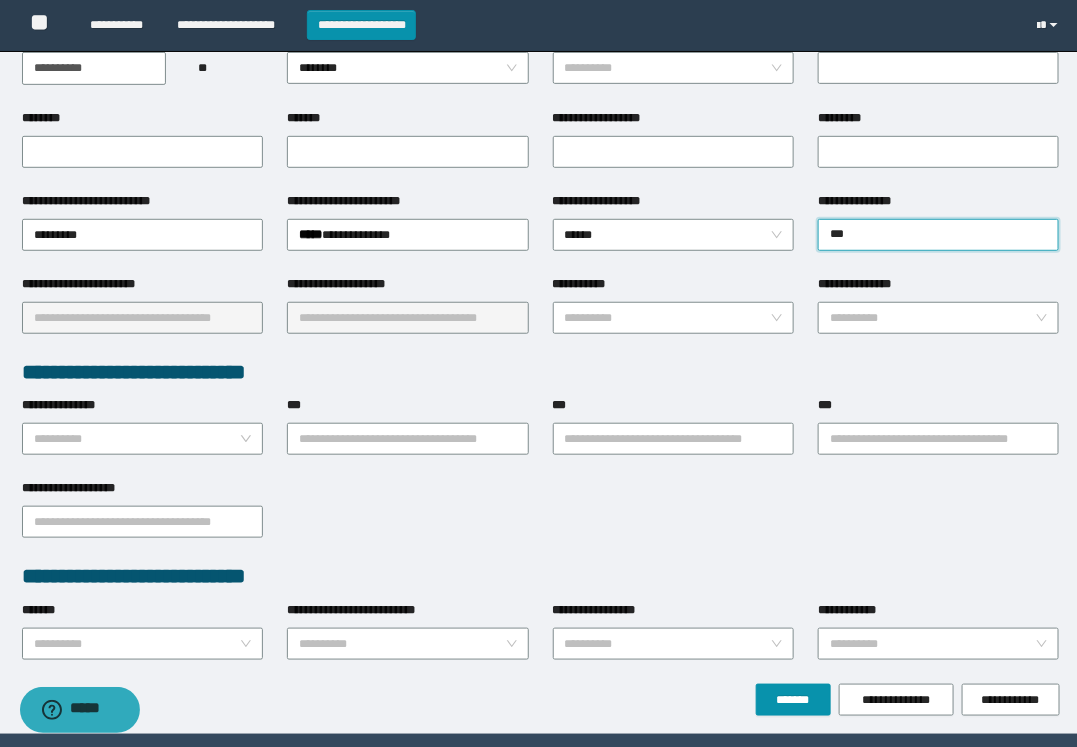 type on "***" 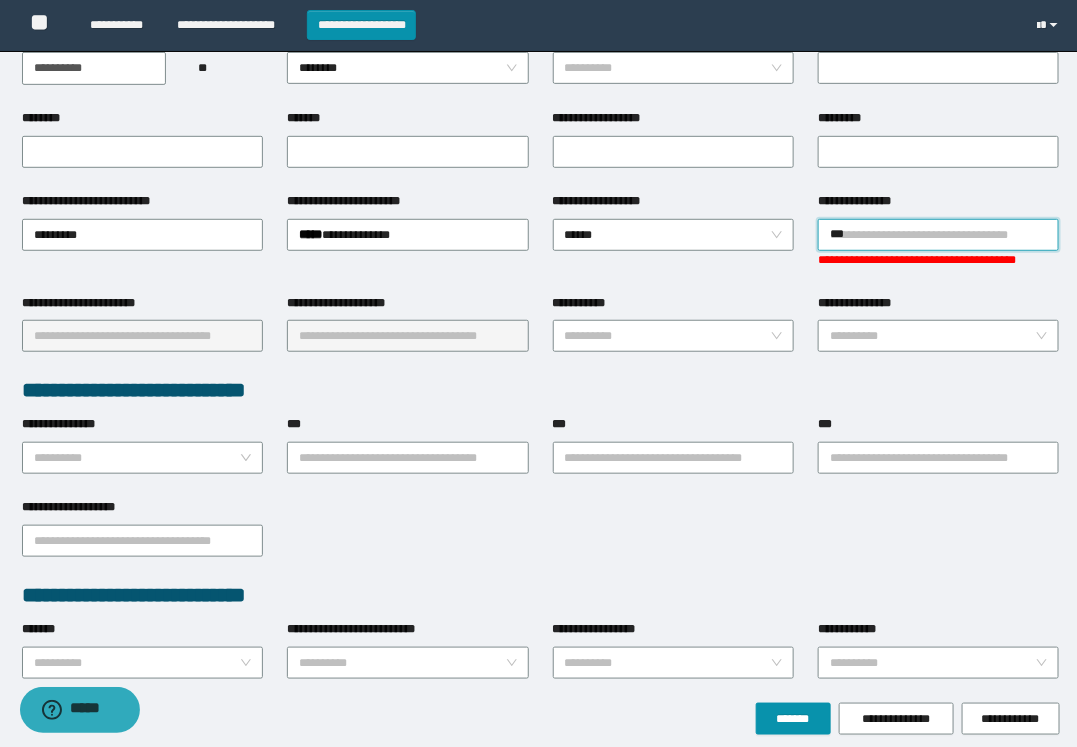 click on "***" at bounding box center (938, 235) 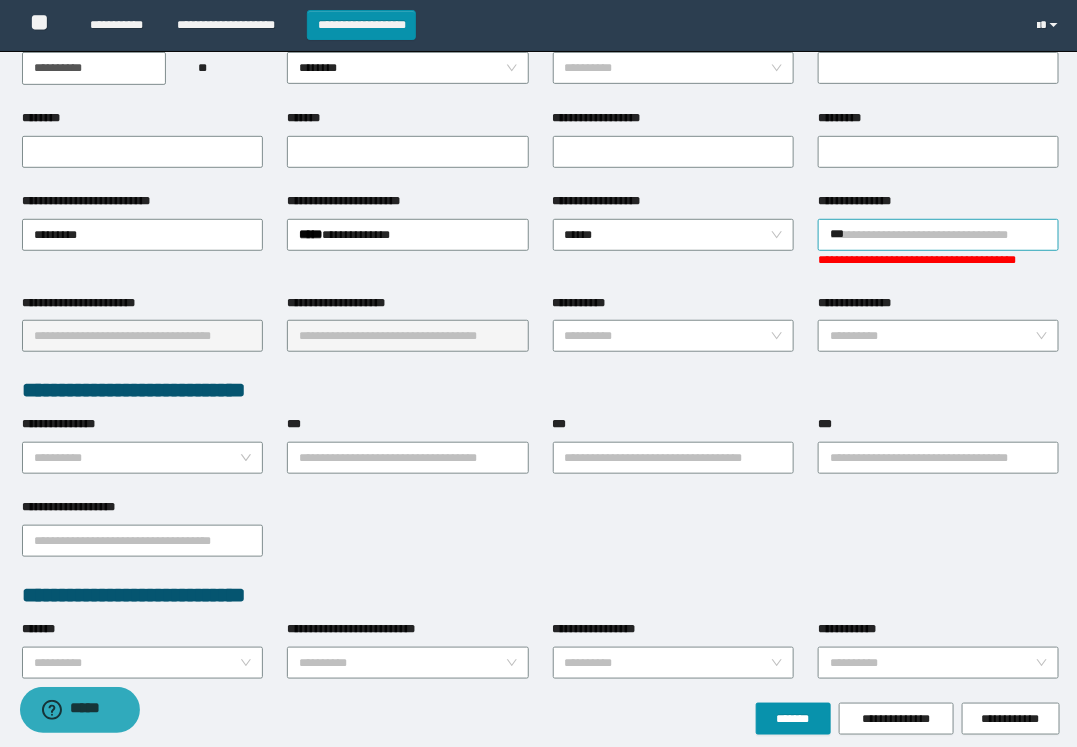 click on "***" at bounding box center (938, 235) 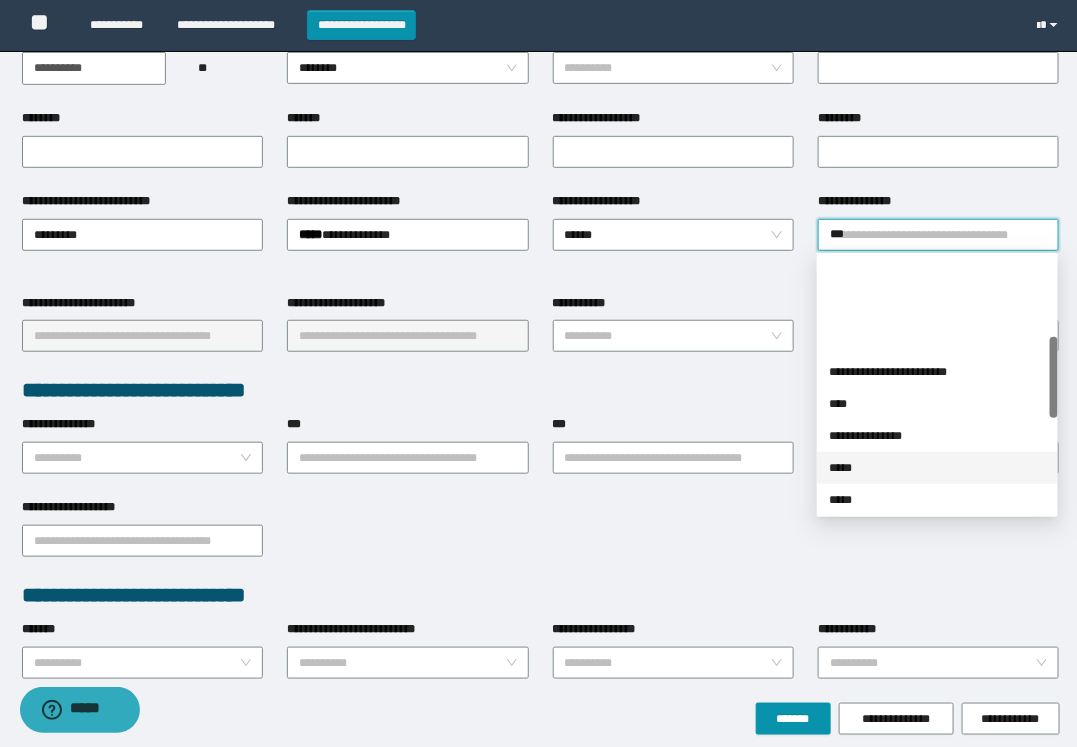 scroll, scrollTop: 250, scrollLeft: 0, axis: vertical 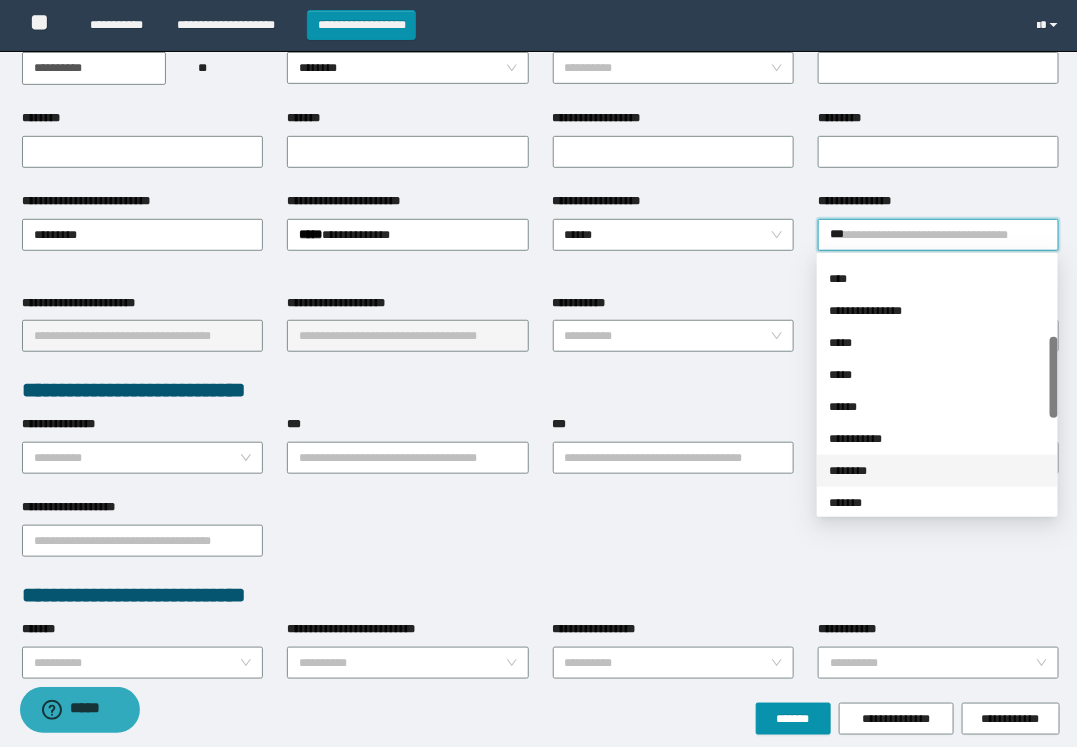 click on "********" at bounding box center [937, 471] 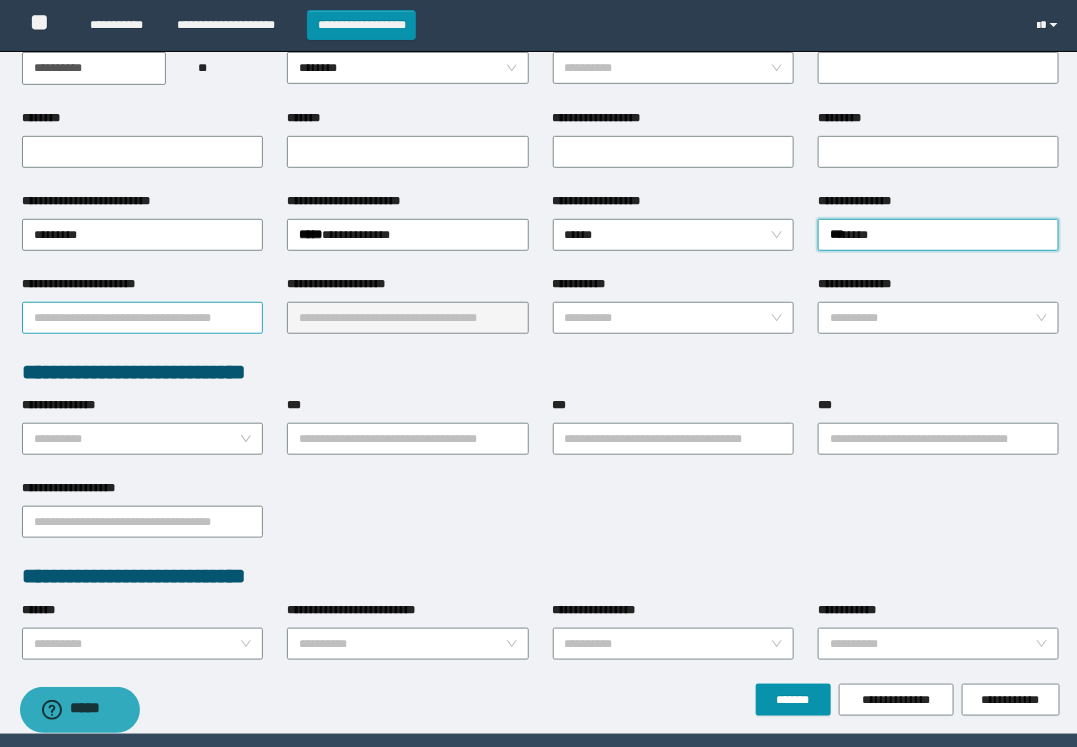click on "**********" at bounding box center (142, 318) 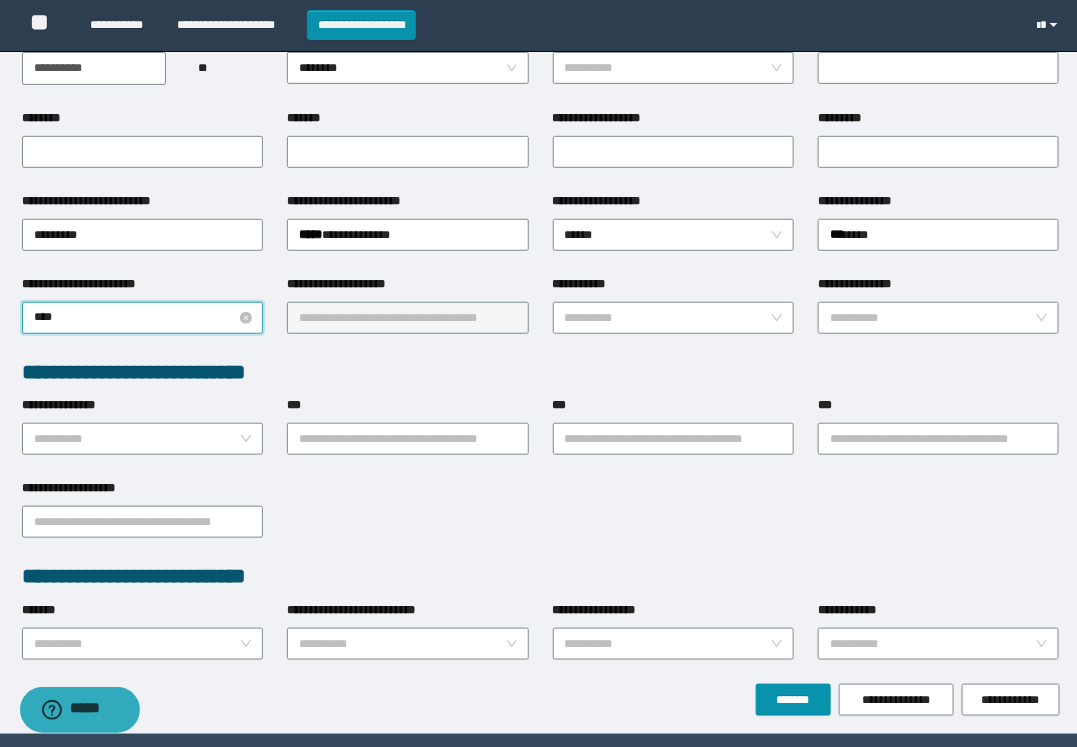 type on "*****" 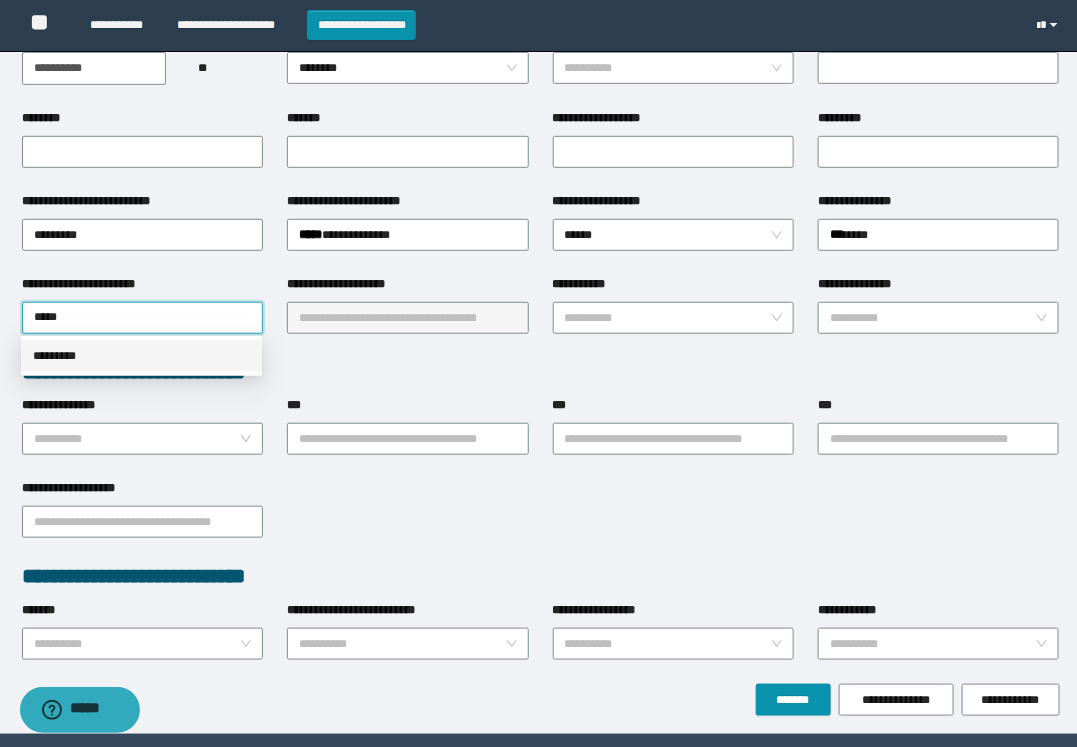 click on "*********" at bounding box center (141, 356) 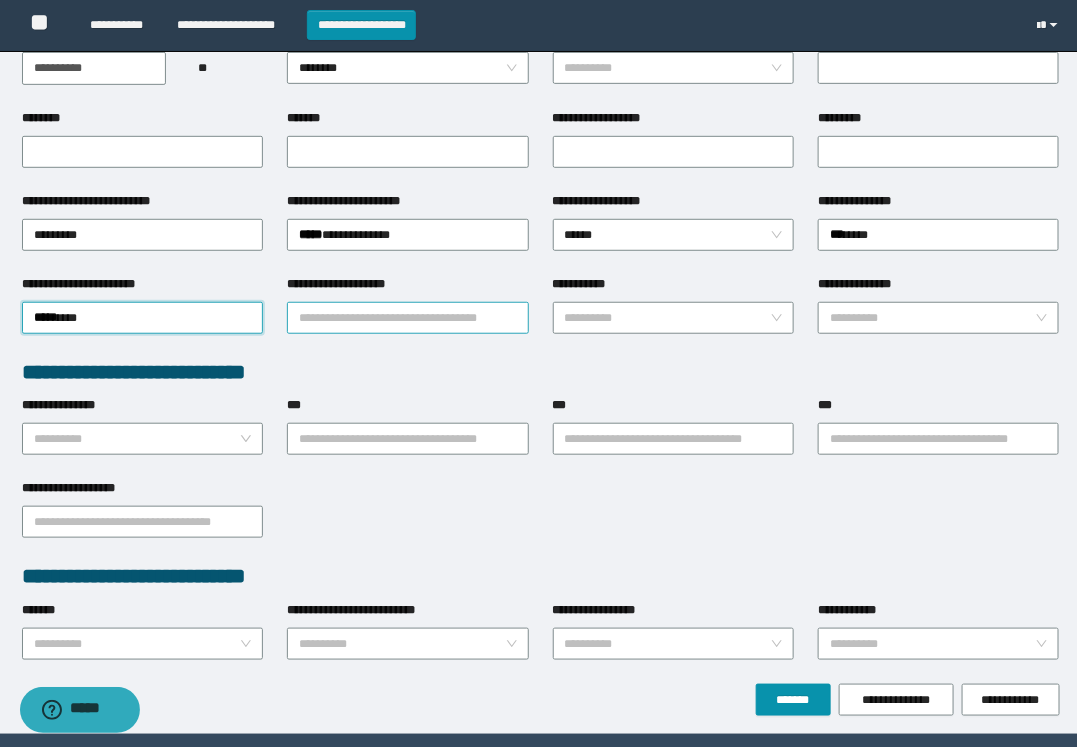click on "**********" at bounding box center (407, 318) 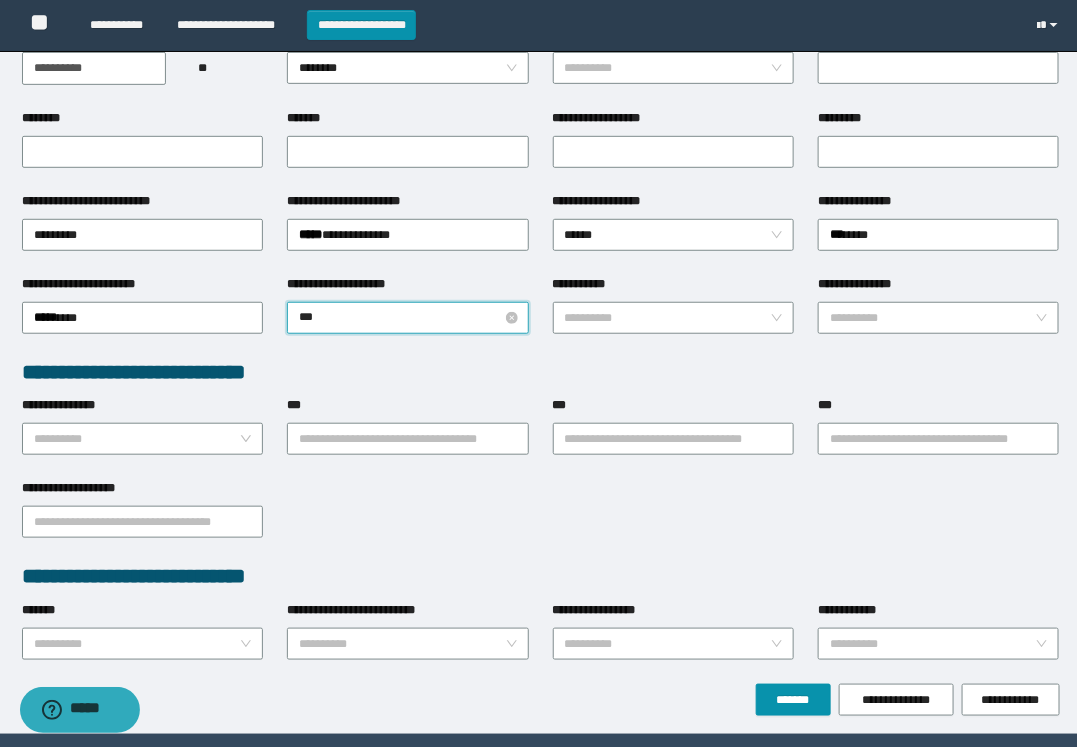 type on "****" 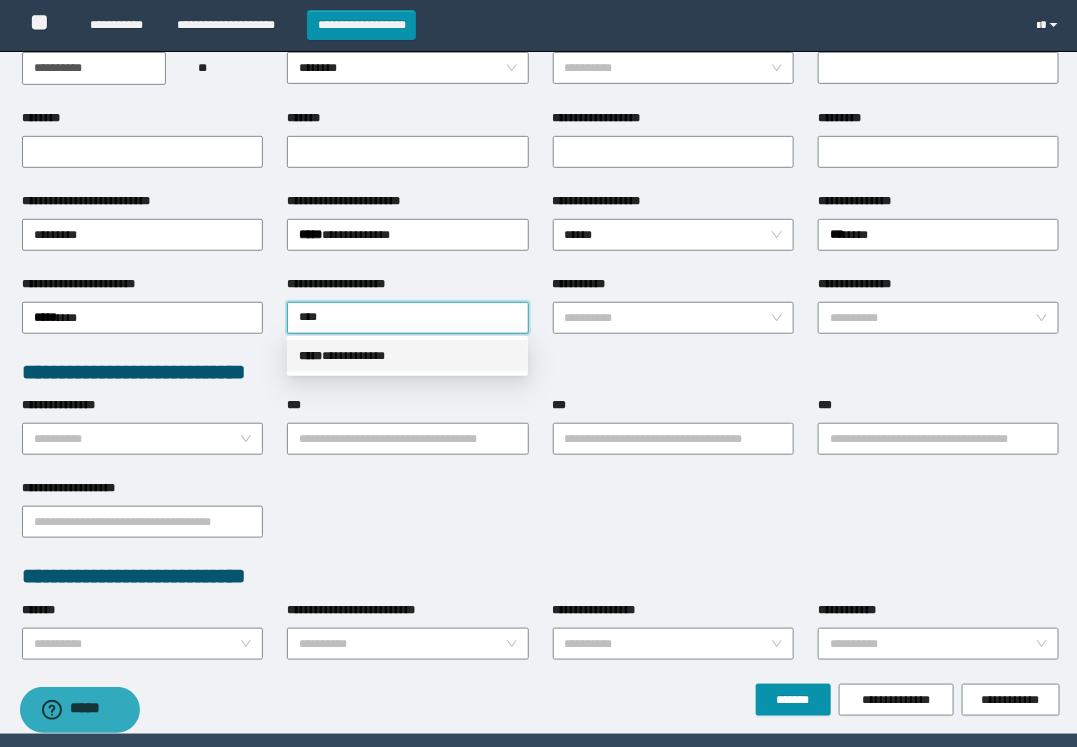 click on "**********" at bounding box center (407, 356) 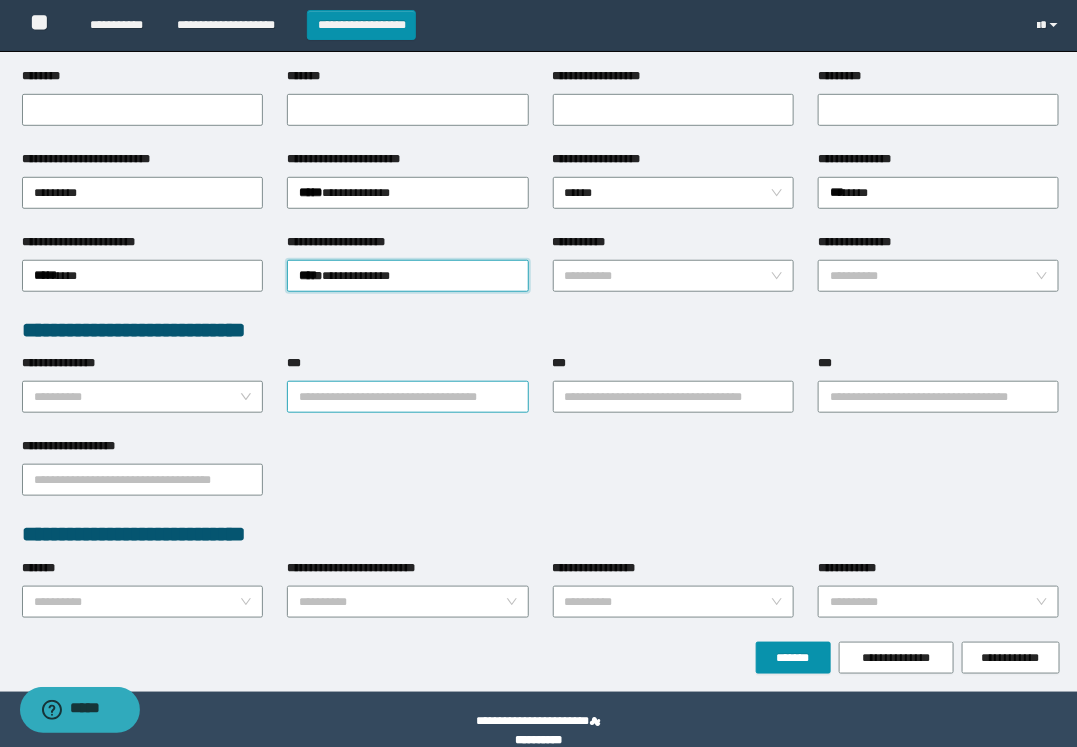 scroll, scrollTop: 315, scrollLeft: 0, axis: vertical 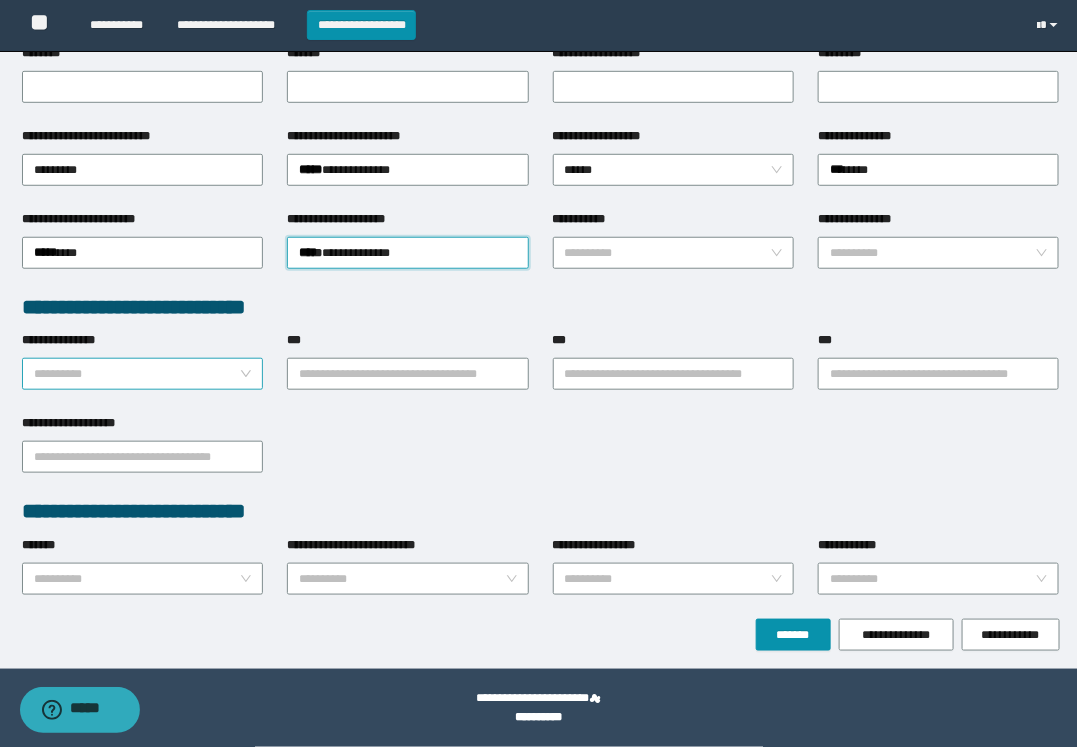 click on "**********" at bounding box center [136, 374] 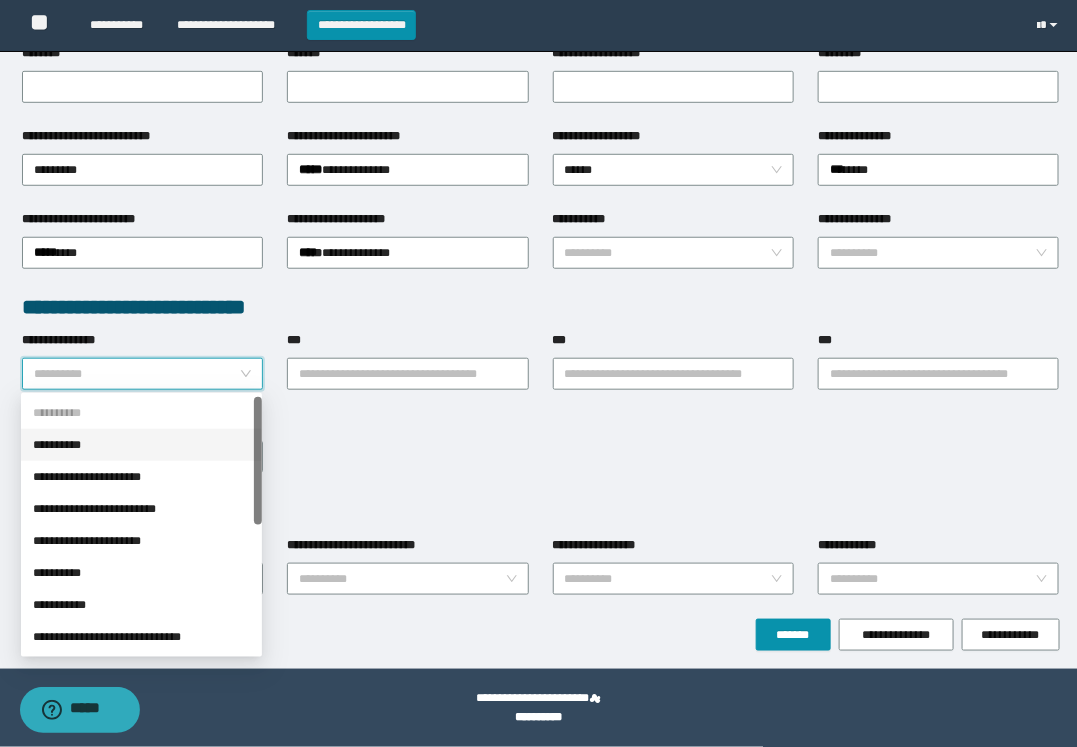 click on "**********" at bounding box center [141, 445] 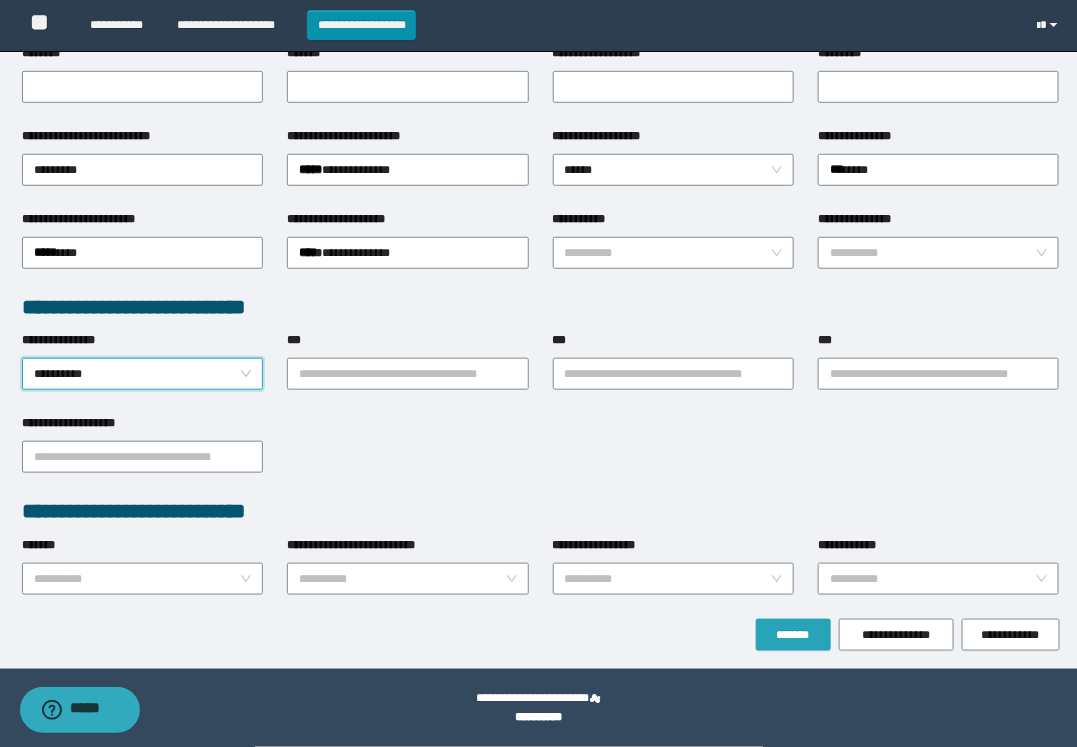 click on "*******" at bounding box center (793, 635) 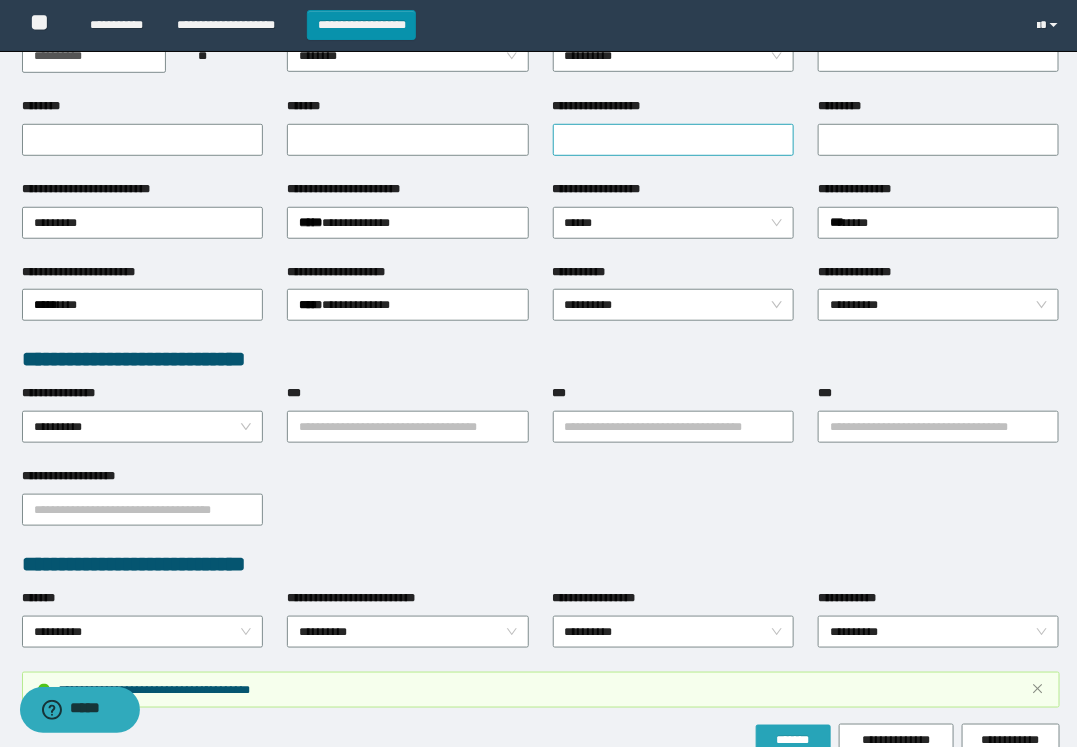 scroll, scrollTop: 368, scrollLeft: 0, axis: vertical 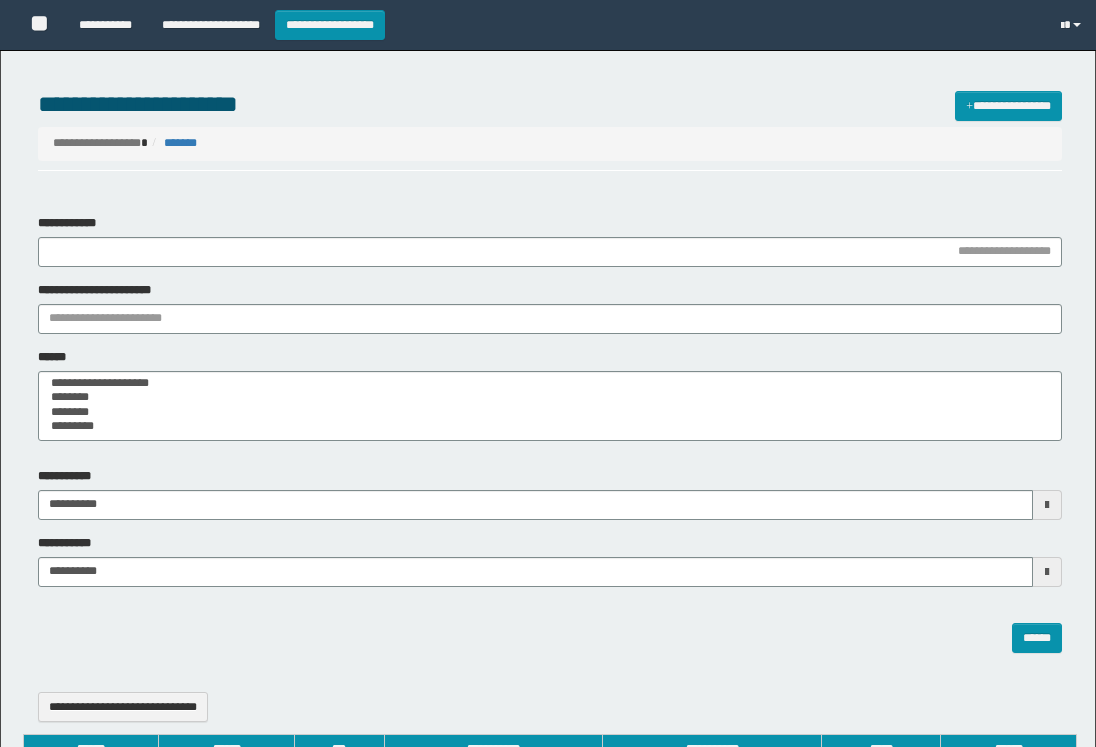 select 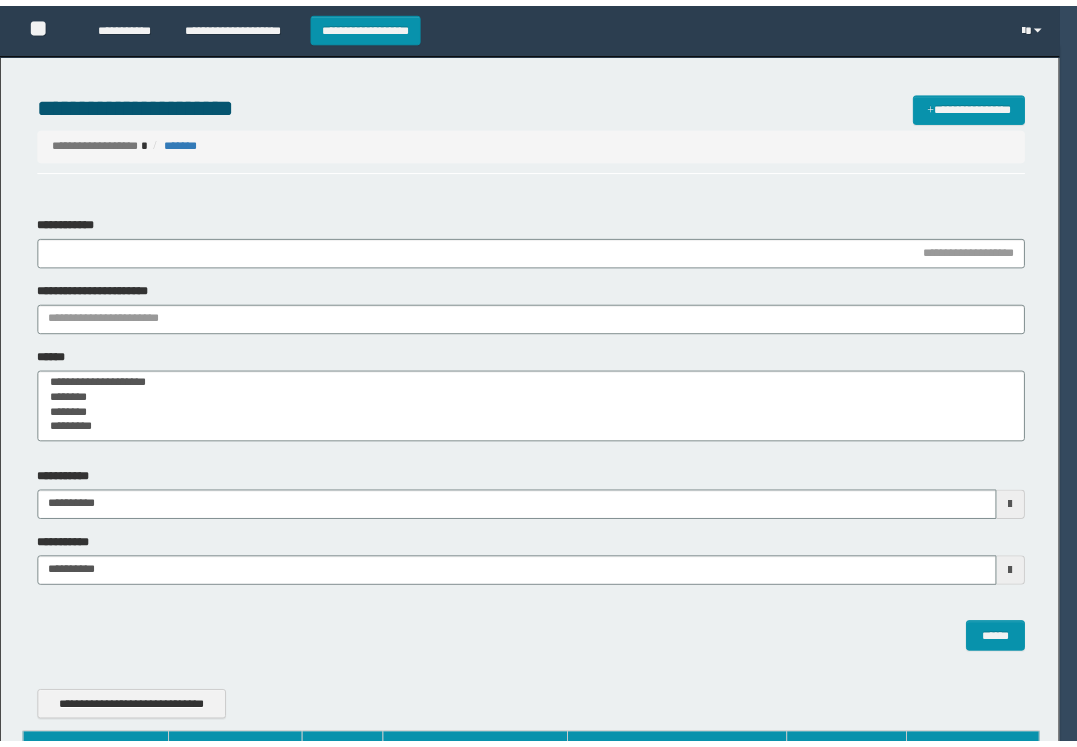 scroll, scrollTop: 0, scrollLeft: 0, axis: both 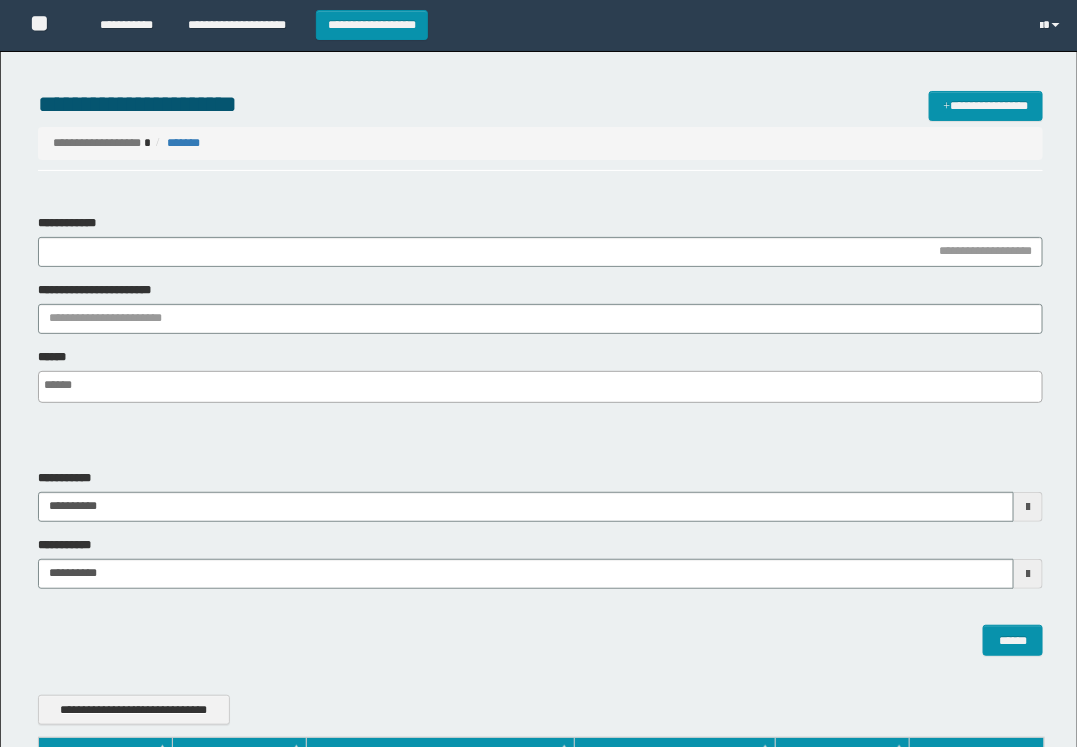 type on "**********" 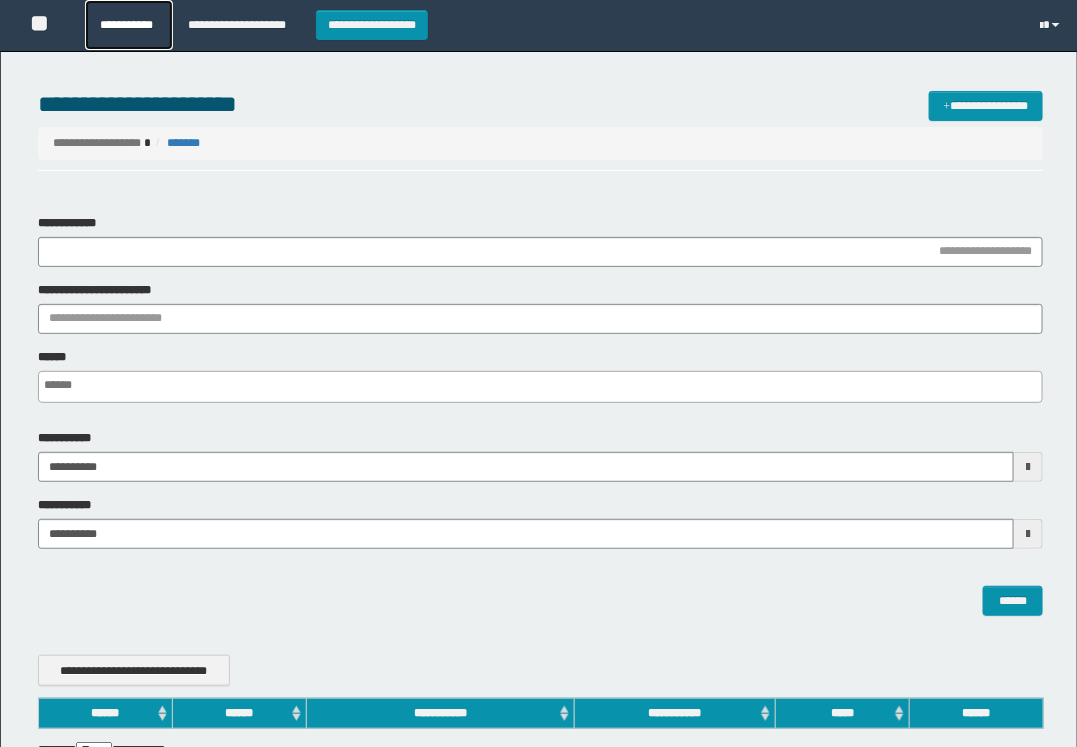 click on "**********" at bounding box center [129, 25] 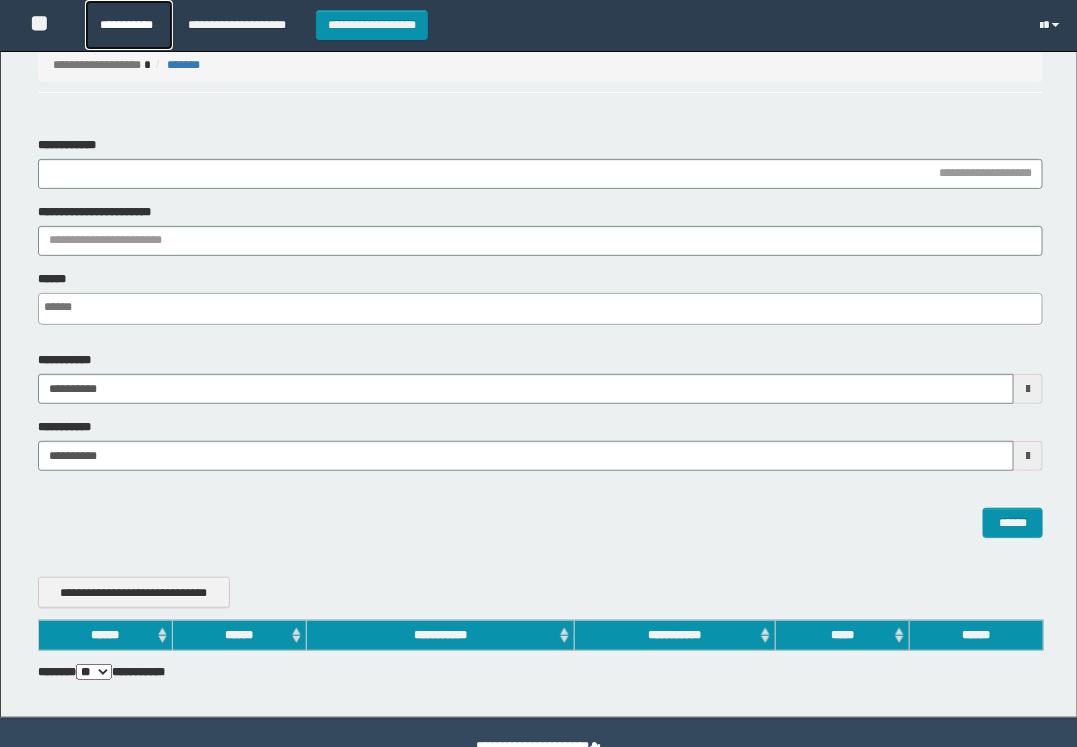 scroll, scrollTop: 122, scrollLeft: 0, axis: vertical 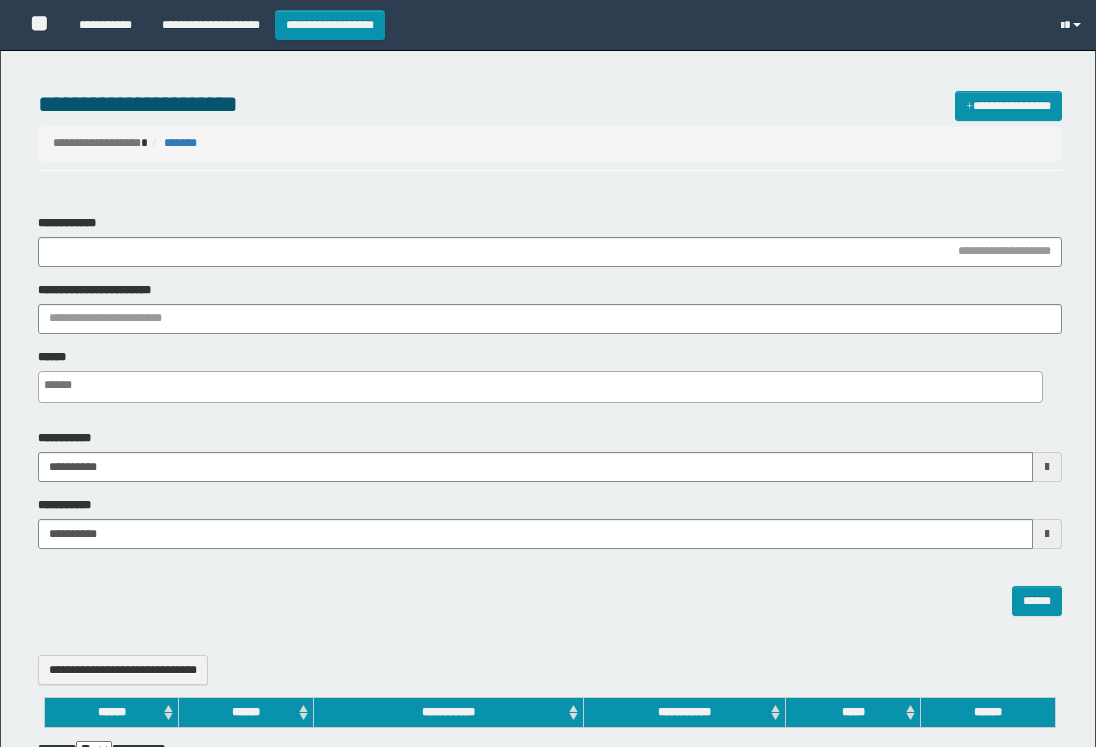 select 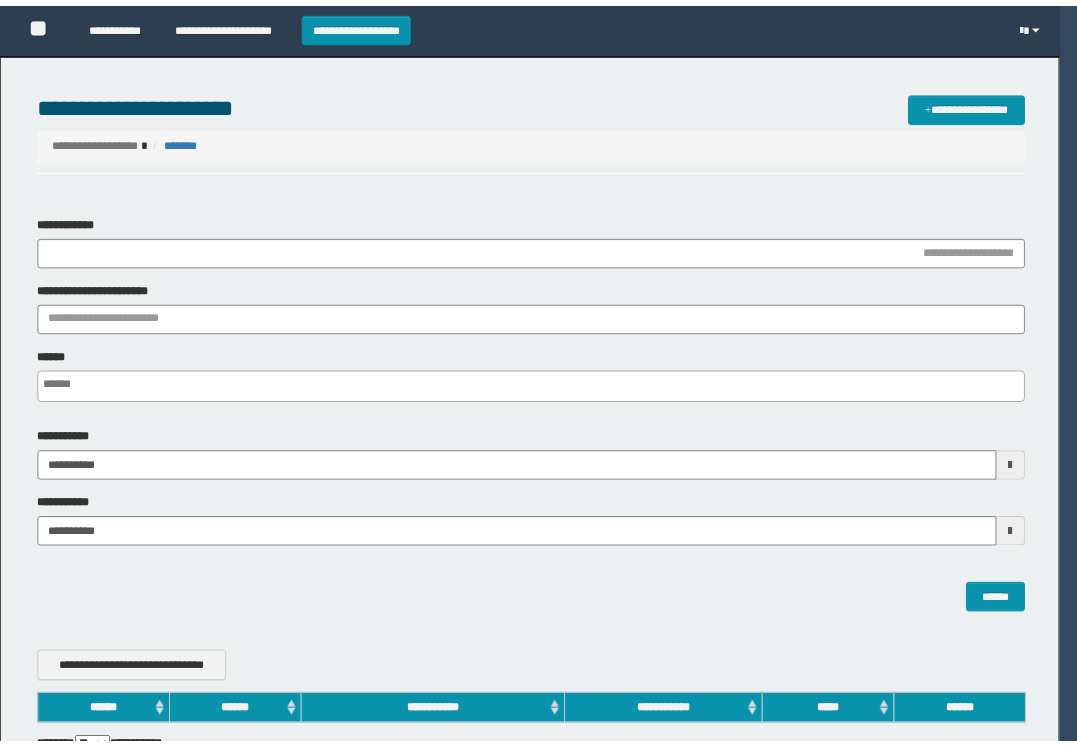 scroll, scrollTop: 0, scrollLeft: 0, axis: both 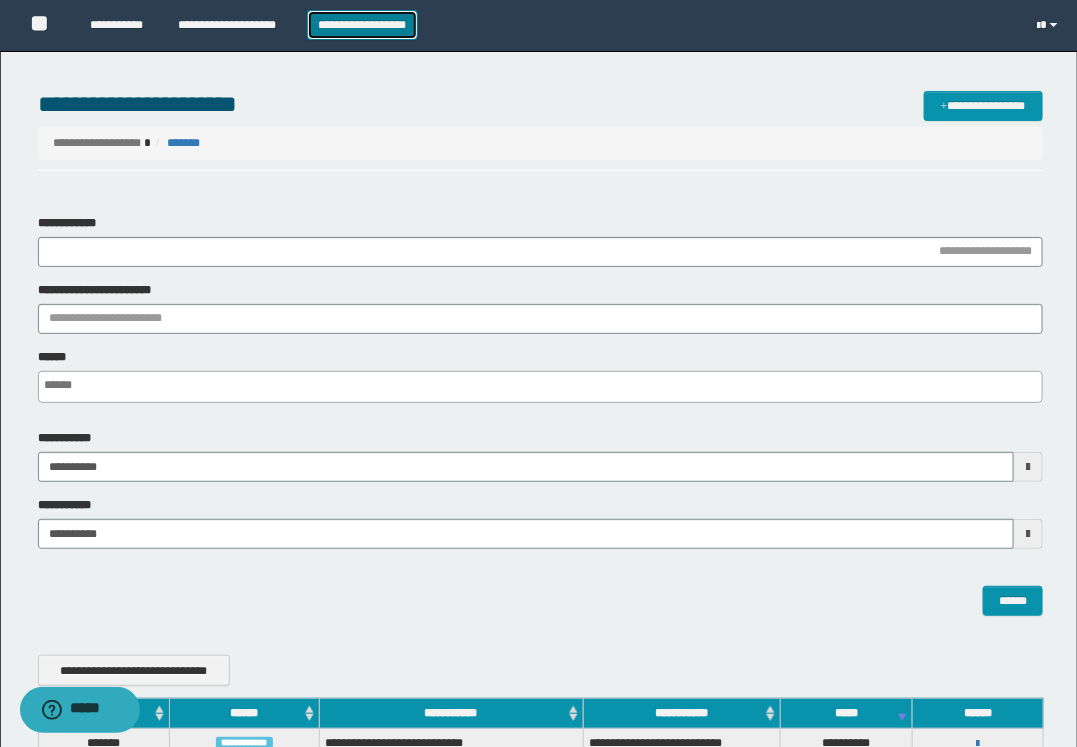 click on "**********" at bounding box center [362, 25] 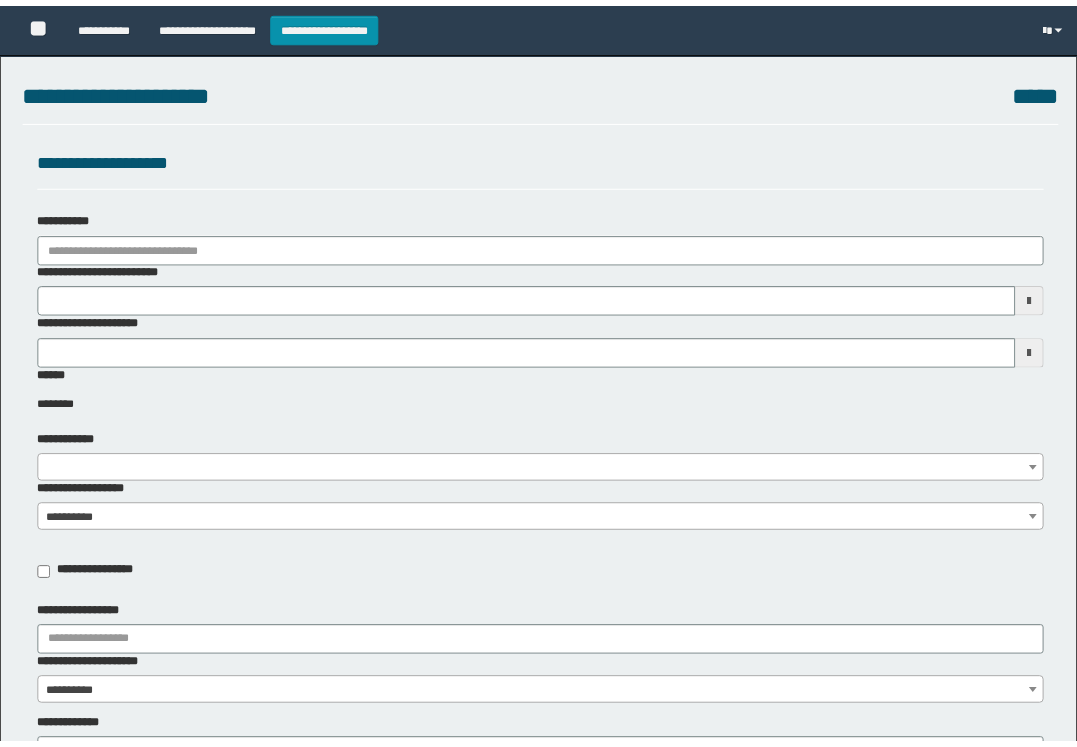 scroll, scrollTop: 0, scrollLeft: 0, axis: both 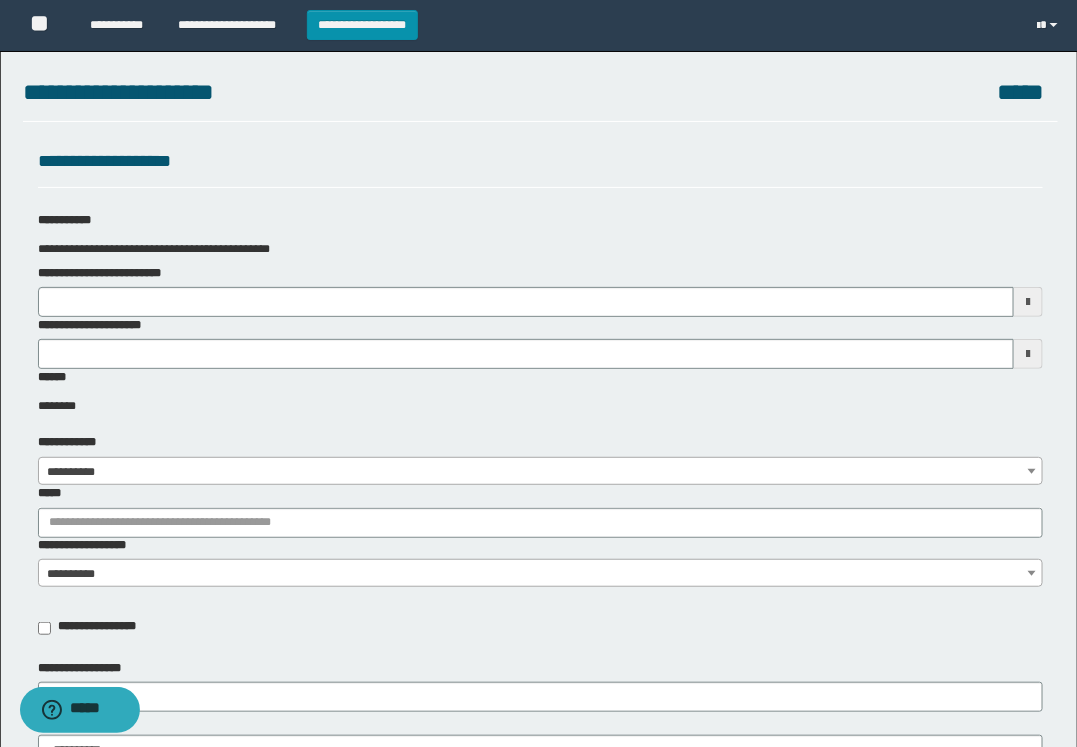 click on "**********" at bounding box center [540, 249] 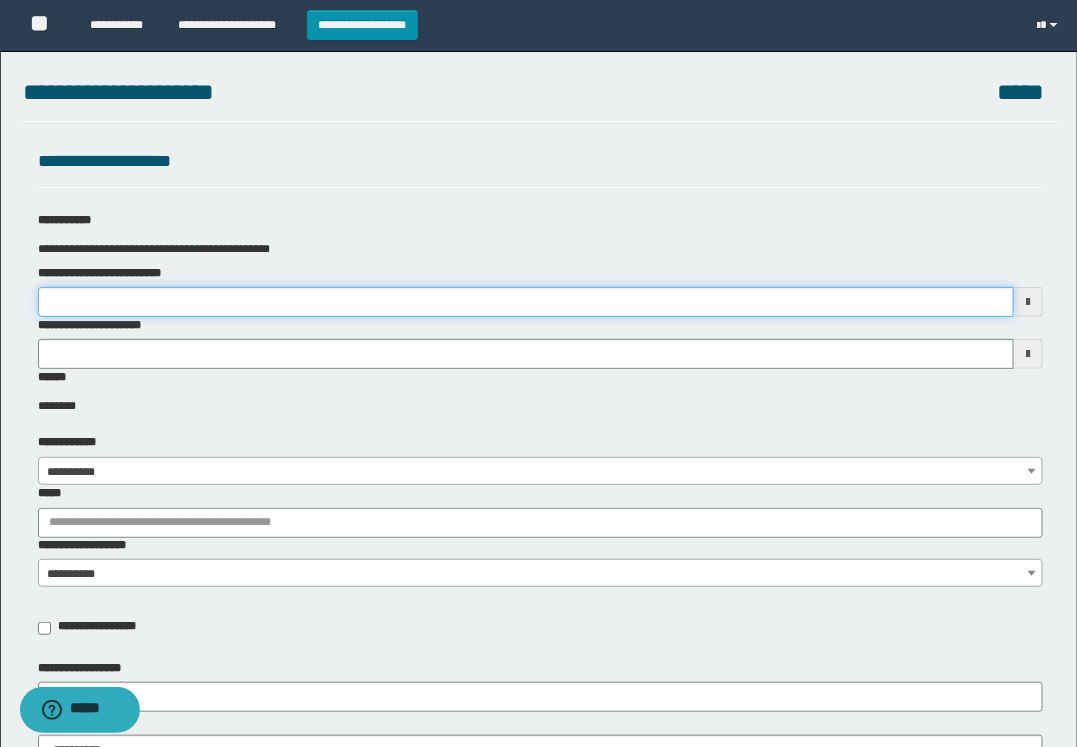 click on "**********" at bounding box center (526, 302) 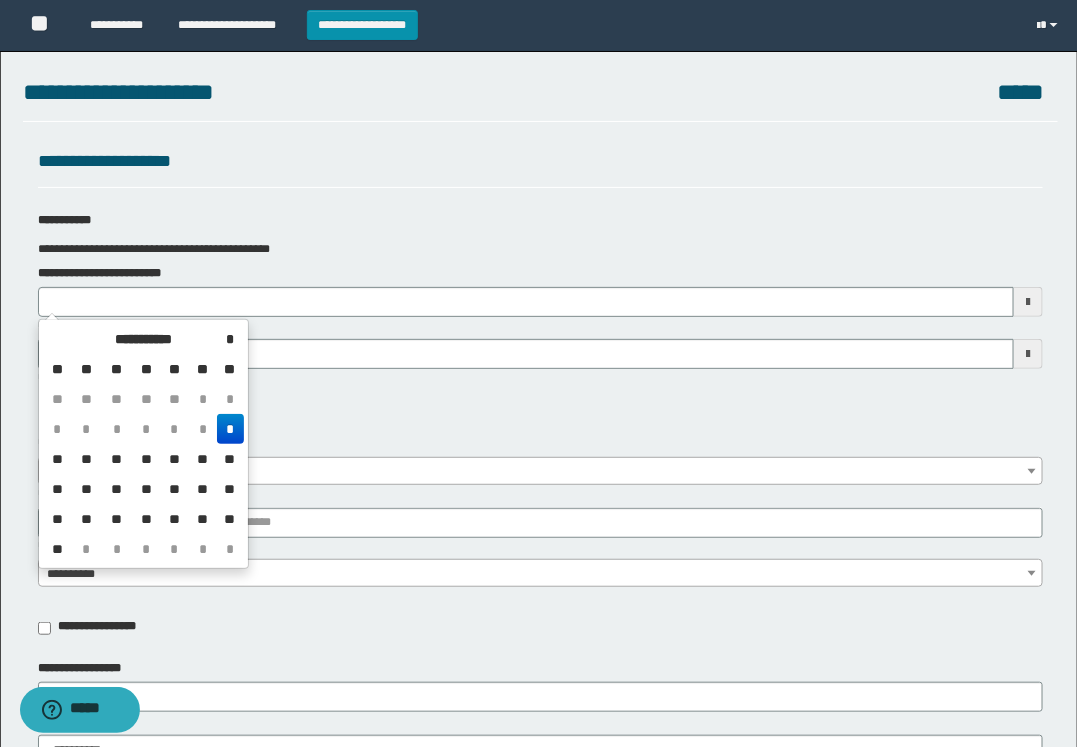 click on "*" at bounding box center (230, 429) 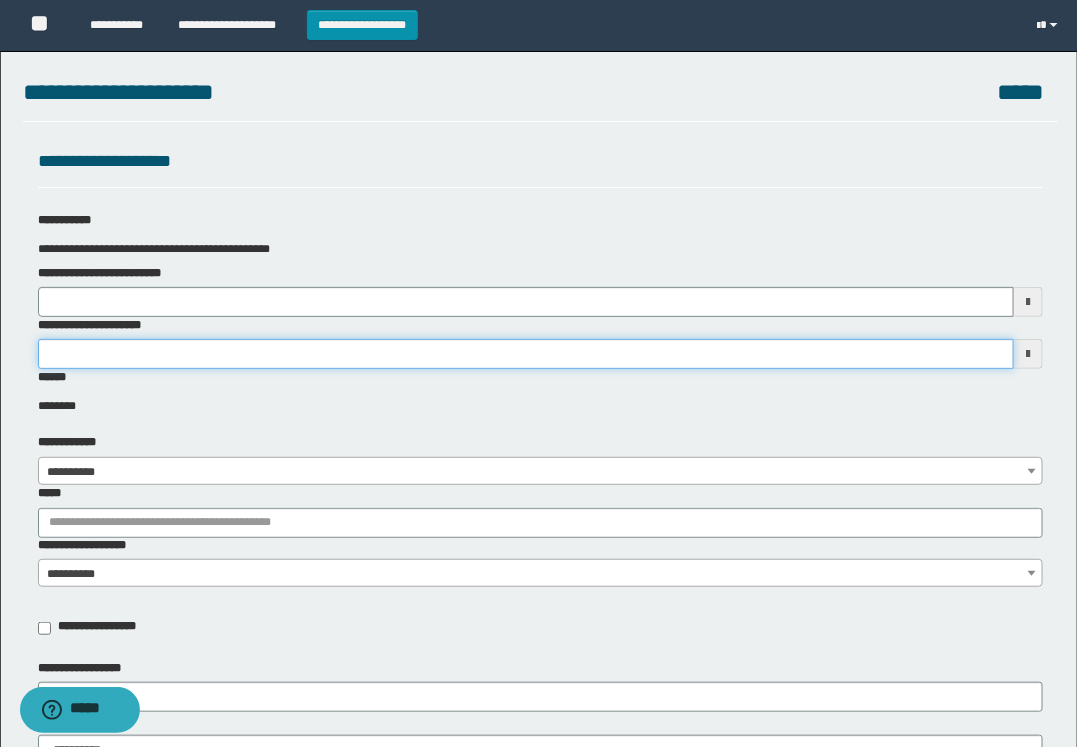 click on "**********" at bounding box center [526, 354] 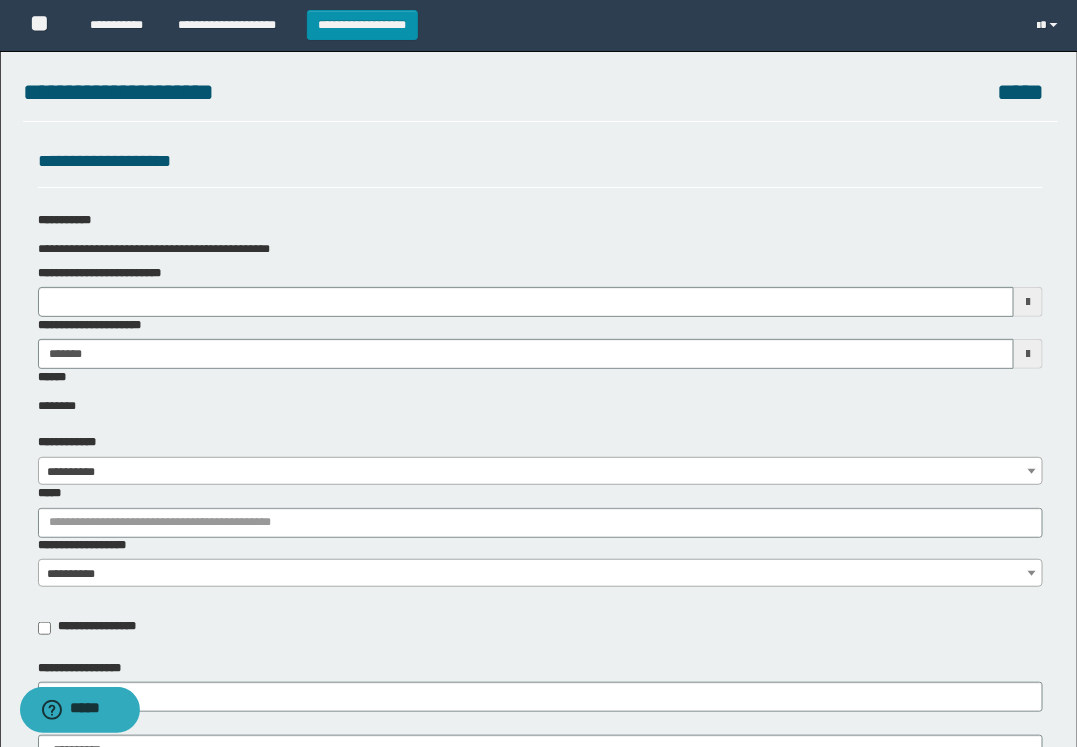 click on "**********" at bounding box center [540, 472] 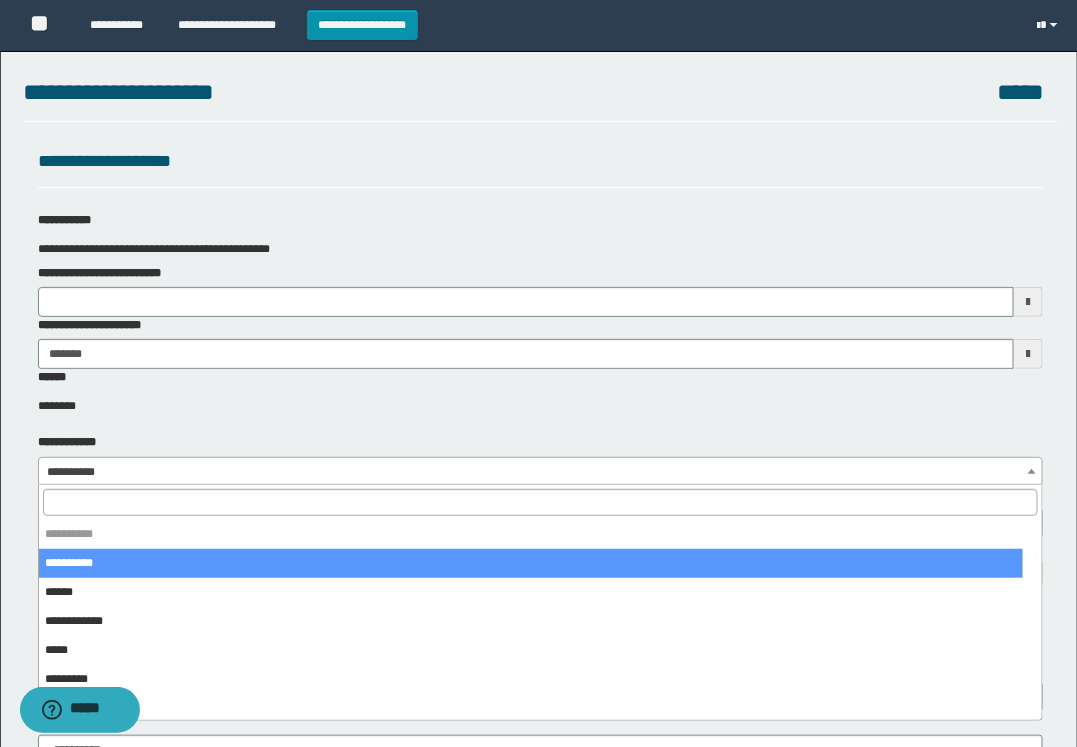 click at bounding box center [540, 502] 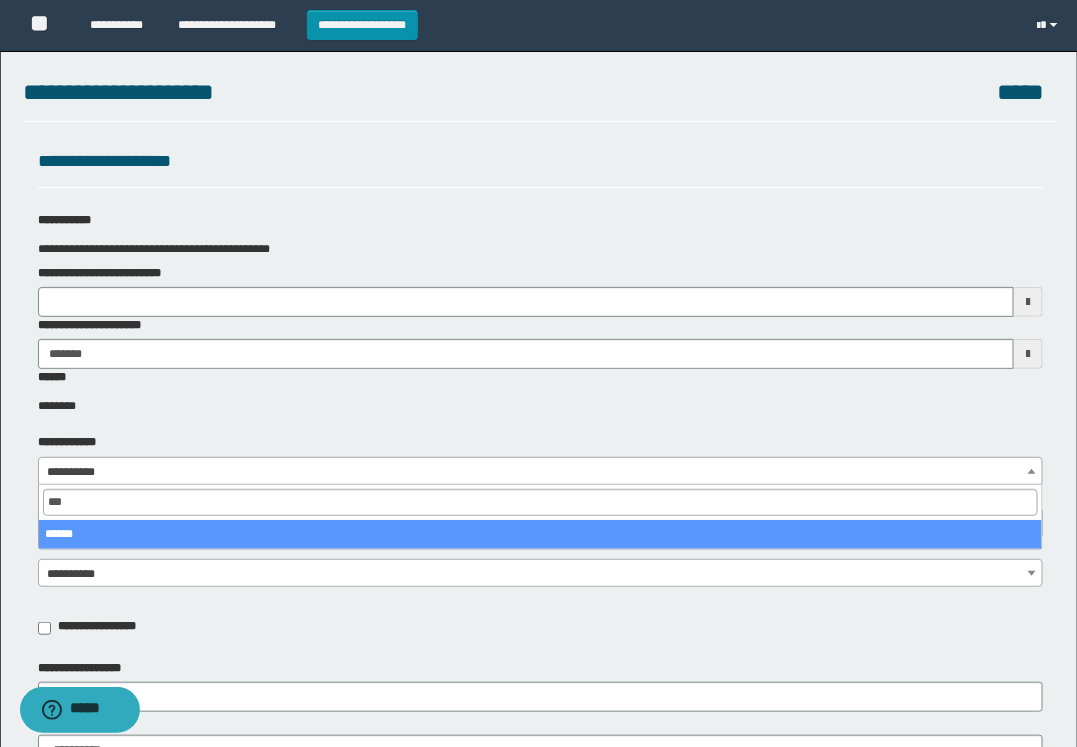 type on "***" 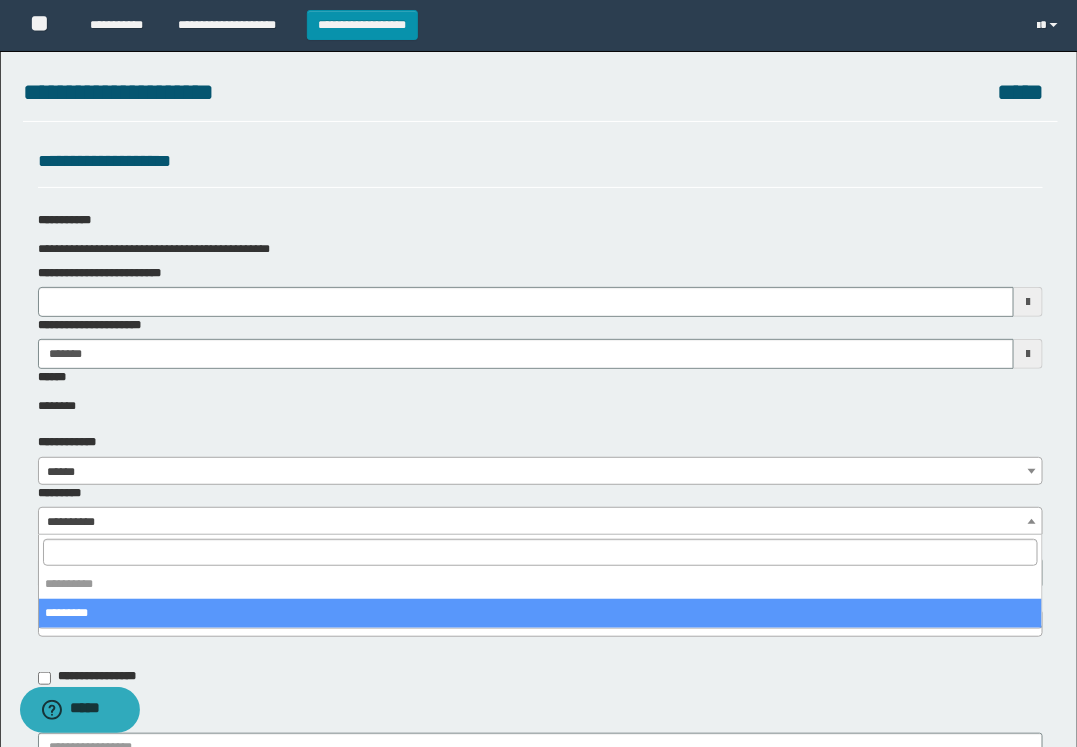 click on "**********" at bounding box center (540, 522) 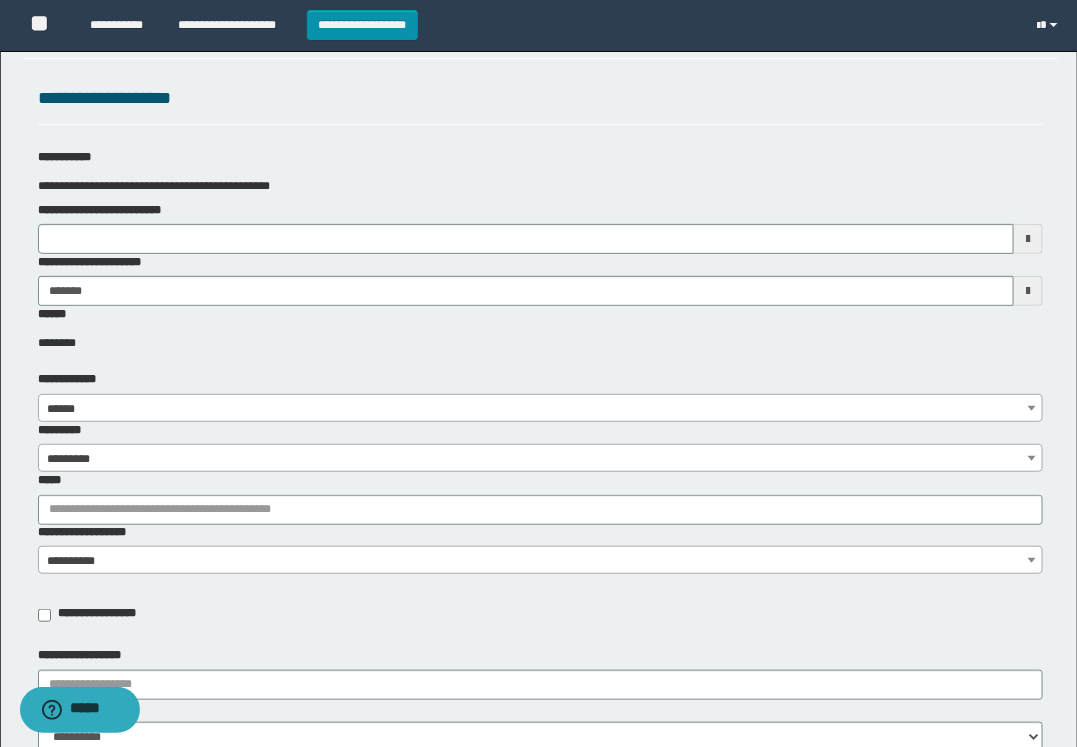 scroll, scrollTop: 125, scrollLeft: 0, axis: vertical 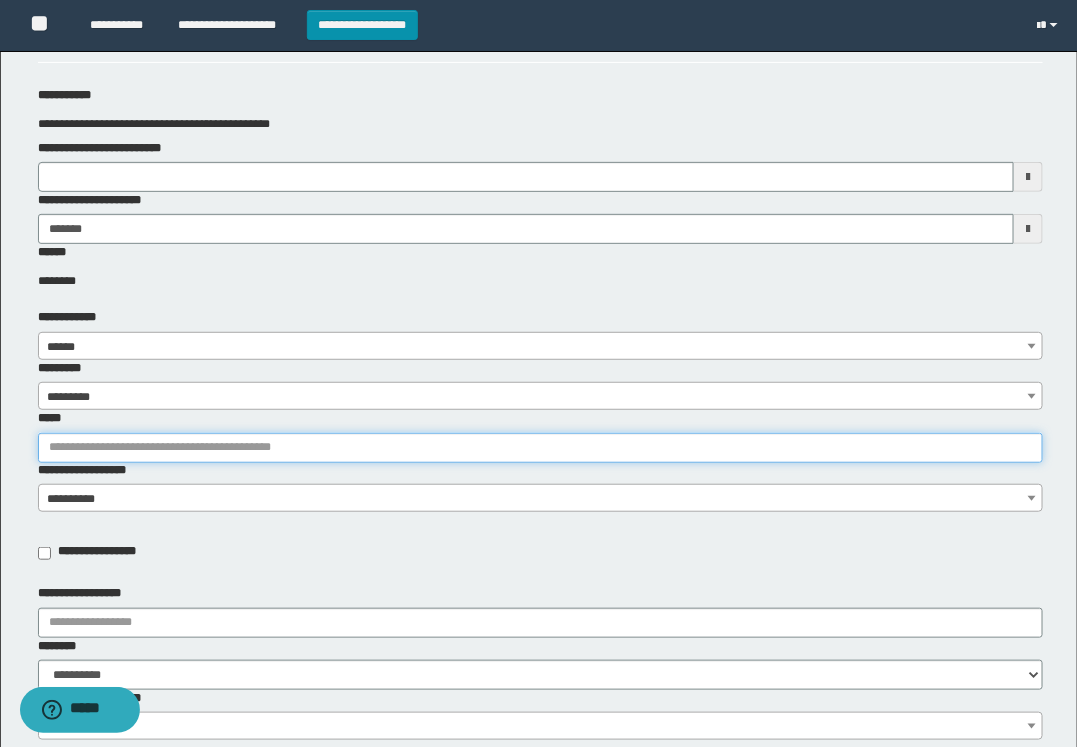 click on "*****" at bounding box center [540, 448] 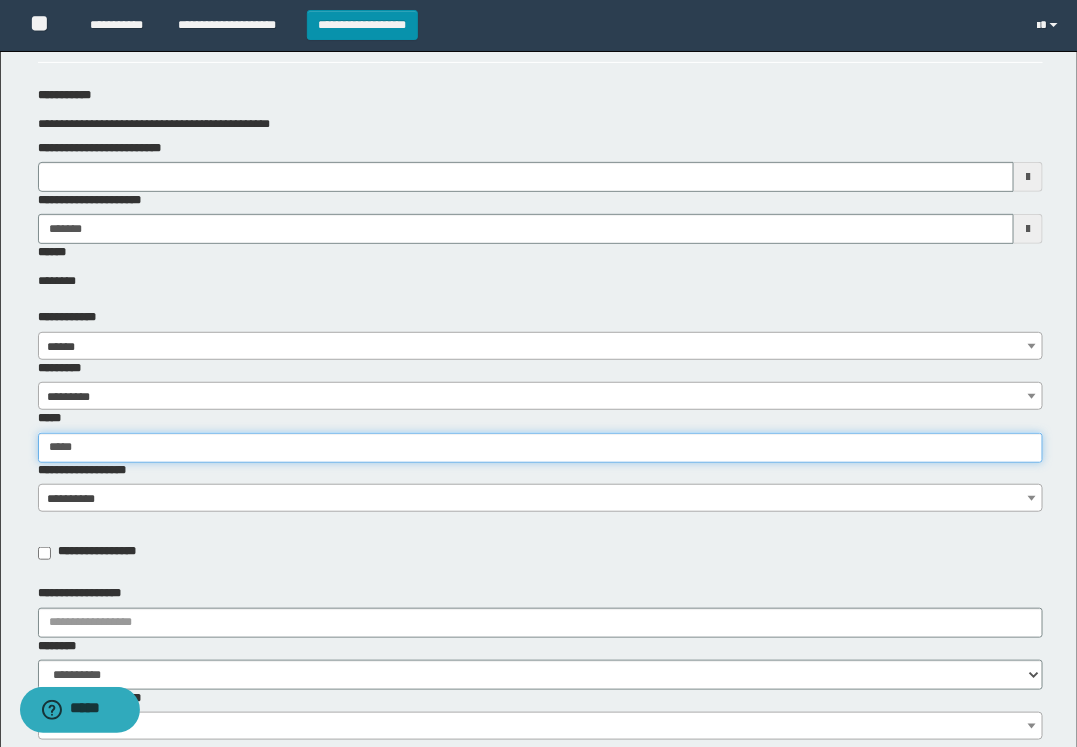 type on "******" 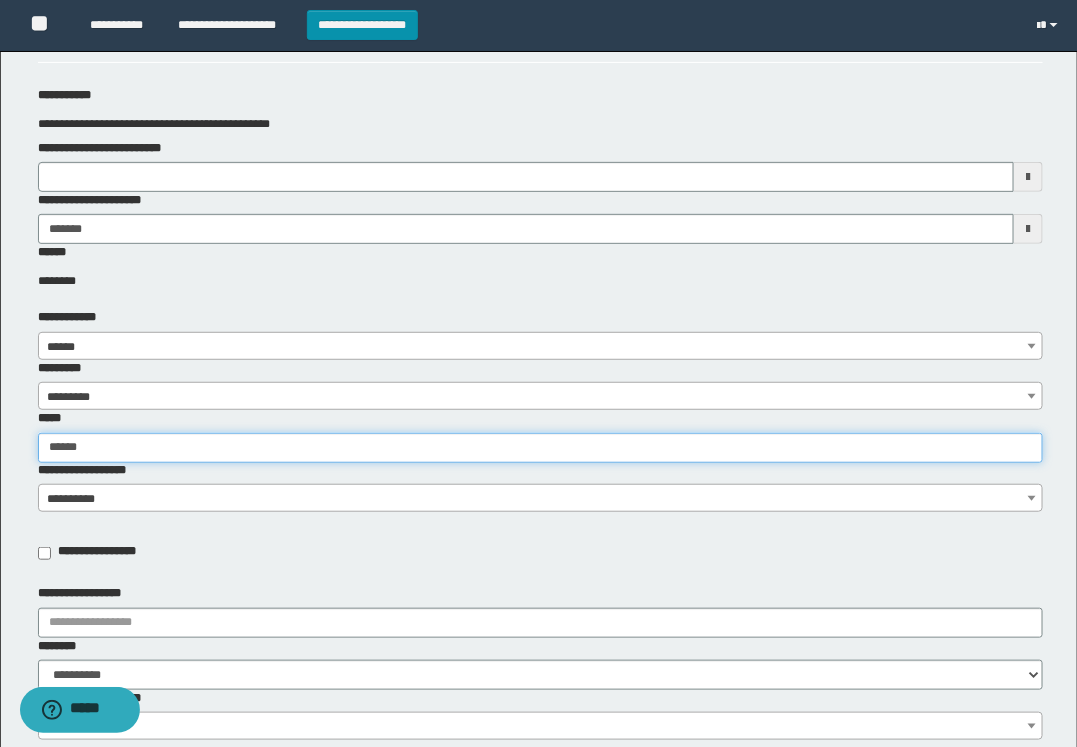 type on "******" 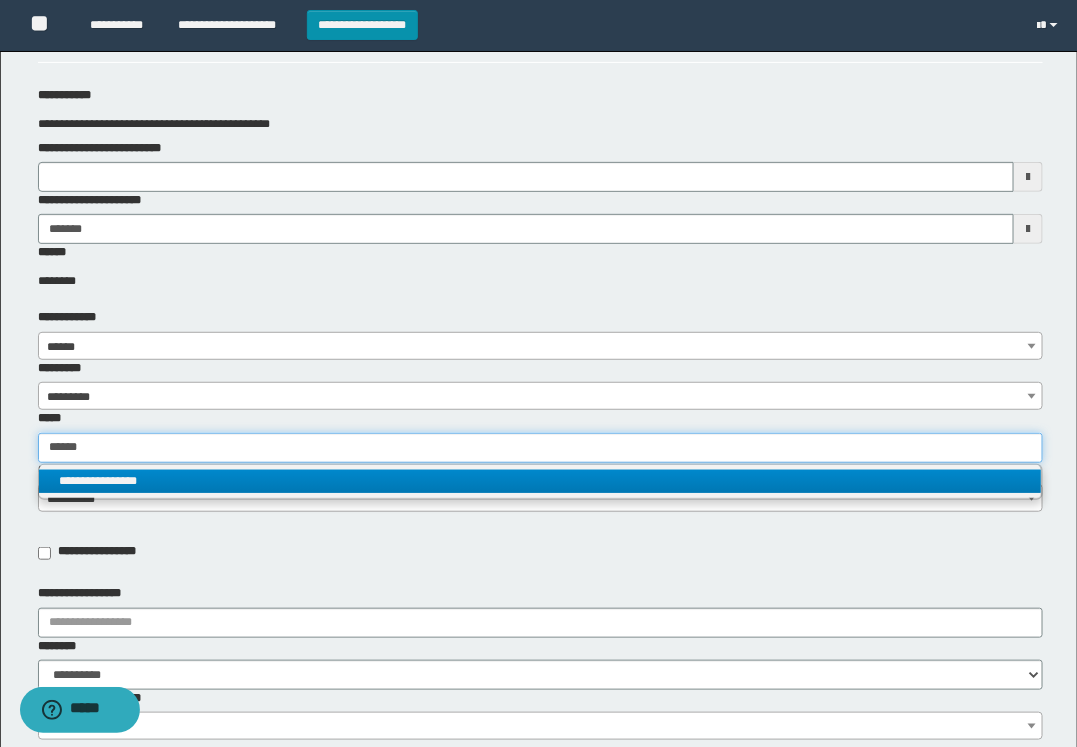 type on "******" 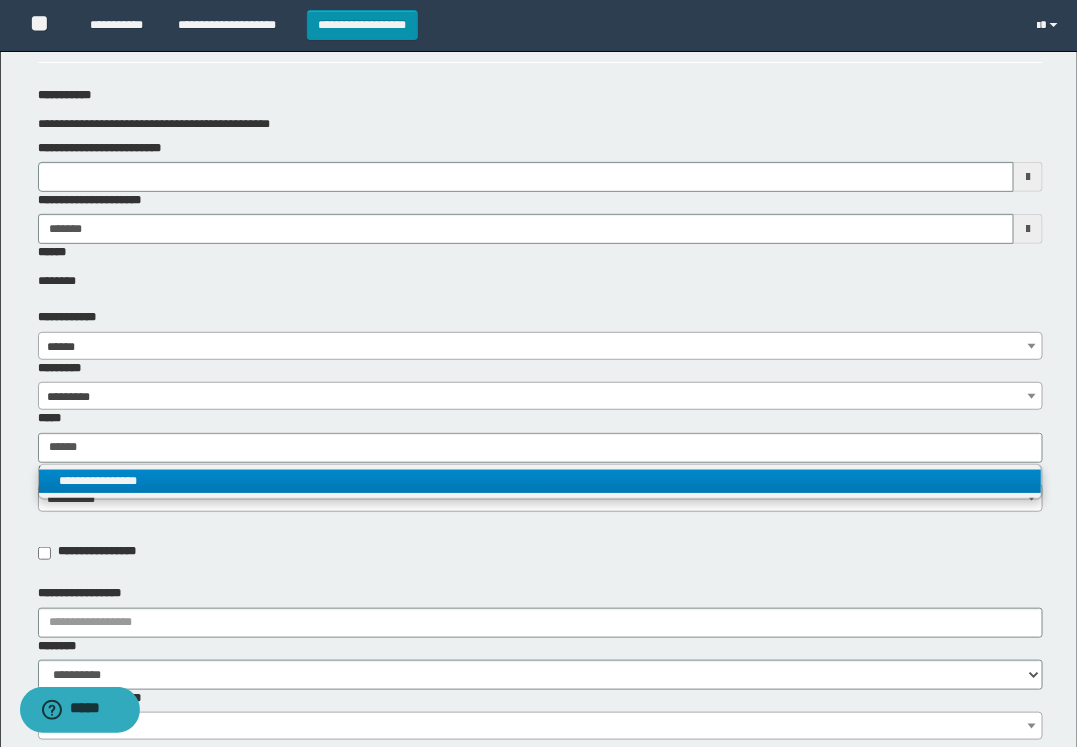 type 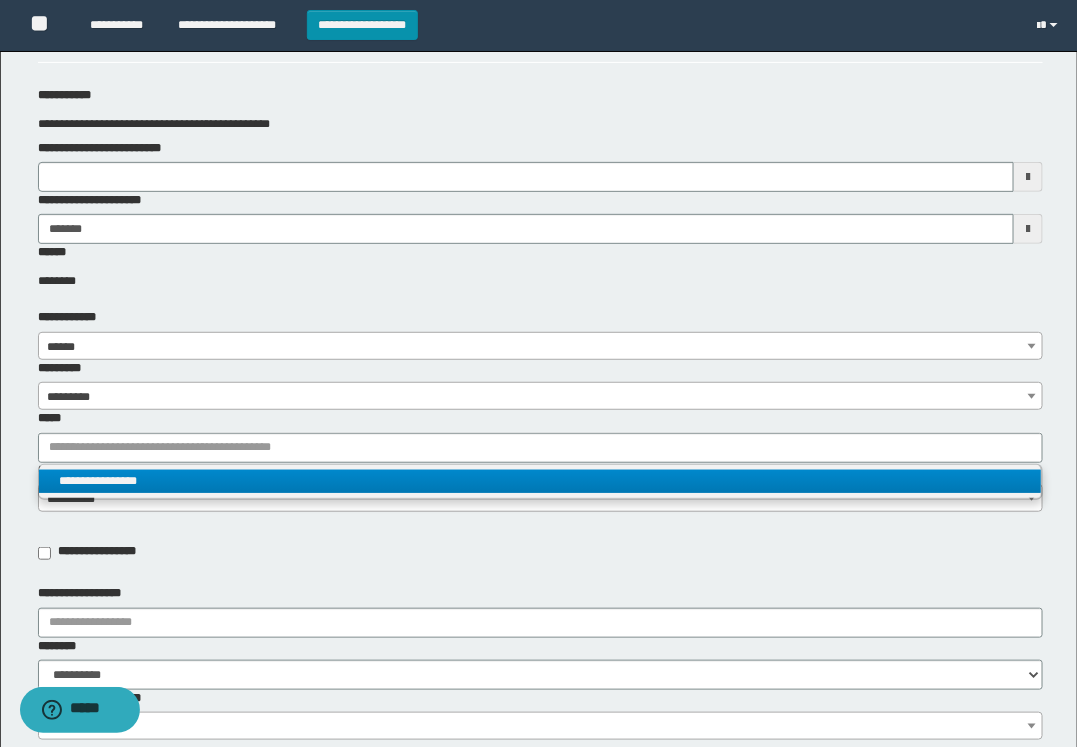 click on "**********" at bounding box center [540, 481] 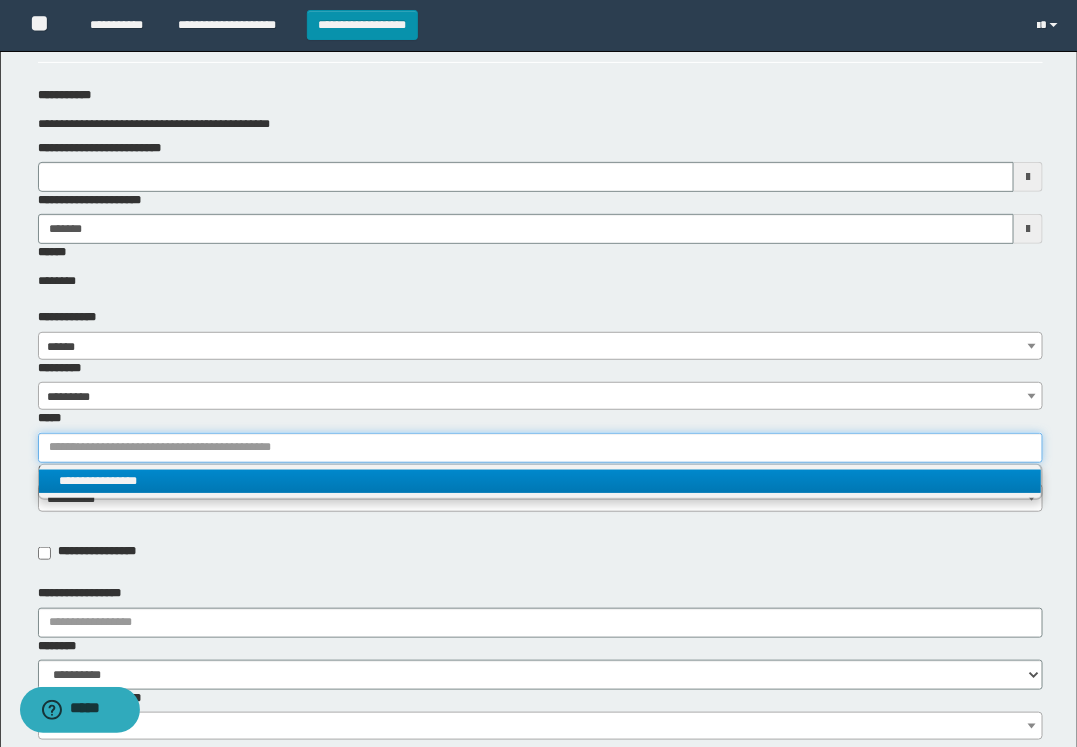 type 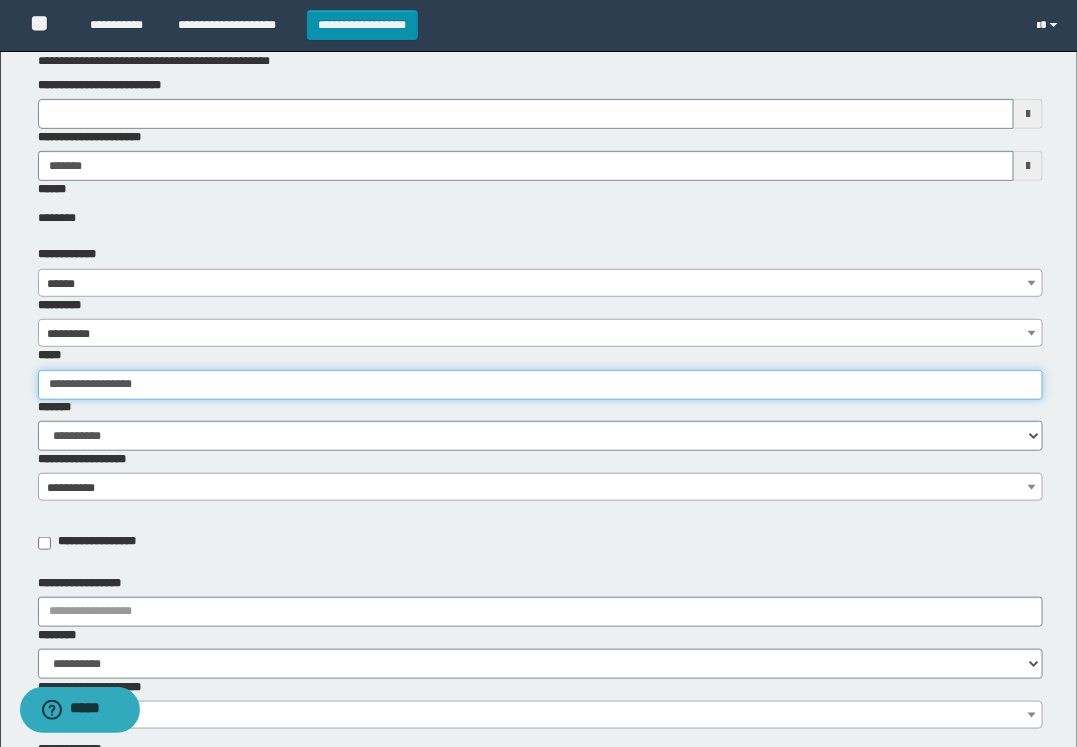 scroll, scrollTop: 250, scrollLeft: 0, axis: vertical 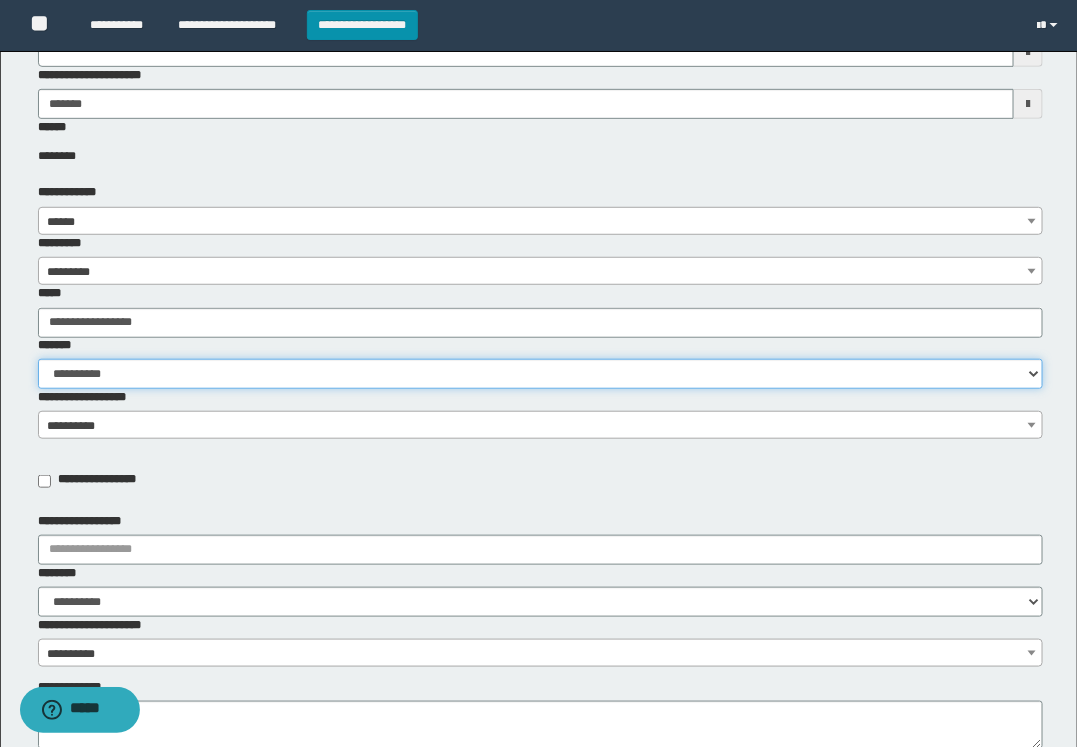click on "**********" at bounding box center (540, 374) 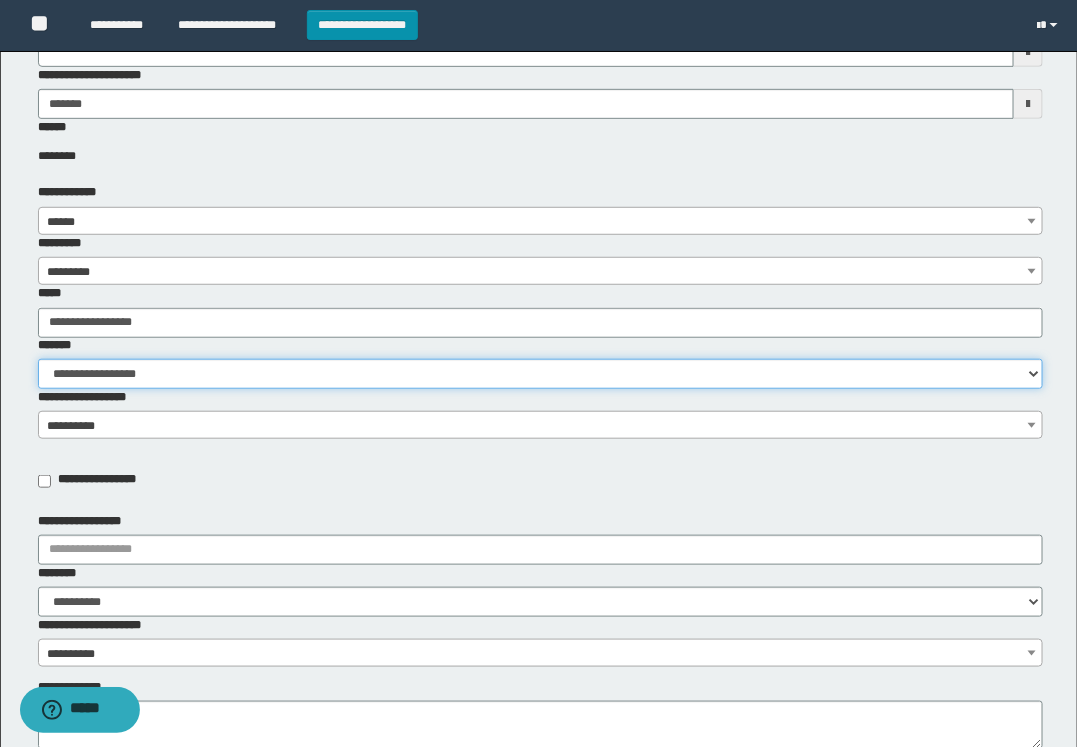 click on "**********" at bounding box center (540, 374) 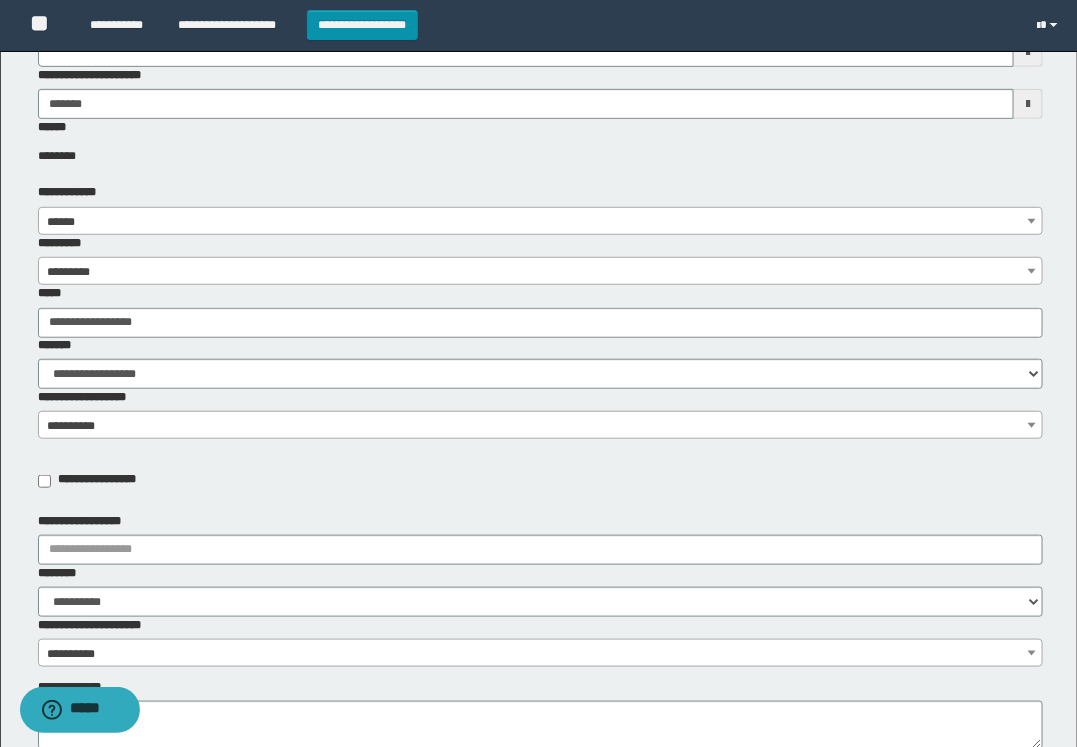 click on "**********" at bounding box center [540, 425] 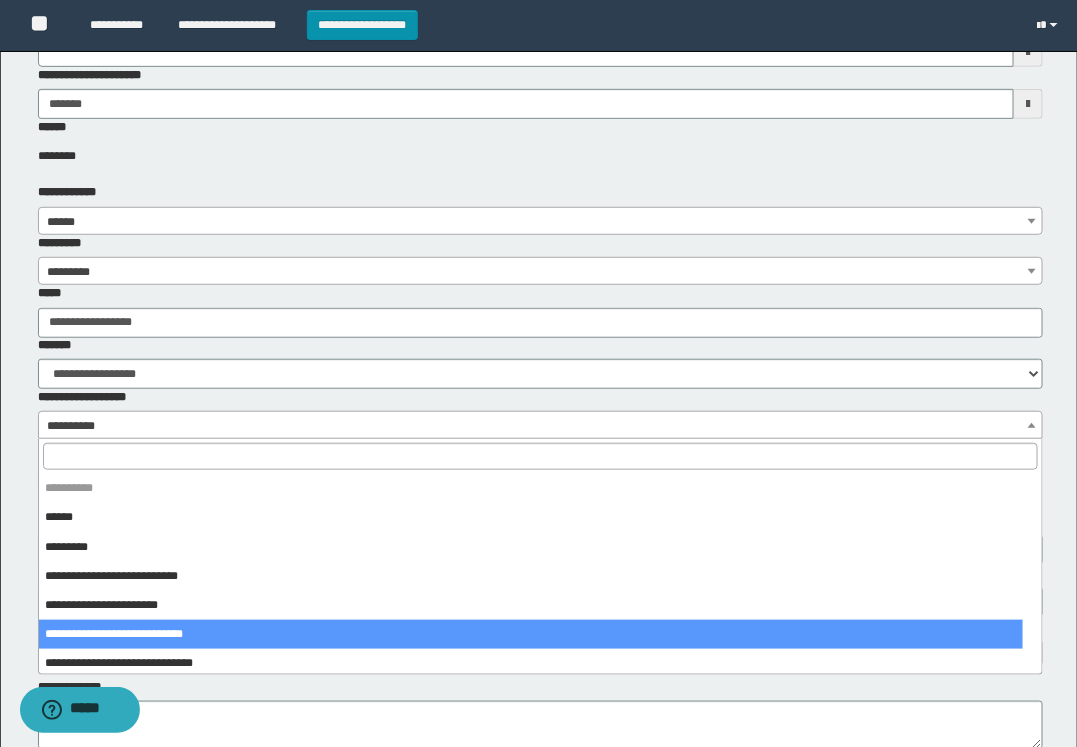 drag, startPoint x: 123, startPoint y: 633, endPoint x: 163, endPoint y: 588, distance: 60.207973 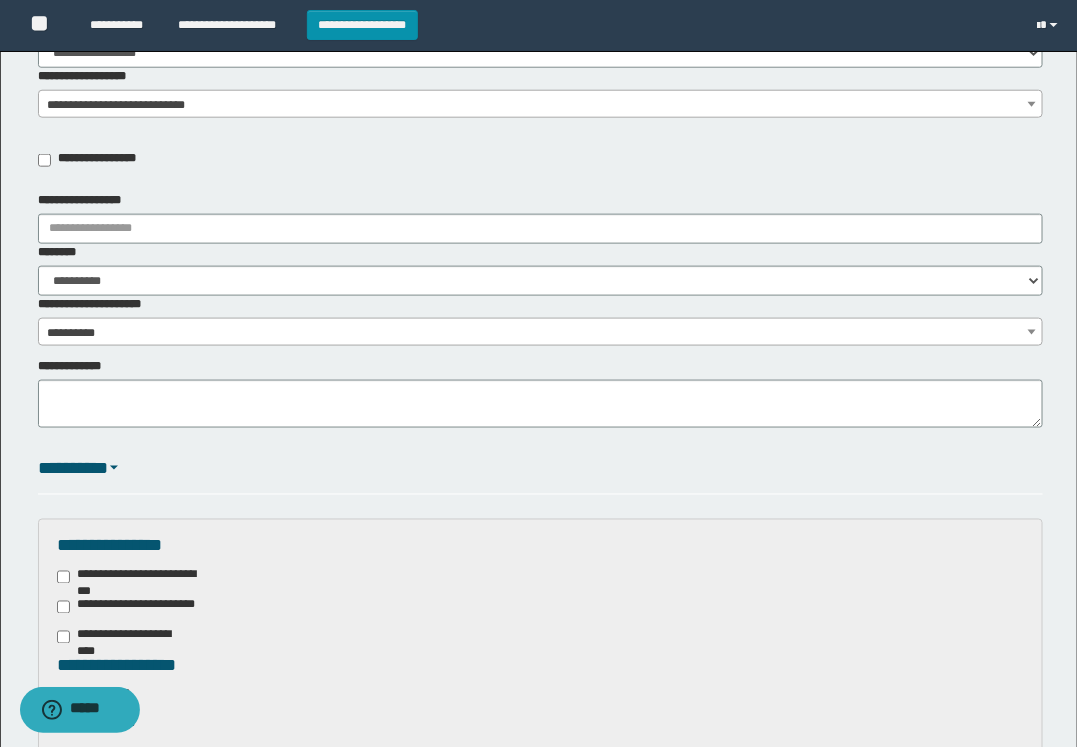 scroll, scrollTop: 625, scrollLeft: 0, axis: vertical 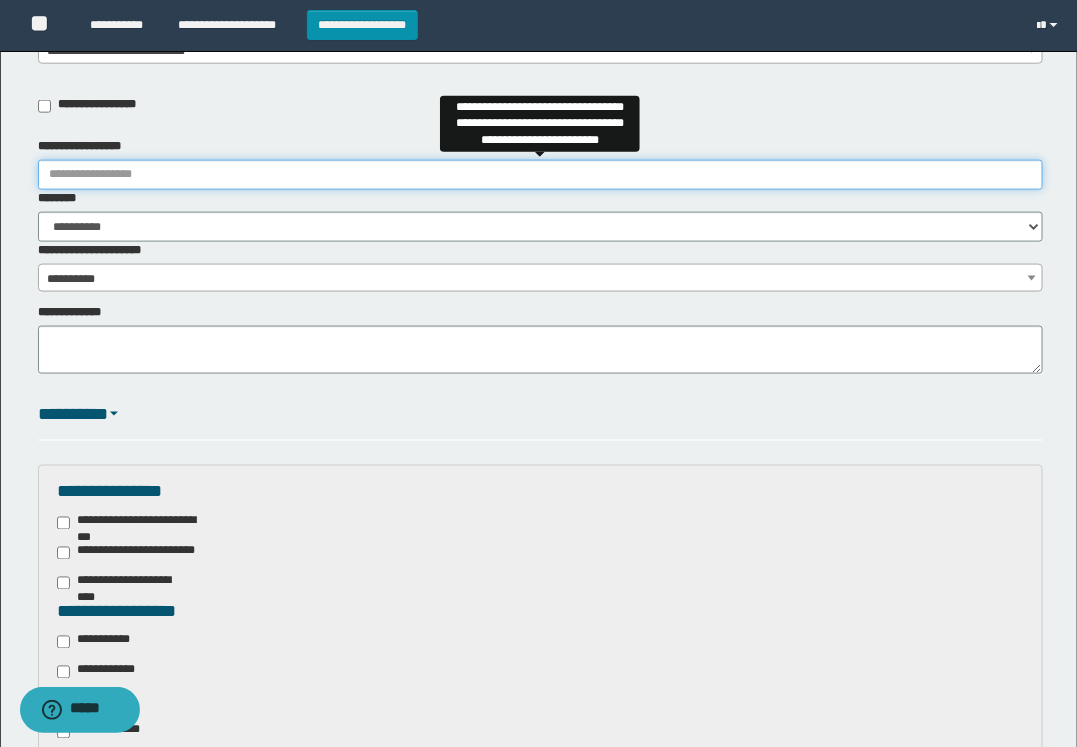 click on "**********" at bounding box center [540, 175] 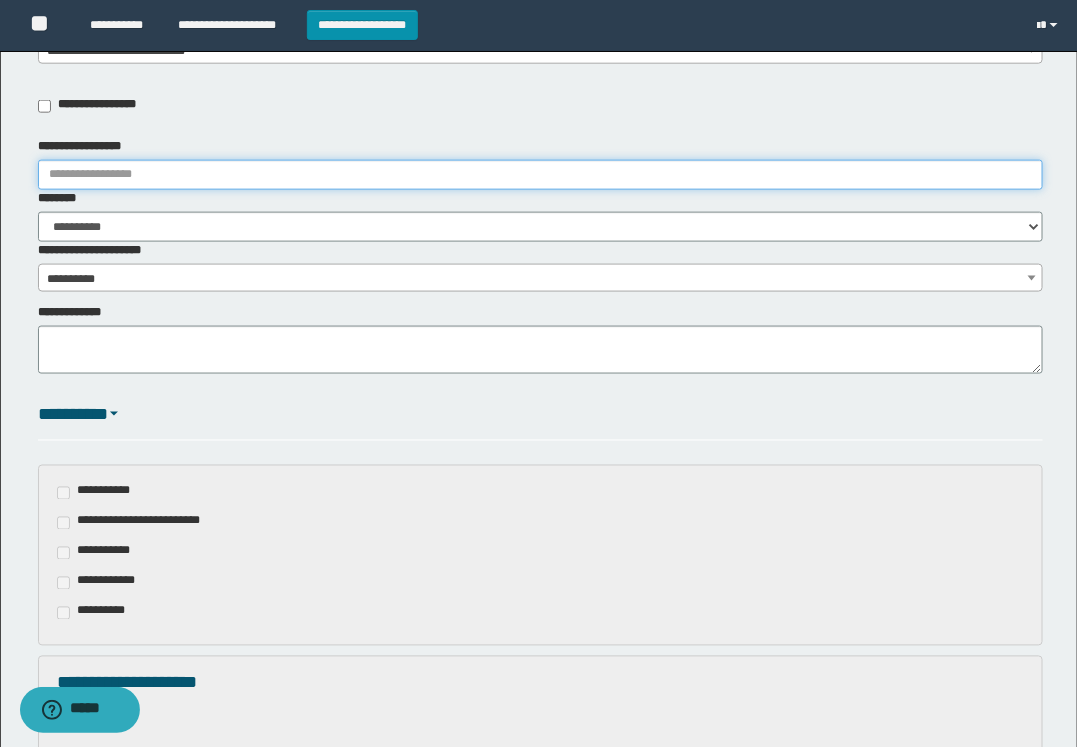 type on "**********" 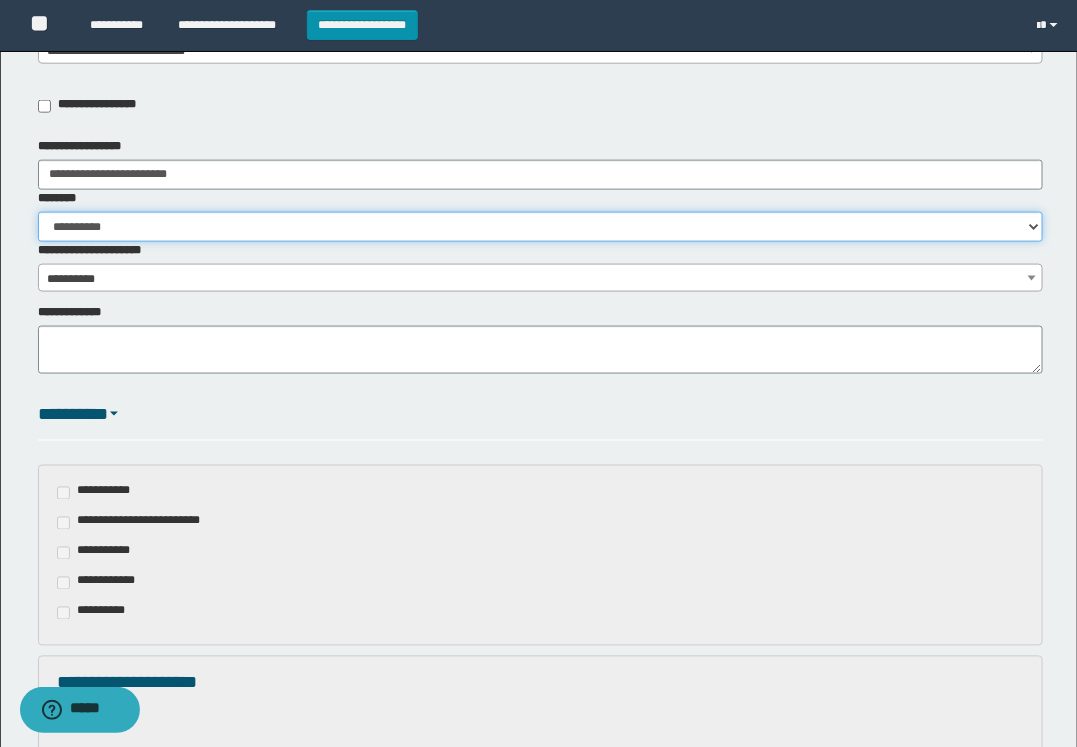 click on "**********" at bounding box center (540, 227) 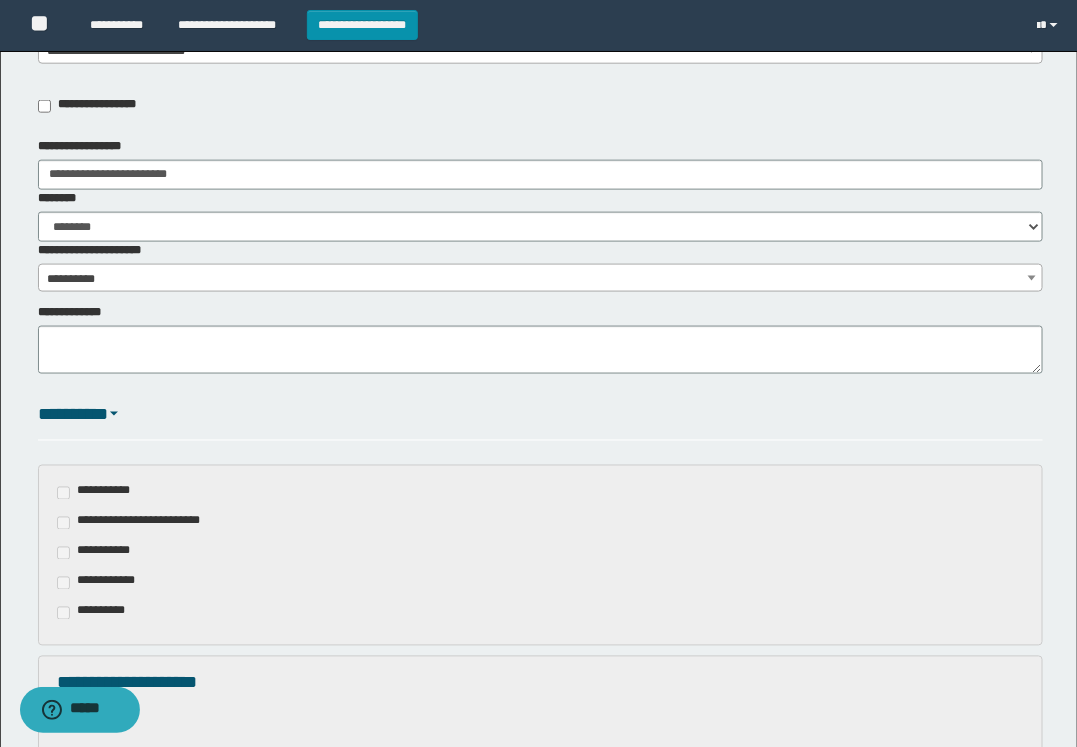 click on "**********" at bounding box center [540, 339] 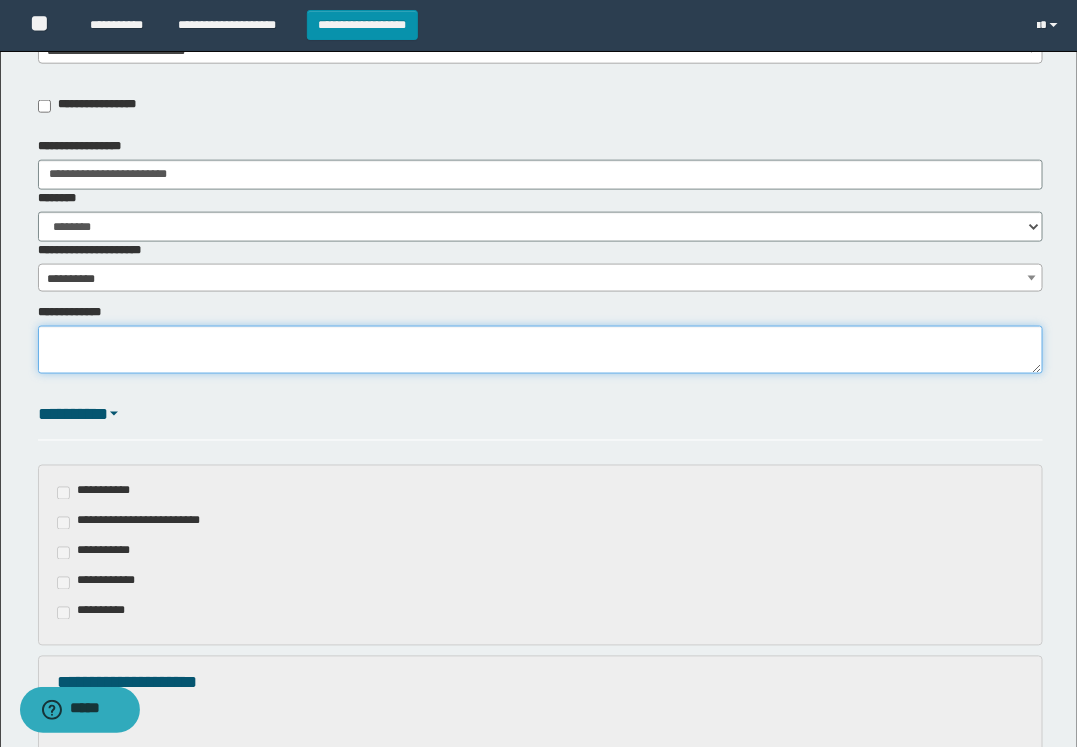 click on "**********" at bounding box center (540, 350) 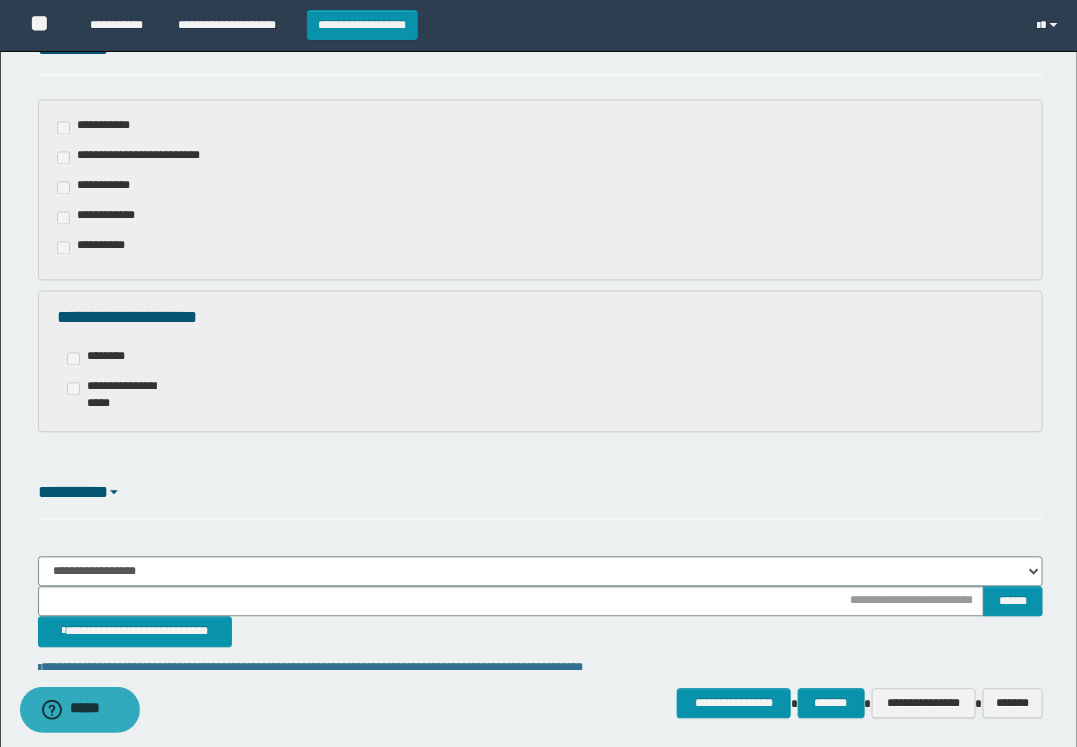 scroll, scrollTop: 1000, scrollLeft: 0, axis: vertical 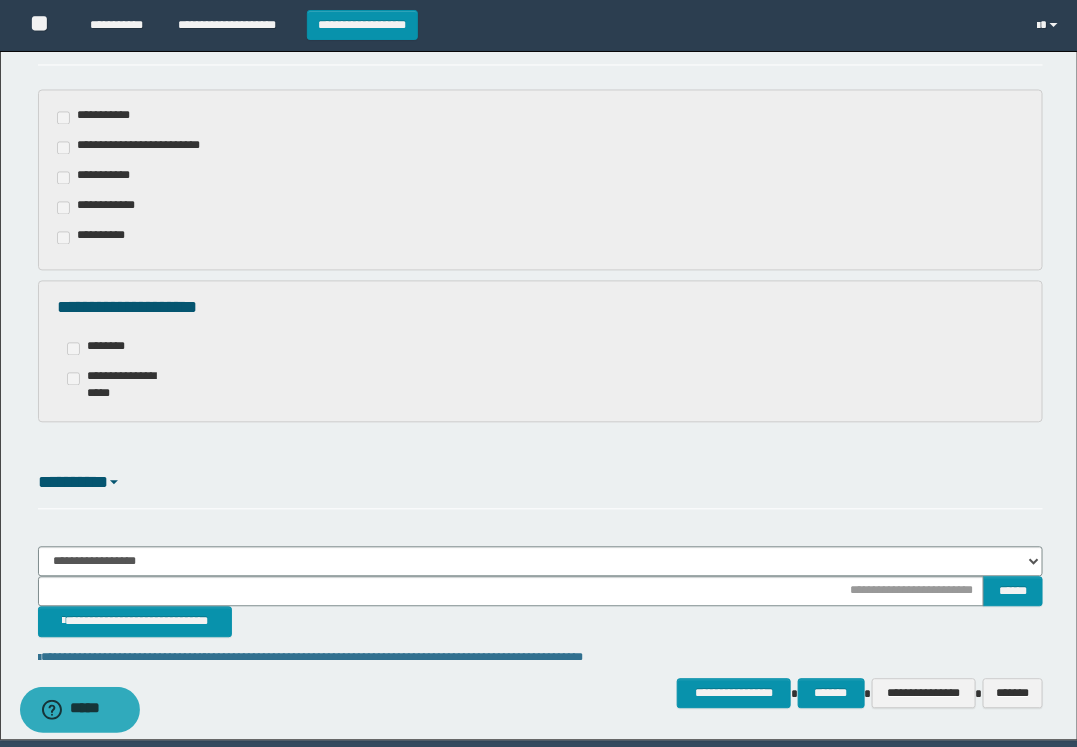 type on "**********" 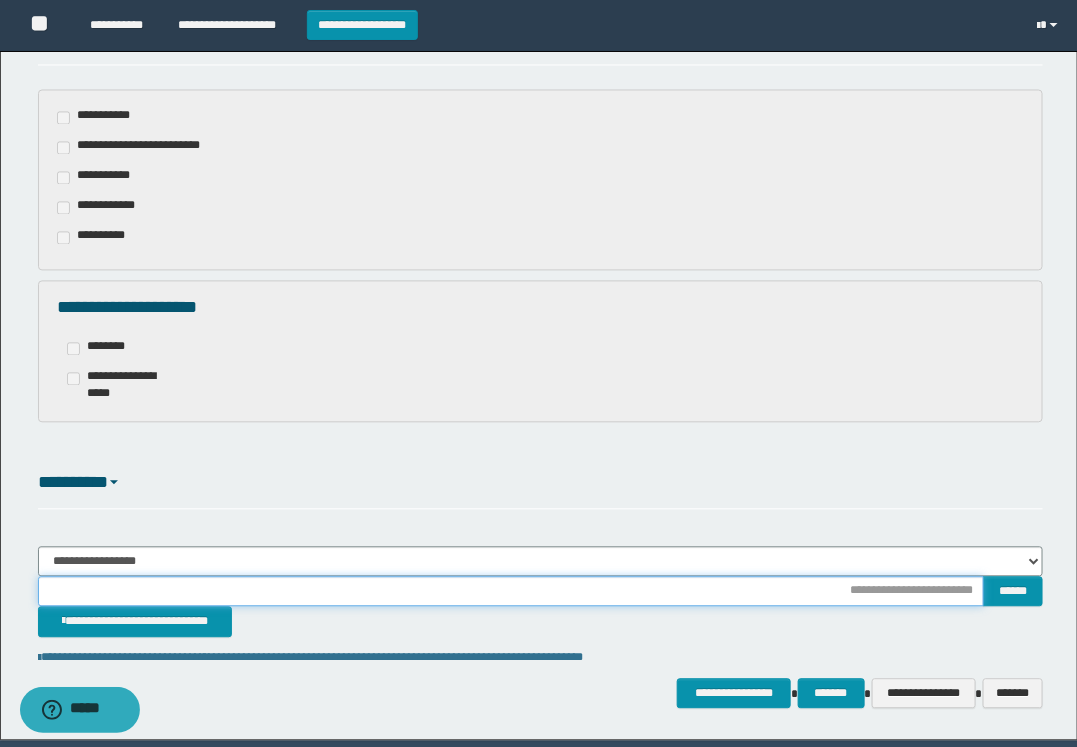 click at bounding box center [511, 592] 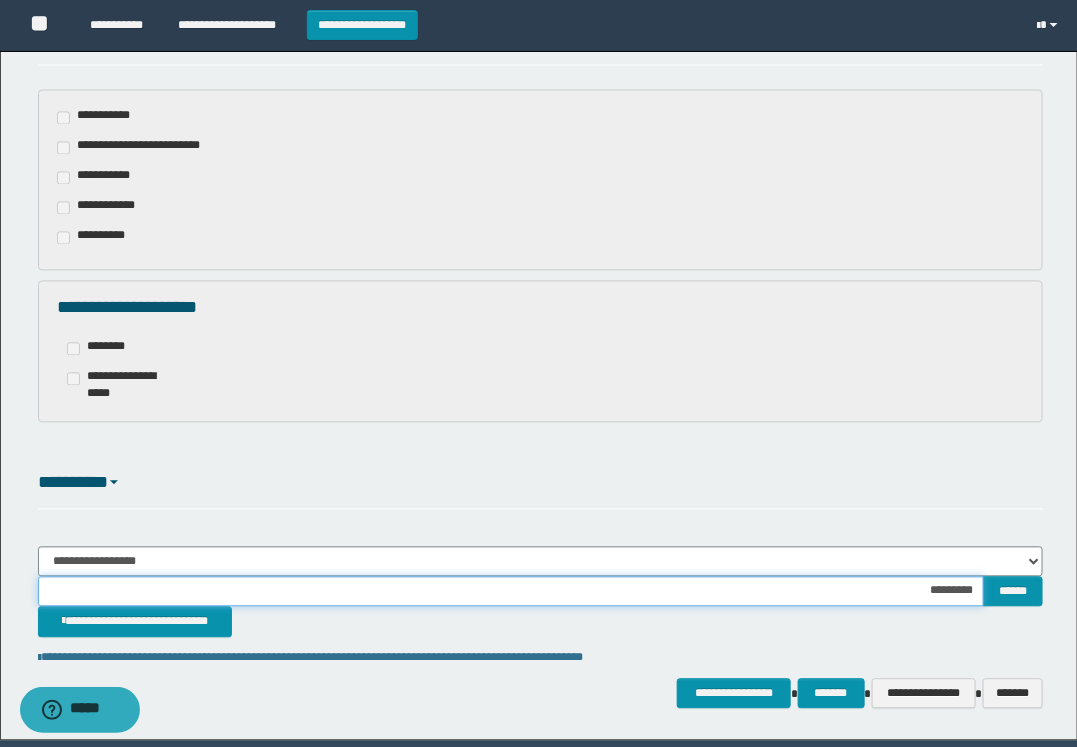 type on "**********" 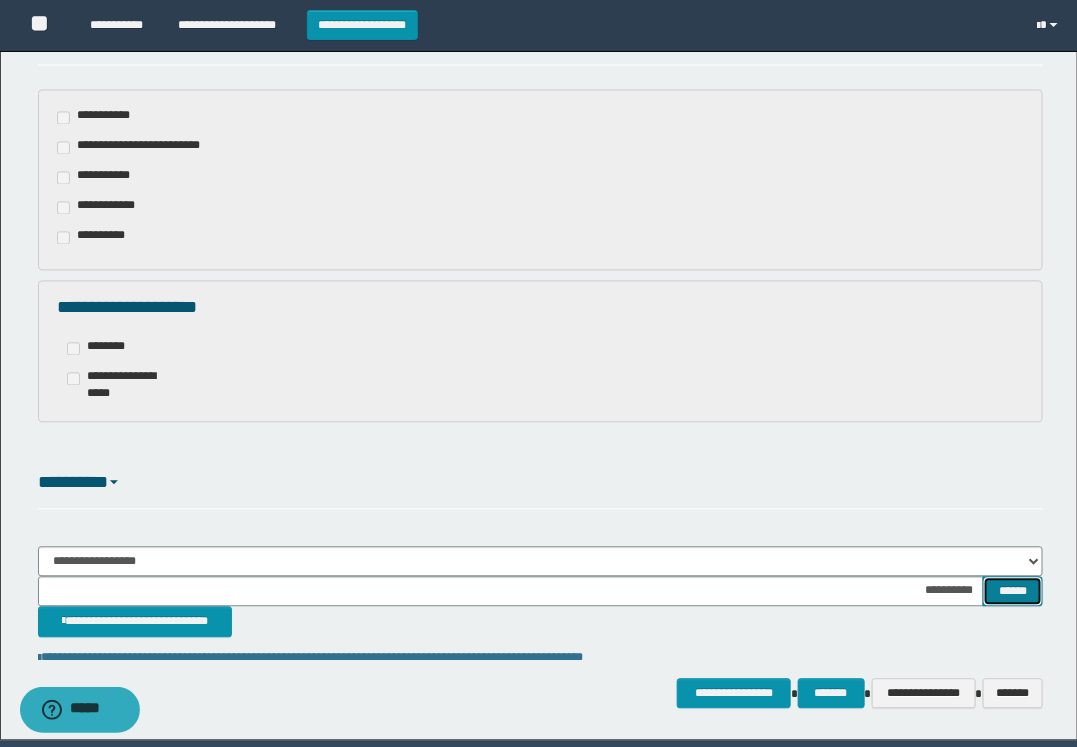 click on "******" at bounding box center (1013, 592) 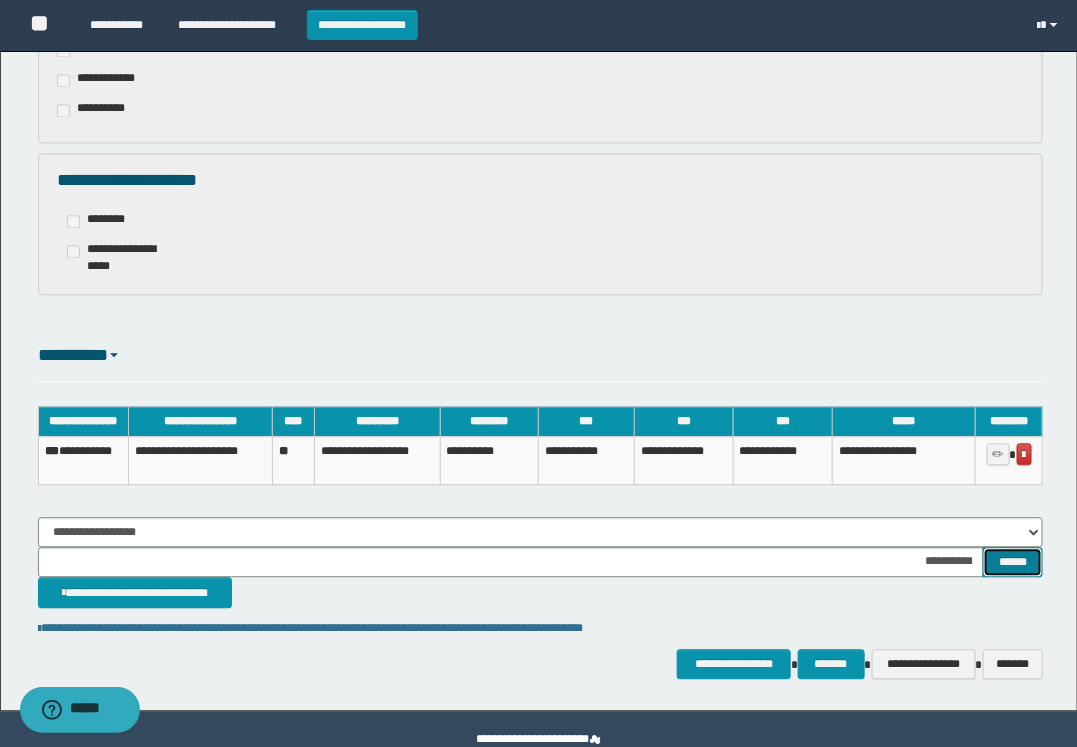 scroll, scrollTop: 1166, scrollLeft: 0, axis: vertical 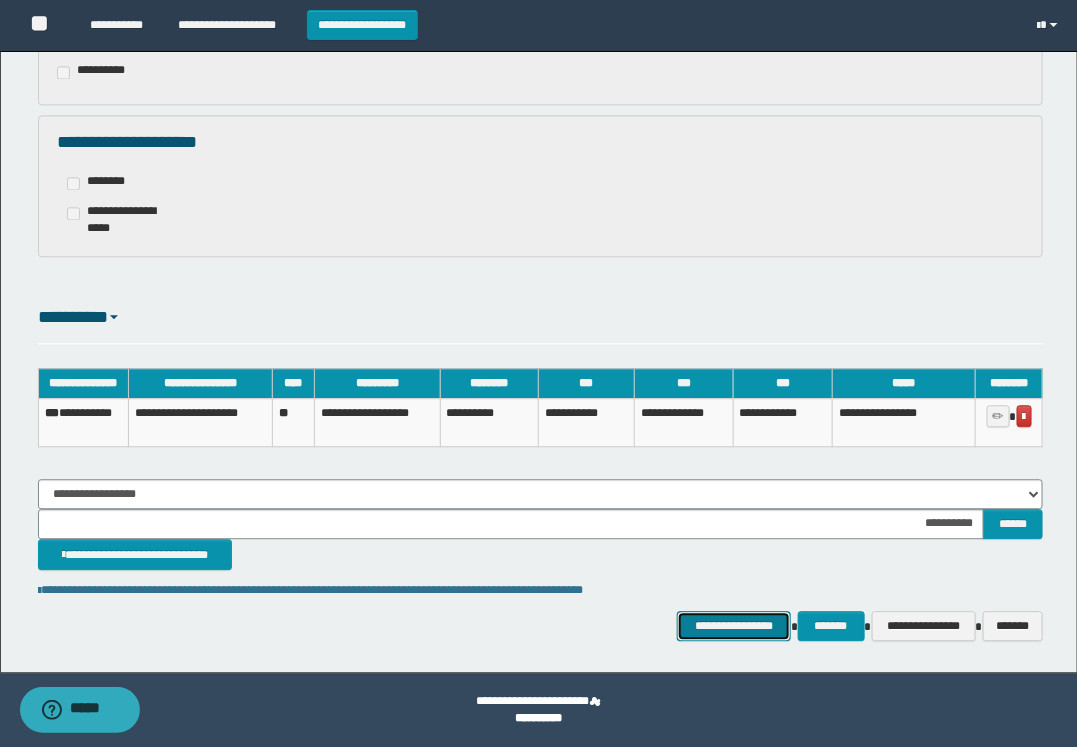 click on "**********" at bounding box center [734, 626] 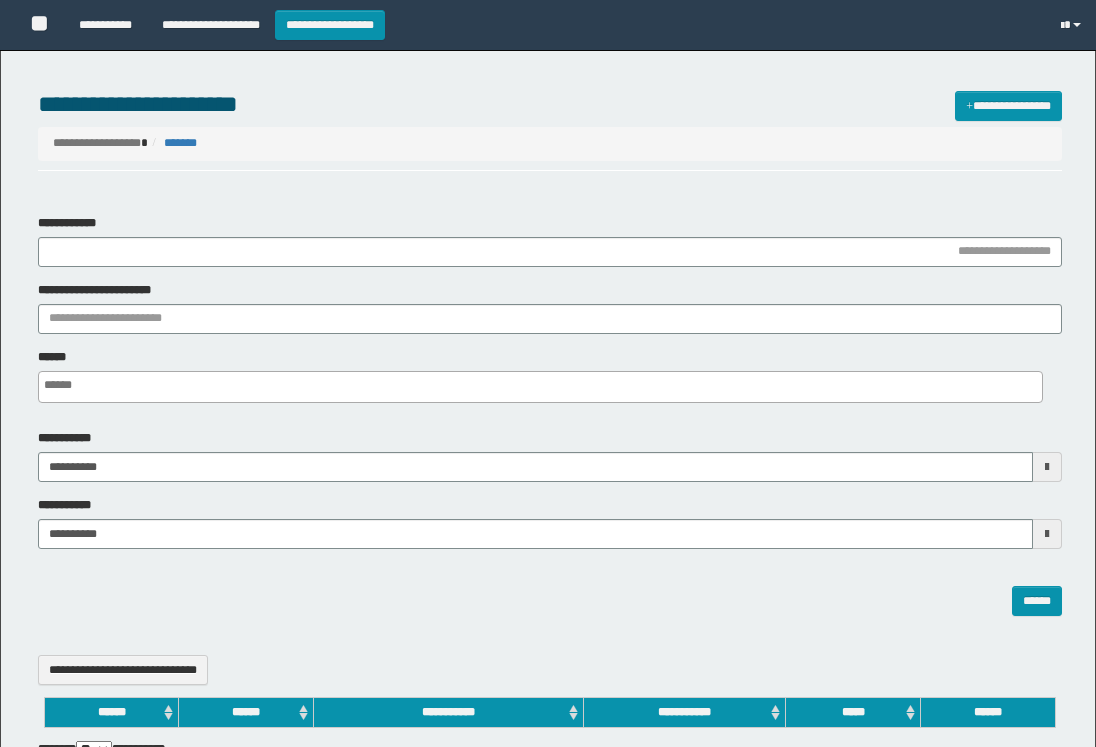 select 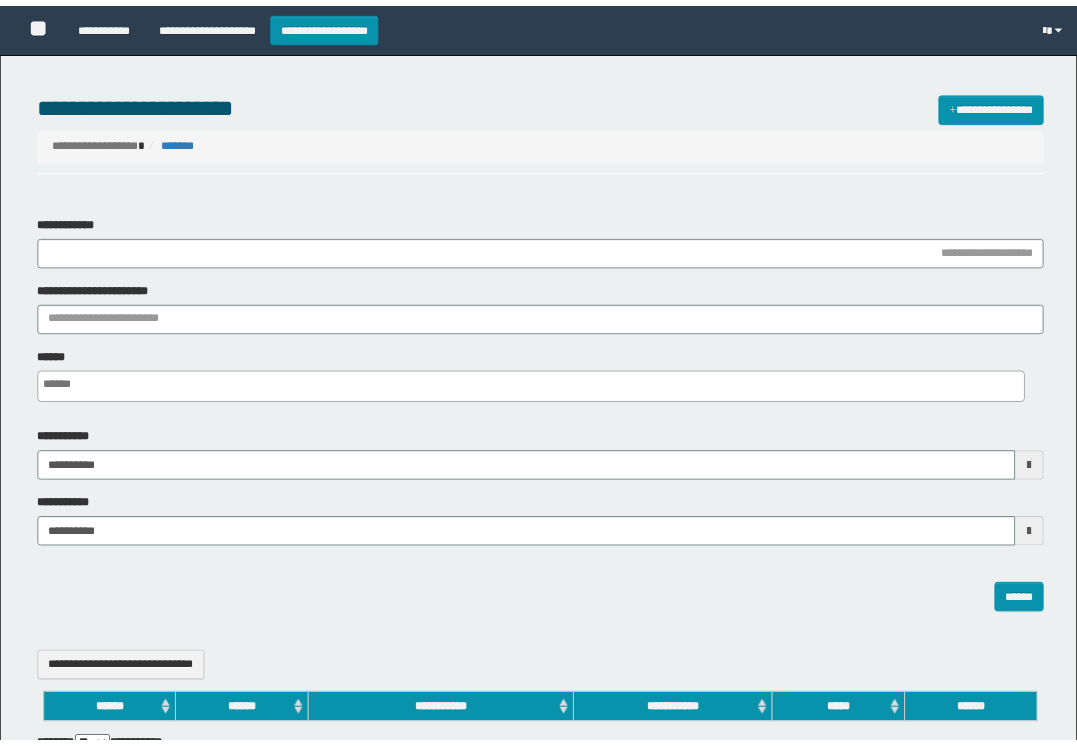 scroll, scrollTop: 0, scrollLeft: 0, axis: both 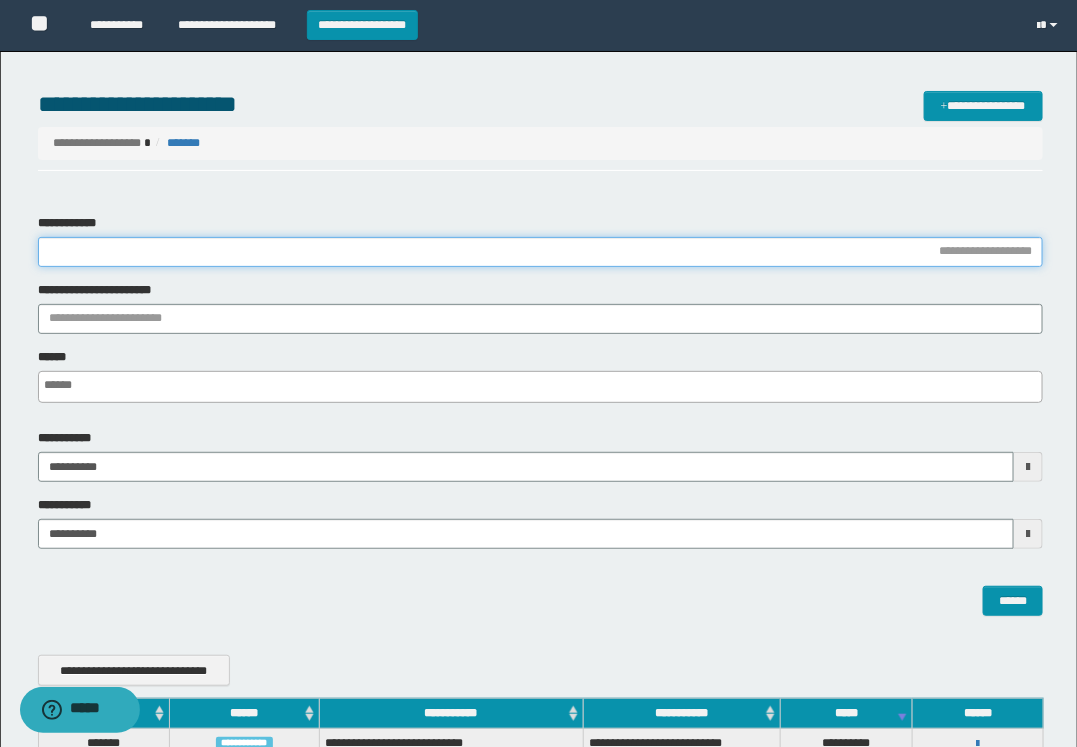 click on "**********" at bounding box center [540, 252] 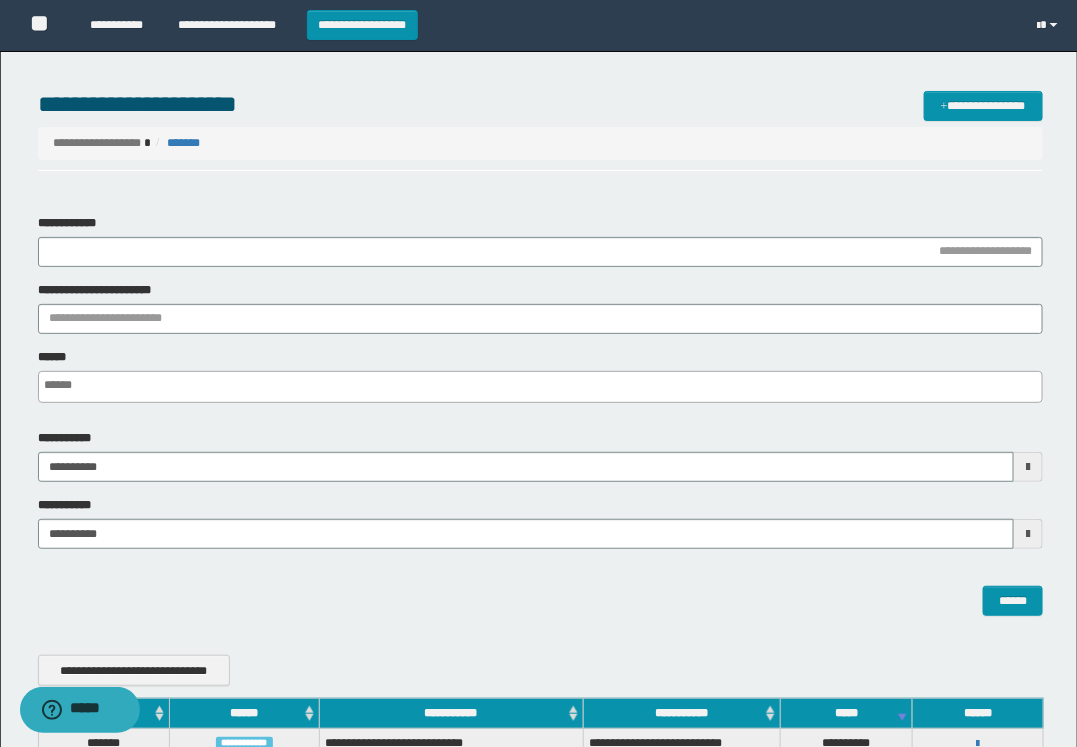 click on "**********" at bounding box center (362, 25) 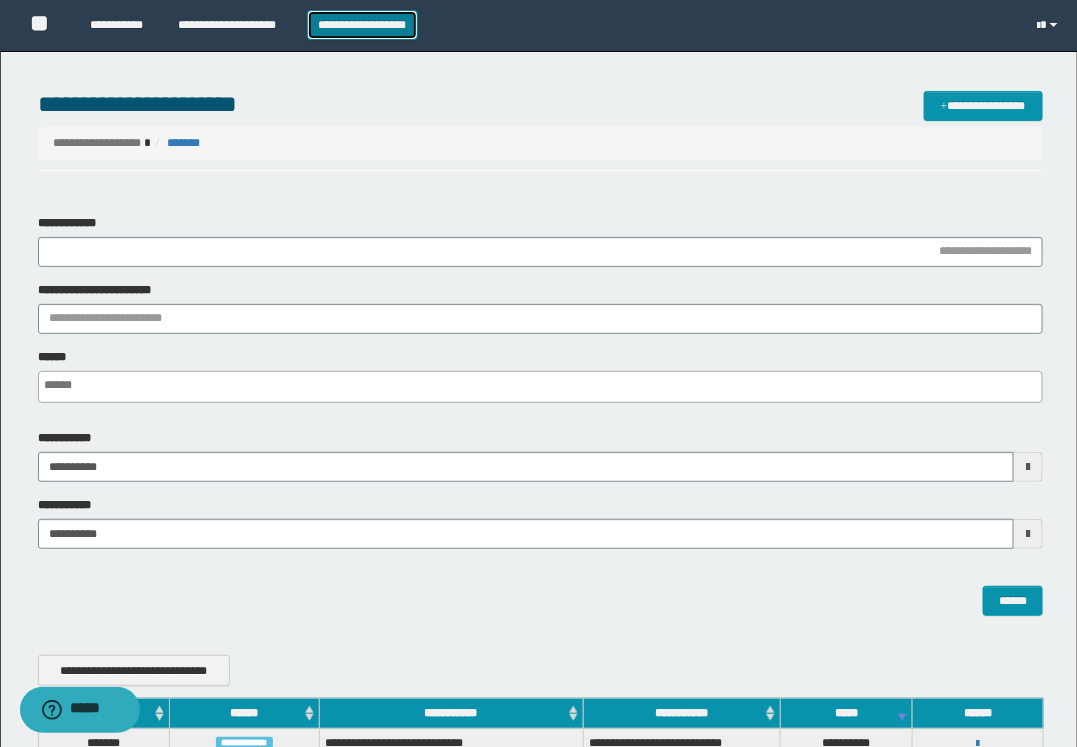 click on "**********" at bounding box center (362, 25) 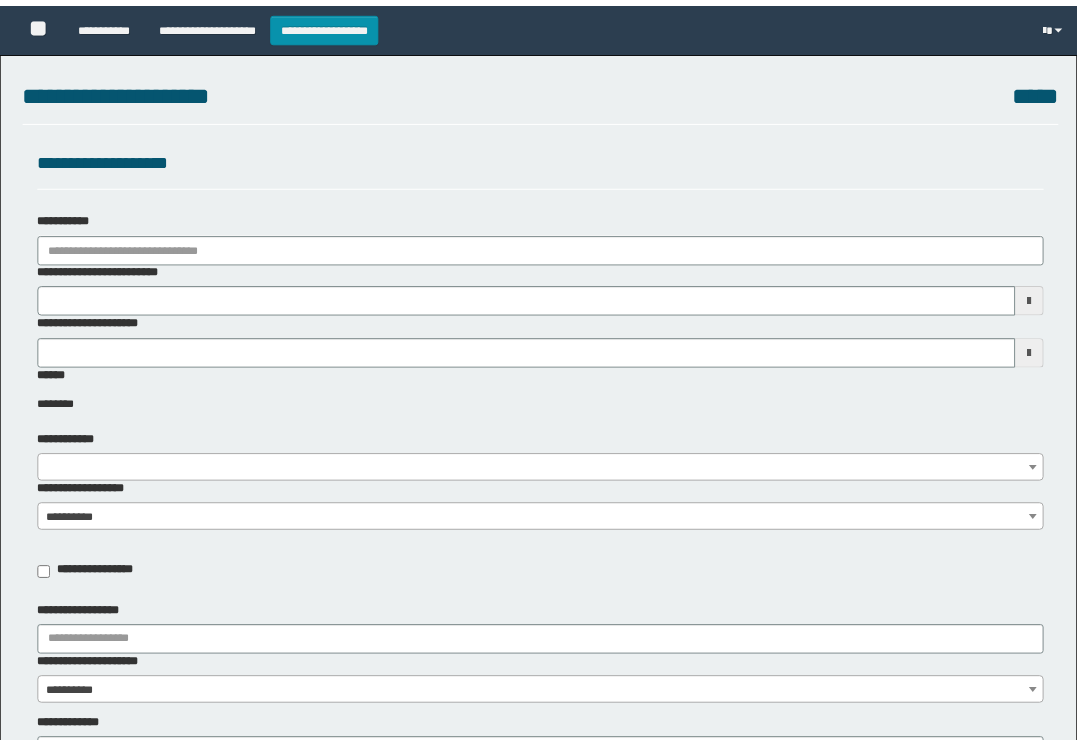 scroll, scrollTop: 0, scrollLeft: 0, axis: both 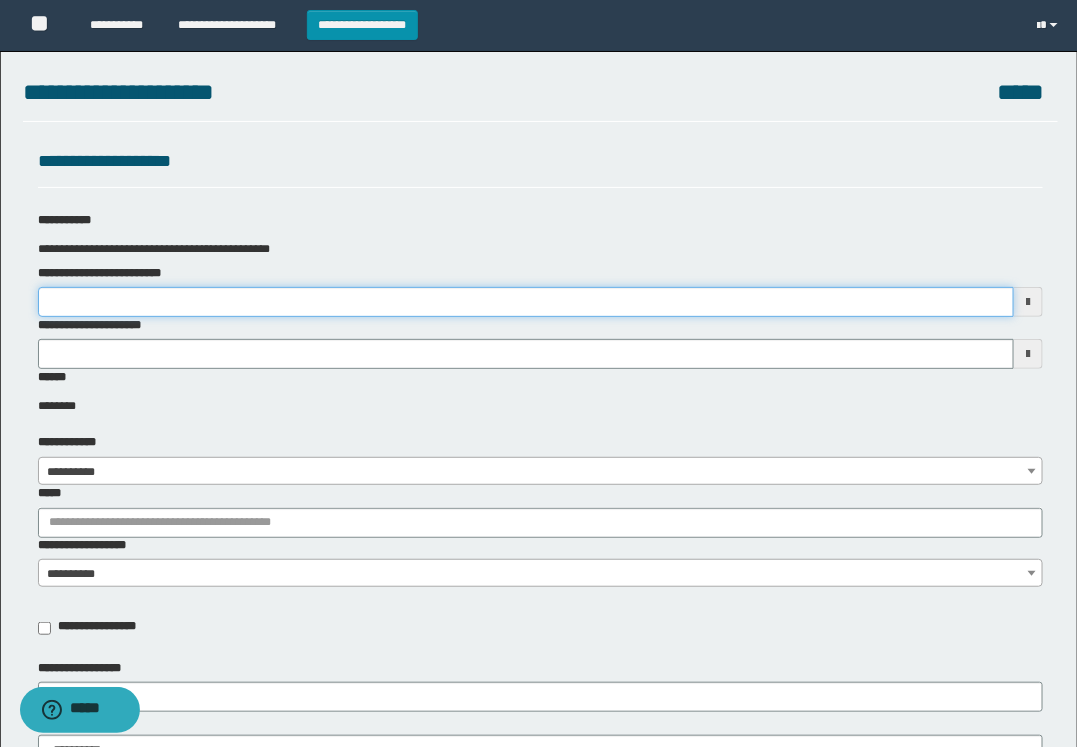 click on "**********" at bounding box center (526, 302) 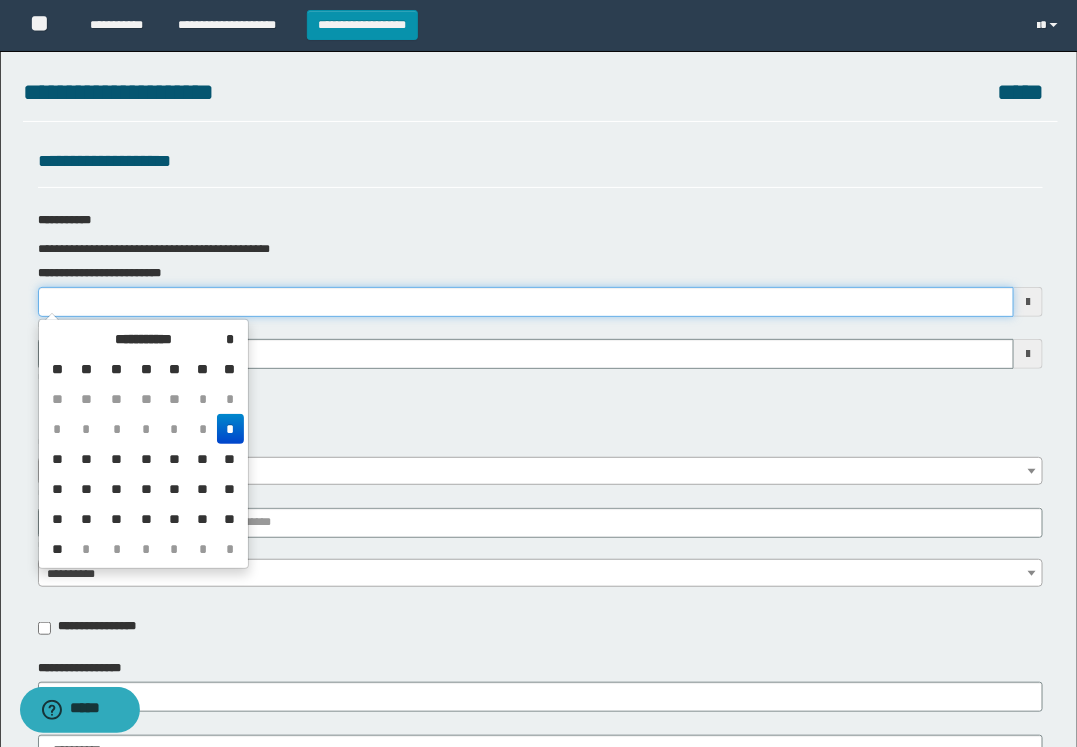 click on "**********" at bounding box center [526, 302] 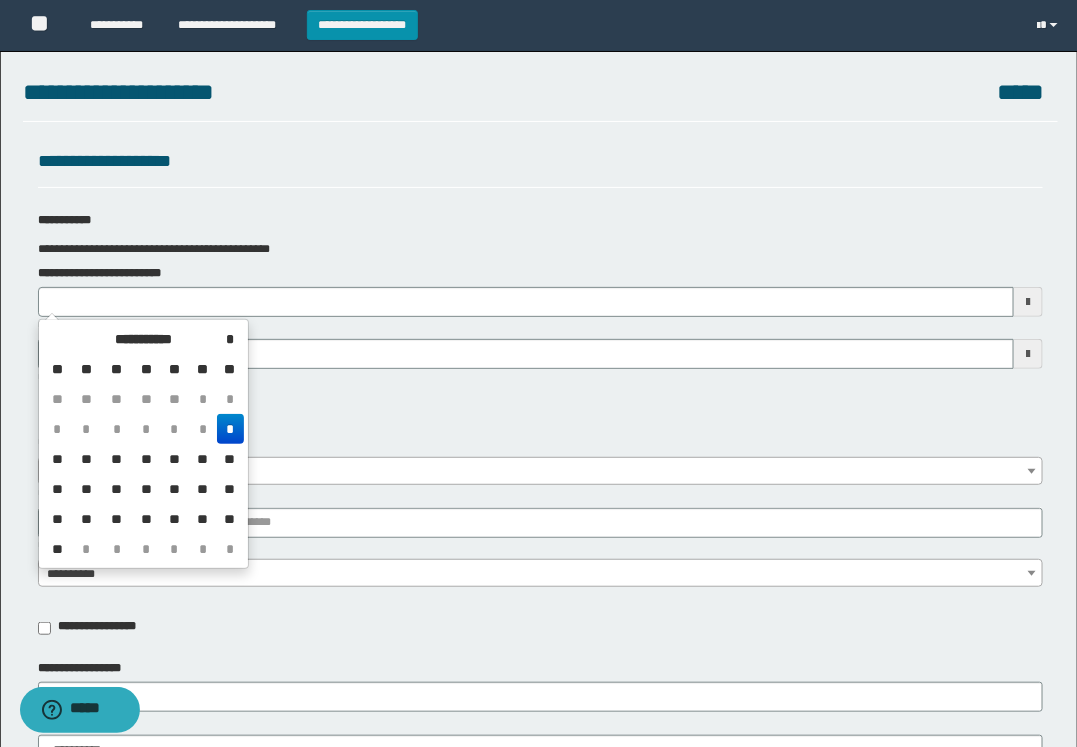 click on "*" at bounding box center (230, 429) 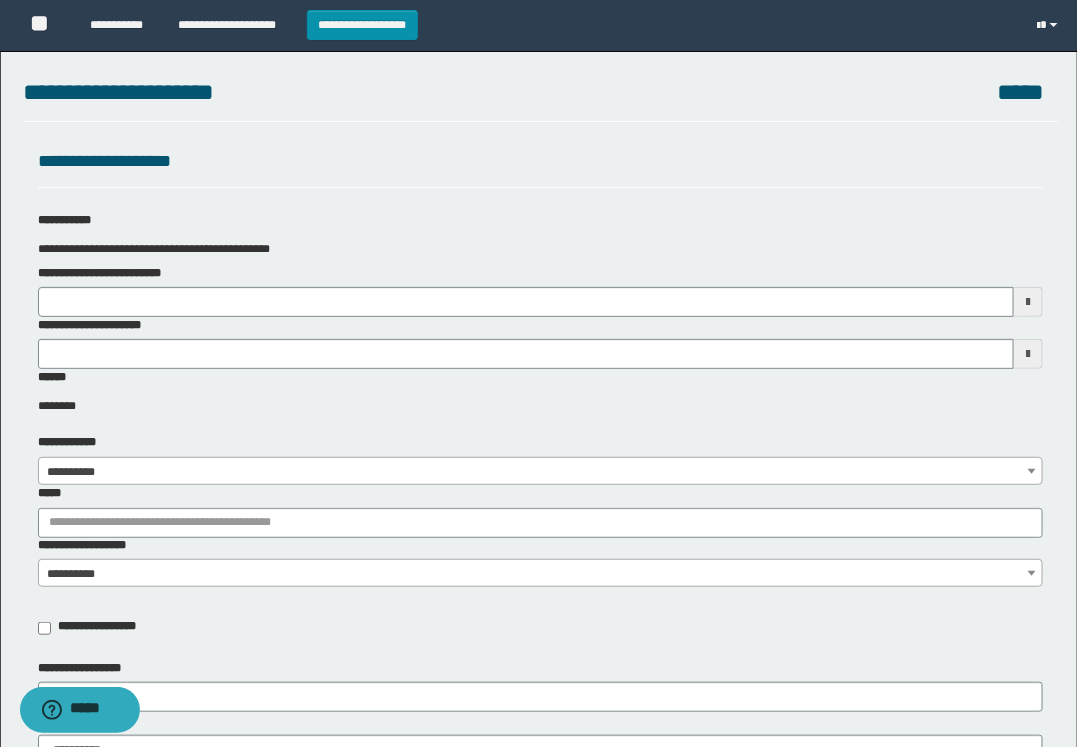 click on "**********" at bounding box center (540, 343) 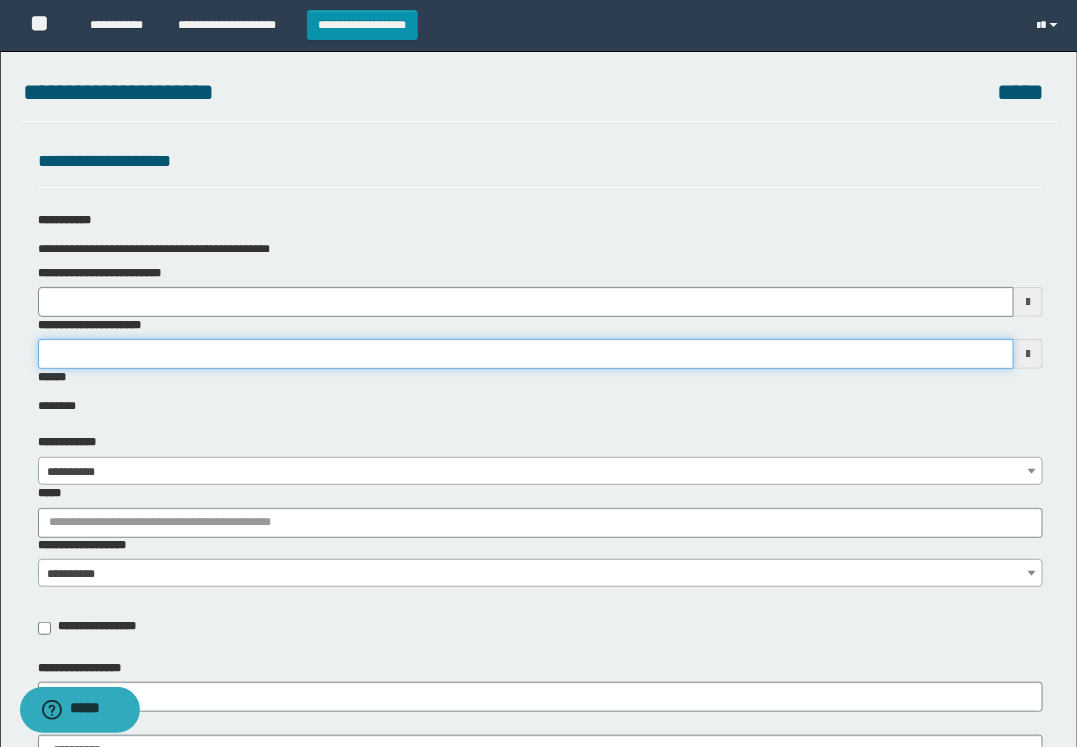 click on "**********" at bounding box center [526, 354] 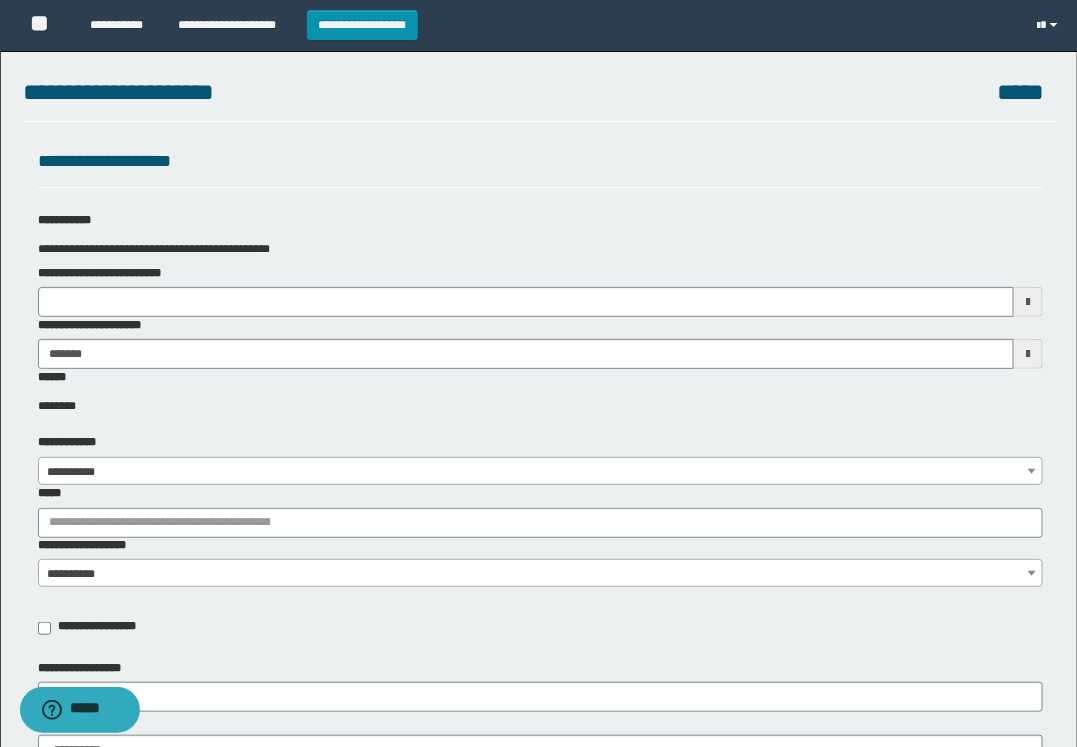 click on "*****" at bounding box center [540, 511] 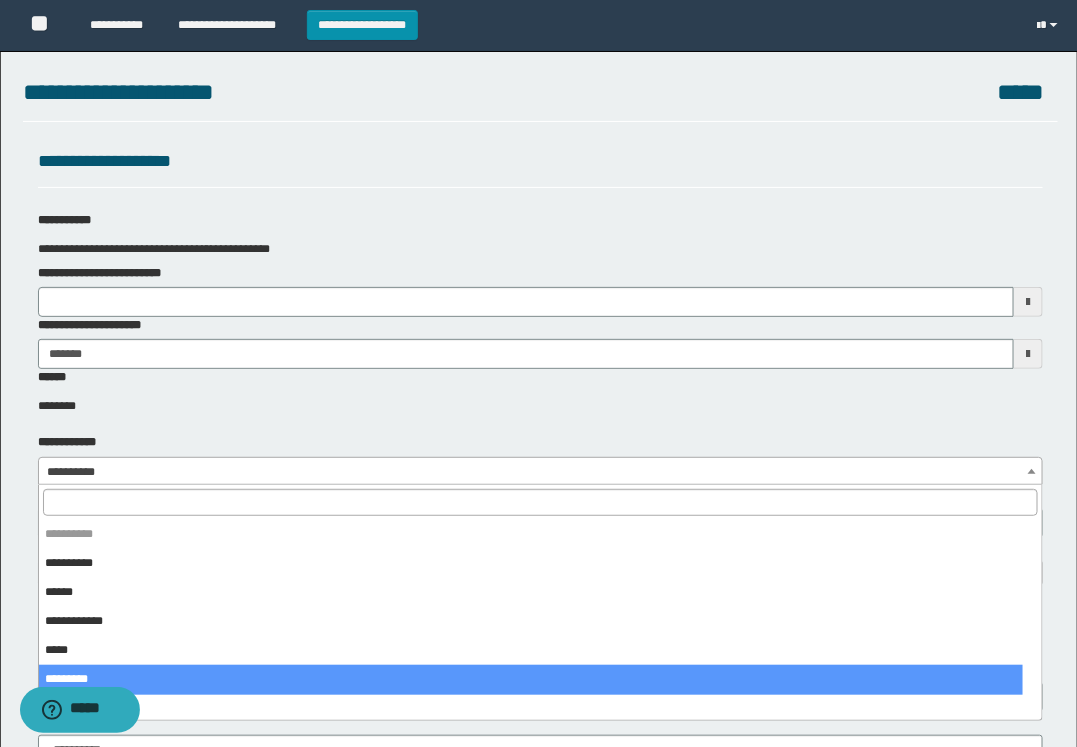 select on "*" 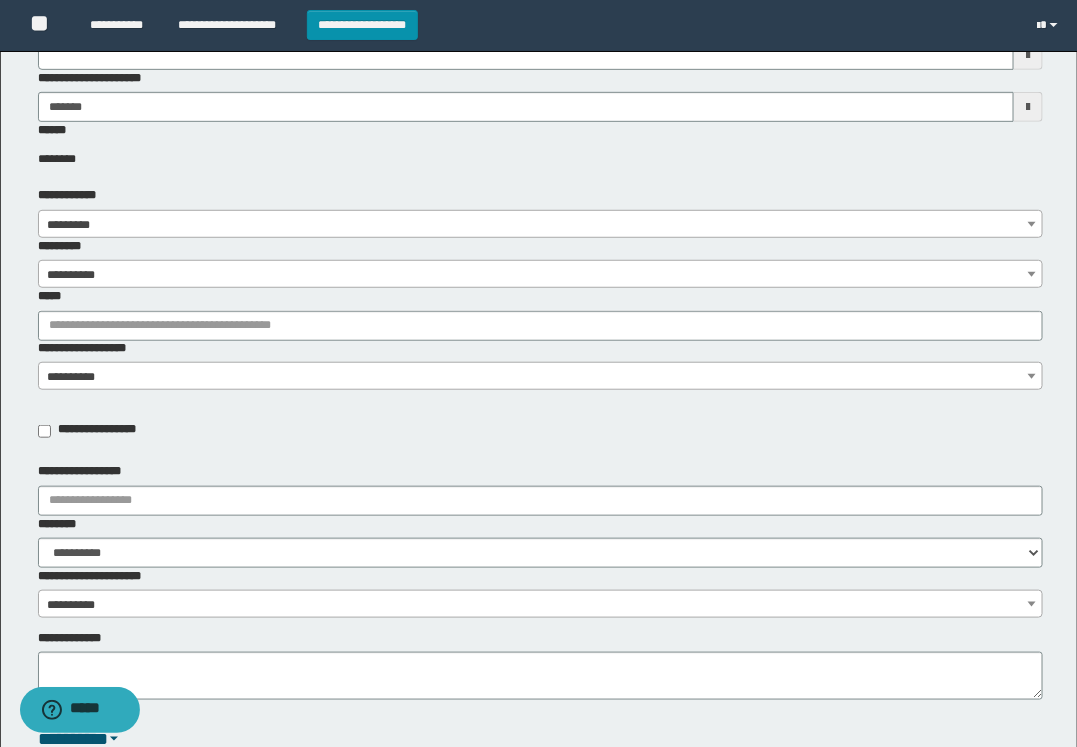 scroll, scrollTop: 250, scrollLeft: 0, axis: vertical 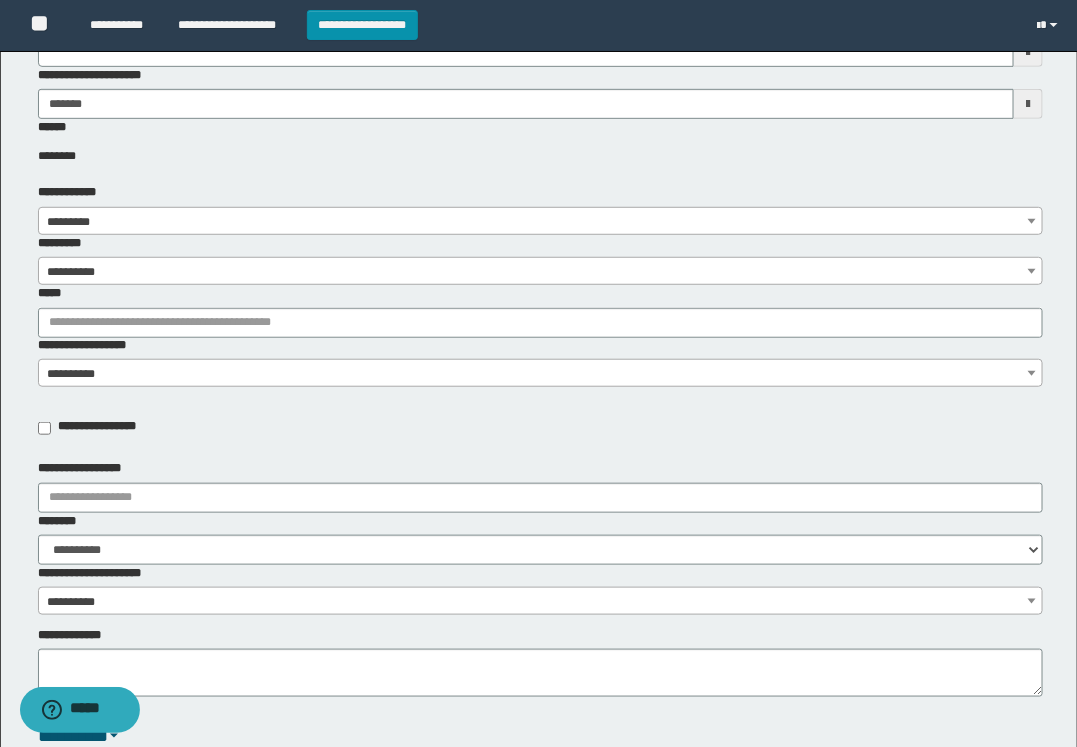 click on "*****" at bounding box center (540, 311) 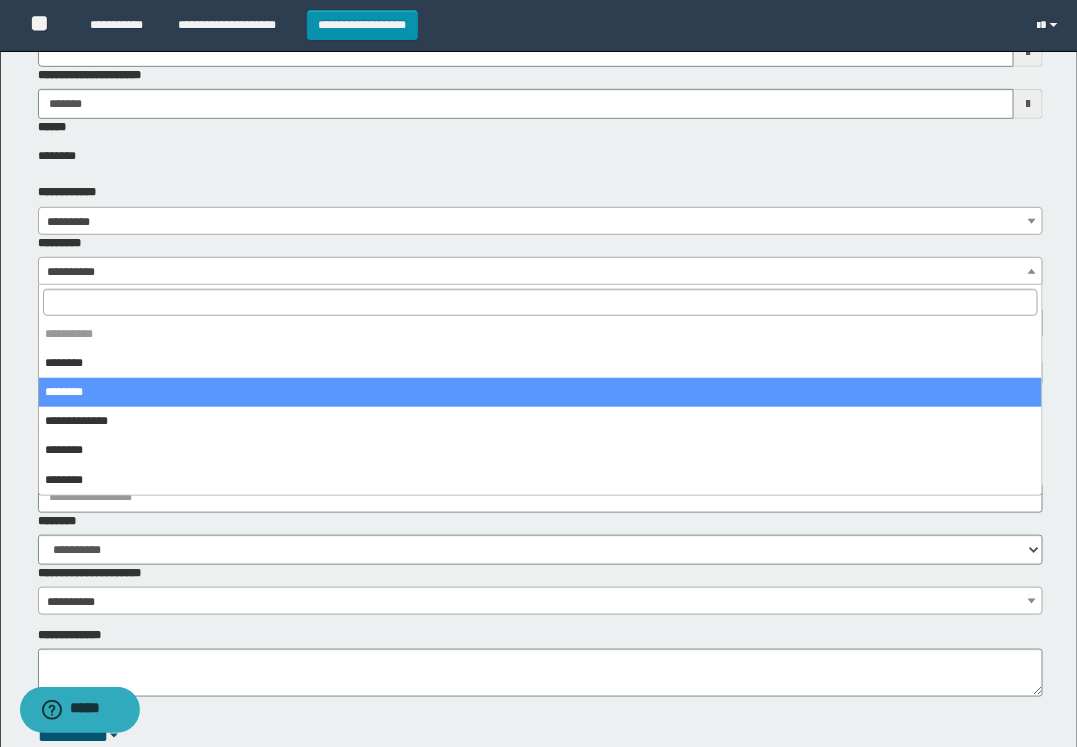 select on "*" 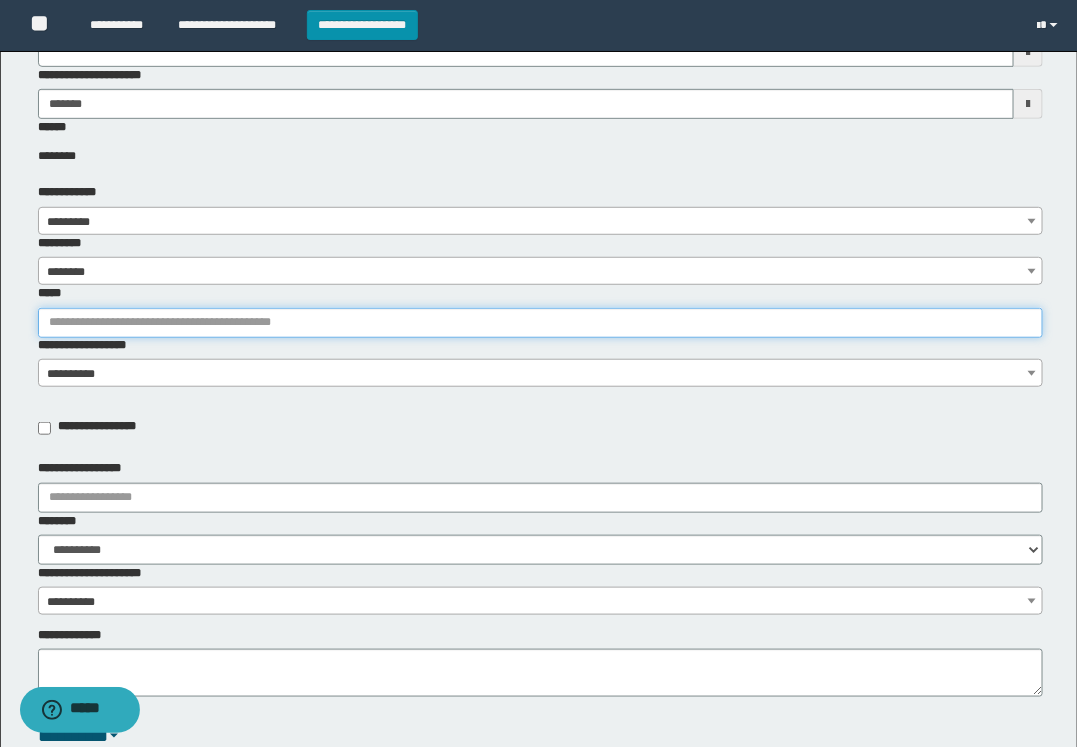 click on "*****" at bounding box center (540, 323) 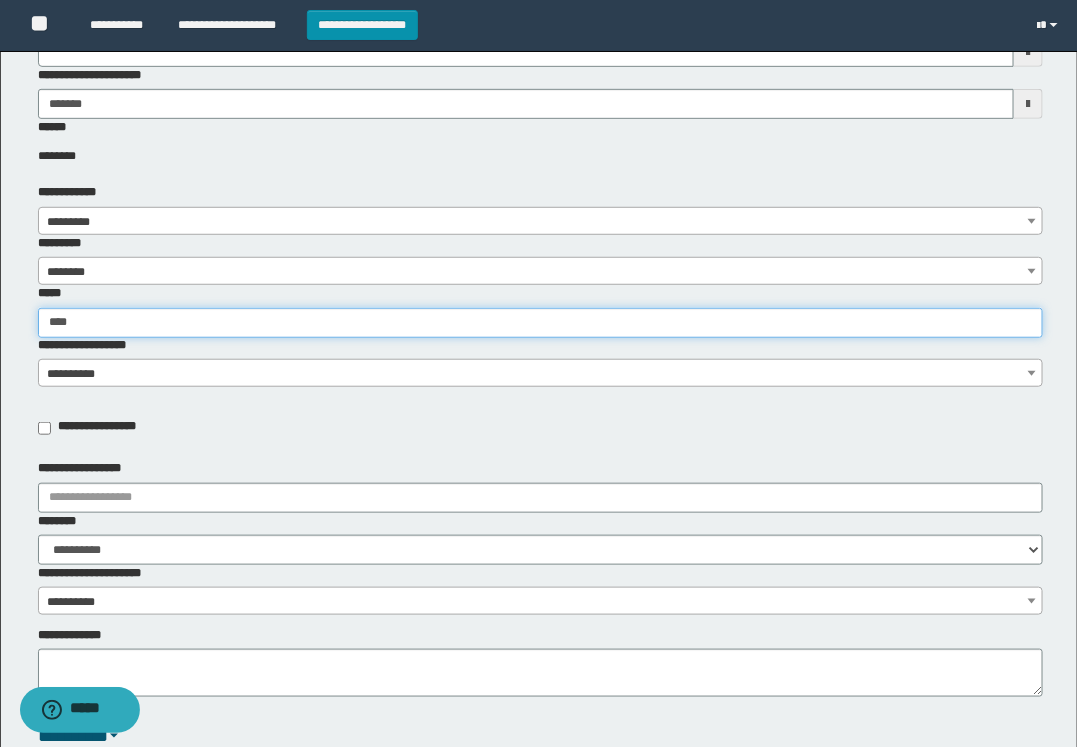 type on "*****" 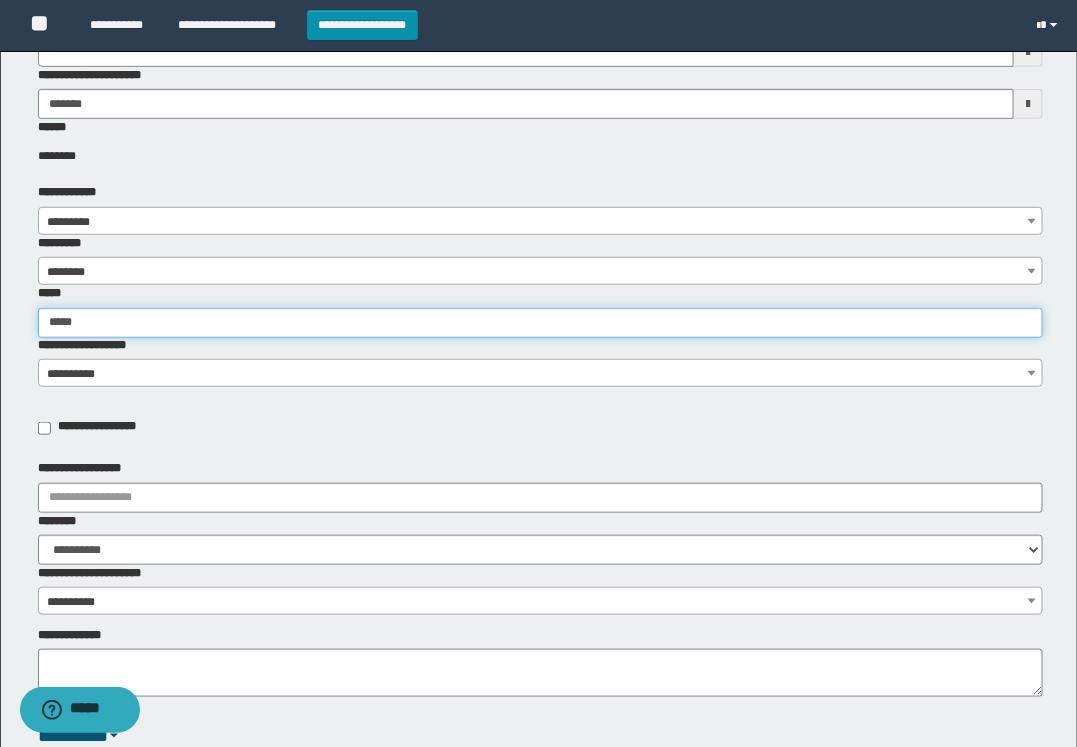 type on "*****" 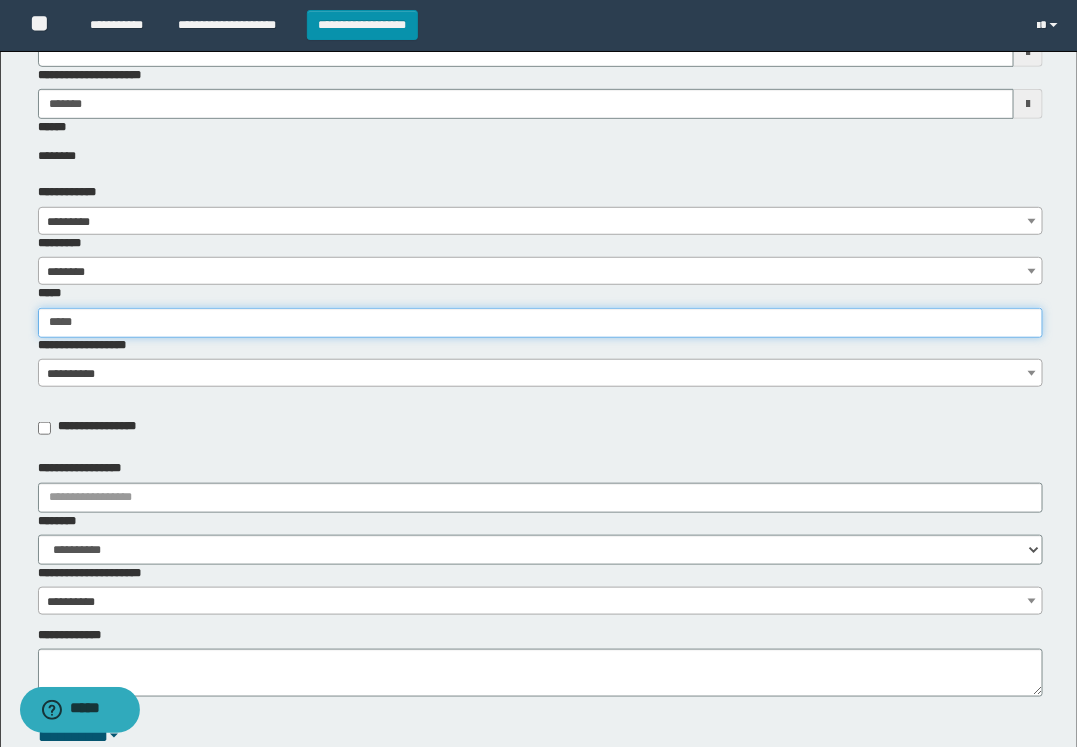 type 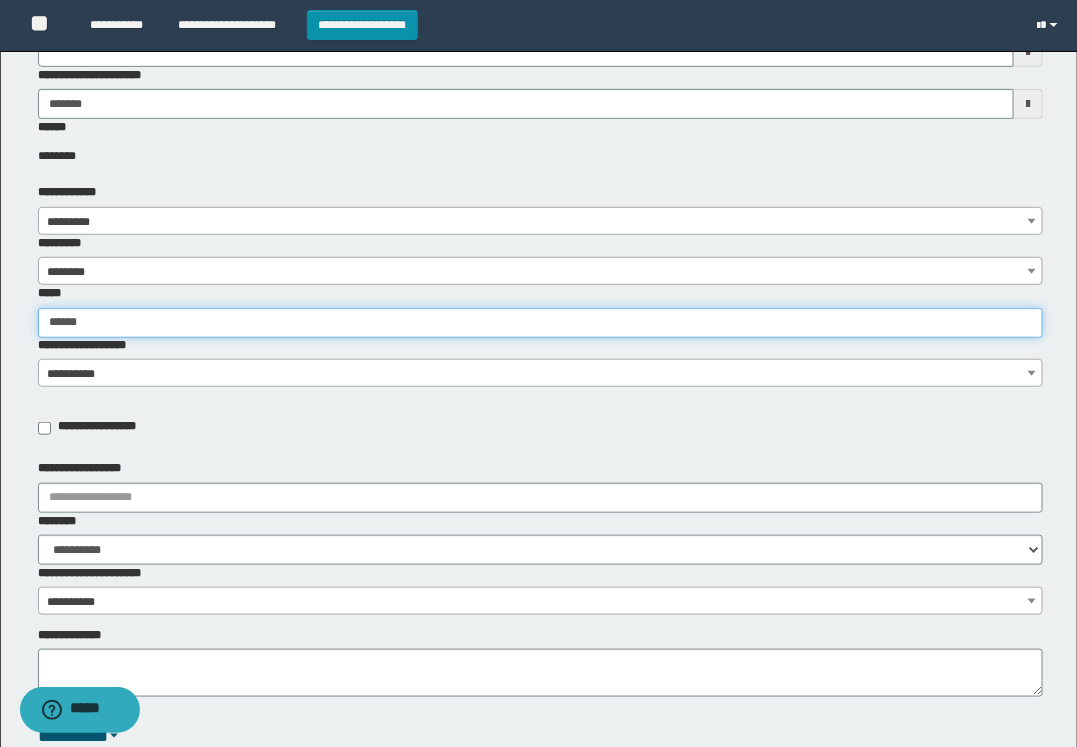 type on "*******" 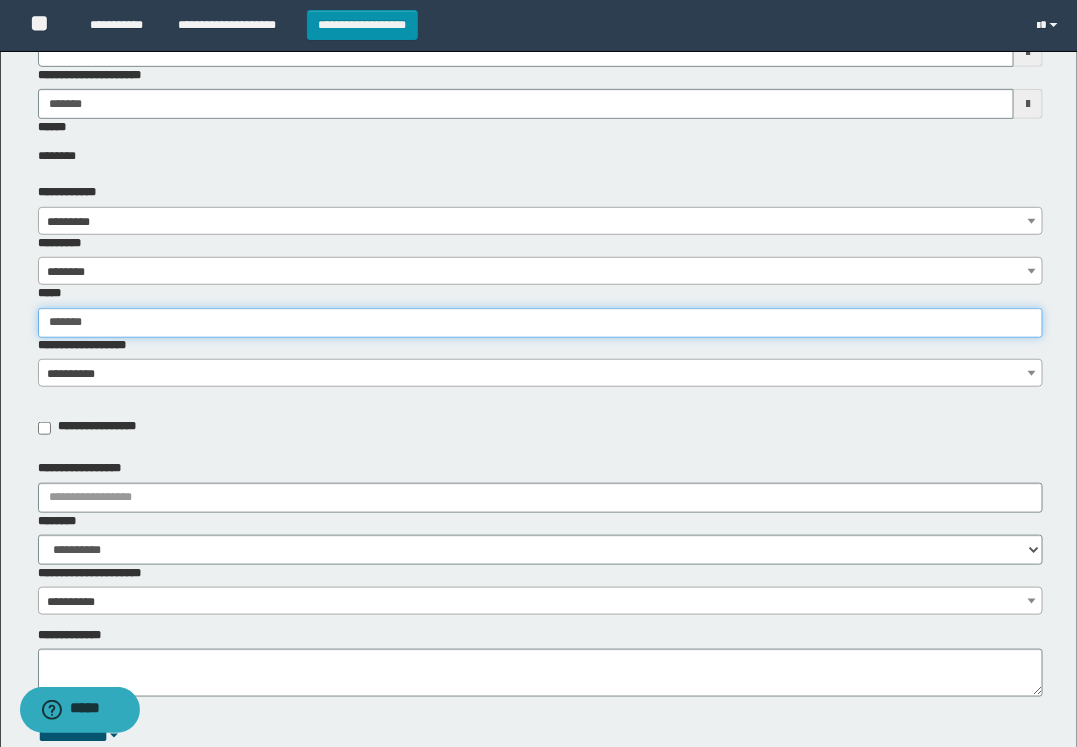 type on "*******" 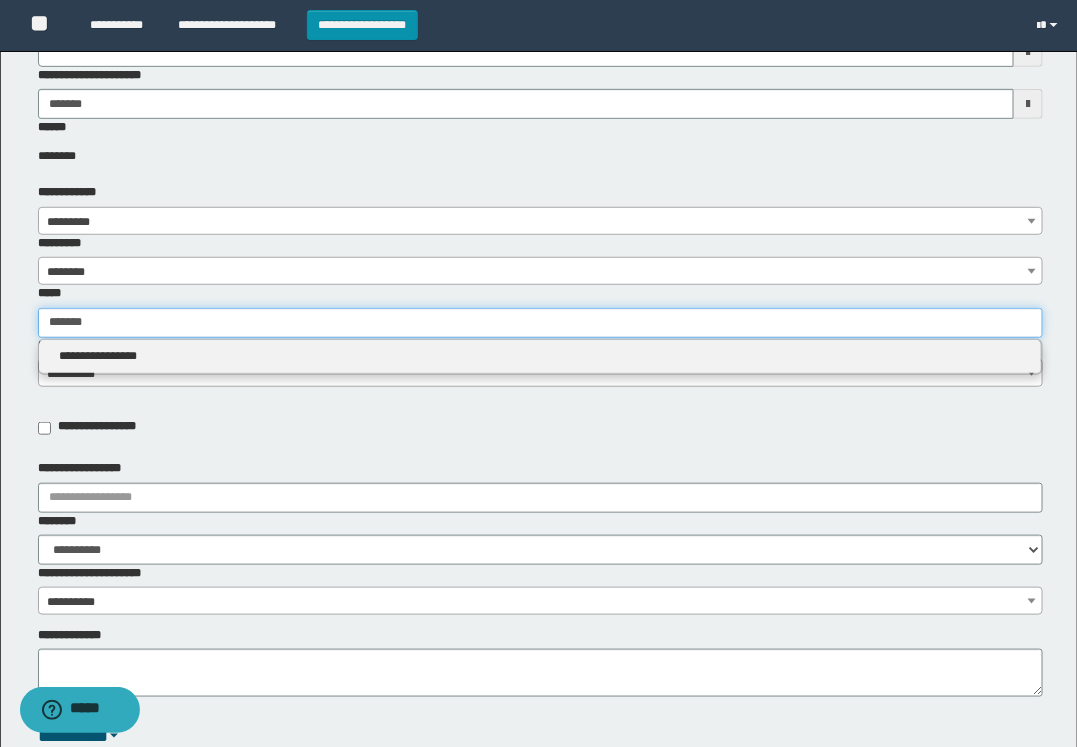 type on "*******" 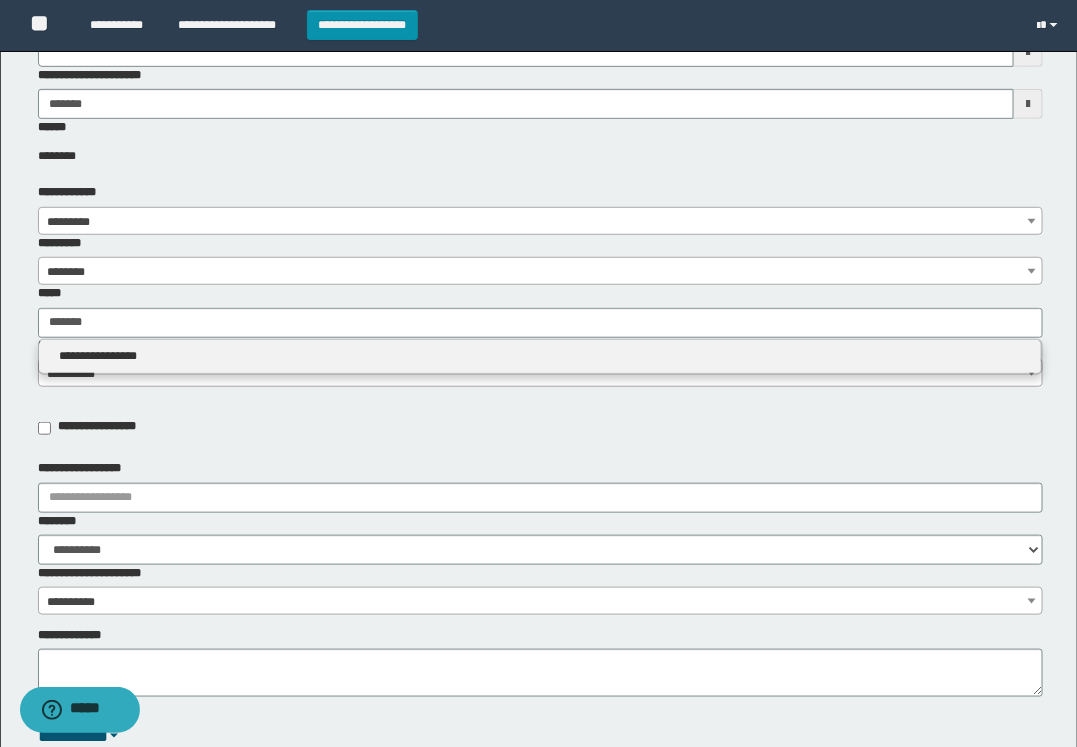 type 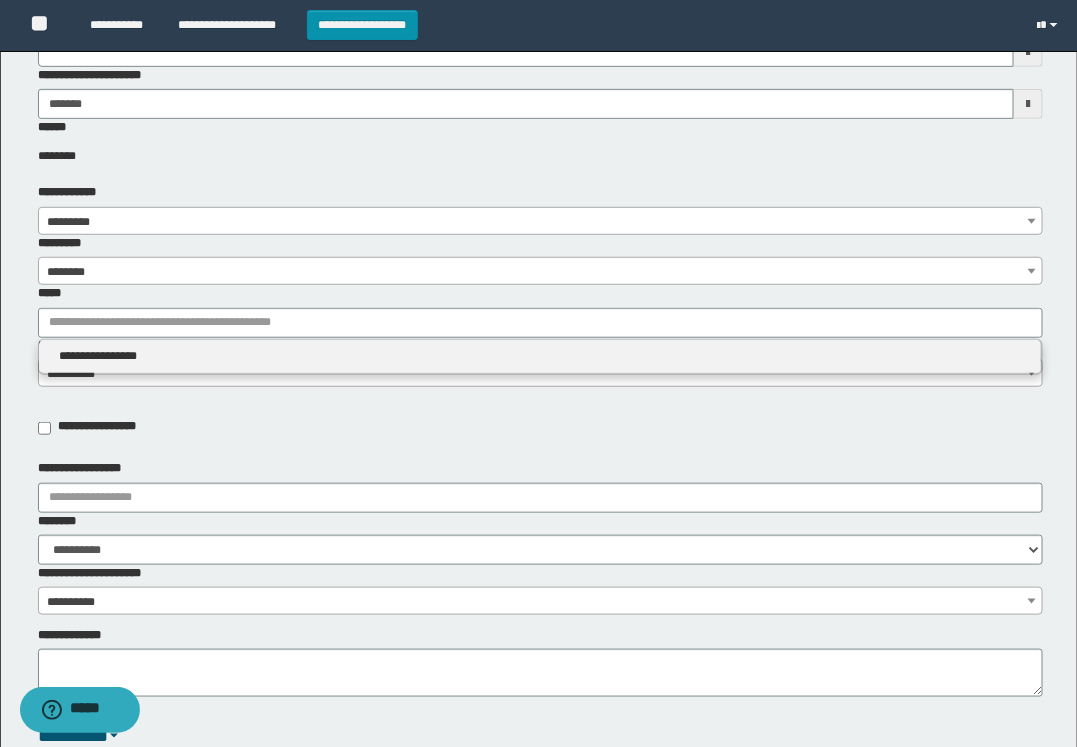 click on "**********" at bounding box center [540, 357] 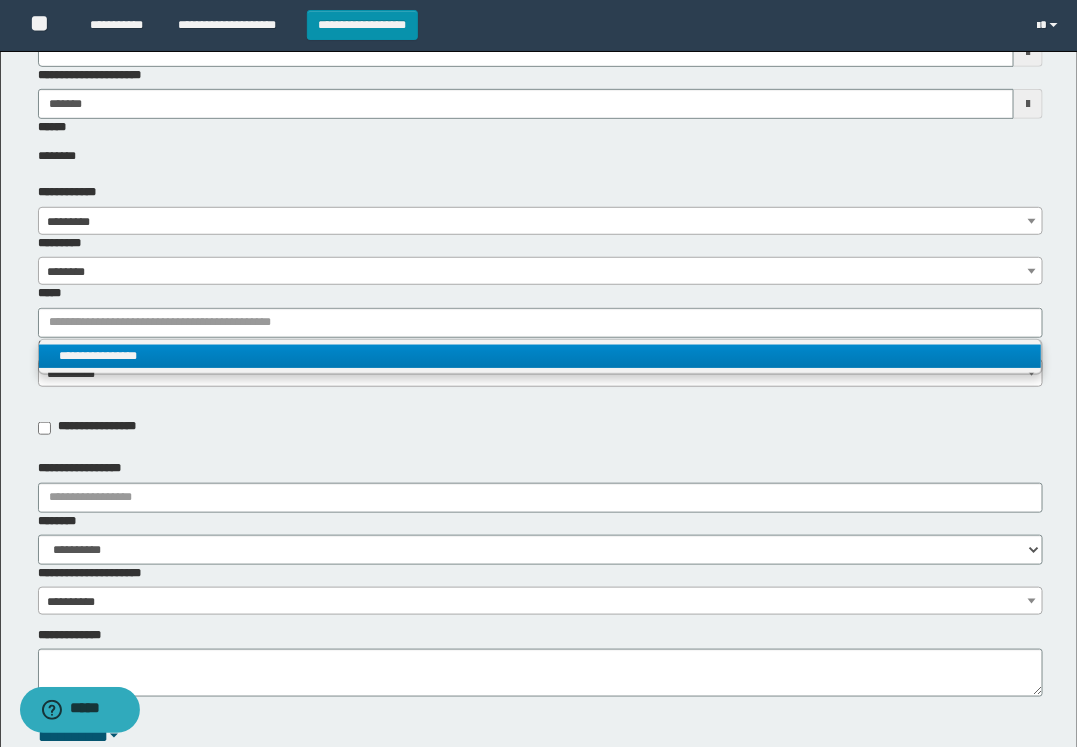 click on "**********" at bounding box center [540, 356] 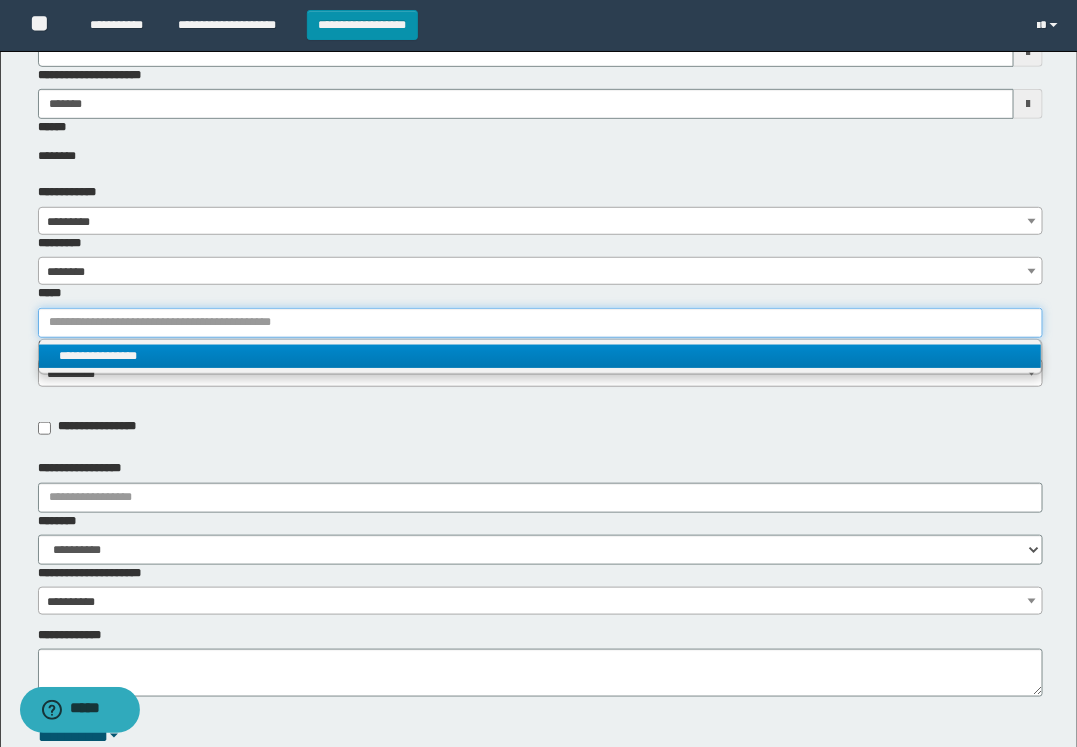 type 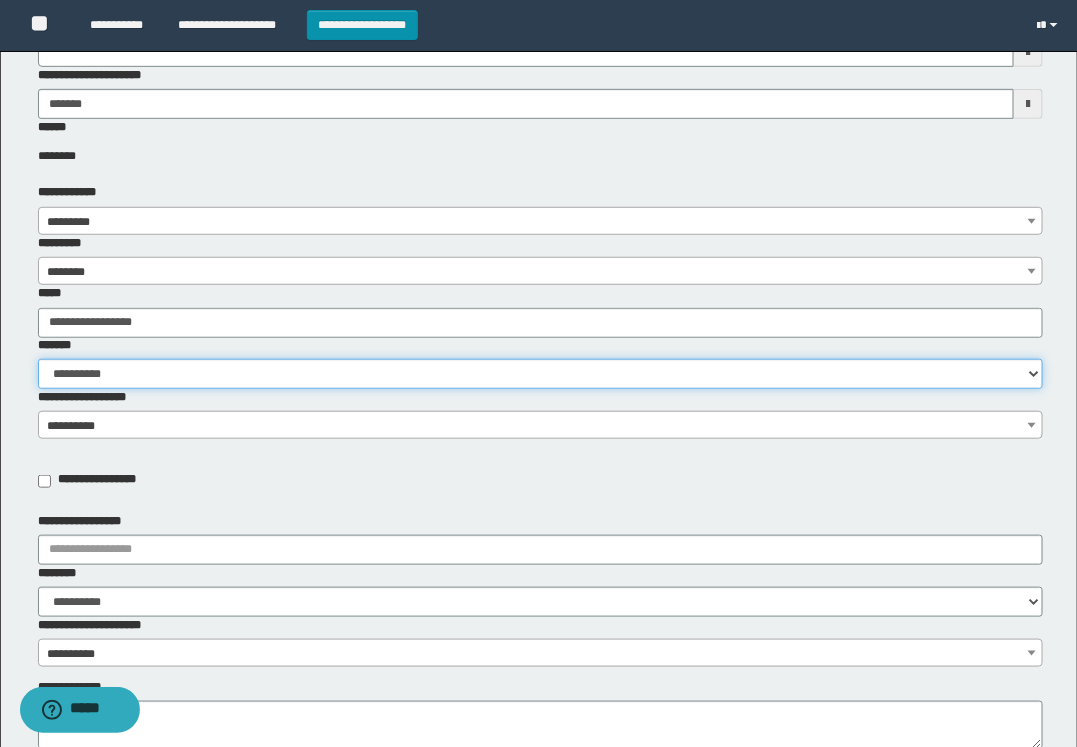 click on "**********" at bounding box center (540, 374) 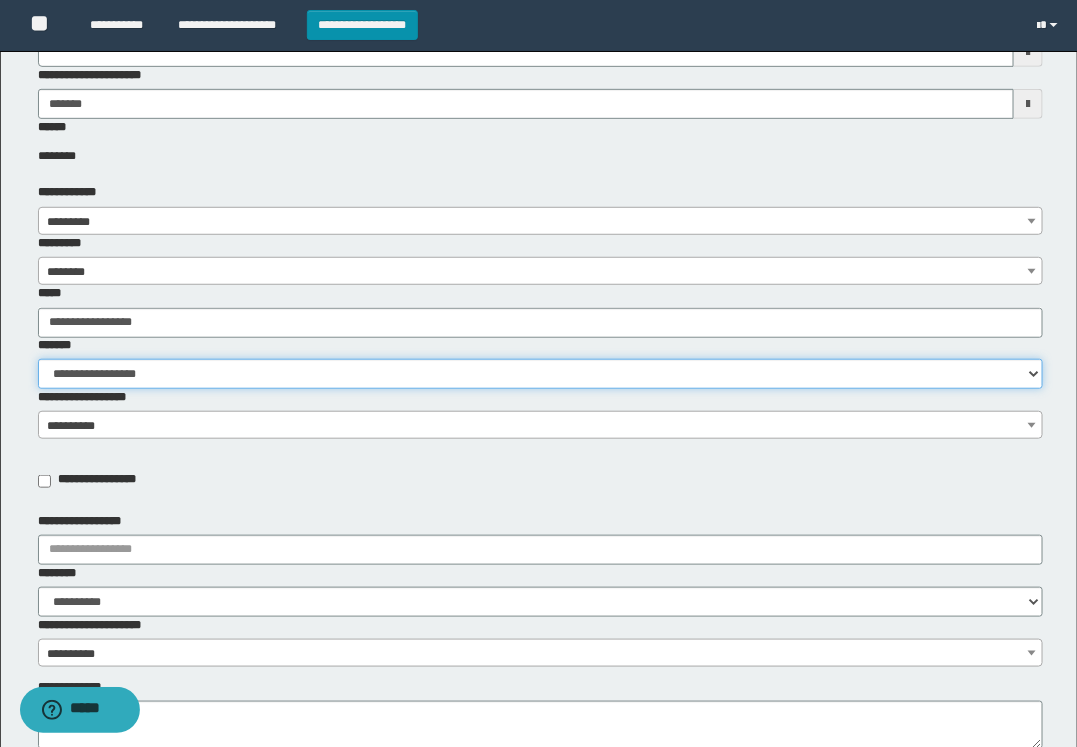 click on "**********" at bounding box center (540, 374) 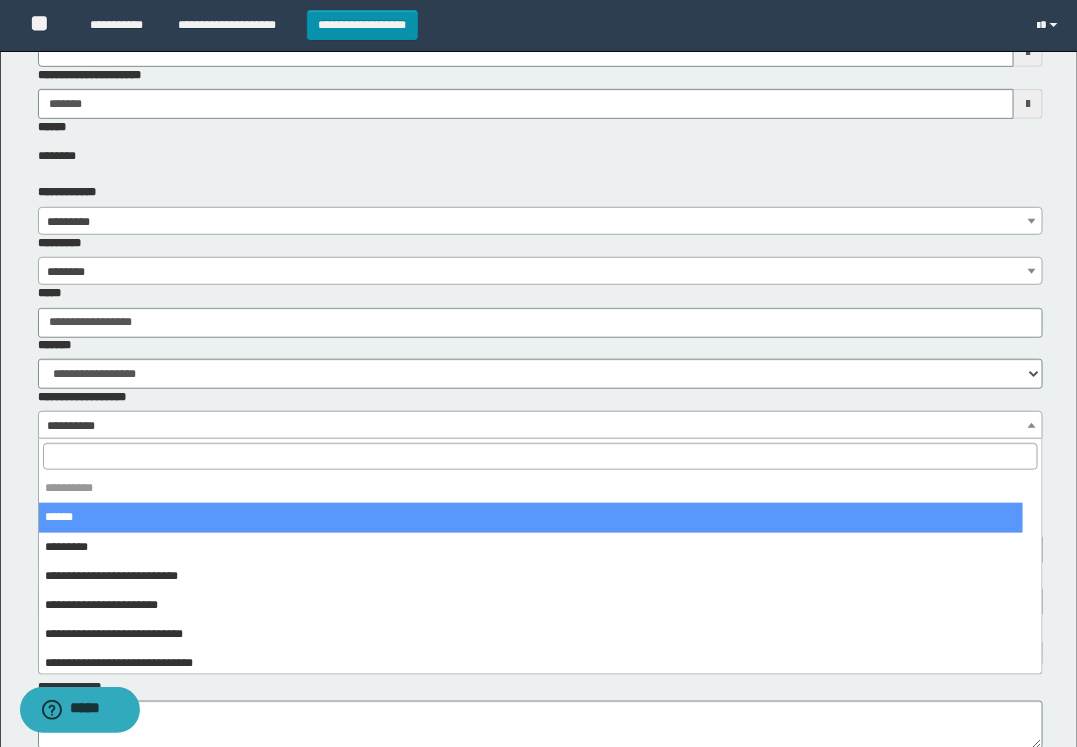 click on "**********" at bounding box center (540, 426) 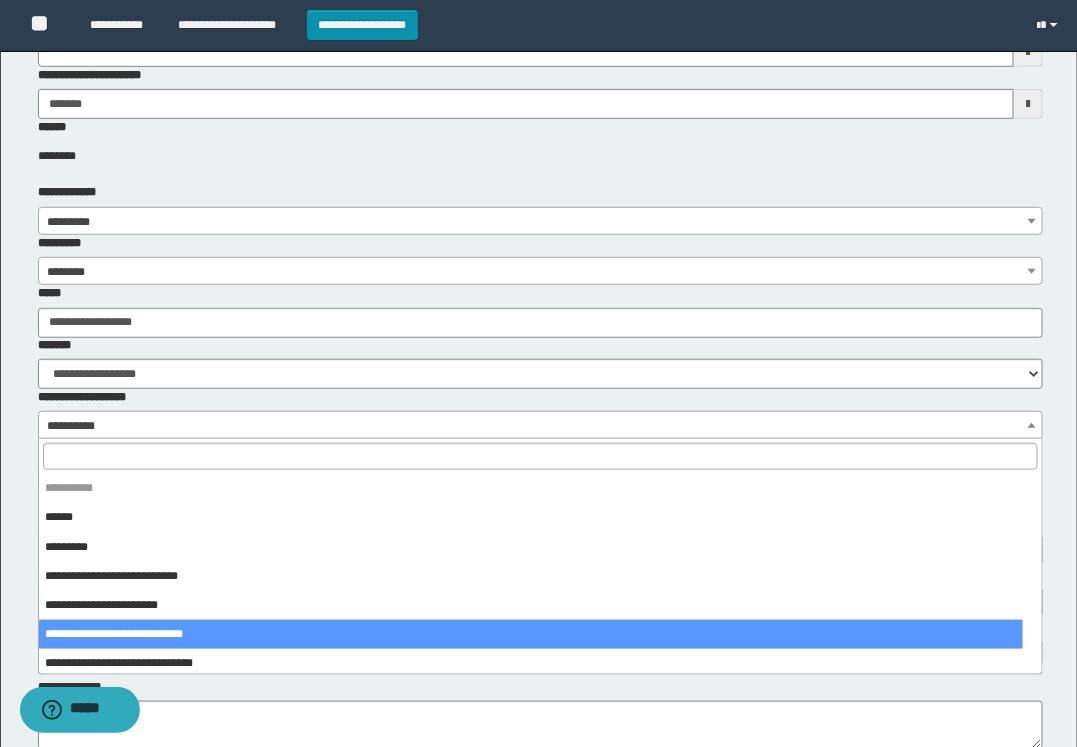 select on "***" 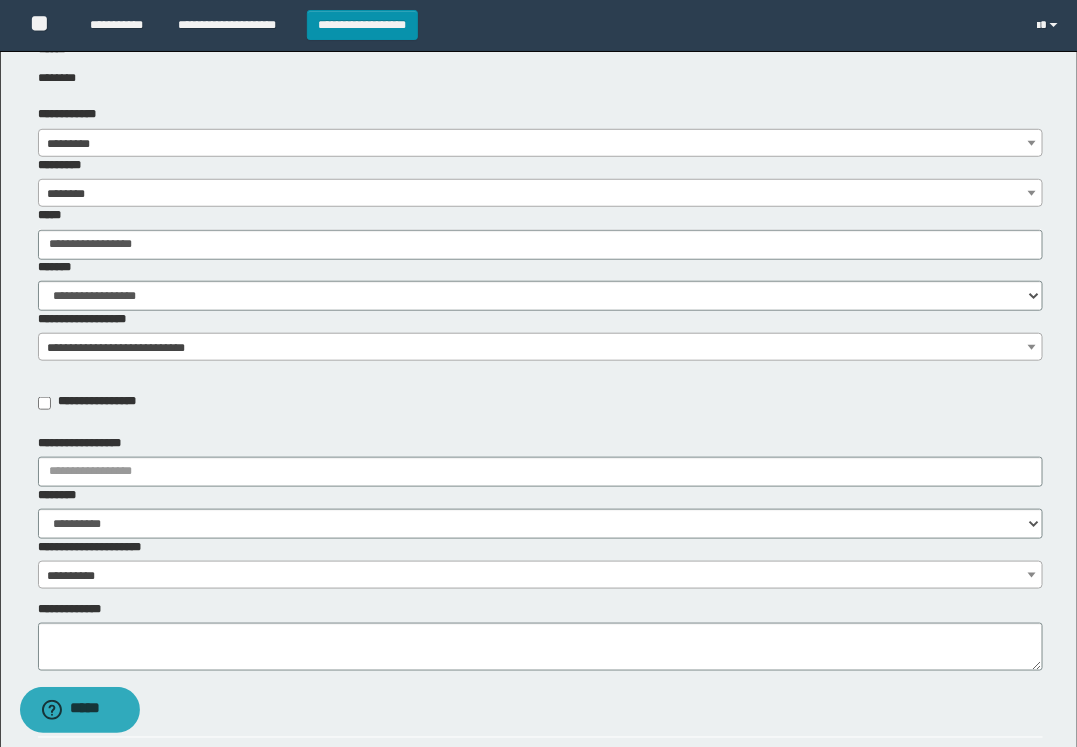 scroll, scrollTop: 500, scrollLeft: 0, axis: vertical 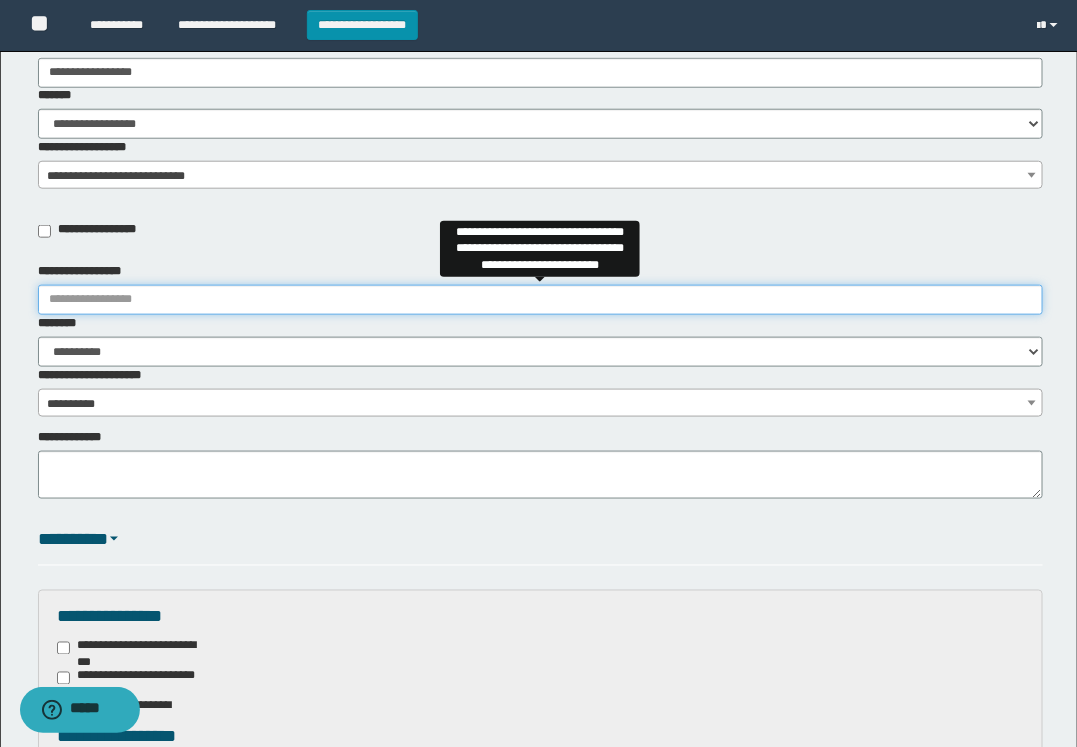 click on "**********" at bounding box center (540, 300) 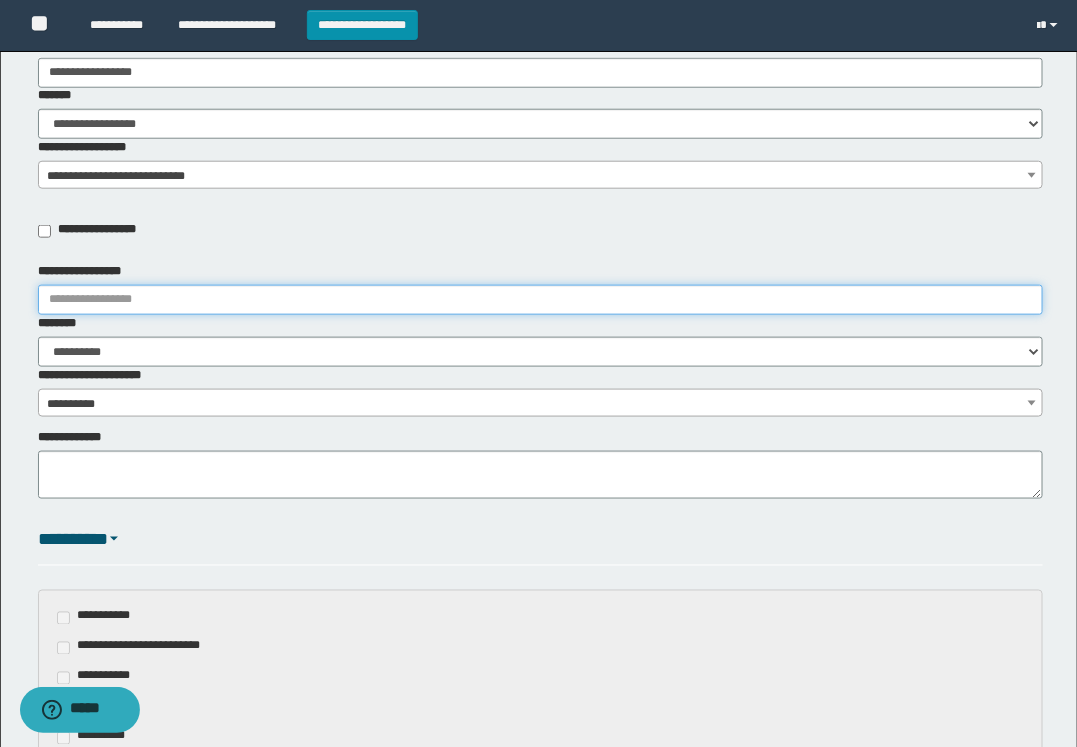 type on "**********" 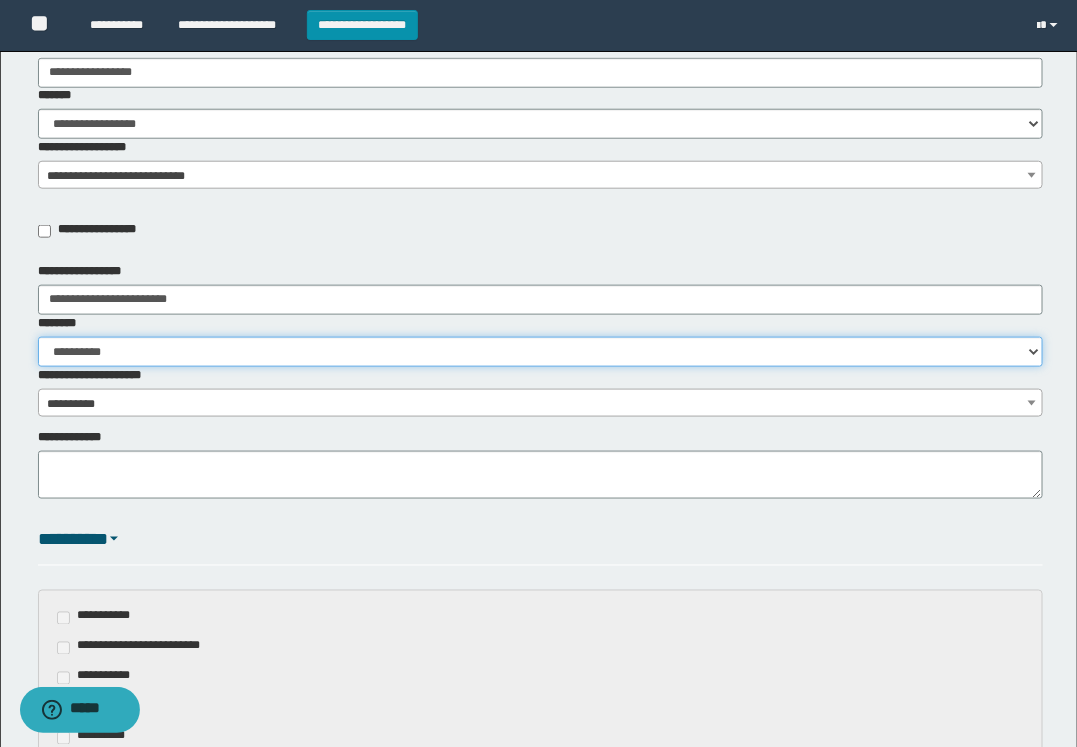 click on "**********" at bounding box center [540, 352] 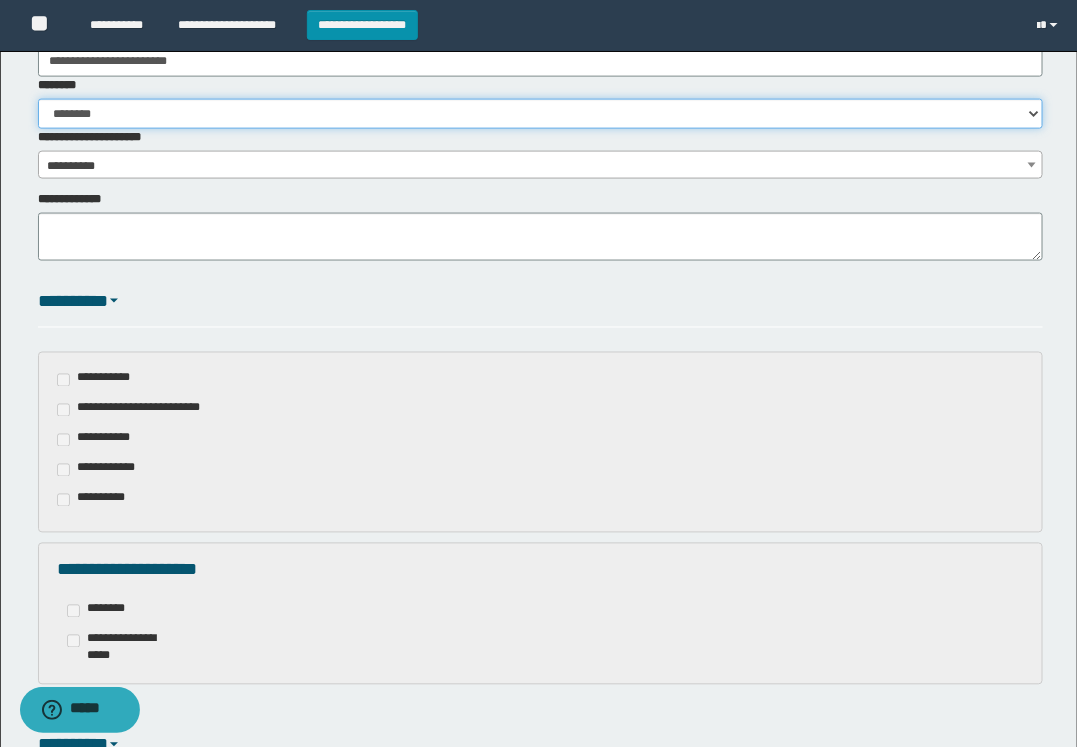 scroll, scrollTop: 750, scrollLeft: 0, axis: vertical 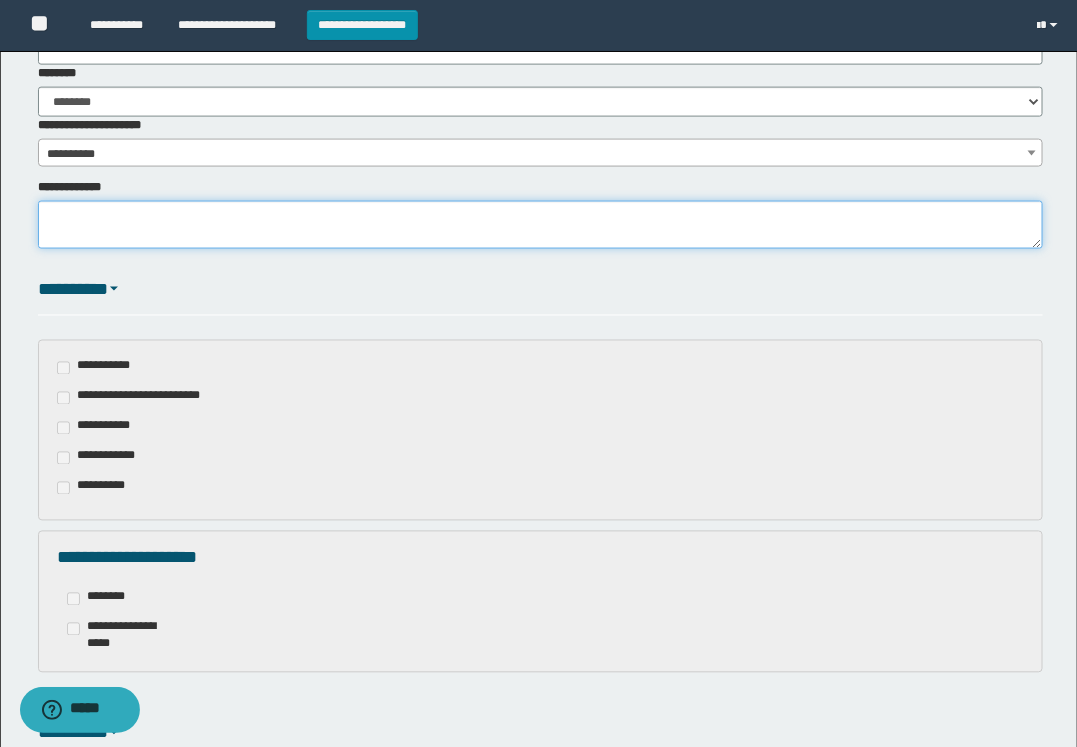 click on "**********" at bounding box center [540, 225] 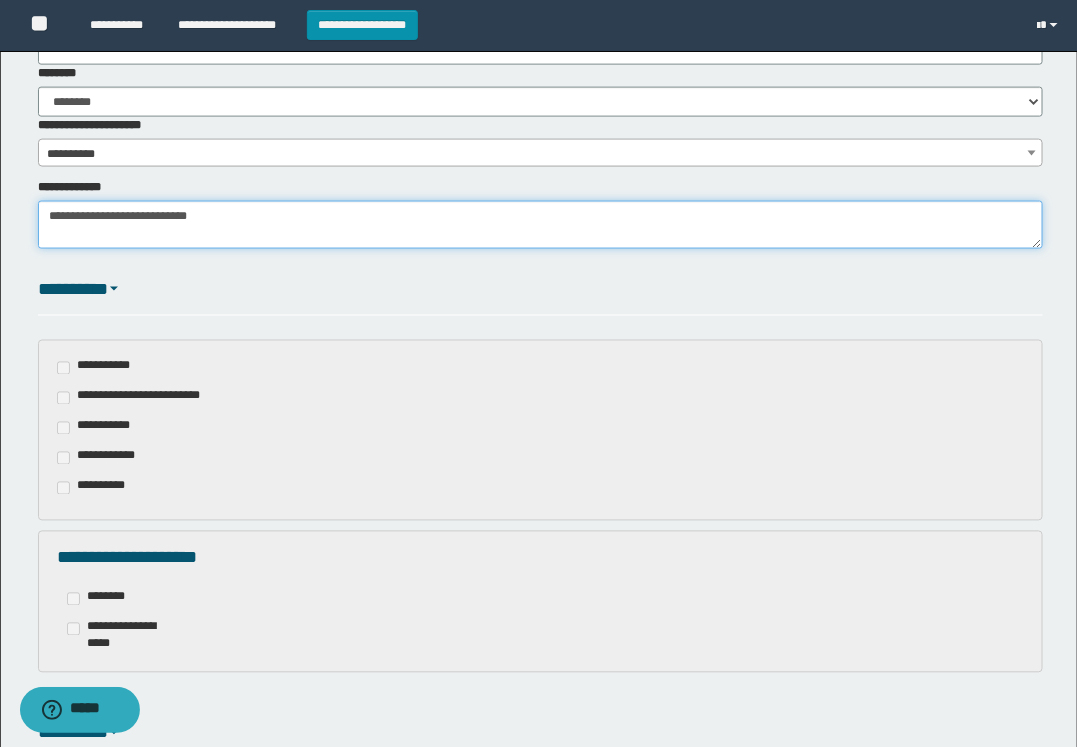 type on "**********" 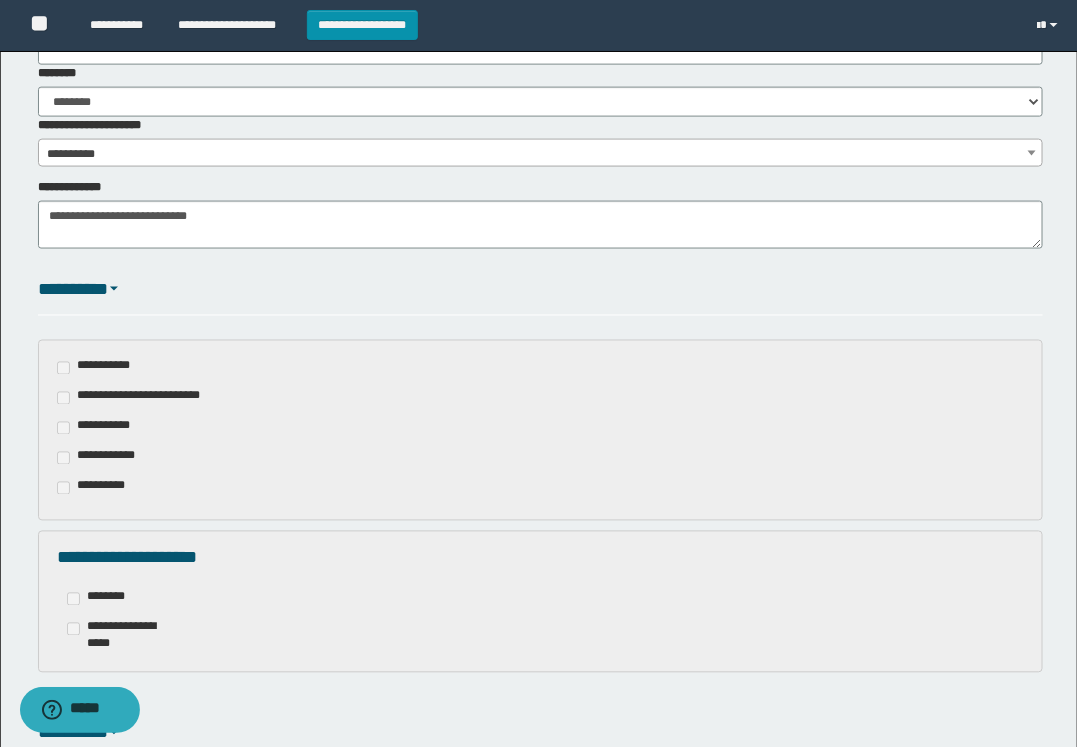 click on "*********" at bounding box center [540, 298] 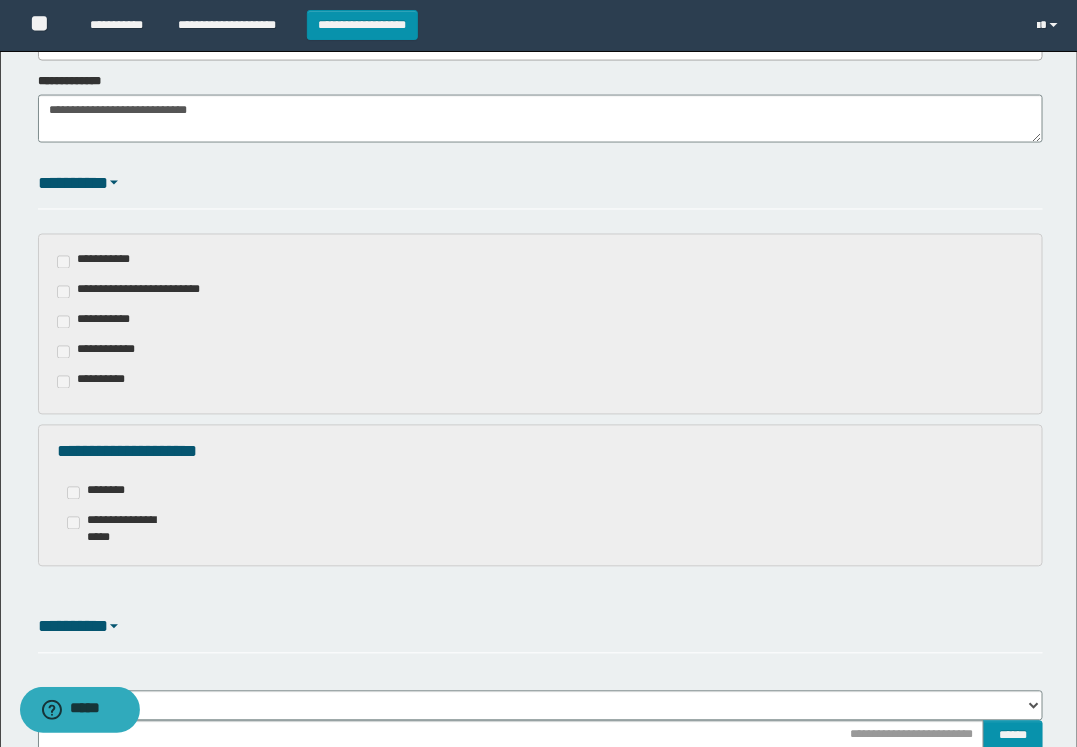 scroll, scrollTop: 1067, scrollLeft: 0, axis: vertical 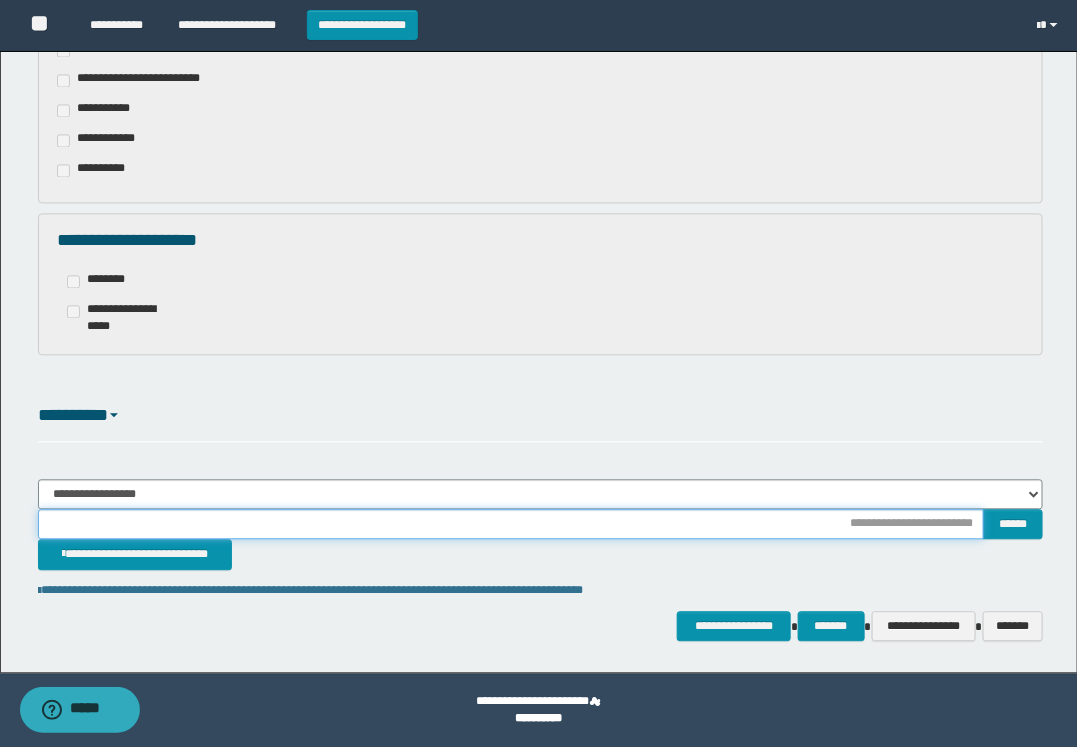 click at bounding box center [511, 525] 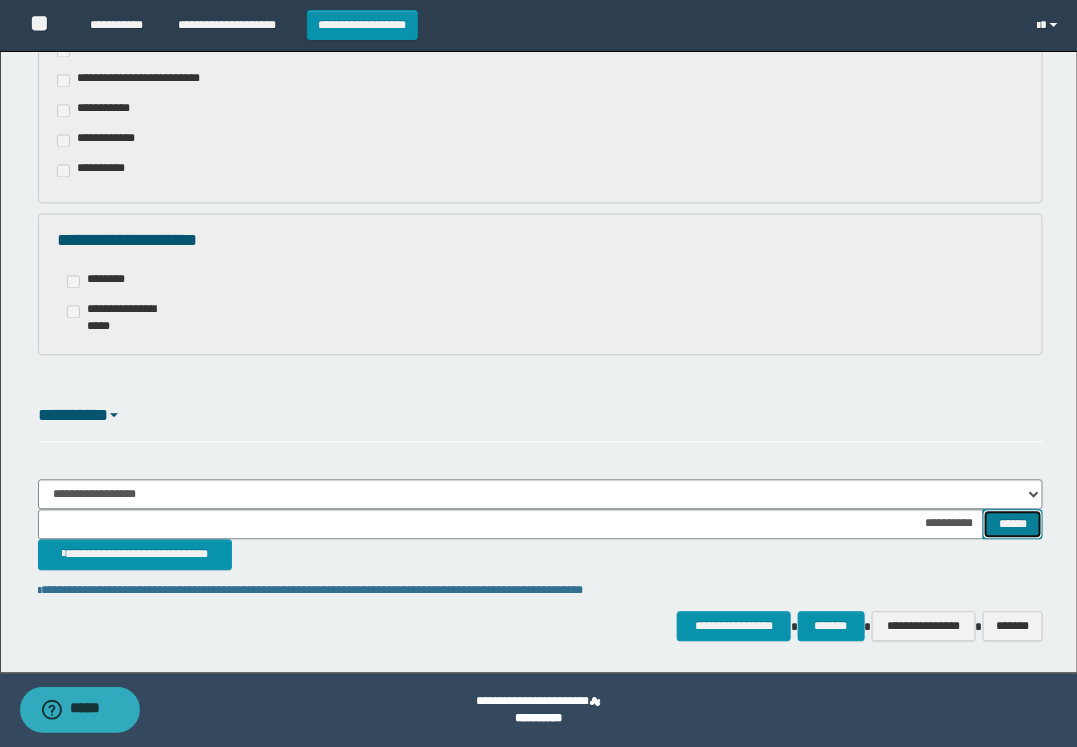 click on "******" at bounding box center (1013, 525) 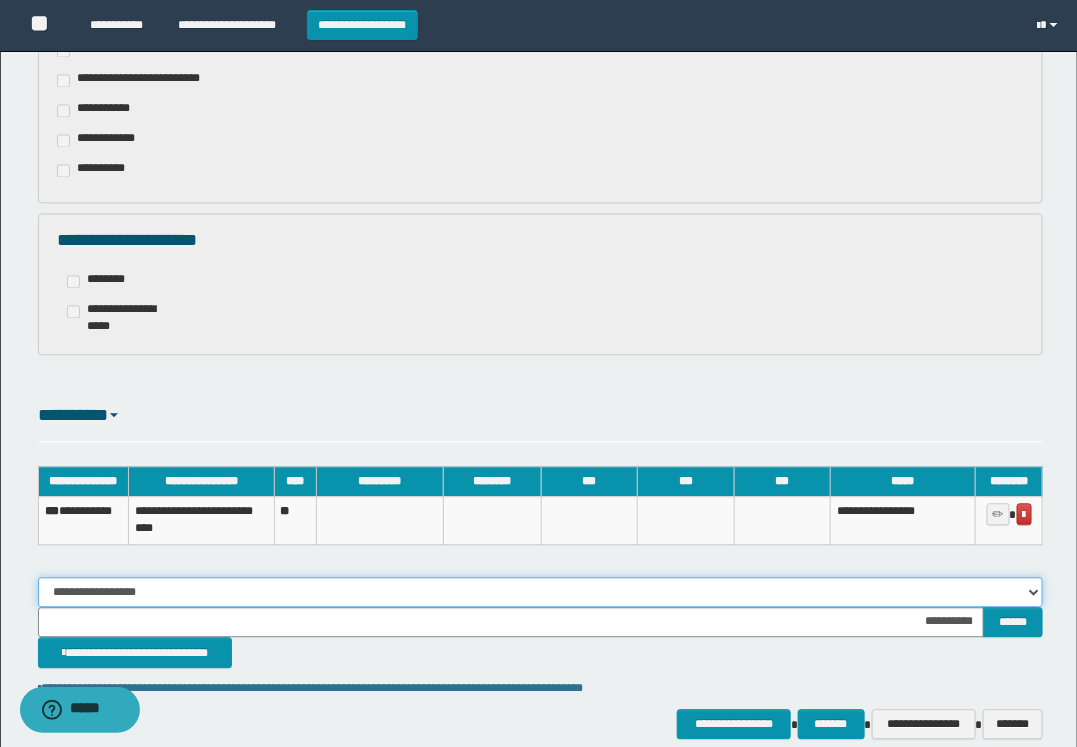 click on "**********" at bounding box center (540, 593) 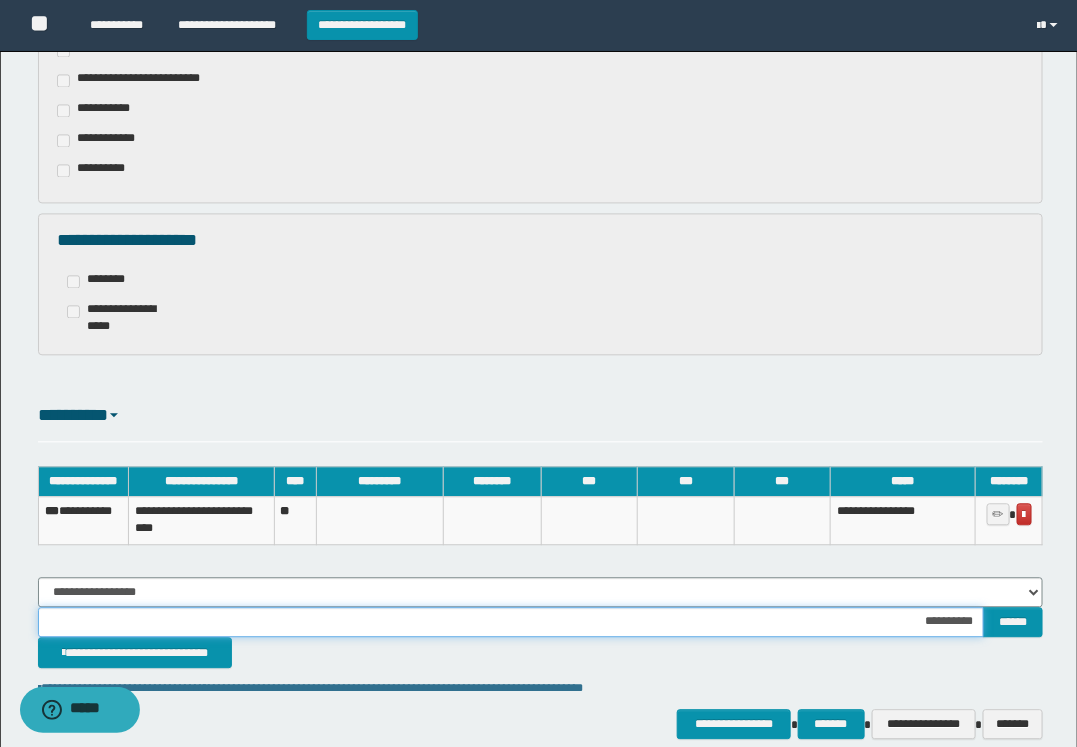 click on "**********" at bounding box center (511, 623) 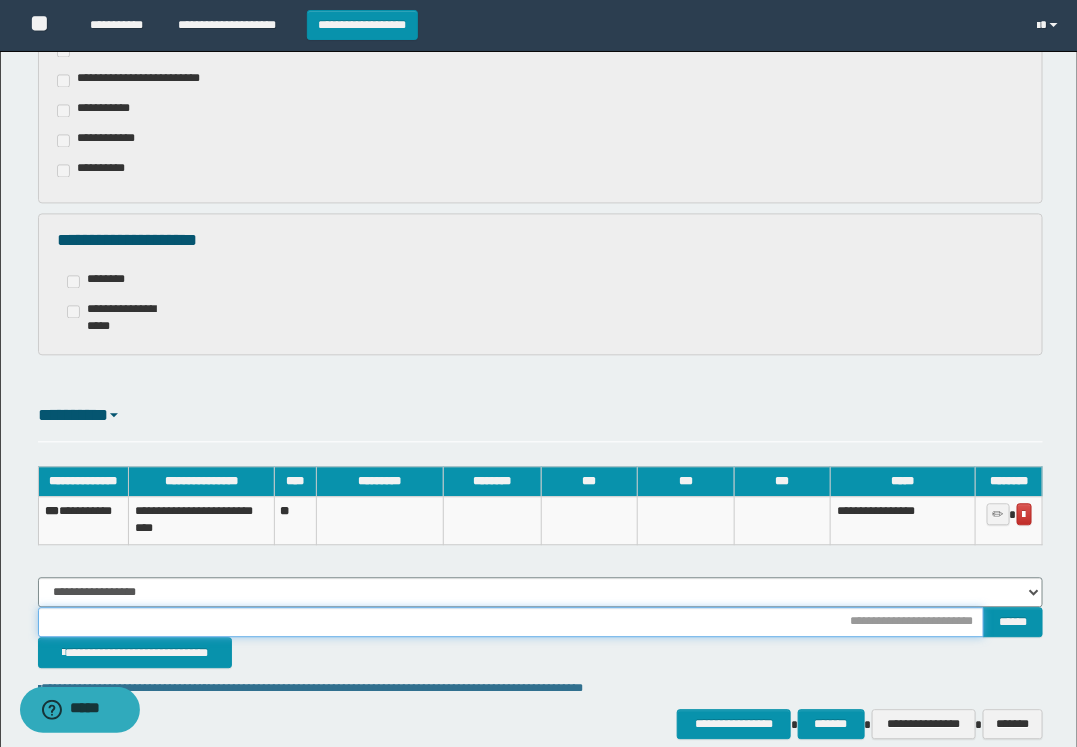 type on "**********" 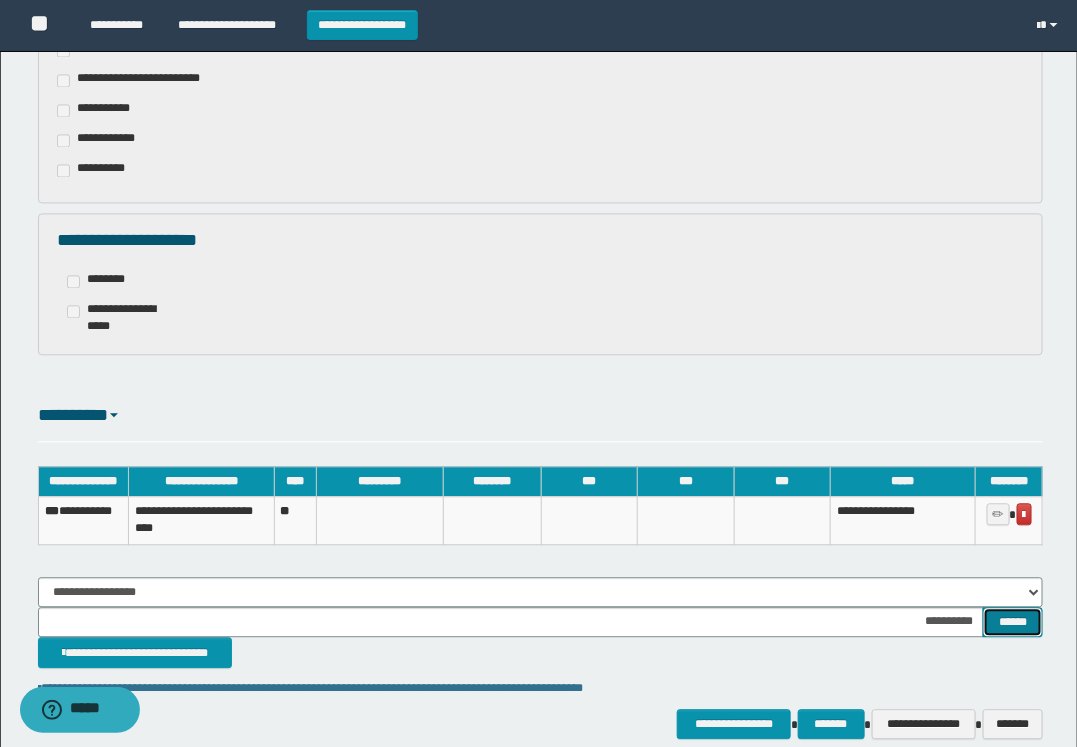 click on "******" at bounding box center [1013, 623] 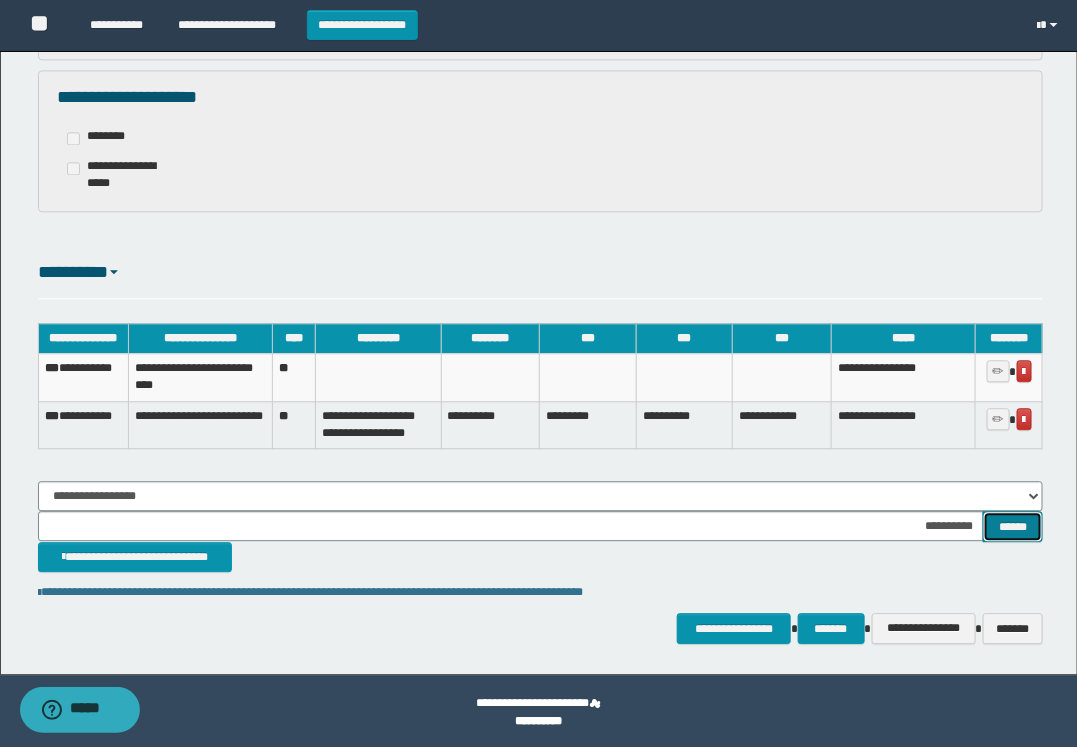 scroll, scrollTop: 1213, scrollLeft: 0, axis: vertical 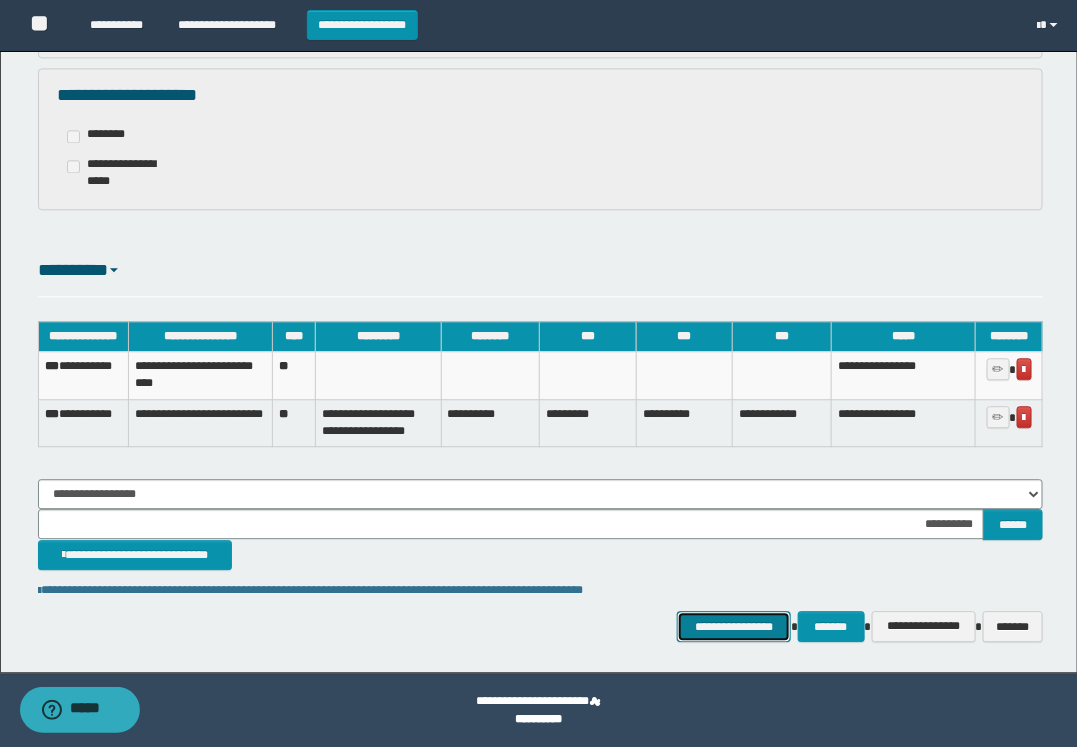 click on "**********" at bounding box center (734, 626) 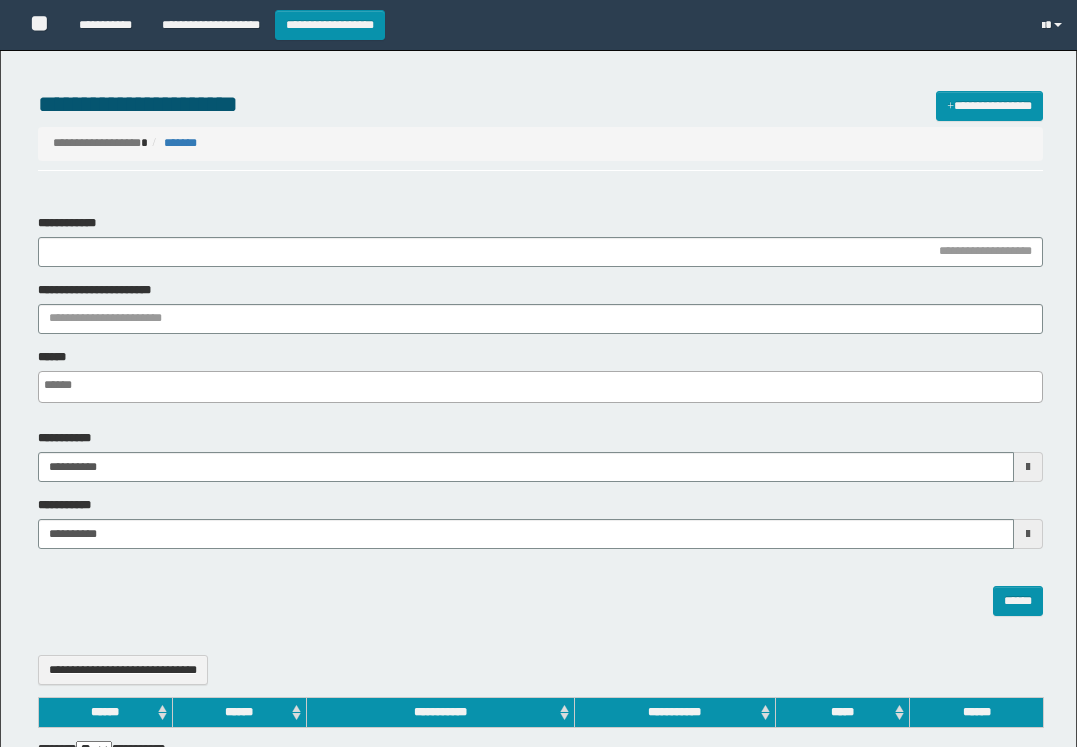 select 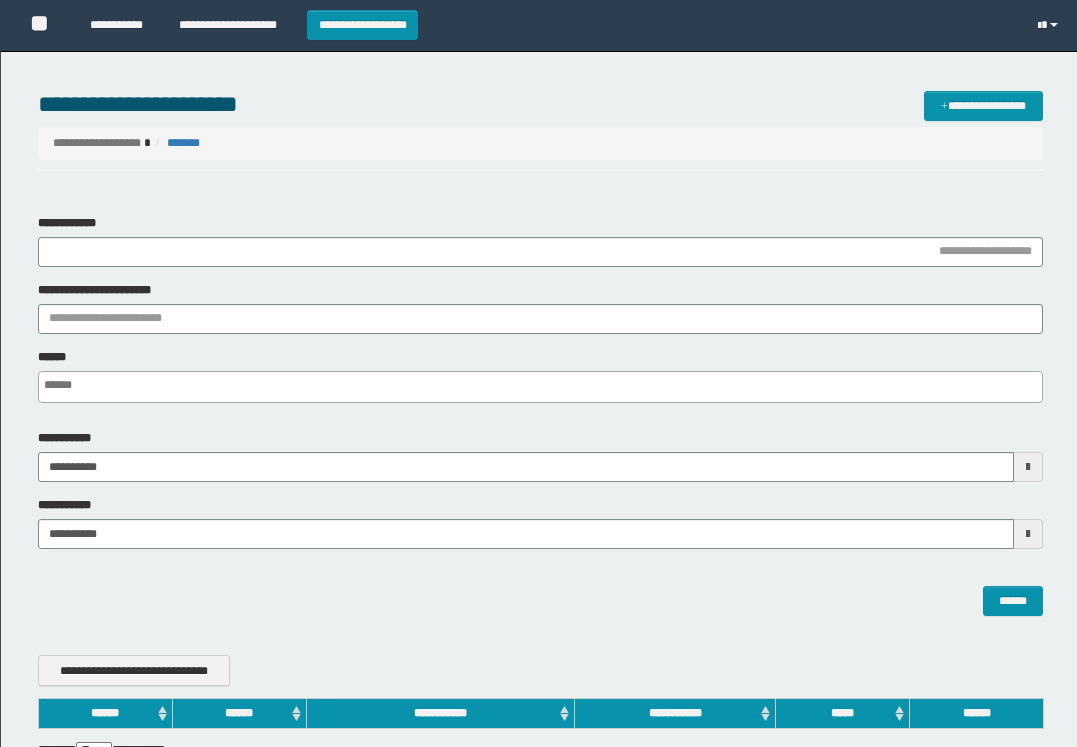 scroll, scrollTop: 0, scrollLeft: 0, axis: both 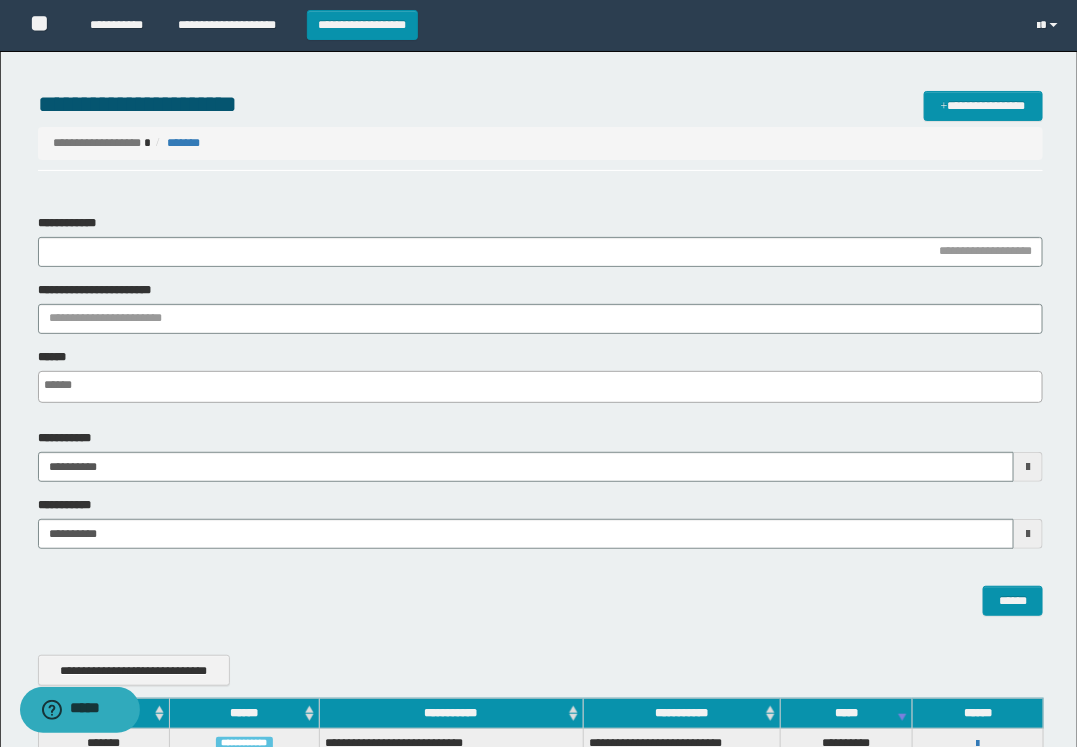 click on "******" at bounding box center (540, 590) 